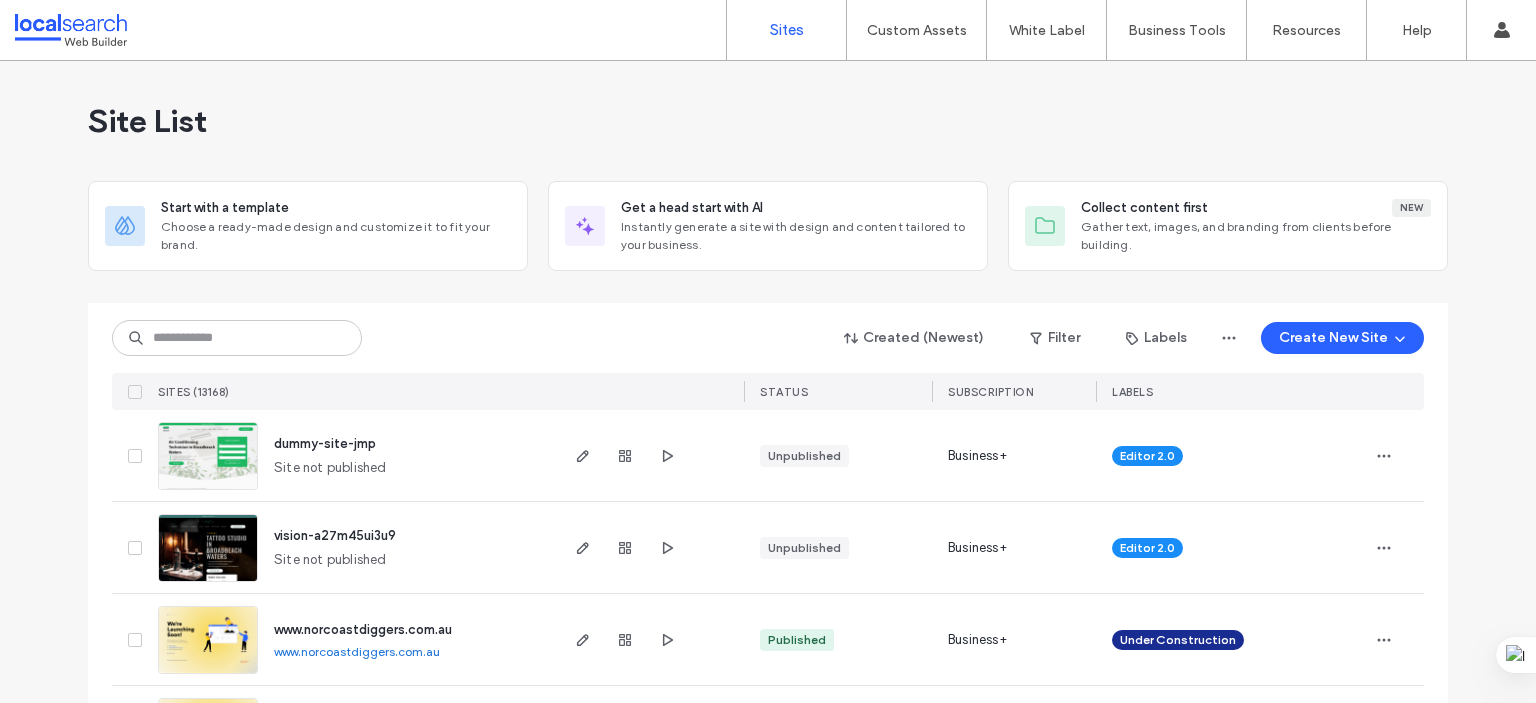 scroll, scrollTop: 0, scrollLeft: 0, axis: both 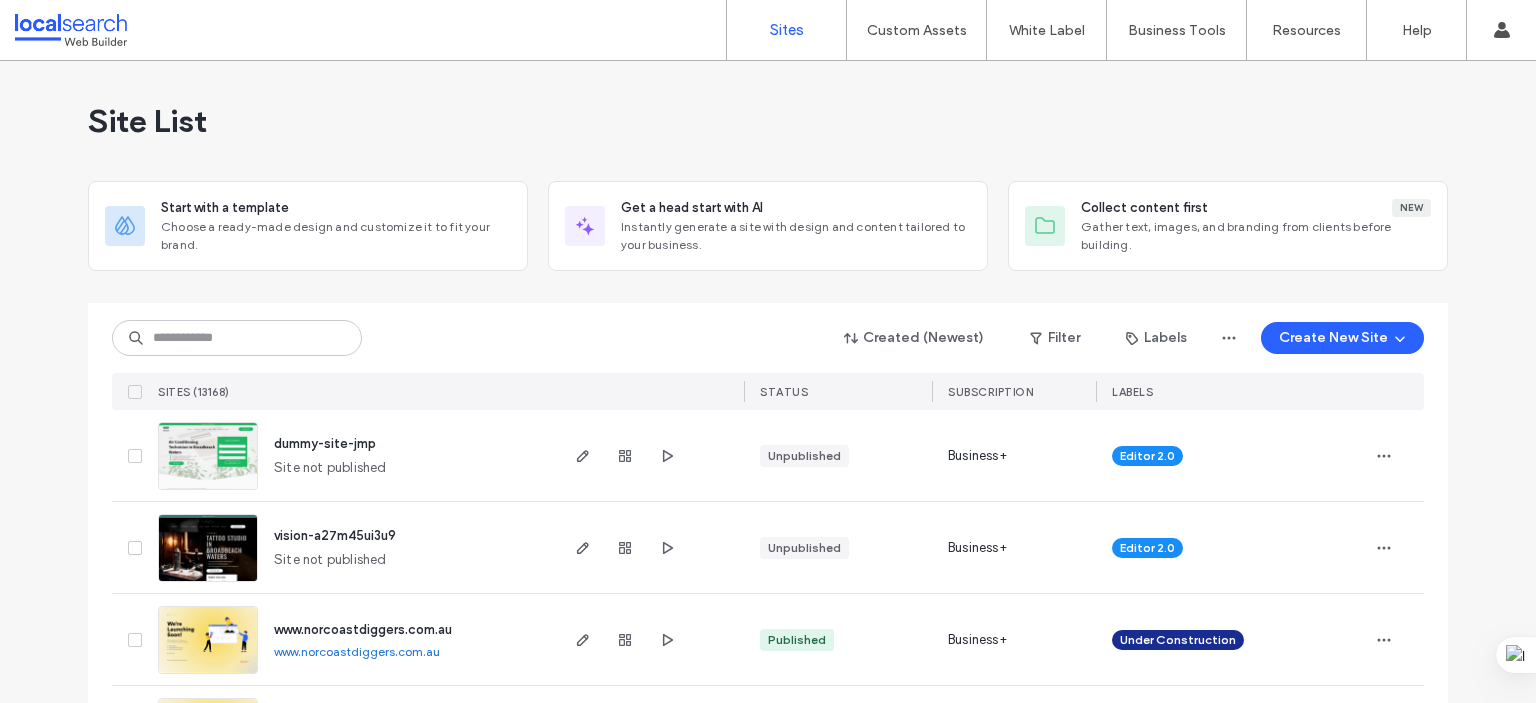 click on "Site List Start with a template Choose a ready-made design and customize it to fit your brand. Get a head start with AI Instantly generate a site with design and content tailored to your business. Collect content first New Gather text, images, and branding from clients before building. Created (Newest) Filter Labels Create New Site SITES (13168) STATUS SUBSCRIPTION LABELS dummy-site-jmp Site not published Unpublished Business+ Editor 2.0 vision-a27m45ui3u9 Site not published Unpublished Business+ Editor 2.0 www.norcoastdiggers.com.au www.norcoastdiggers.com.au Published Business+ Under Construction www.pvmcontracting.com.au www.pvmcontracting.com.au Published Business+ Under Construction www.centralscrapmetal.com.au www.centralscrapmetal.com.au Published Business+ prism-v2-a27m45ui3u9 Site not published Unpublished Business+ Editor 2.0 sdmaccountingtaxationservices Site not published Unpublished Business+ API Editor 2.0 centralscrapmetal Site not published Unpublished Business+ API Editor 2.0 Published API 1" at bounding box center (768, 3721) 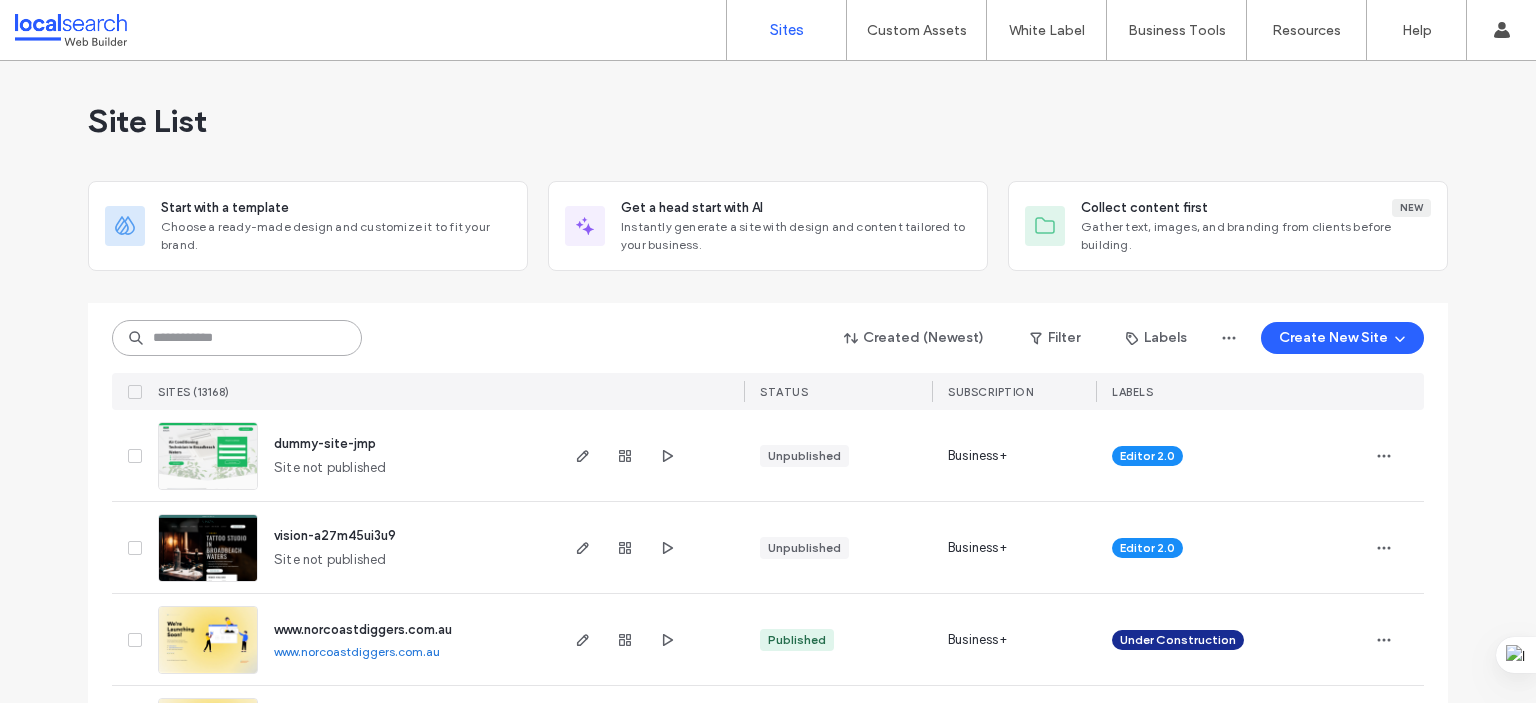 click at bounding box center (237, 338) 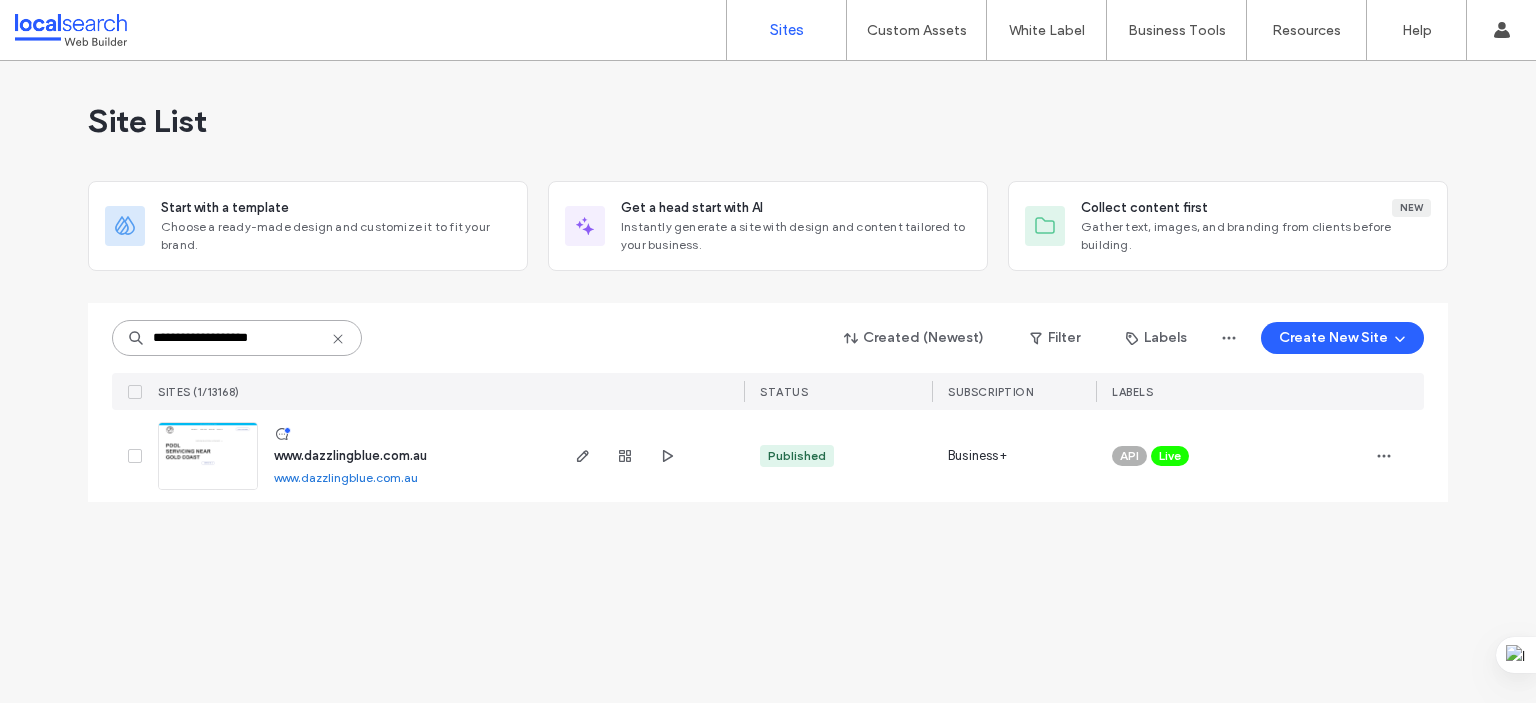 type on "**********" 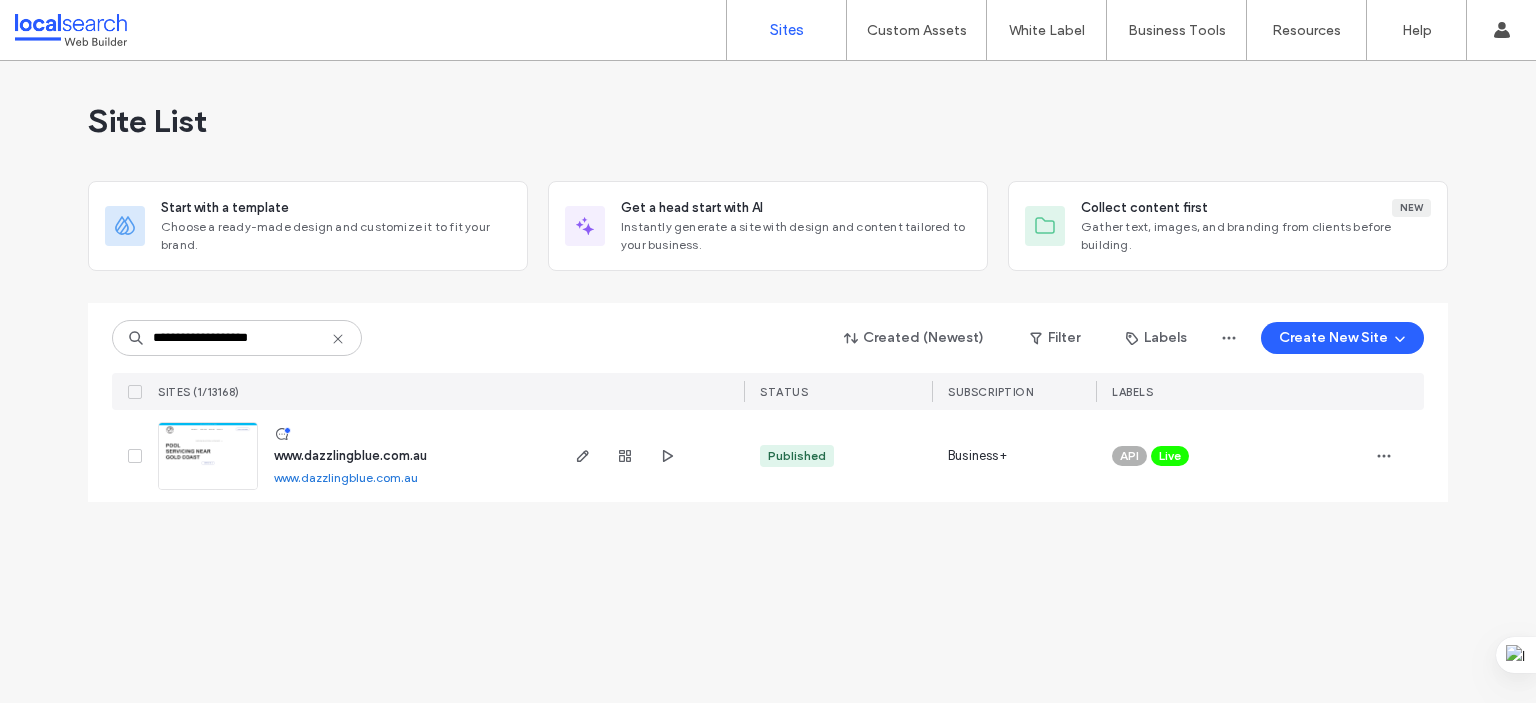 click on "www.dazzlingblue.com.au" at bounding box center [350, 455] 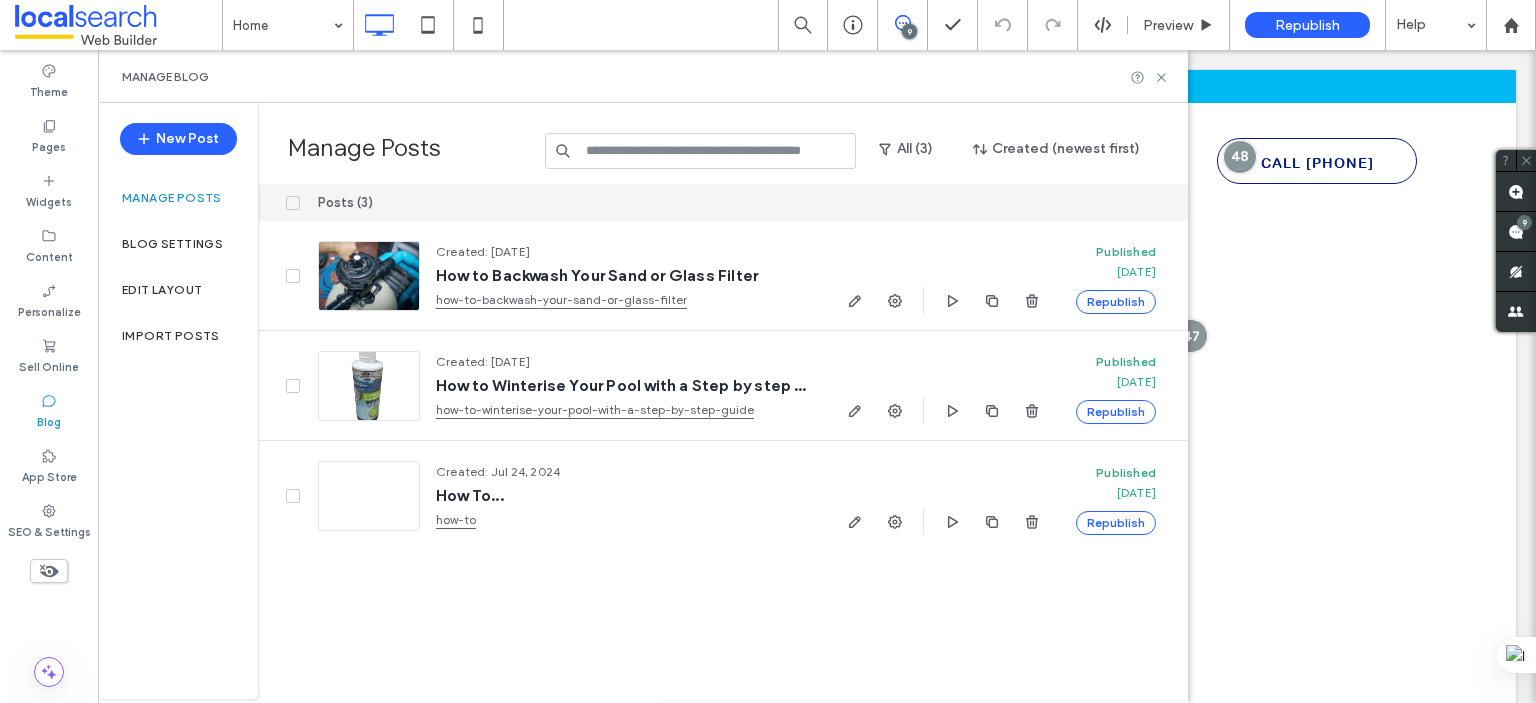 scroll, scrollTop: 0, scrollLeft: 0, axis: both 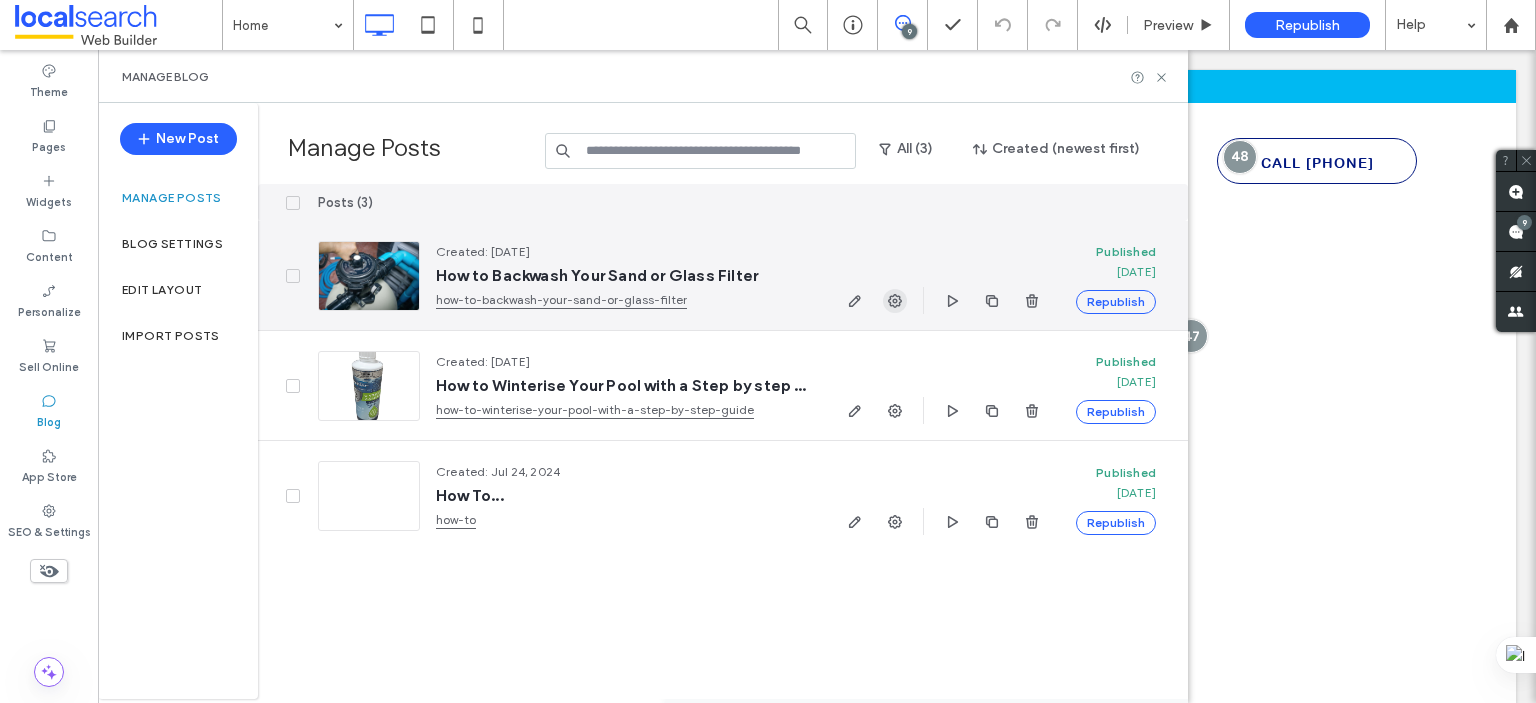 click at bounding box center [895, 301] 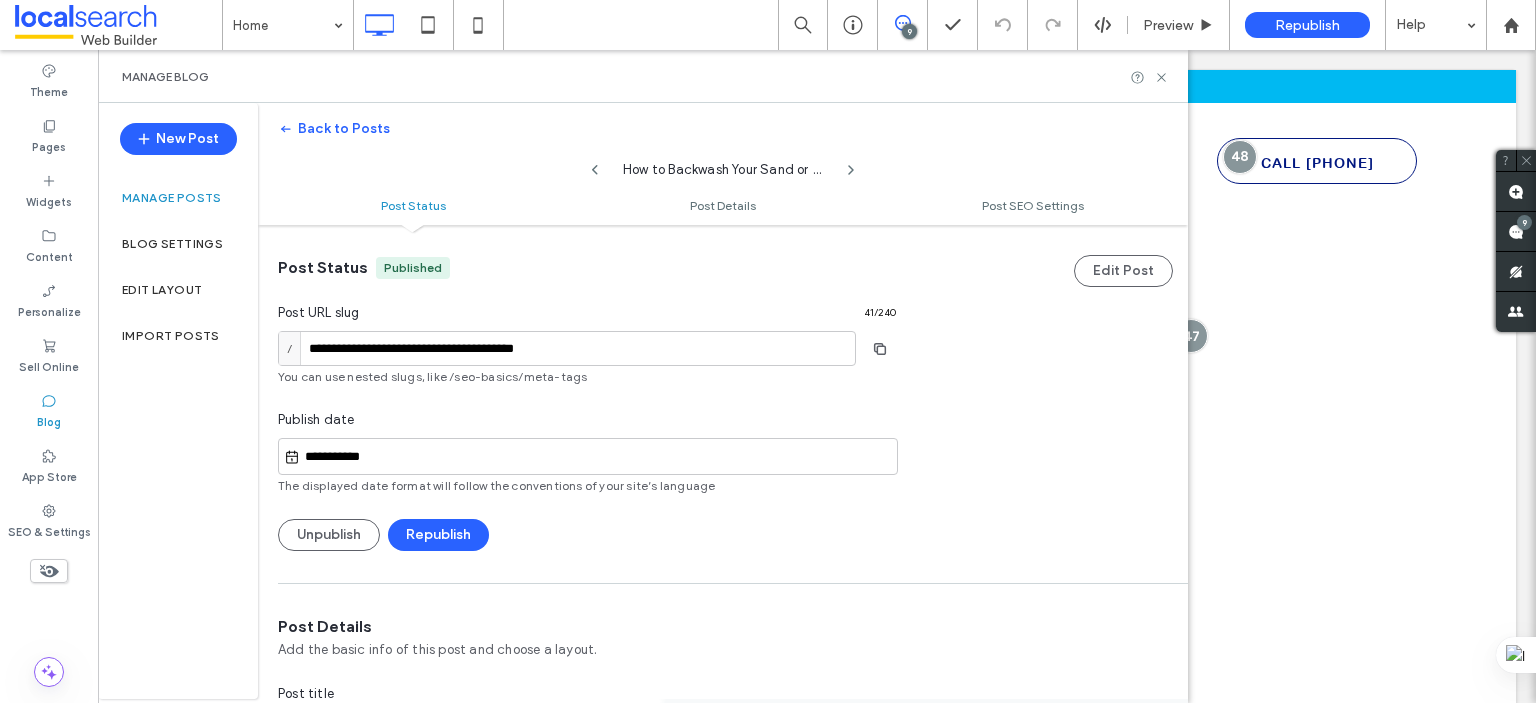 scroll, scrollTop: 0, scrollLeft: 0, axis: both 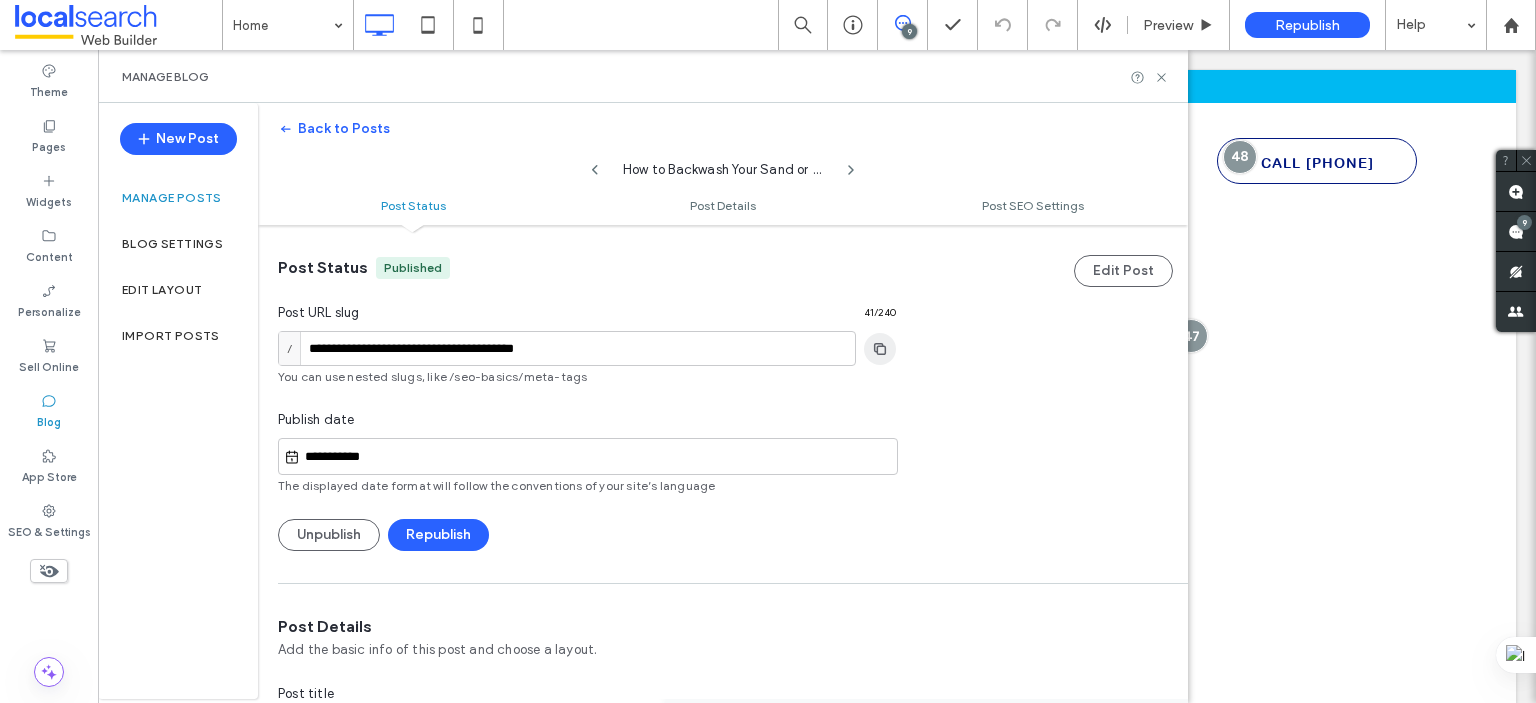 click 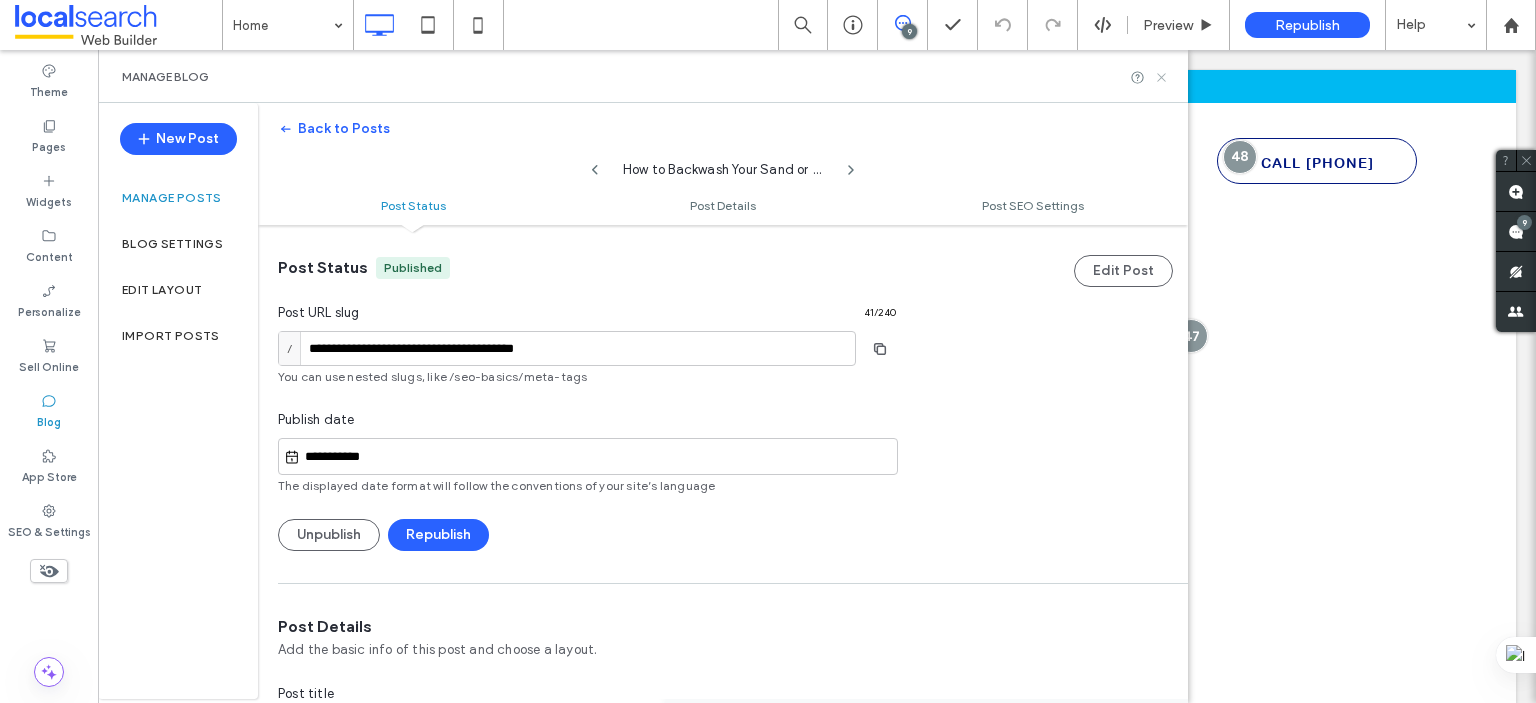 click 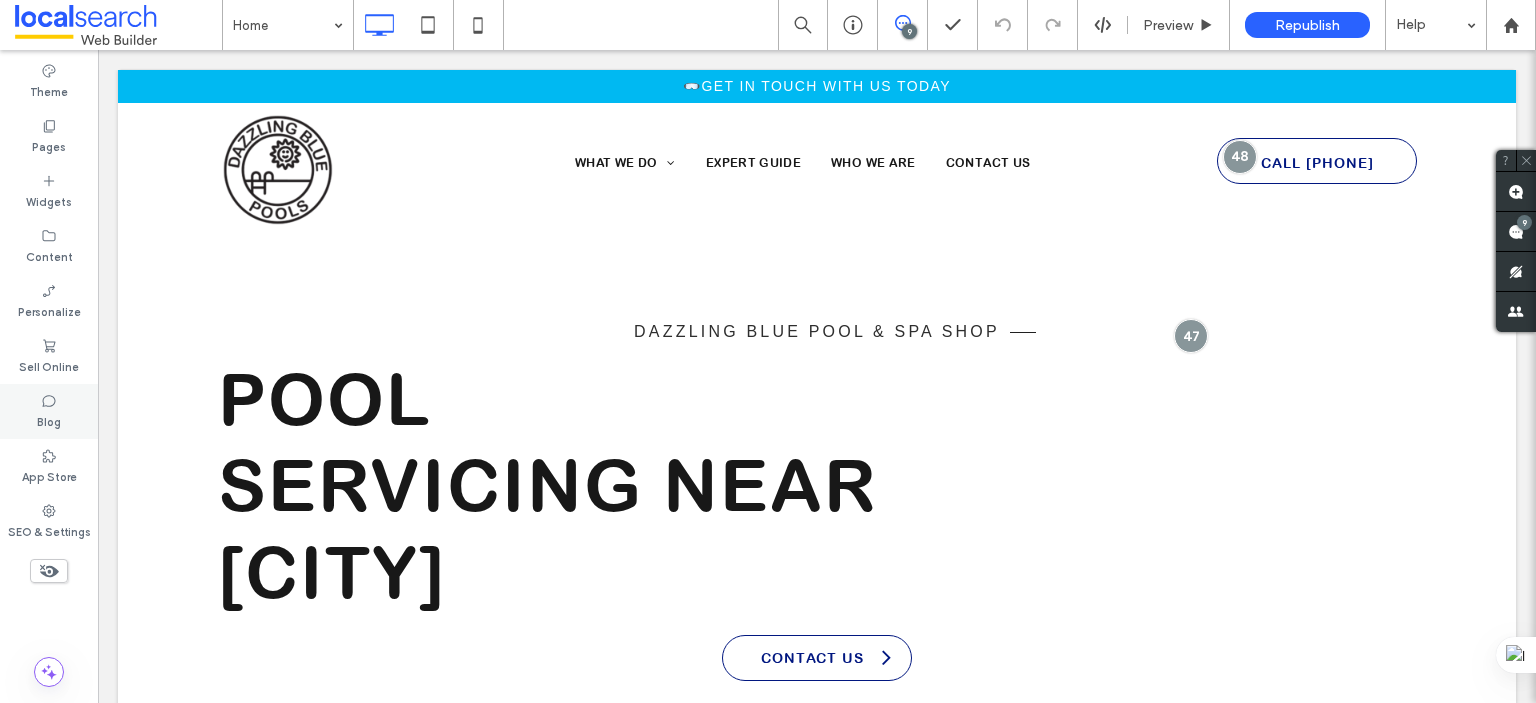 click 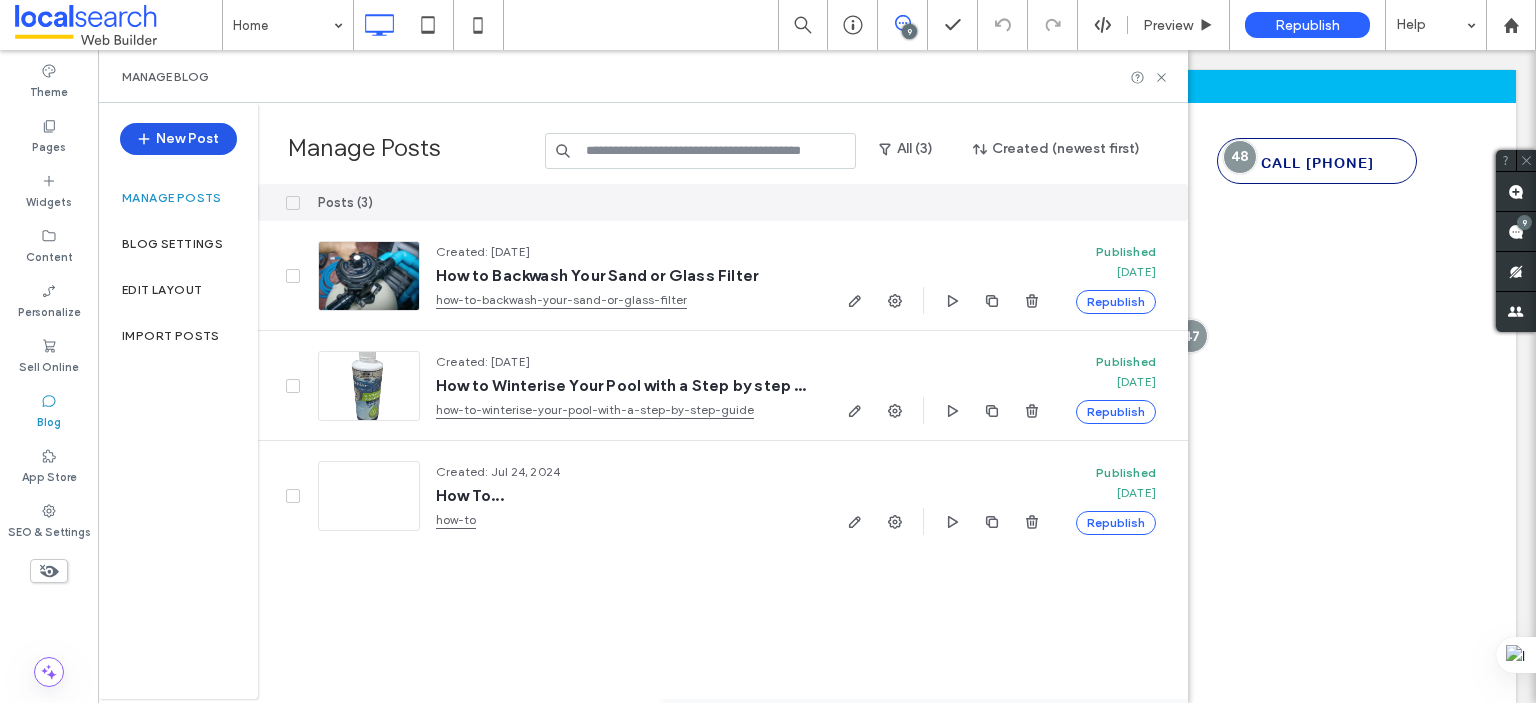 click on "New Post" at bounding box center [178, 139] 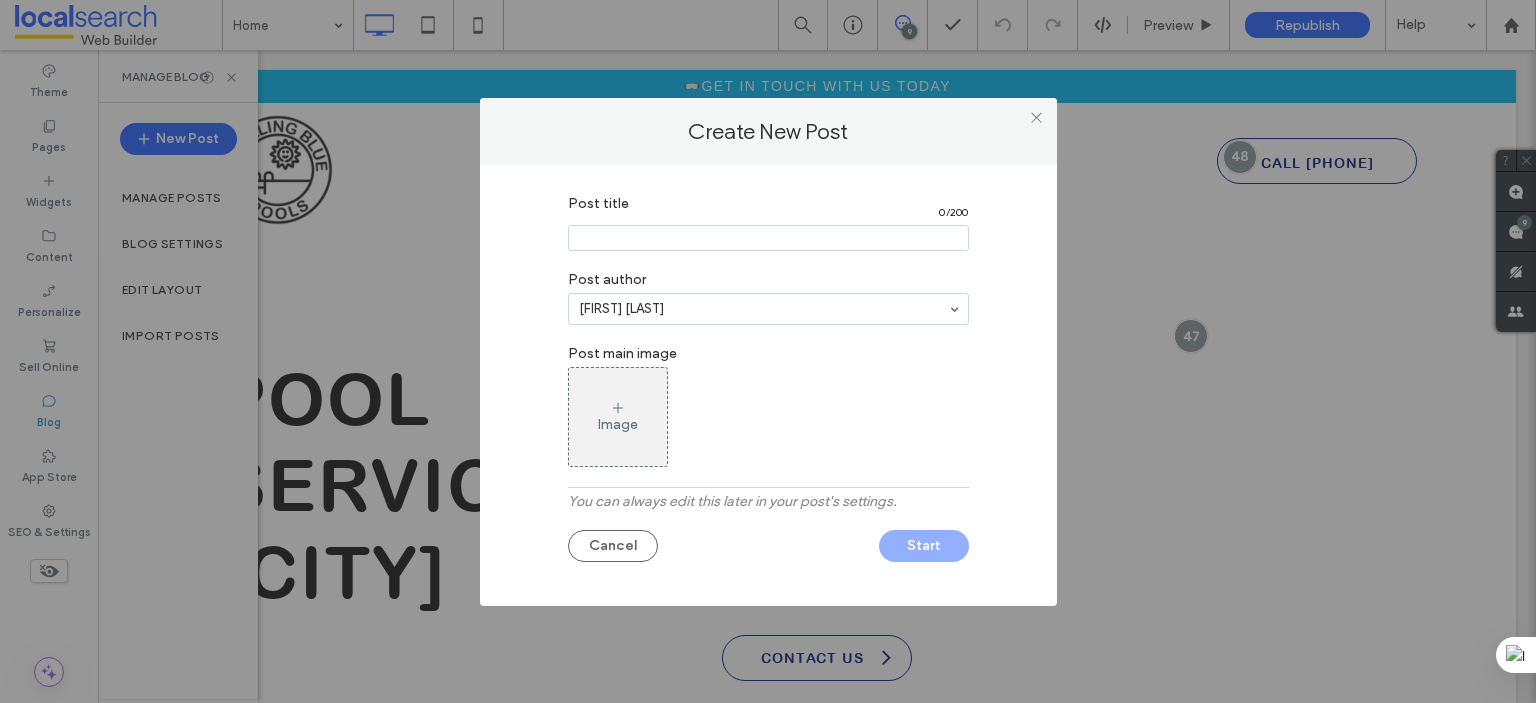 click at bounding box center [768, 238] 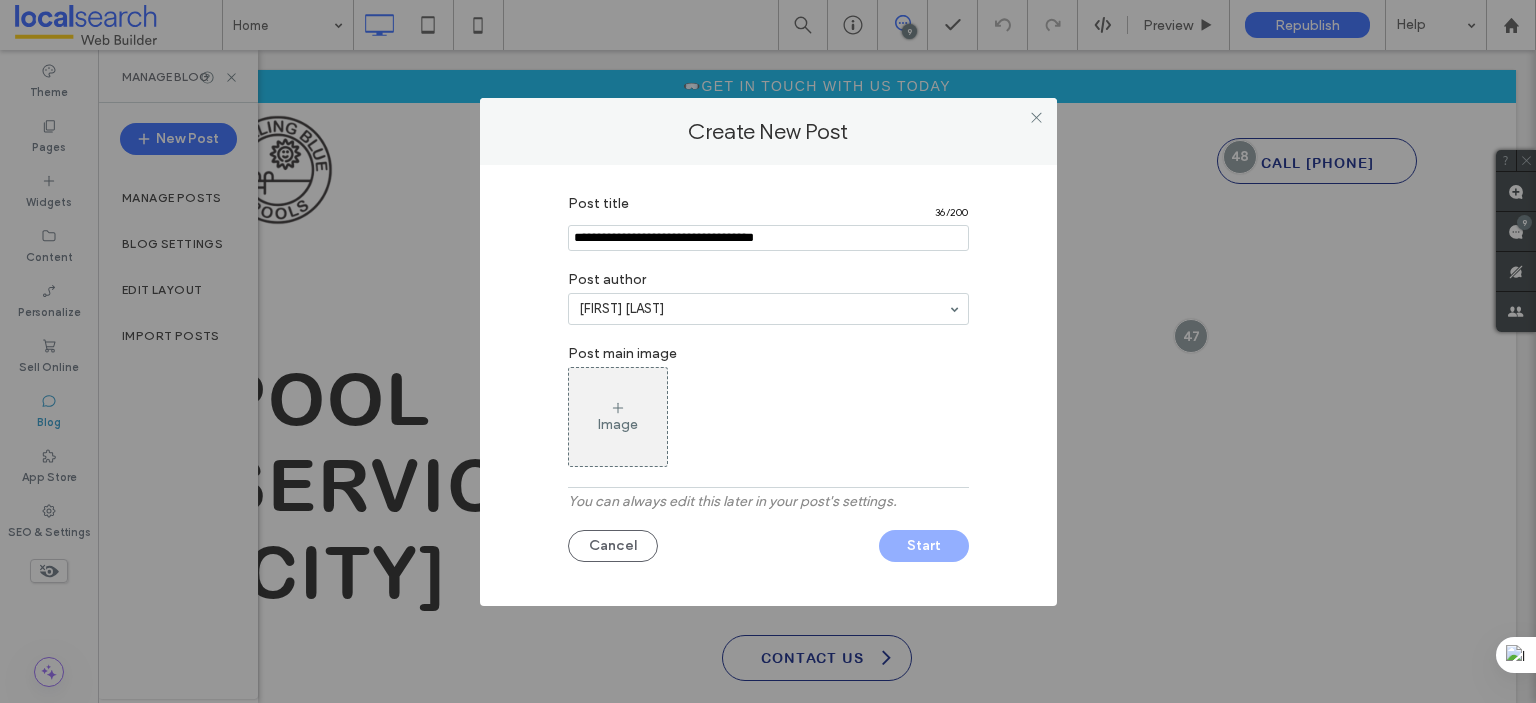 type on "**********" 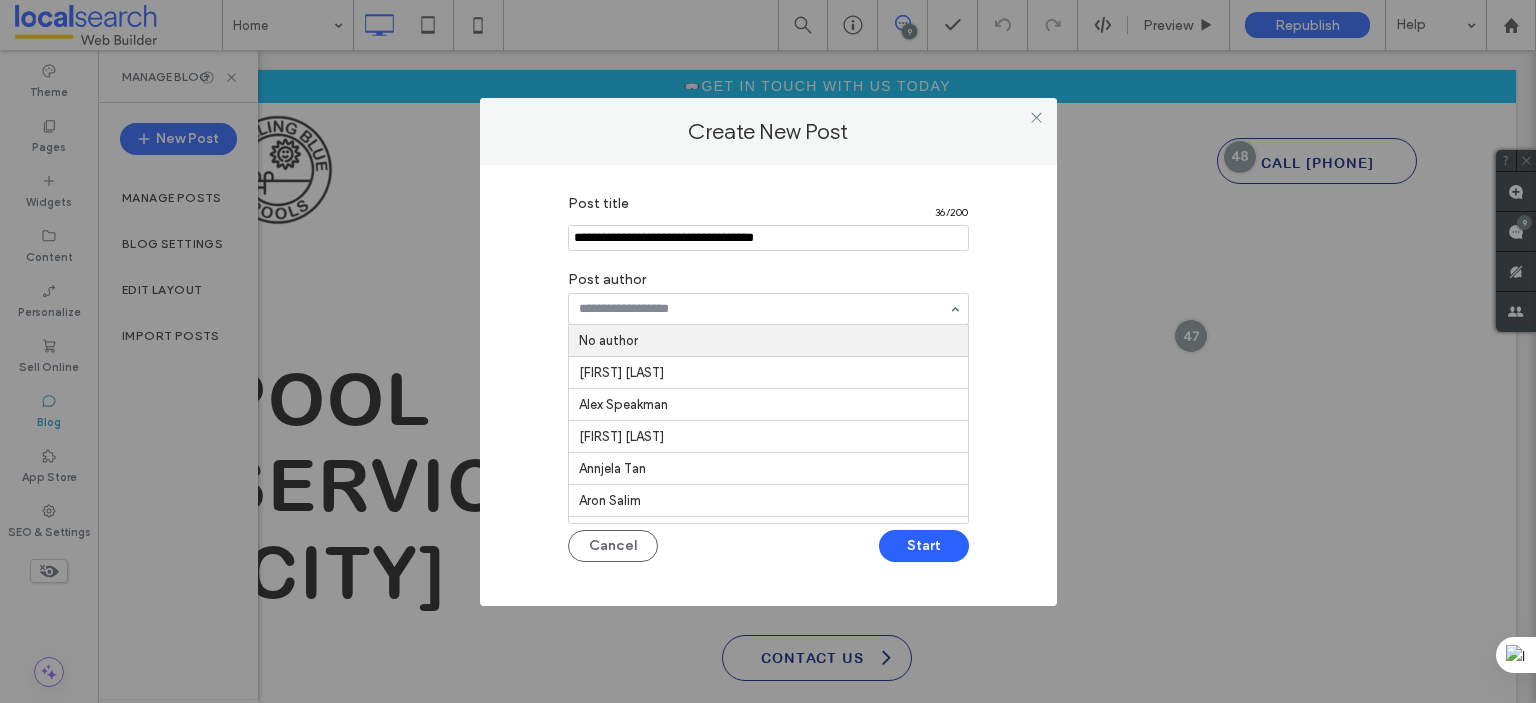 paste on "**********" 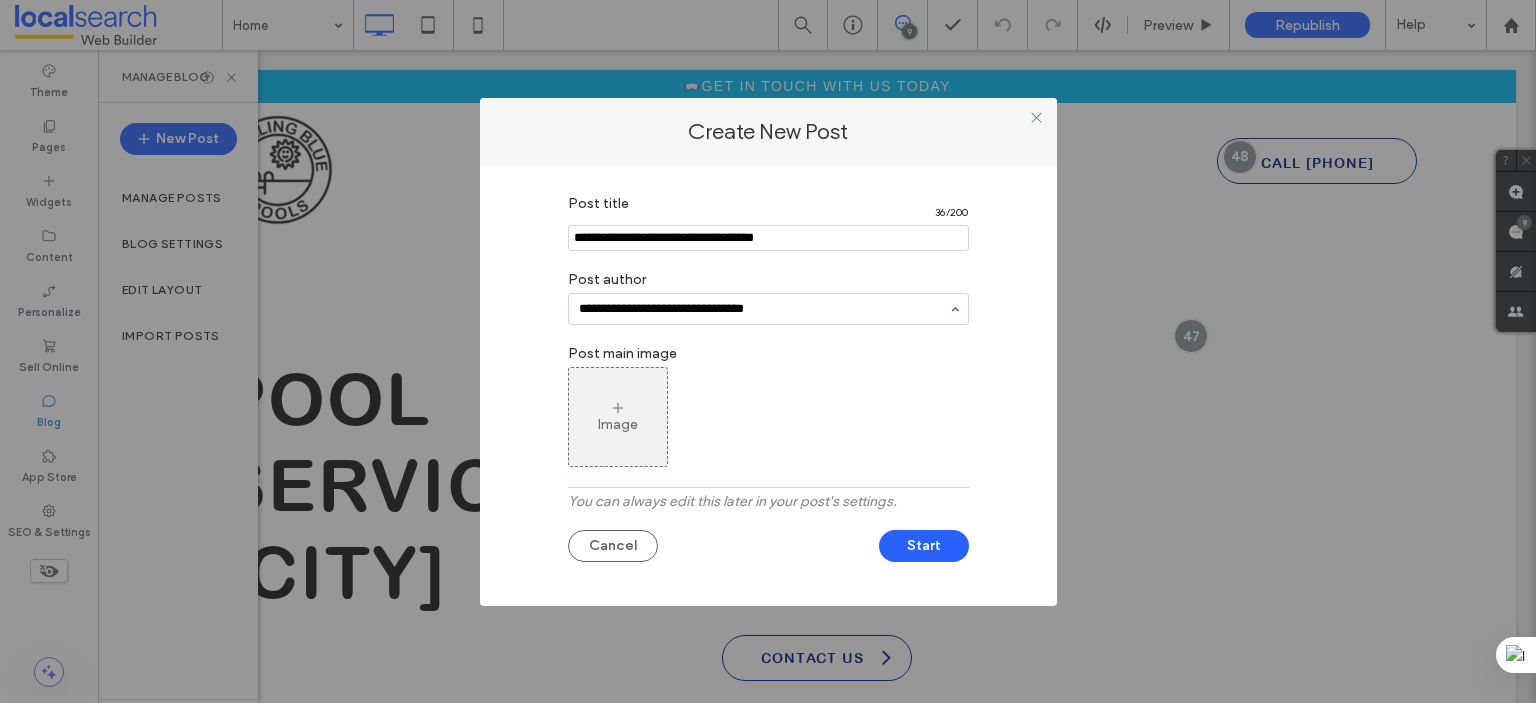 type on "**********" 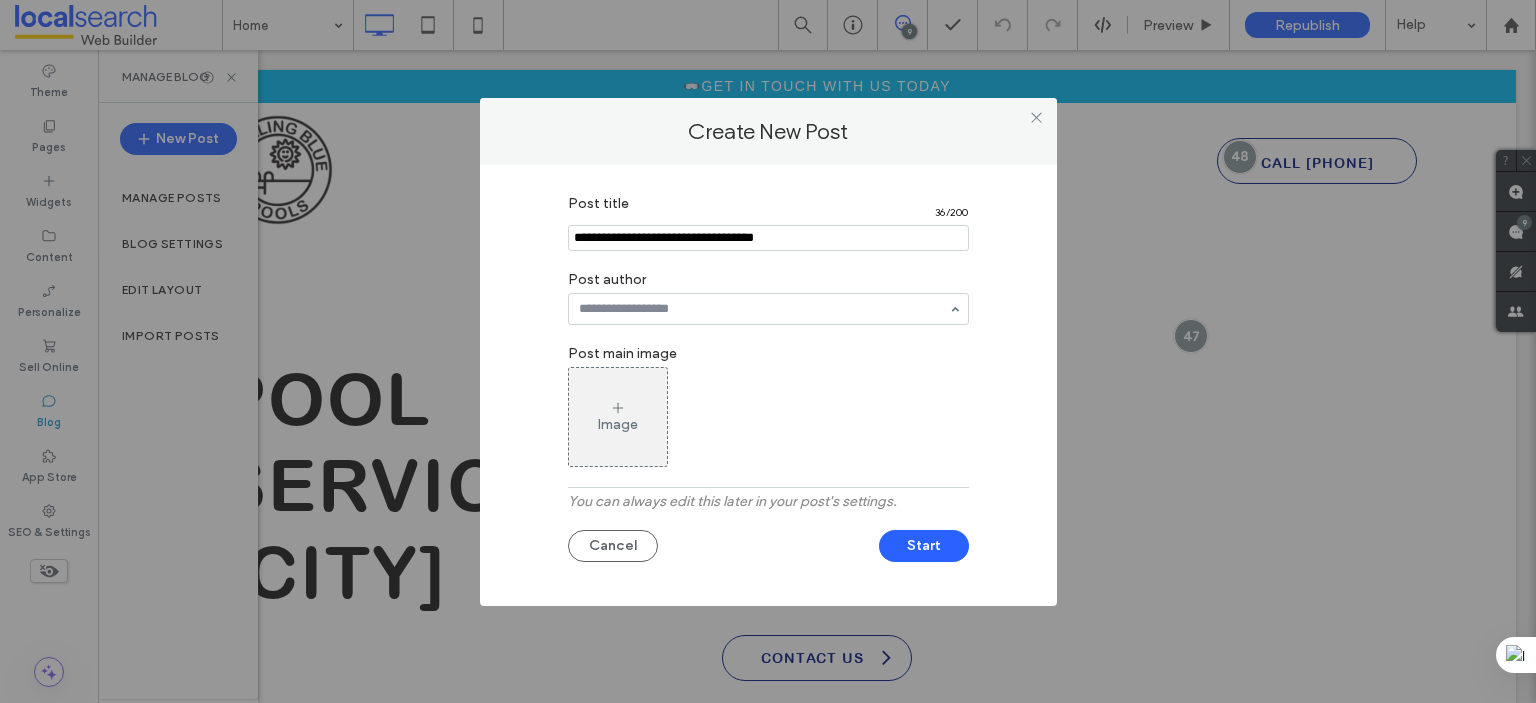 click on "Post title 36 / 200 Post author Post main image Image You can always edit this later in your post's settings. Cancel Start" at bounding box center [768, 380] 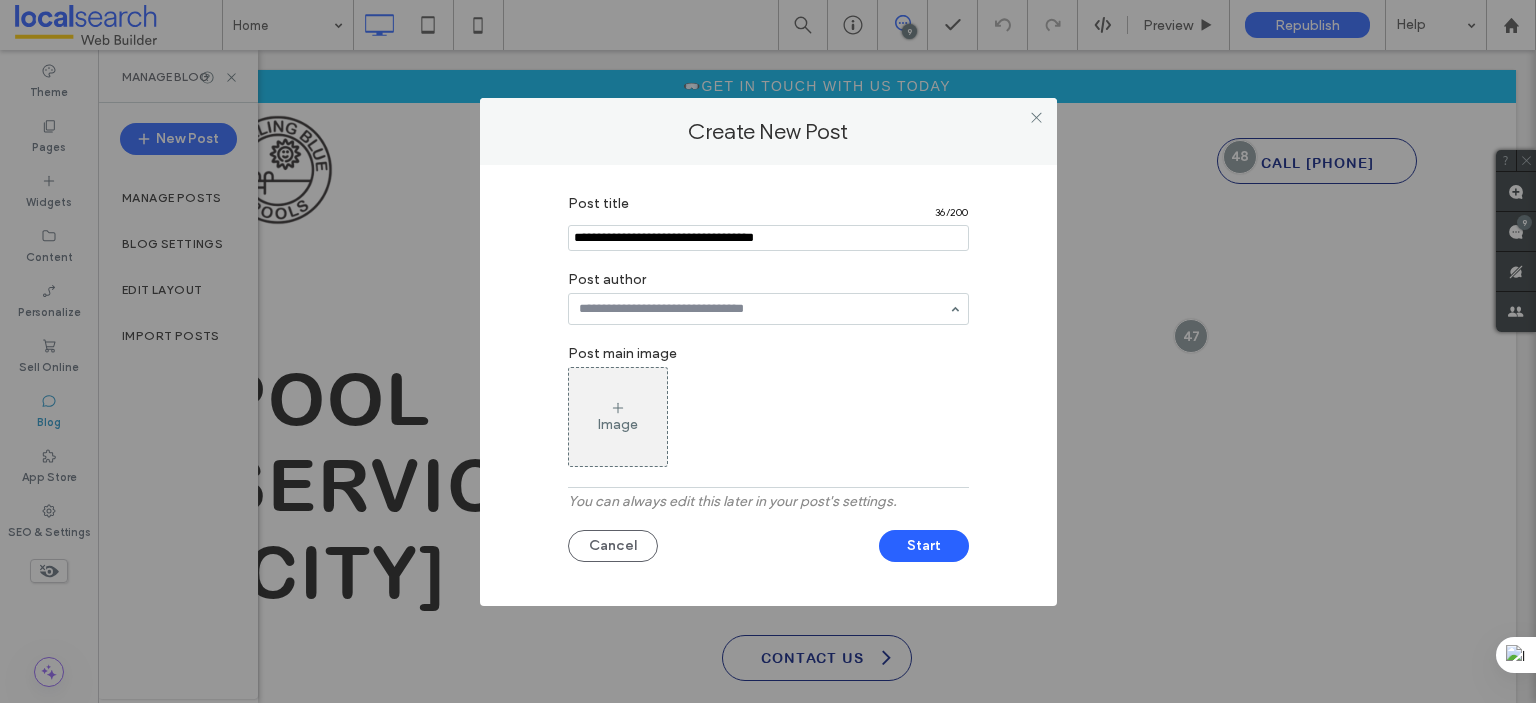 click at bounding box center [763, 309] 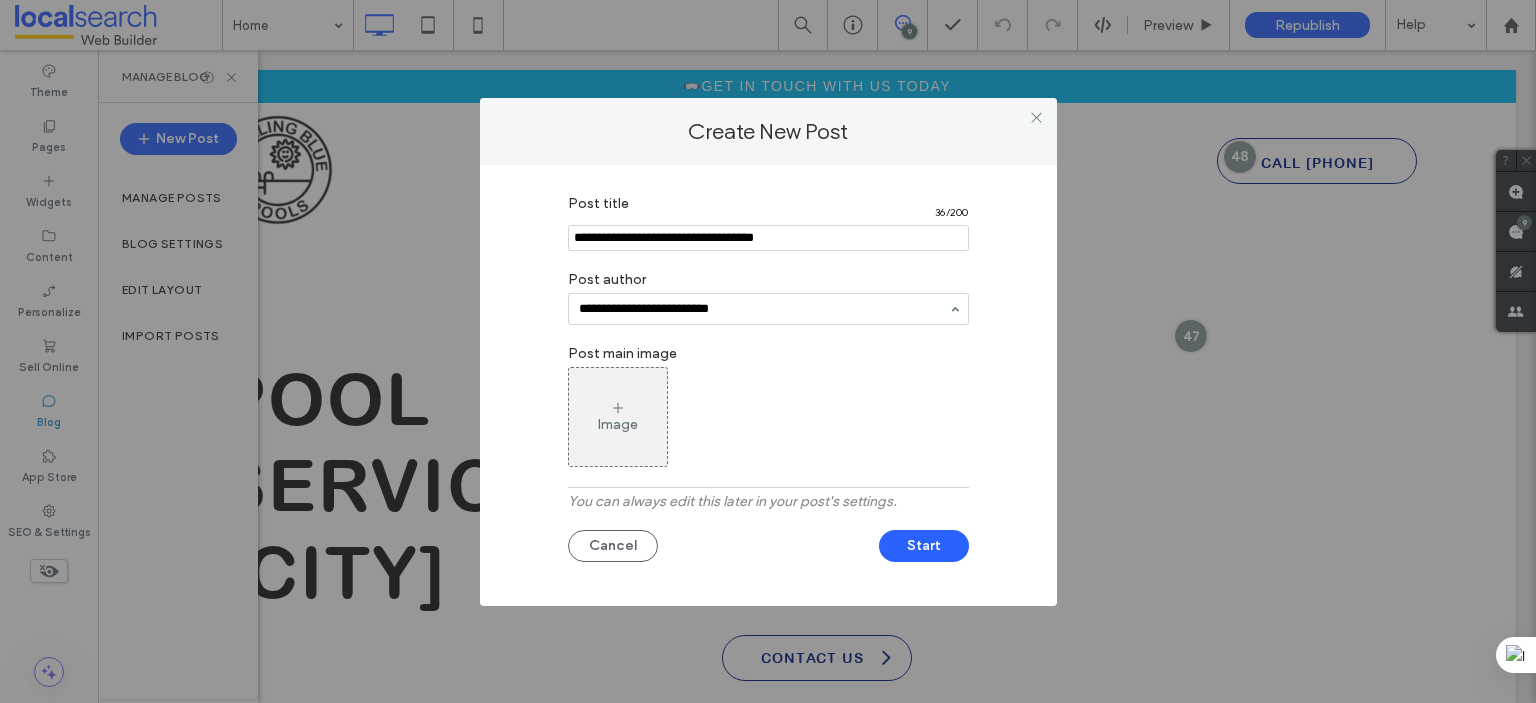 drag, startPoint x: 713, startPoint y: 315, endPoint x: 690, endPoint y: 317, distance: 23.086792 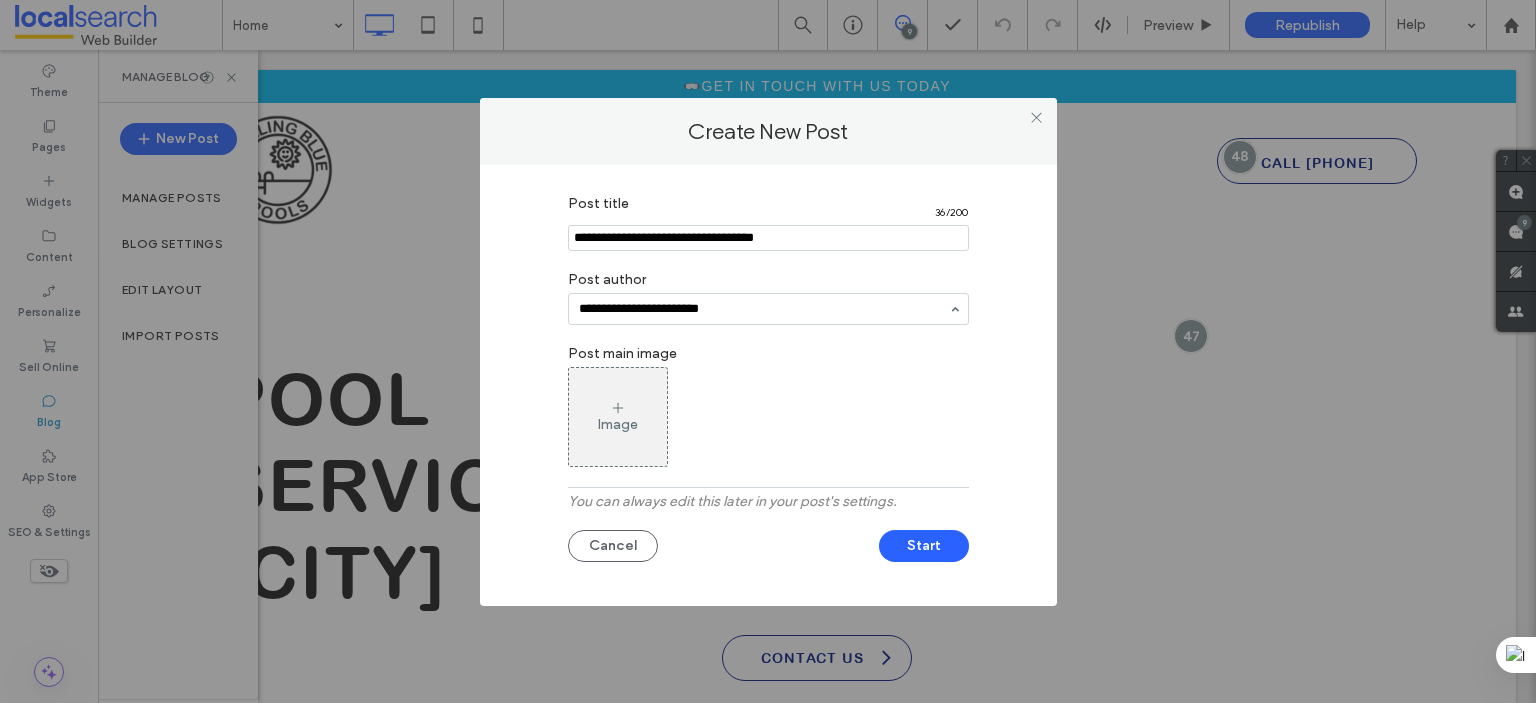 click on "**********" at bounding box center [763, 309] 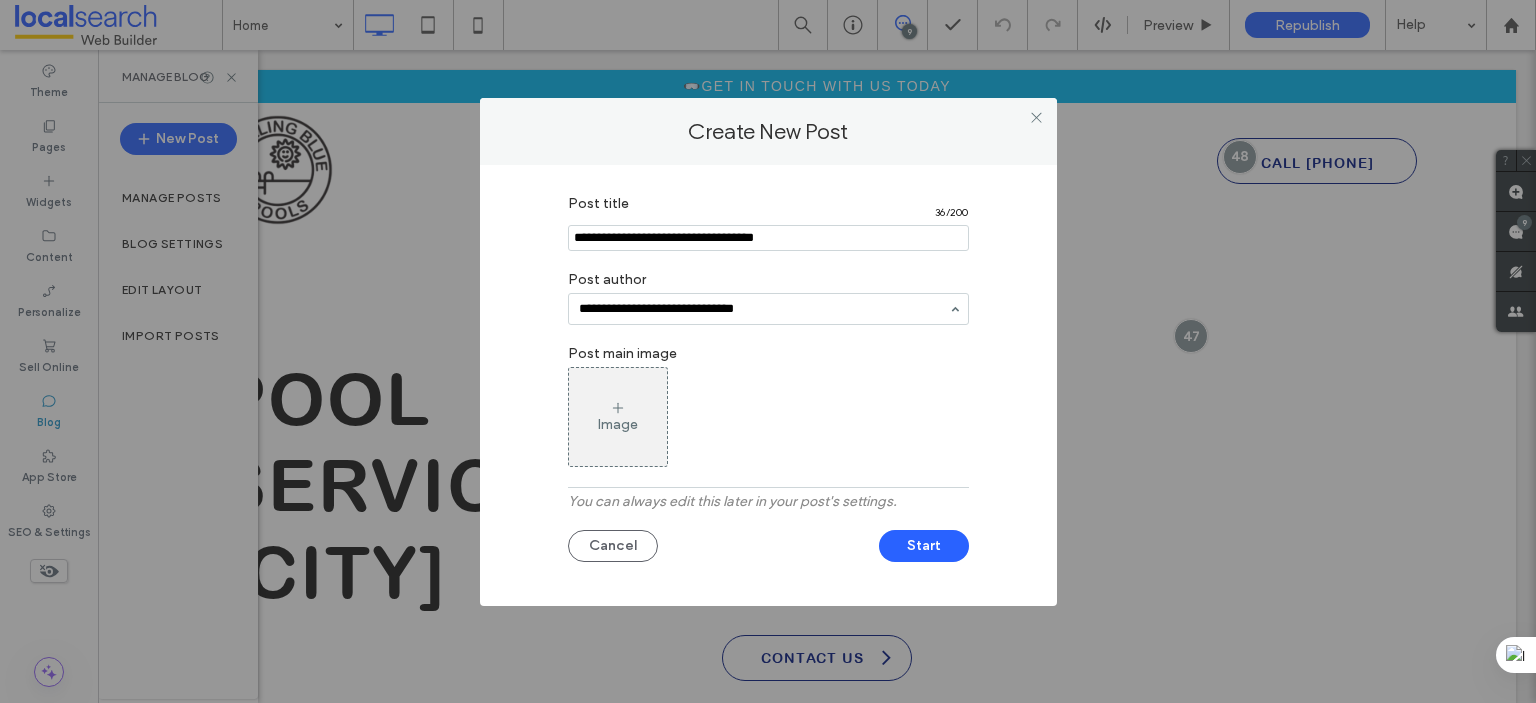 type on "**********" 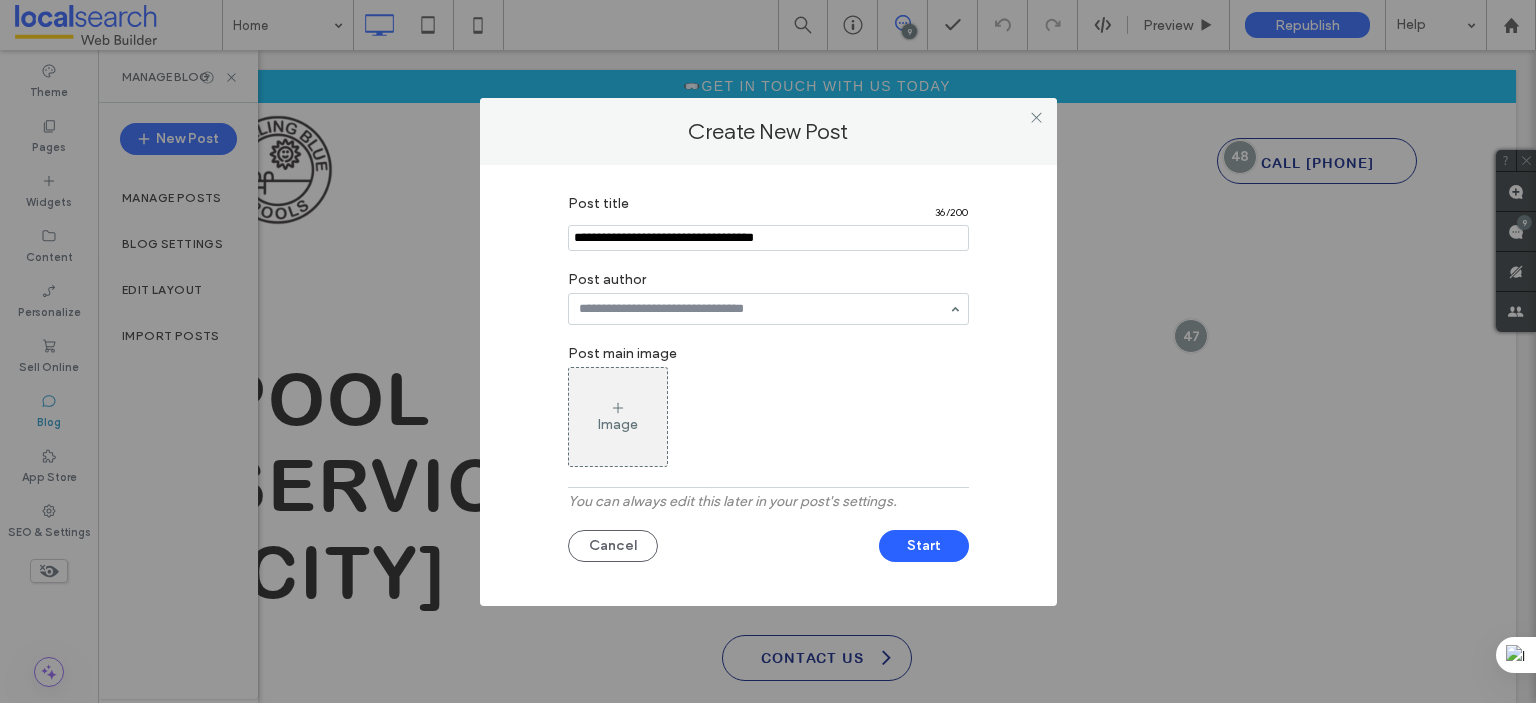 click on "Post title 36 / 200 Post author Post main image Image You can always edit this later in your post's settings. Cancel Start" at bounding box center (768, 380) 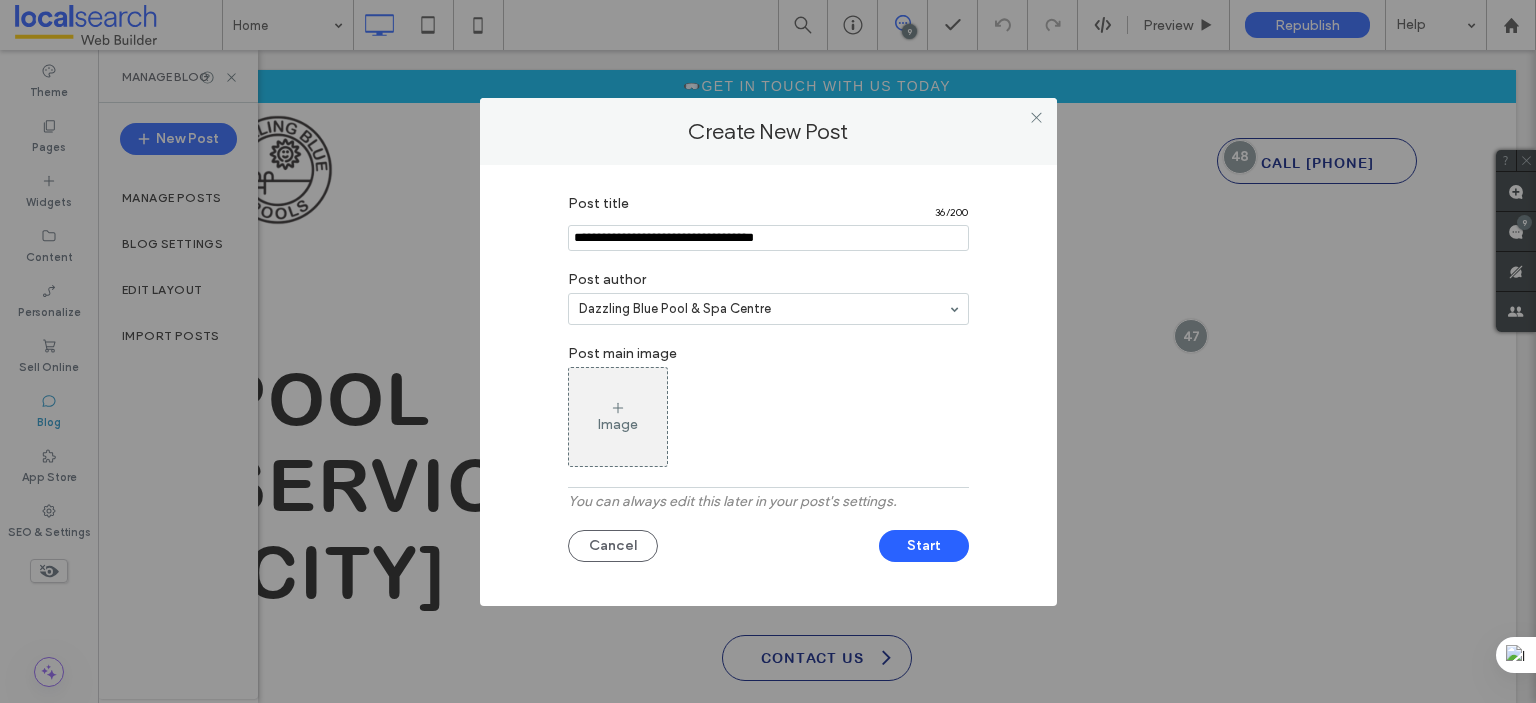 click 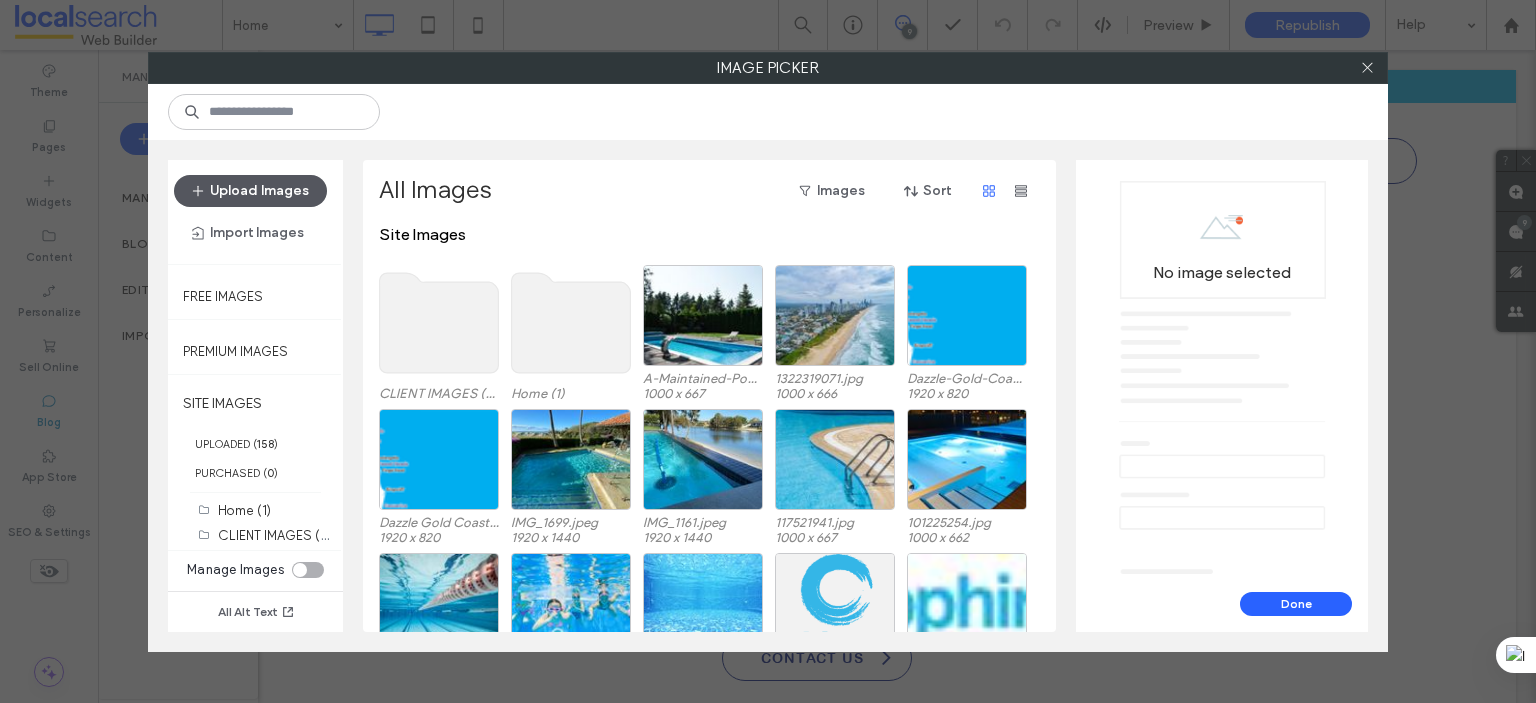 click on "Upload Images" at bounding box center (250, 191) 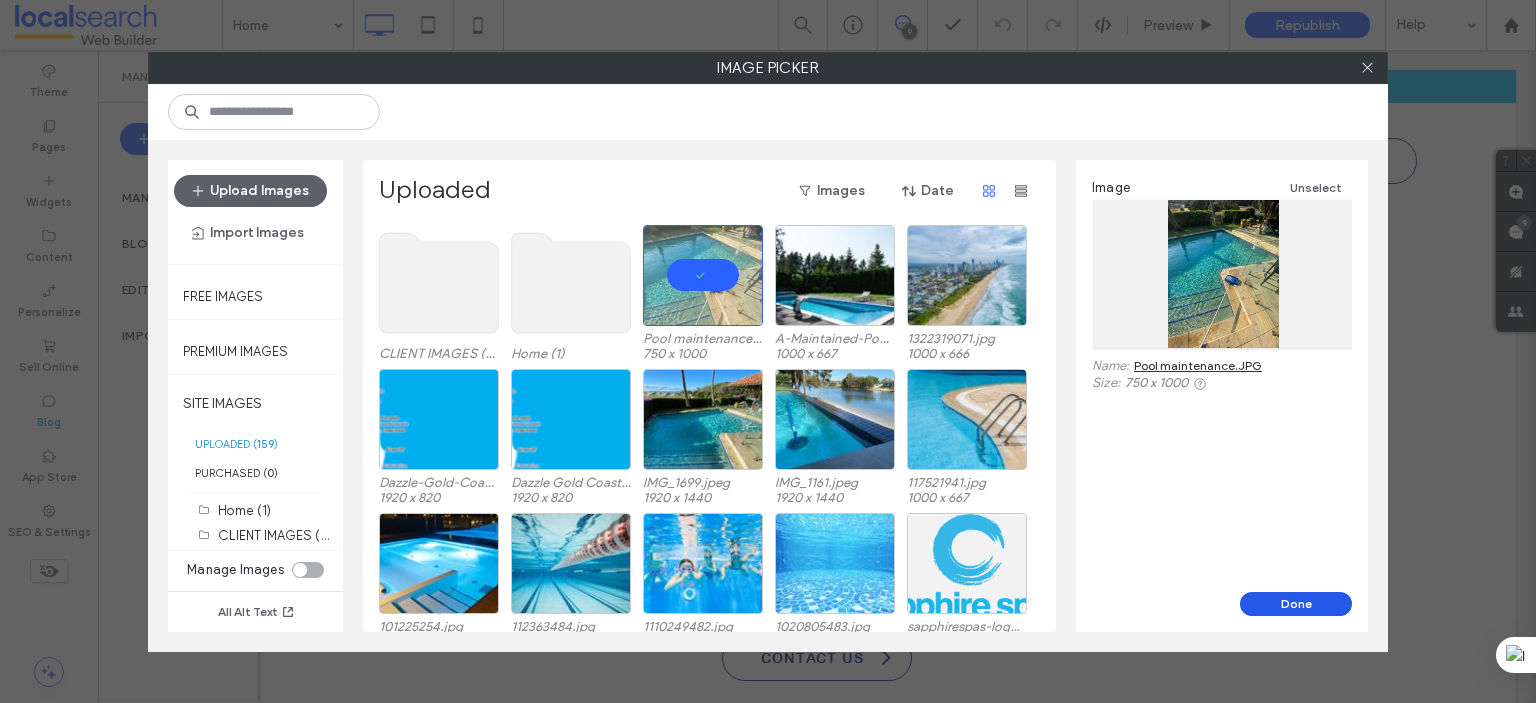 click on "Done" at bounding box center (1296, 604) 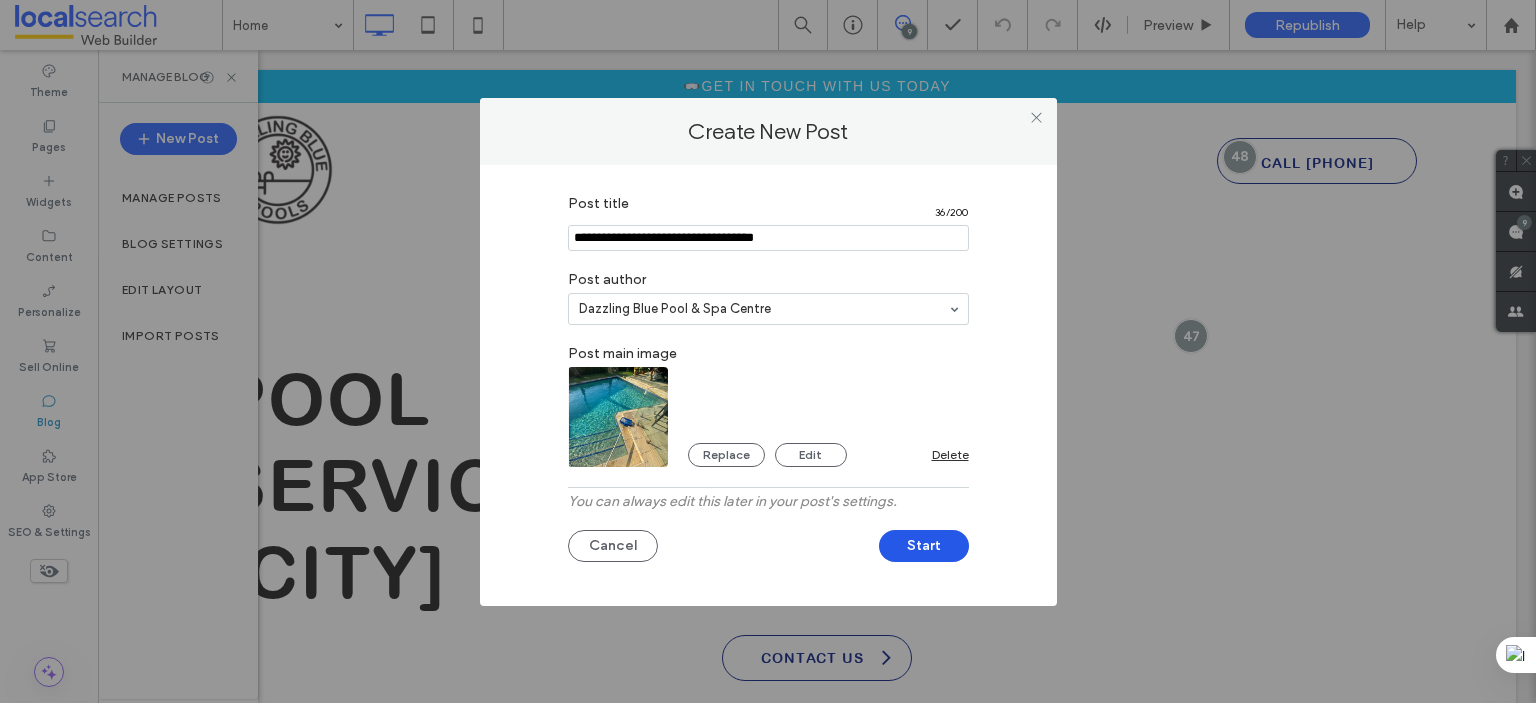 click on "Start" at bounding box center (924, 546) 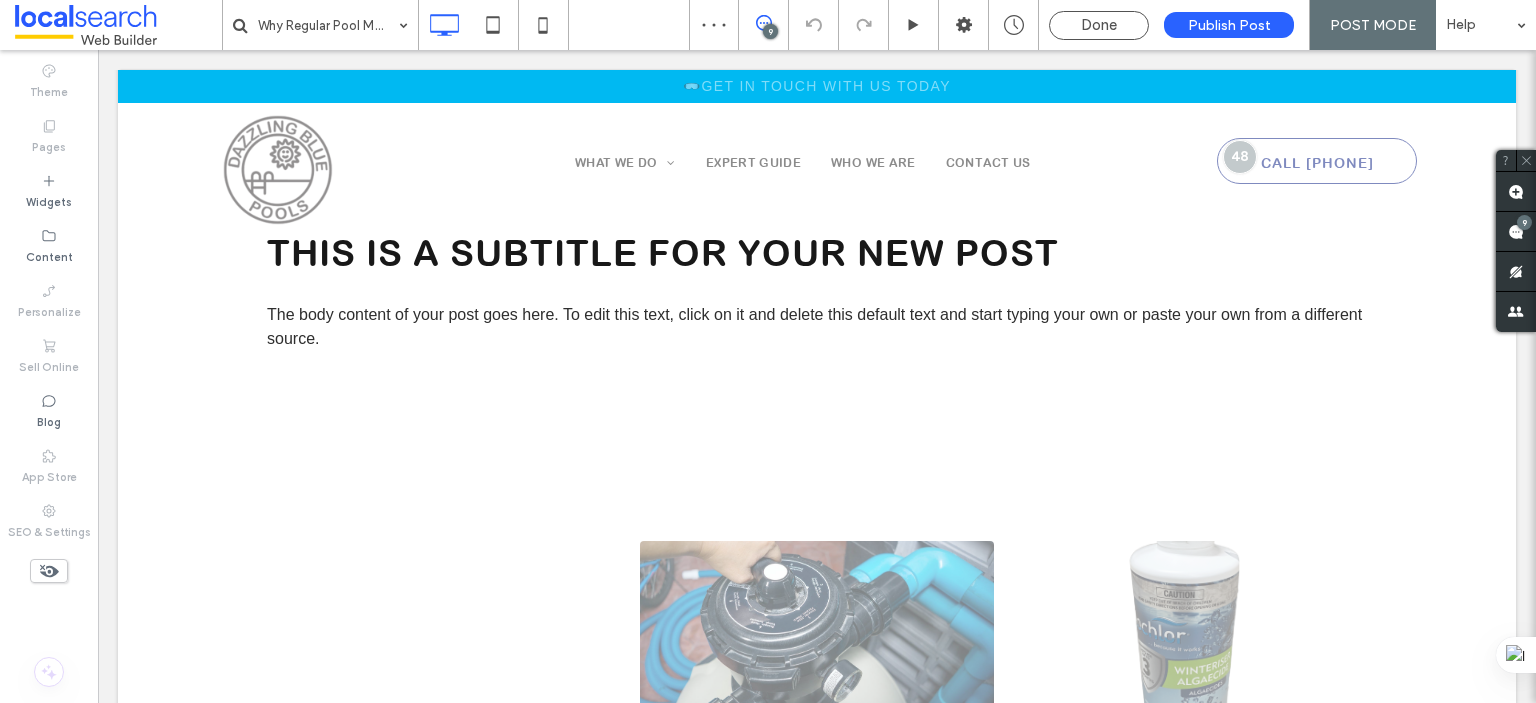scroll, scrollTop: 0, scrollLeft: 0, axis: both 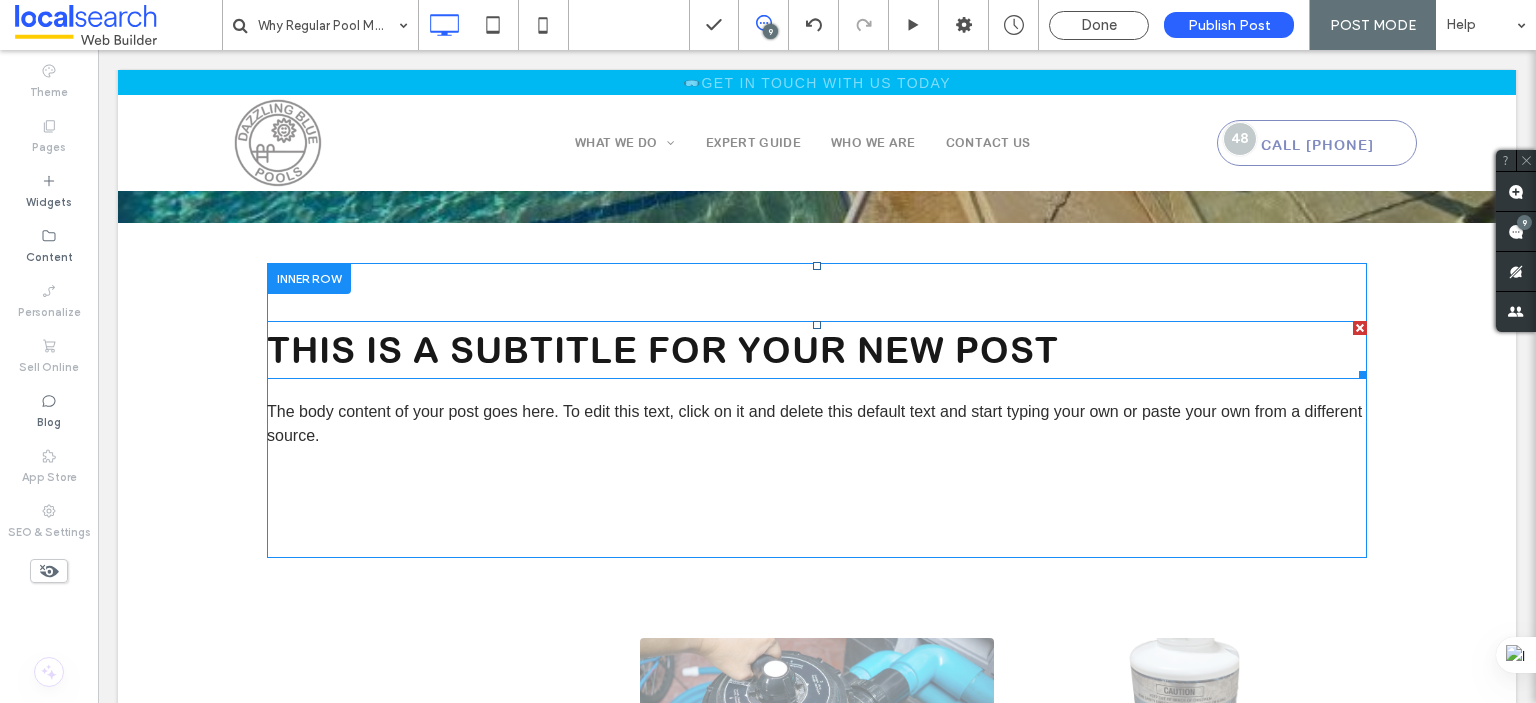 click on "This is a subtitle for your new post" at bounding box center [663, 350] 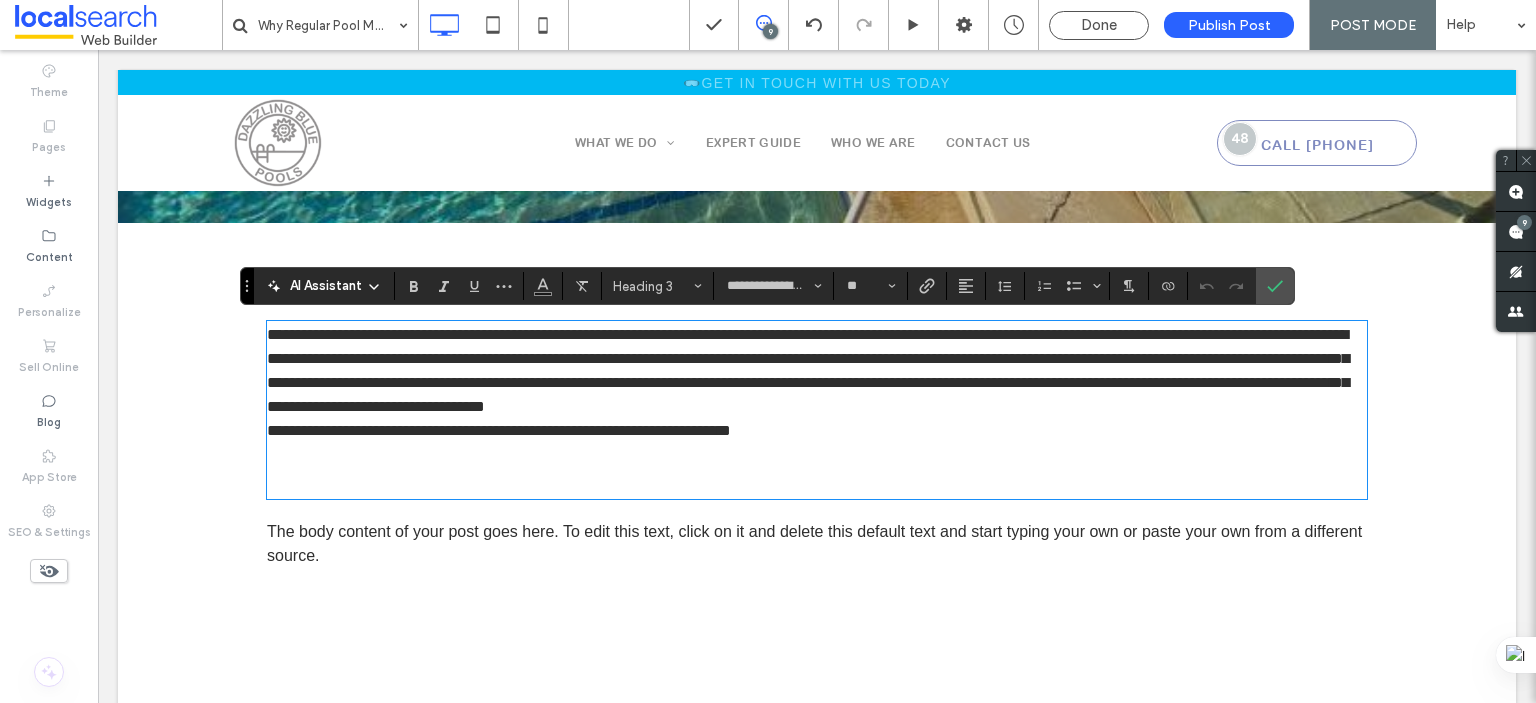 type on "**" 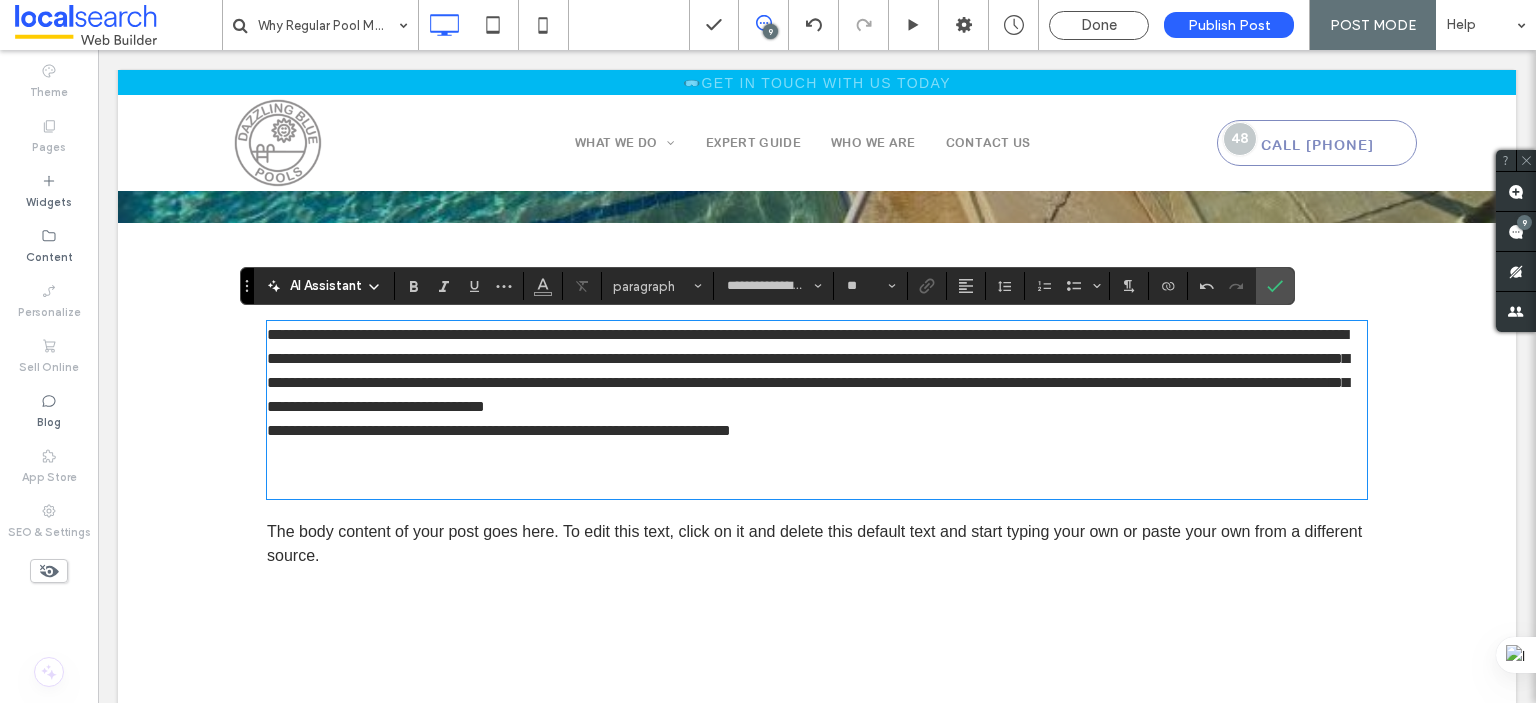 type on "*****" 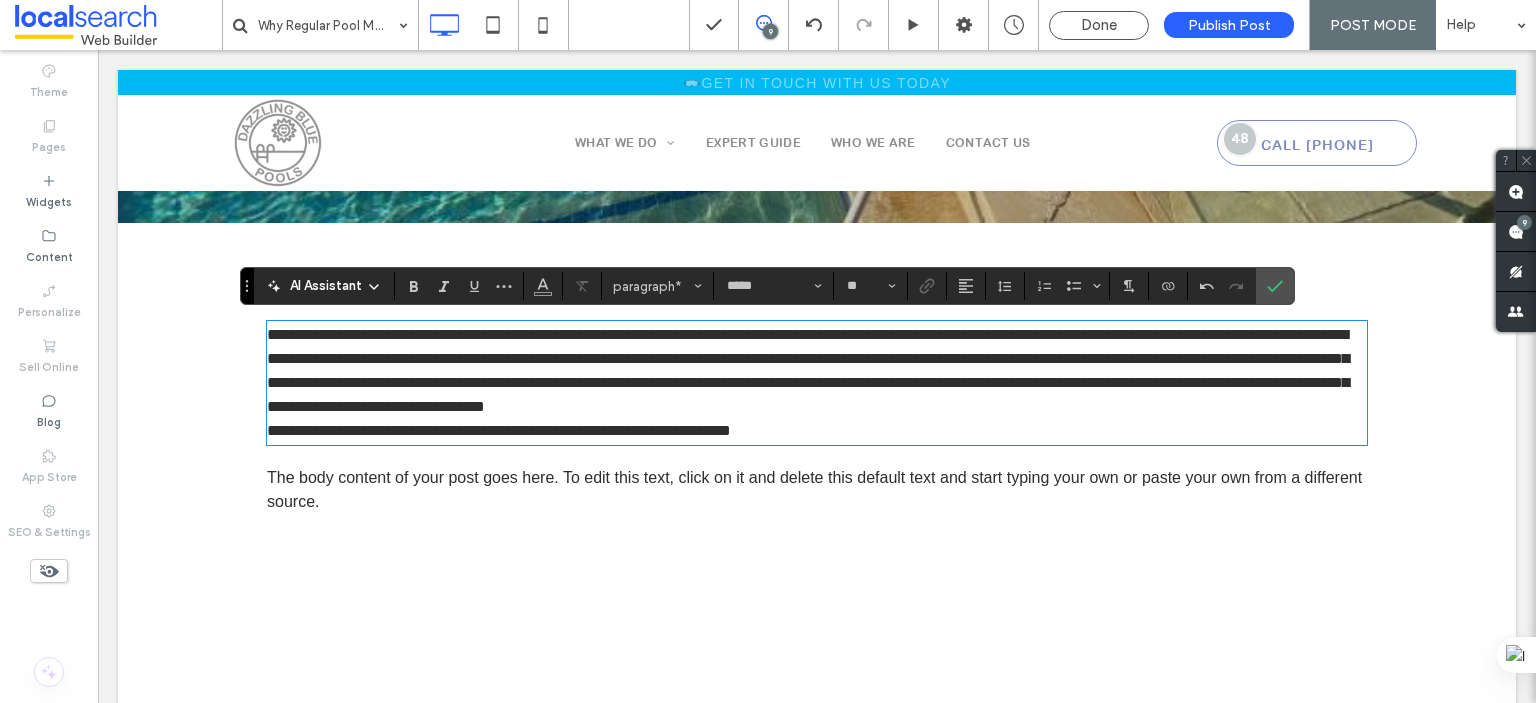 click on "**********" at bounding box center [499, 430] 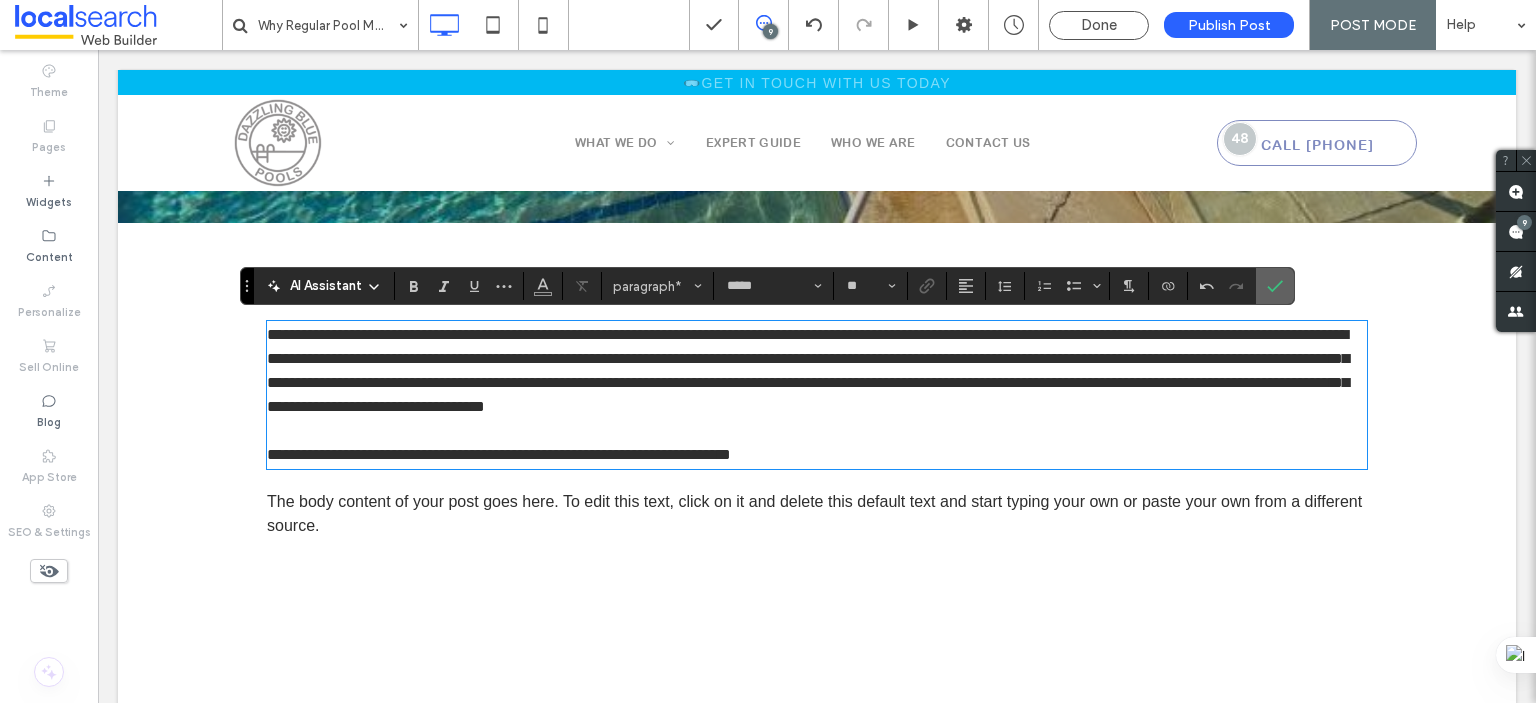 click at bounding box center (1275, 286) 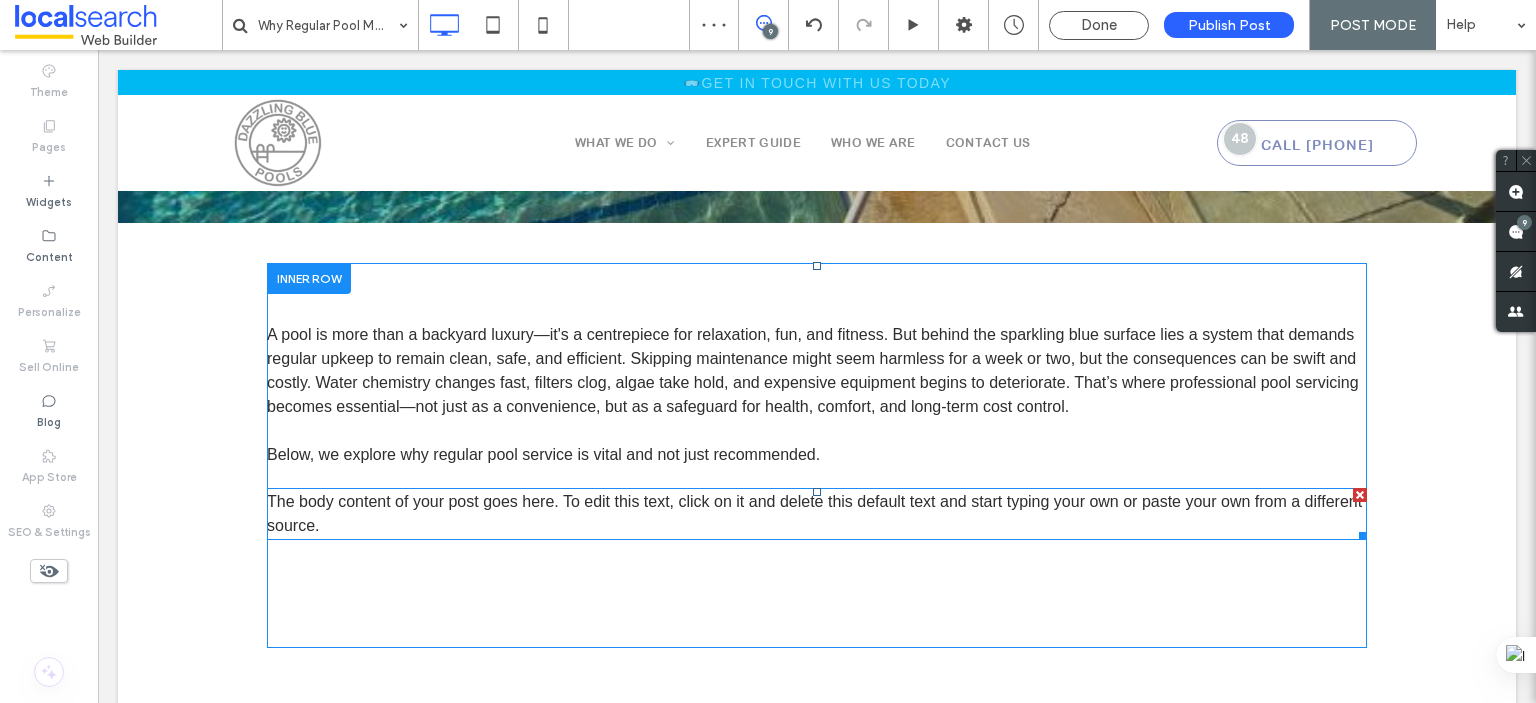 click on "The body content of your post goes here. To edit this text, click on it and delete this default text and start typing your own or paste your own from a different source." at bounding box center [817, 514] 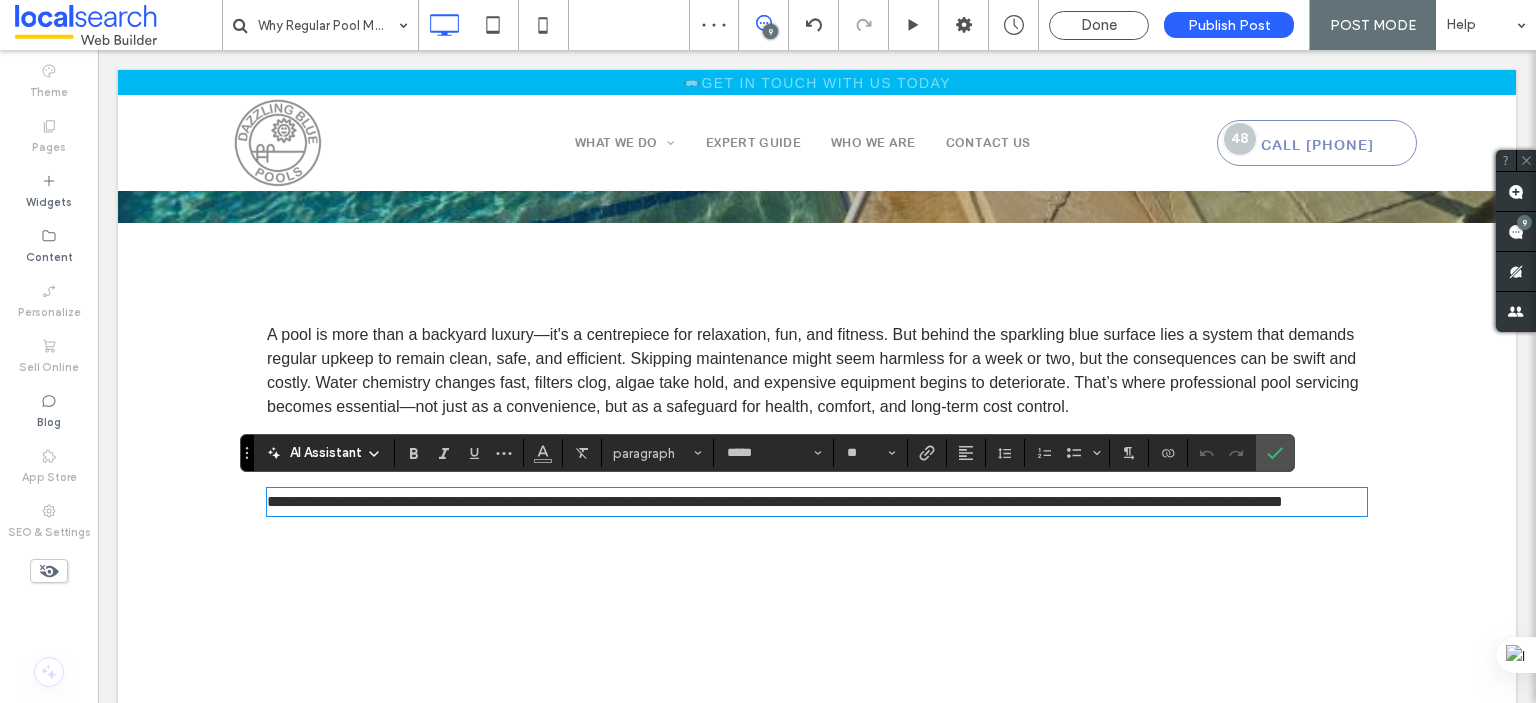scroll, scrollTop: 0, scrollLeft: 0, axis: both 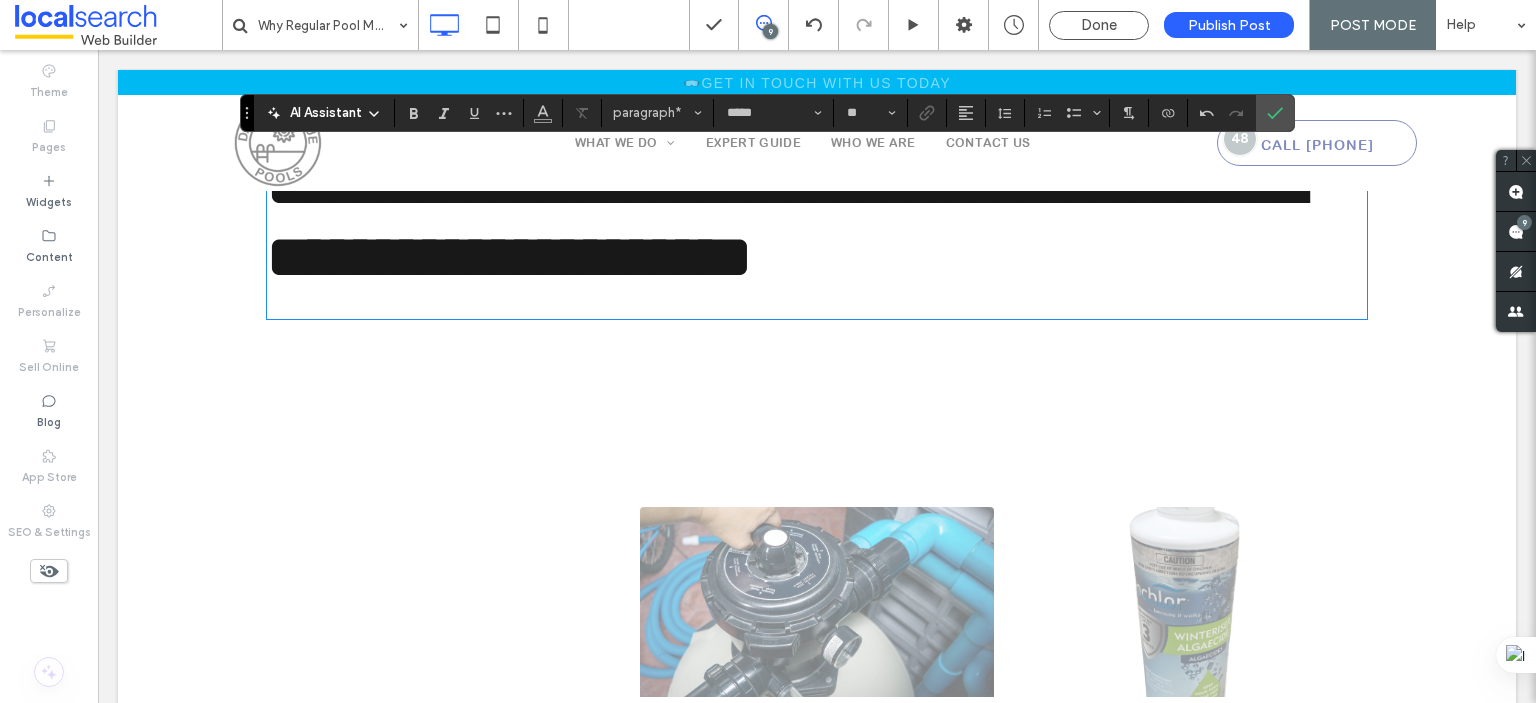 type on "**********" 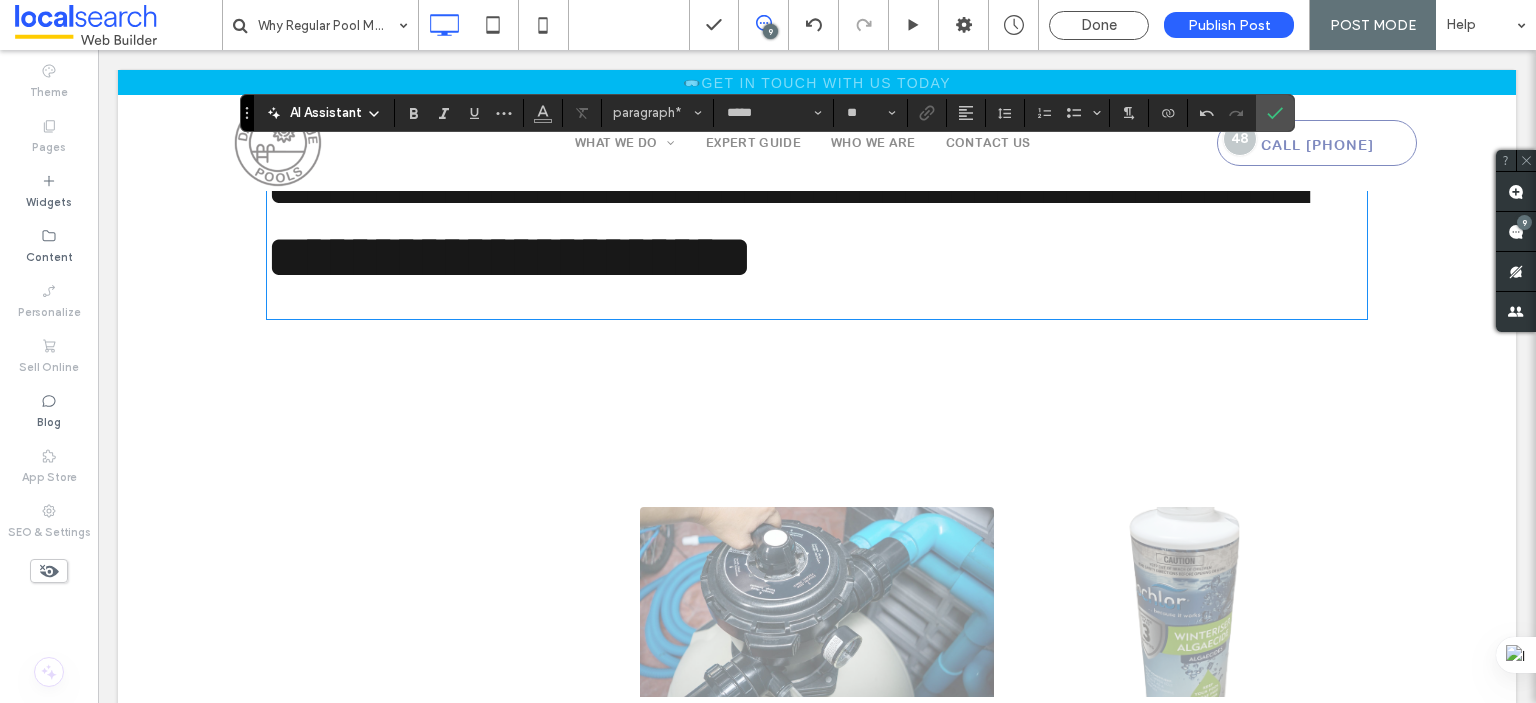 type on "**" 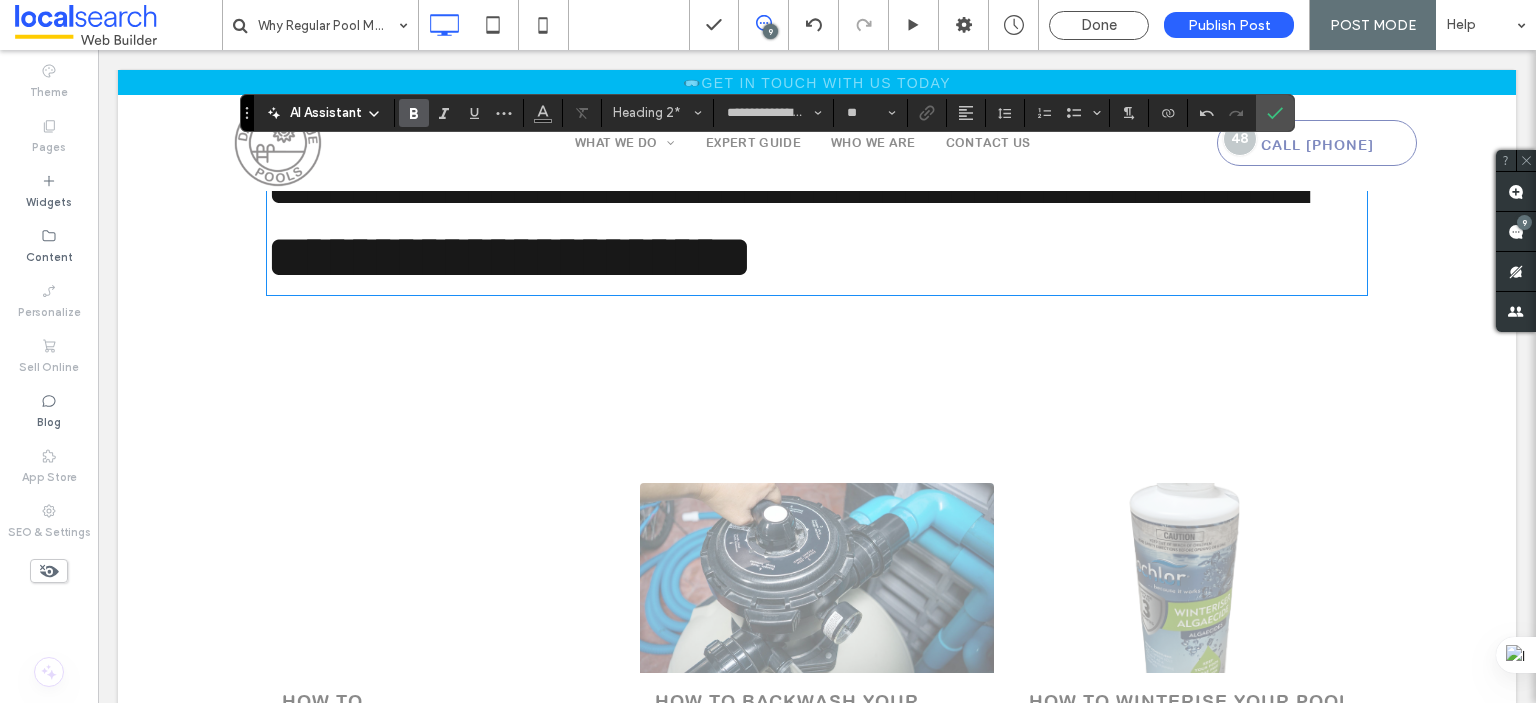 click on "**********" at bounding box center (817, 137) 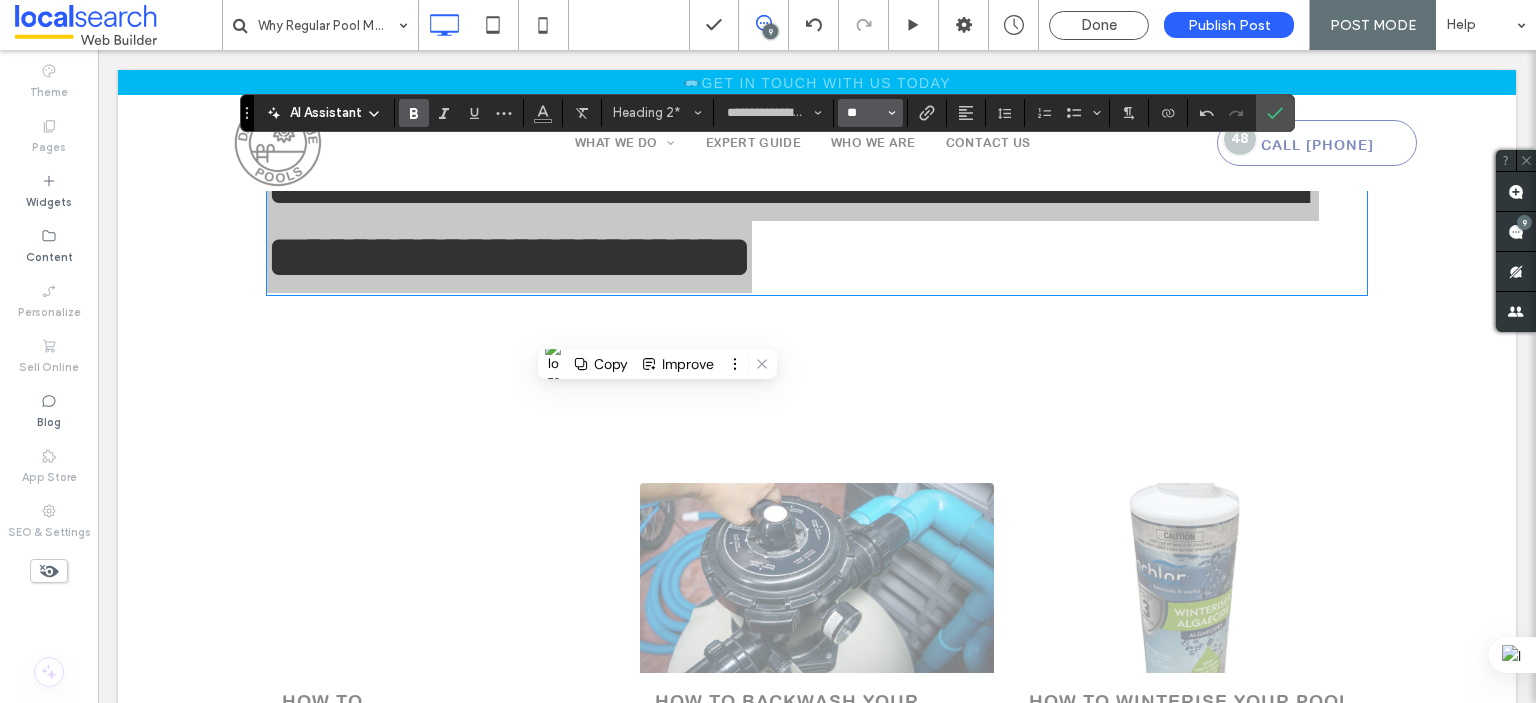 click on "**" at bounding box center [864, 113] 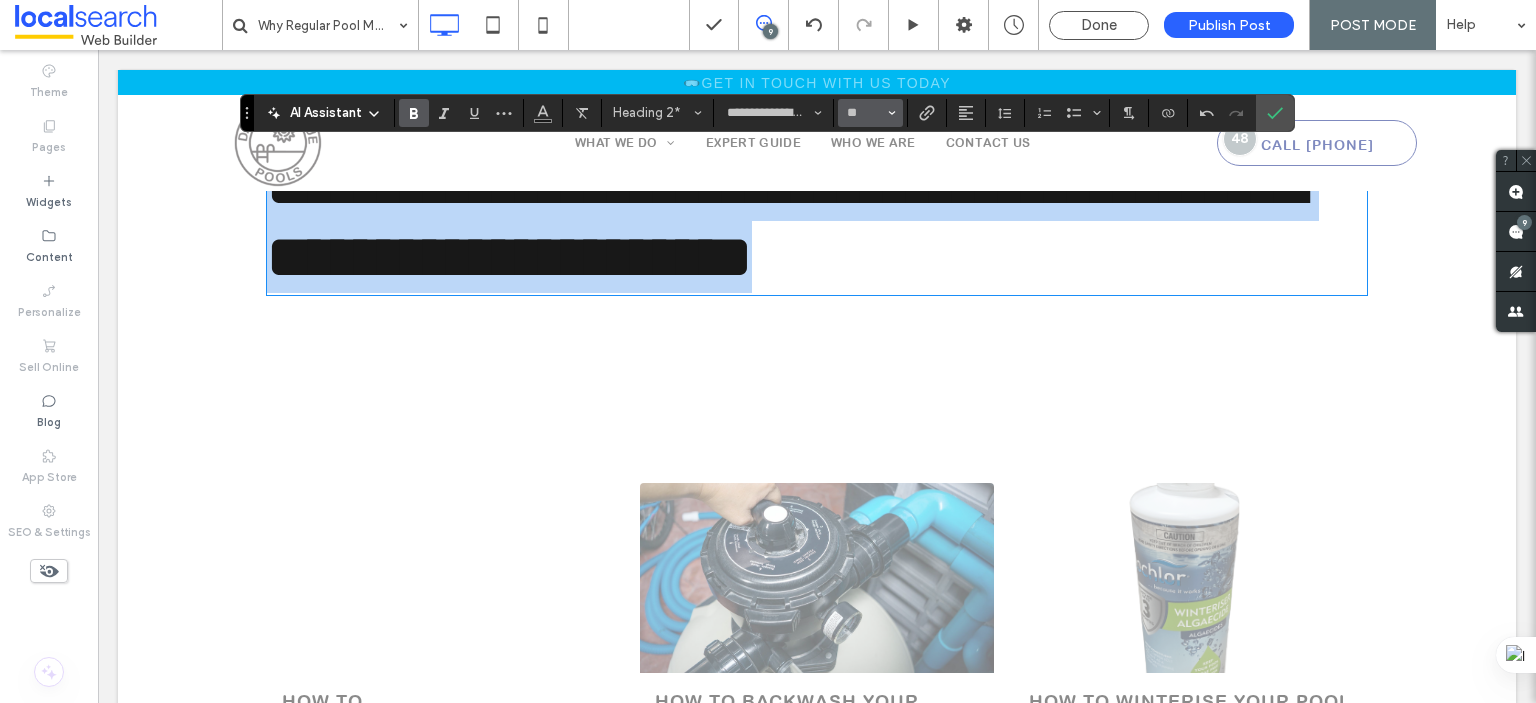 type on "**" 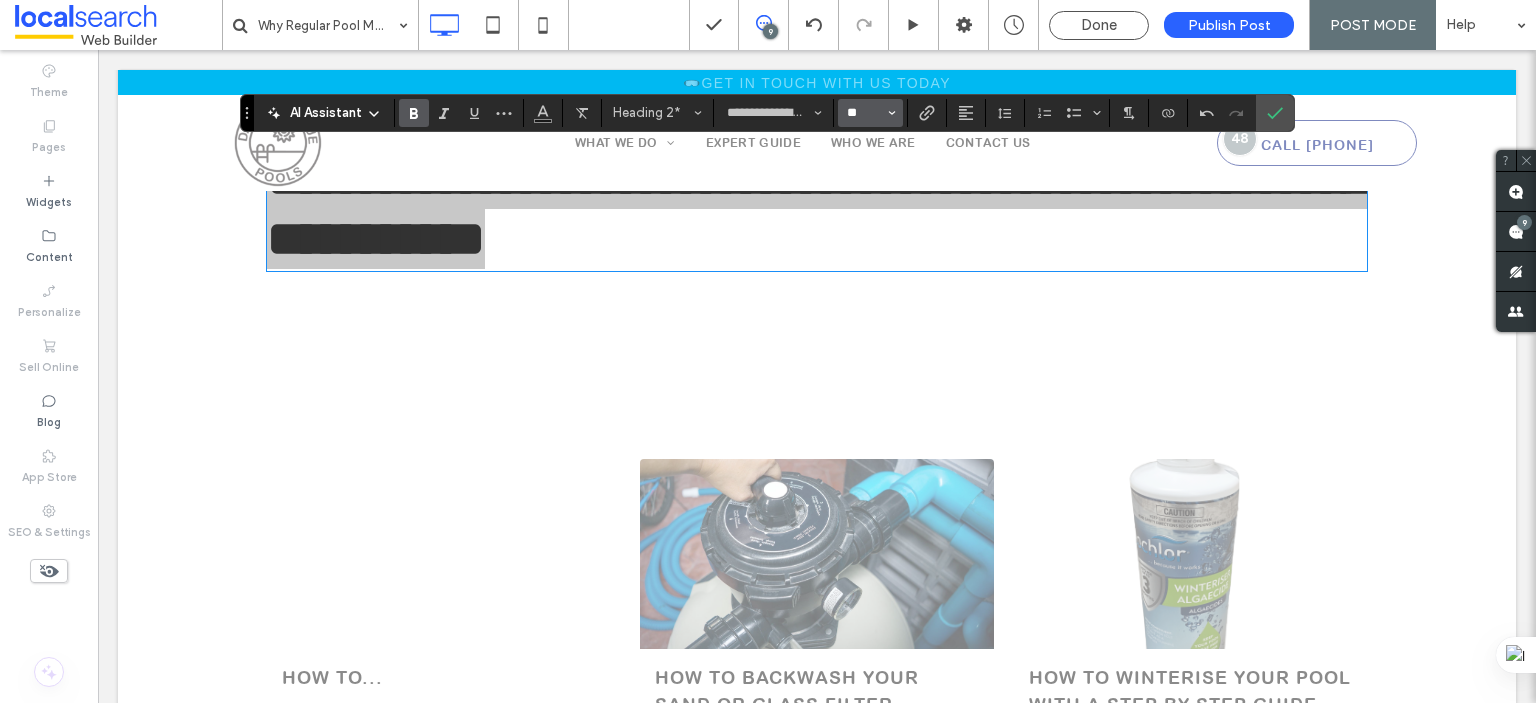 click on "**" at bounding box center [864, 113] 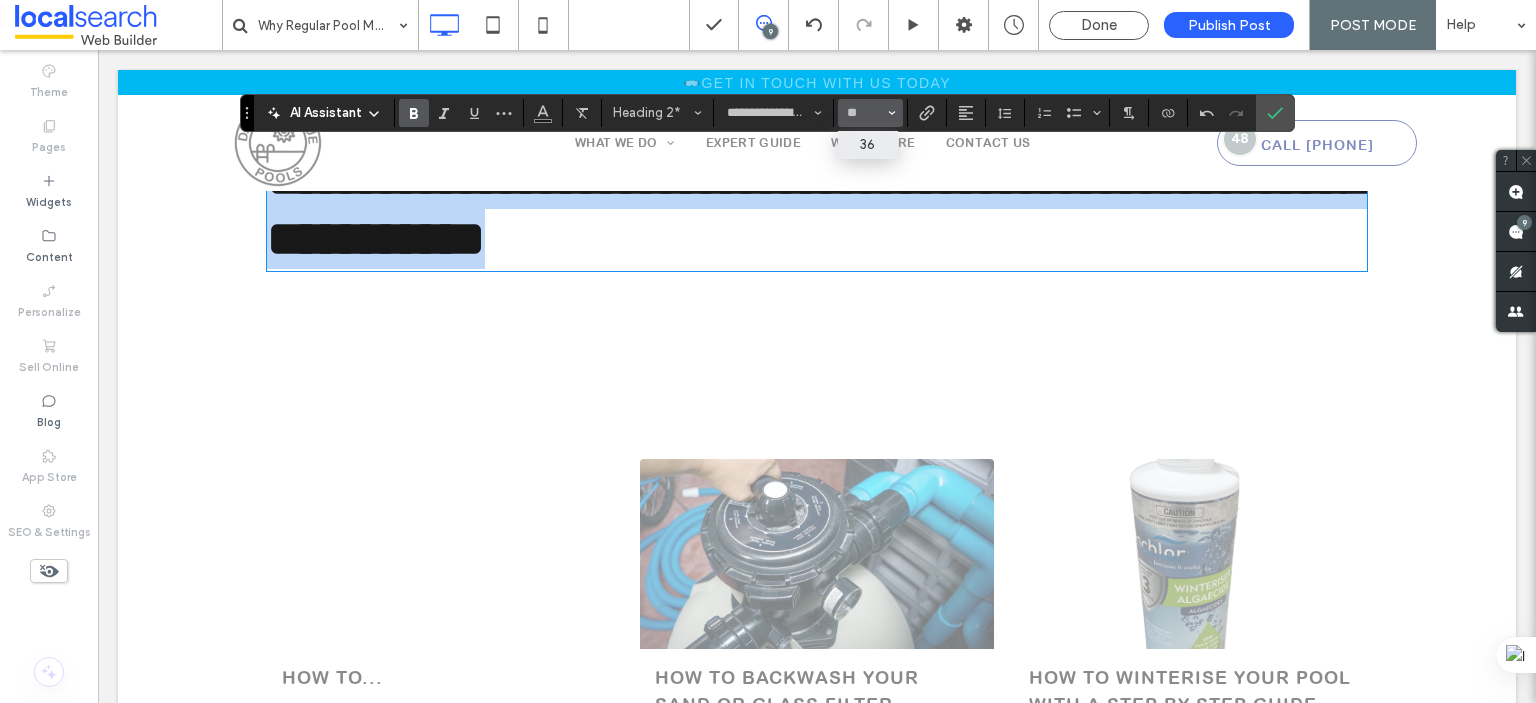 type on "**" 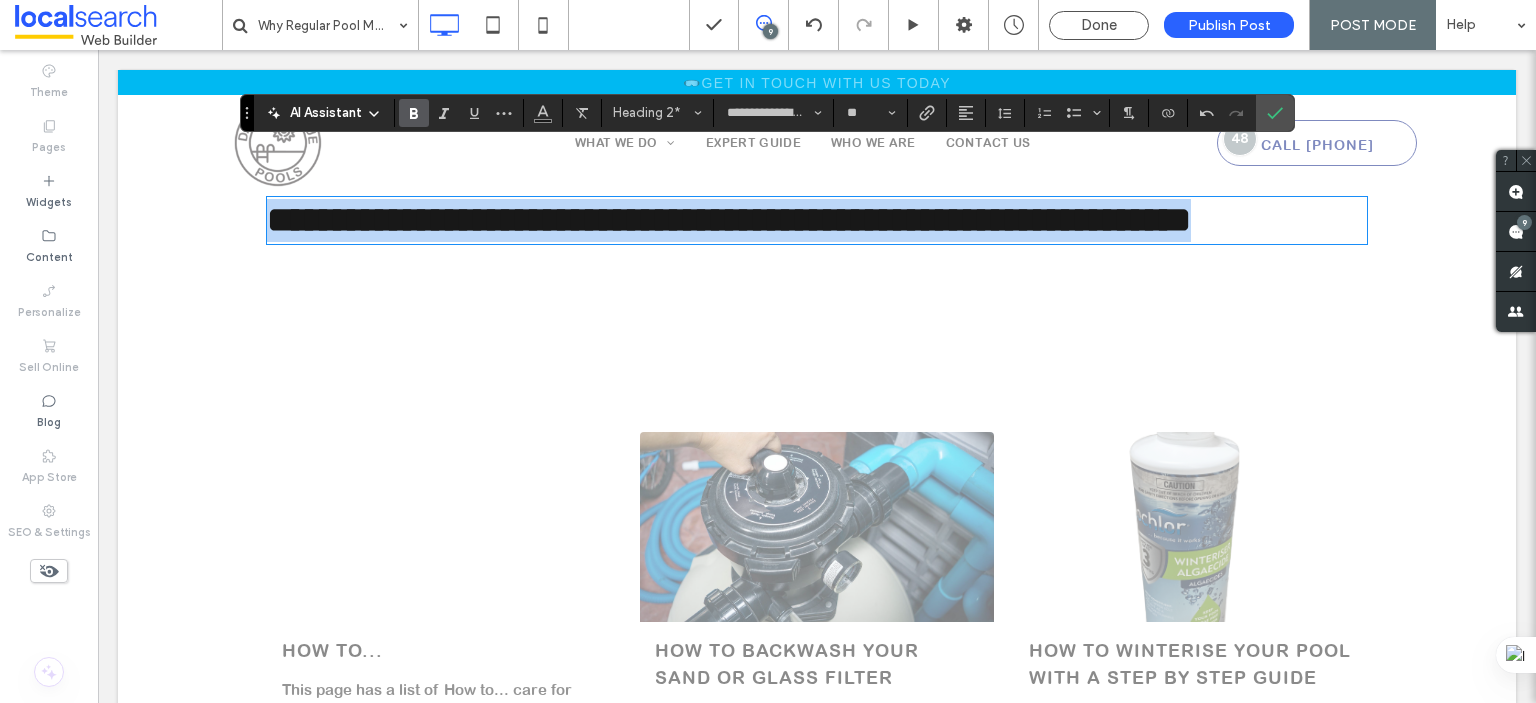 scroll, scrollTop: 1001, scrollLeft: 0, axis: vertical 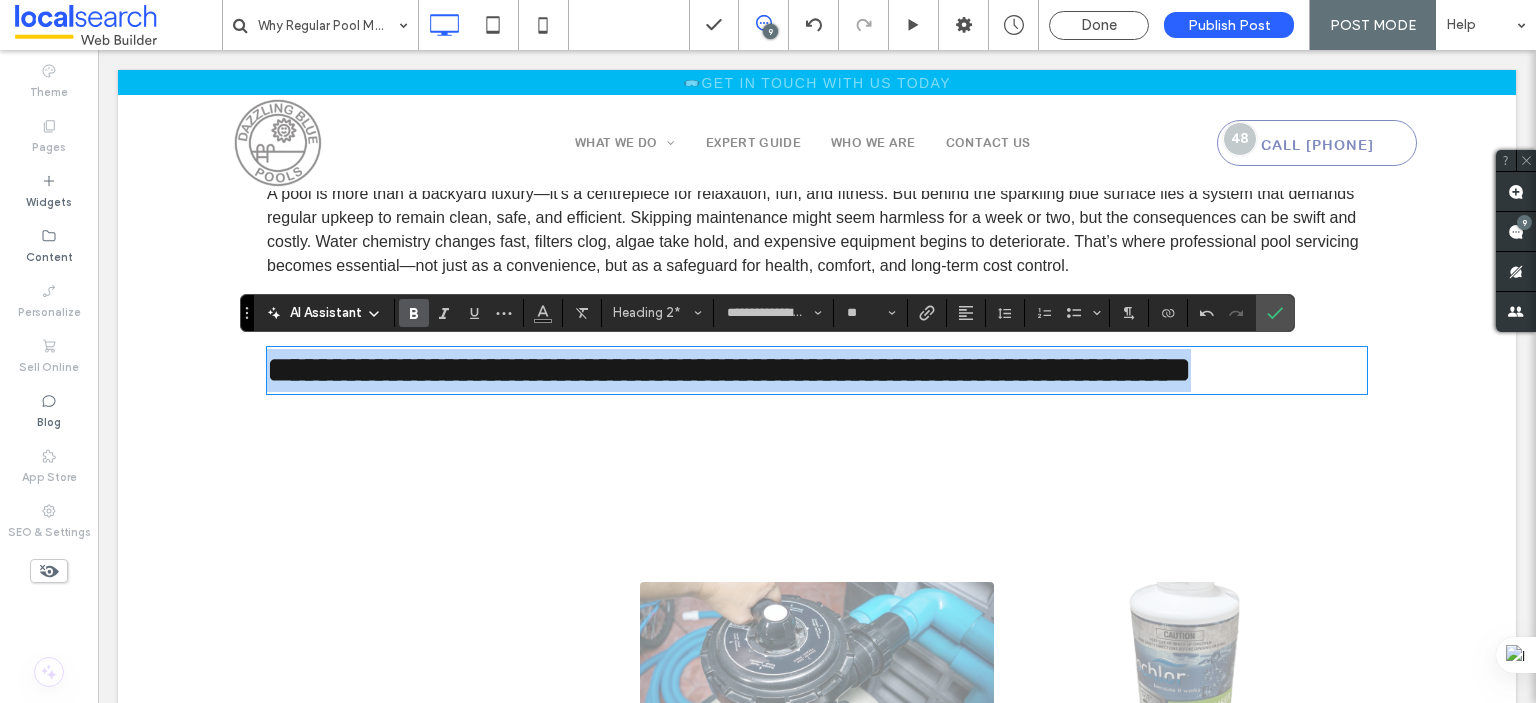 click on "**********" at bounding box center [729, 370] 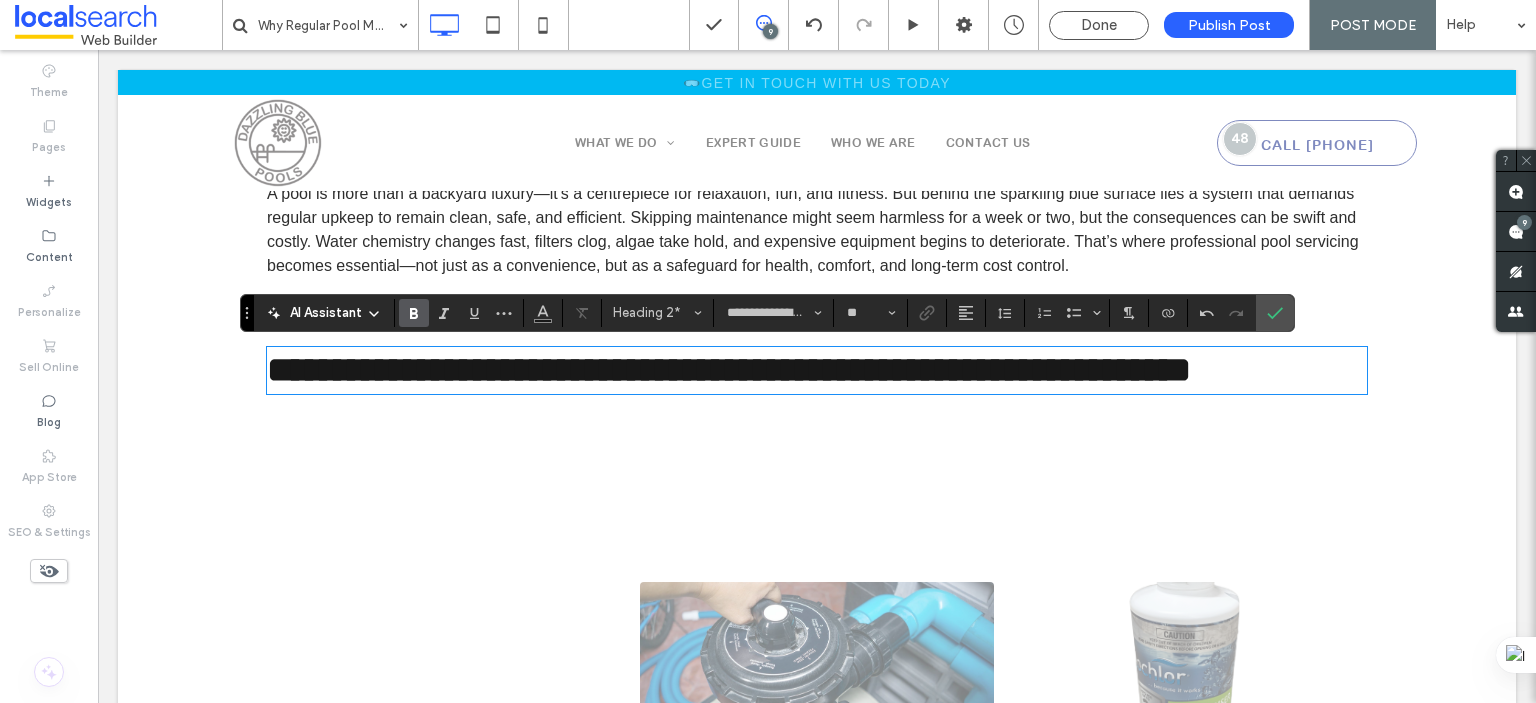 click on "**********" at bounding box center (817, 370) 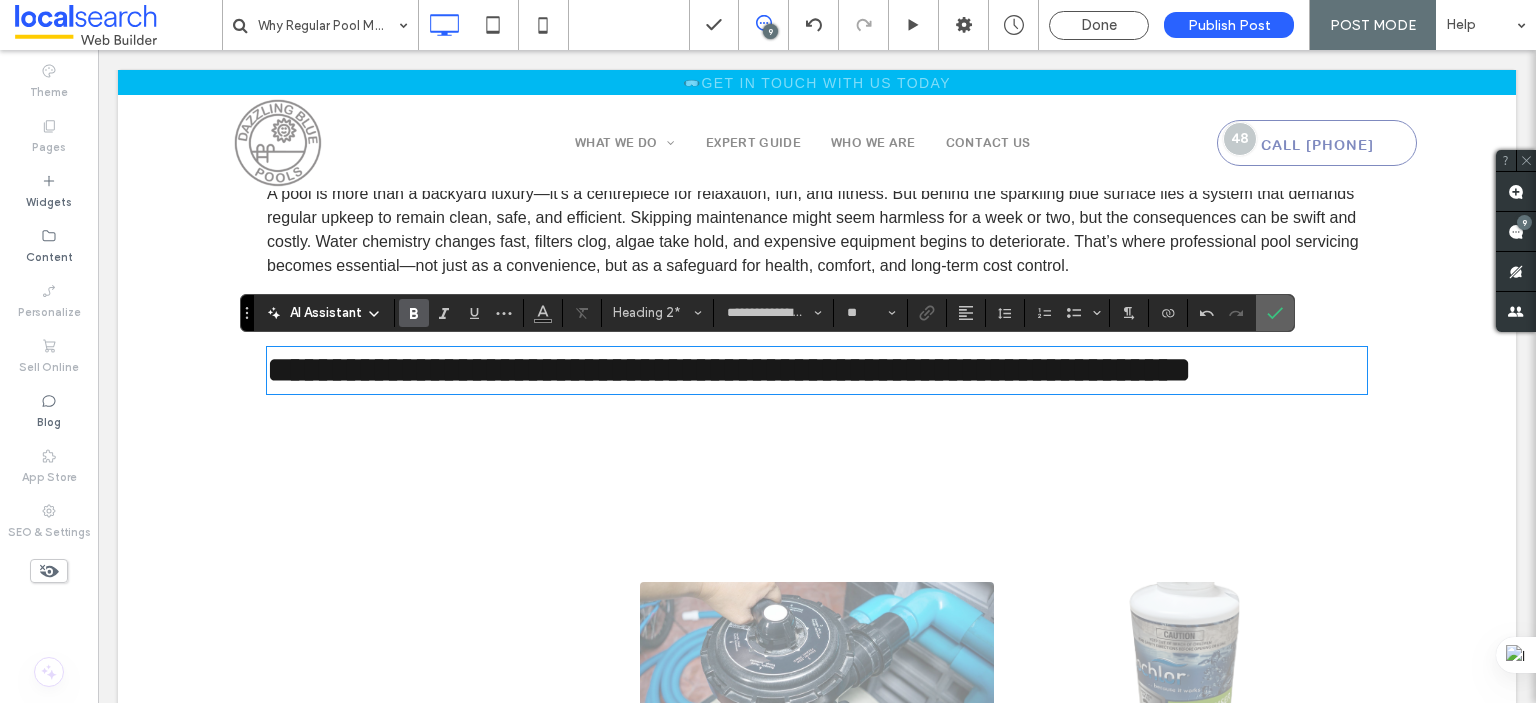 click at bounding box center (1275, 313) 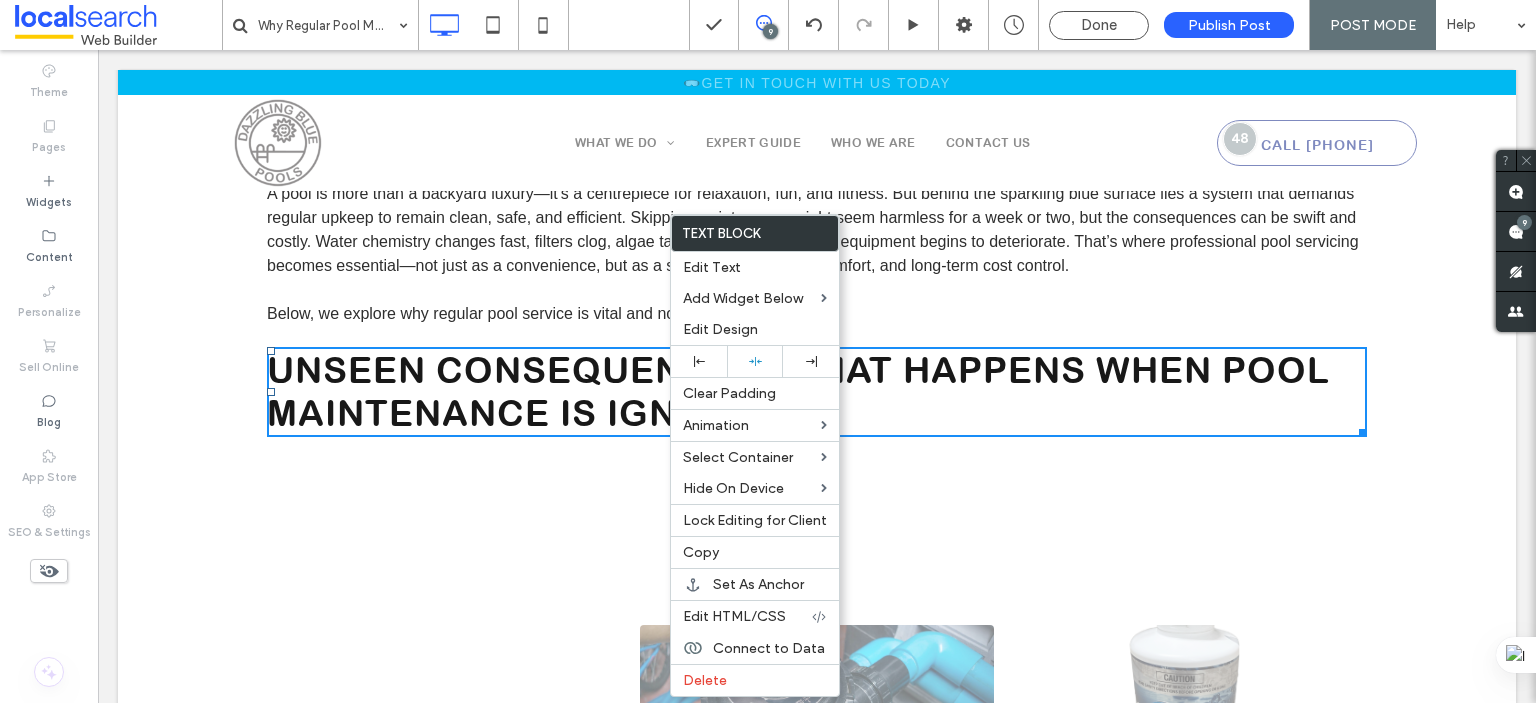 click on "Unseen Consequences: What Happens When Pool Maintenance Is Ignored" at bounding box center (798, 391) 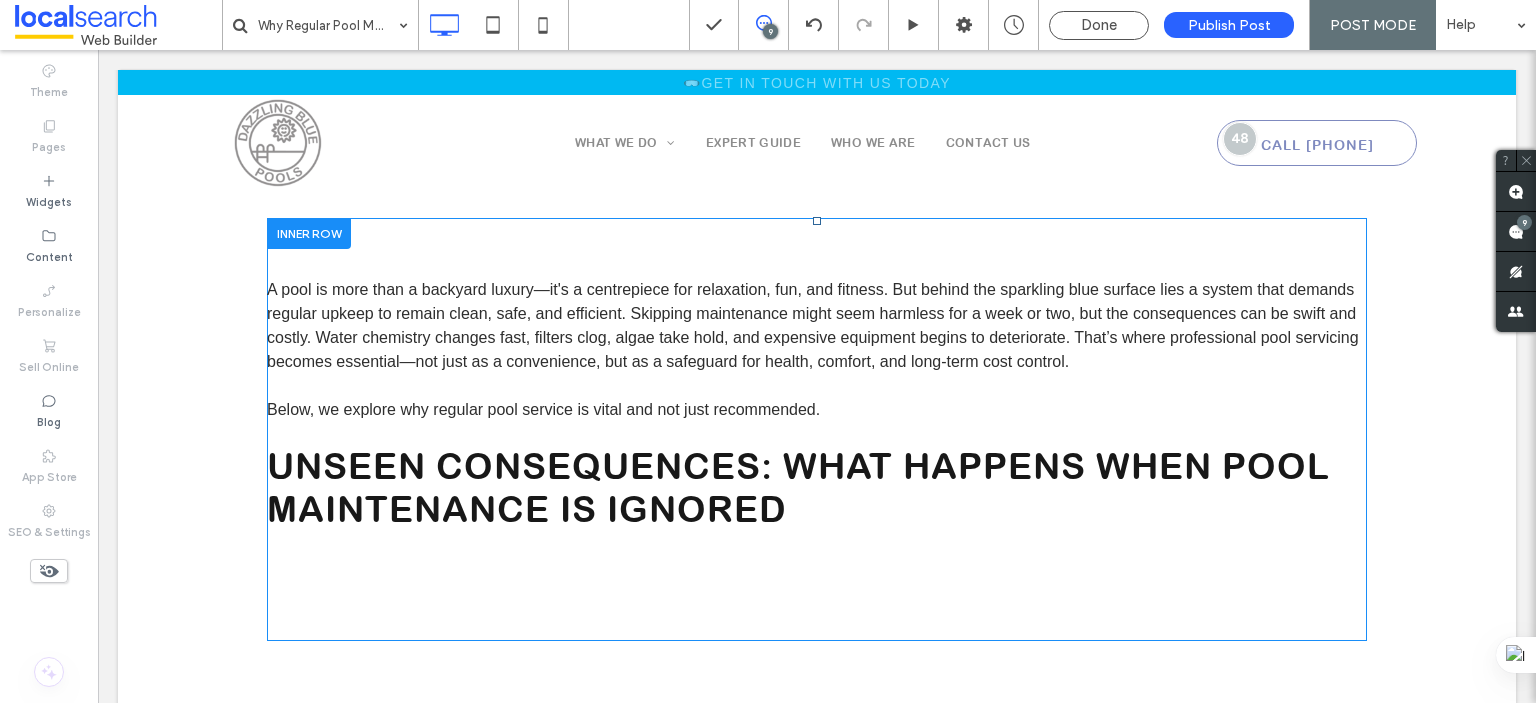 scroll, scrollTop: 1001, scrollLeft: 0, axis: vertical 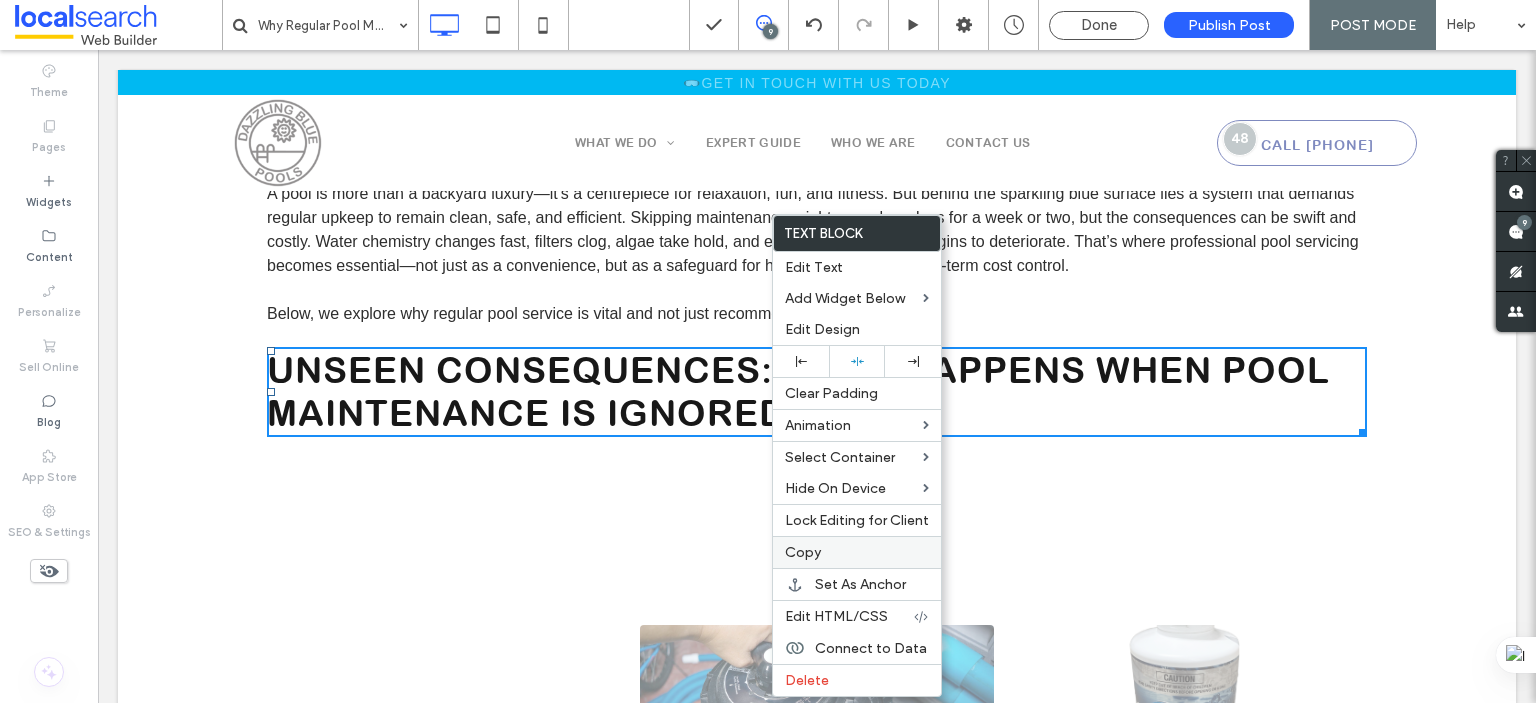 click on "Copy" at bounding box center [857, 552] 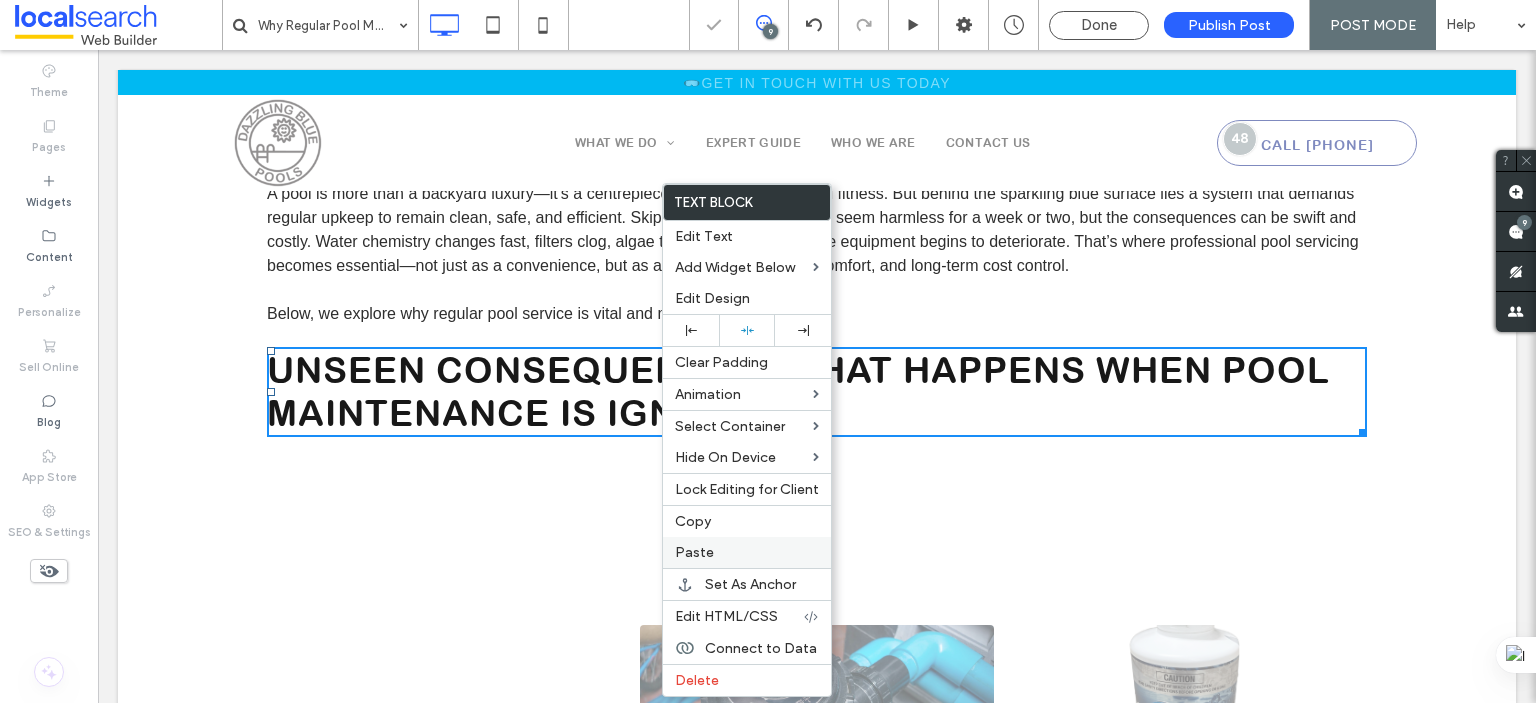 click on "Paste" at bounding box center (747, 552) 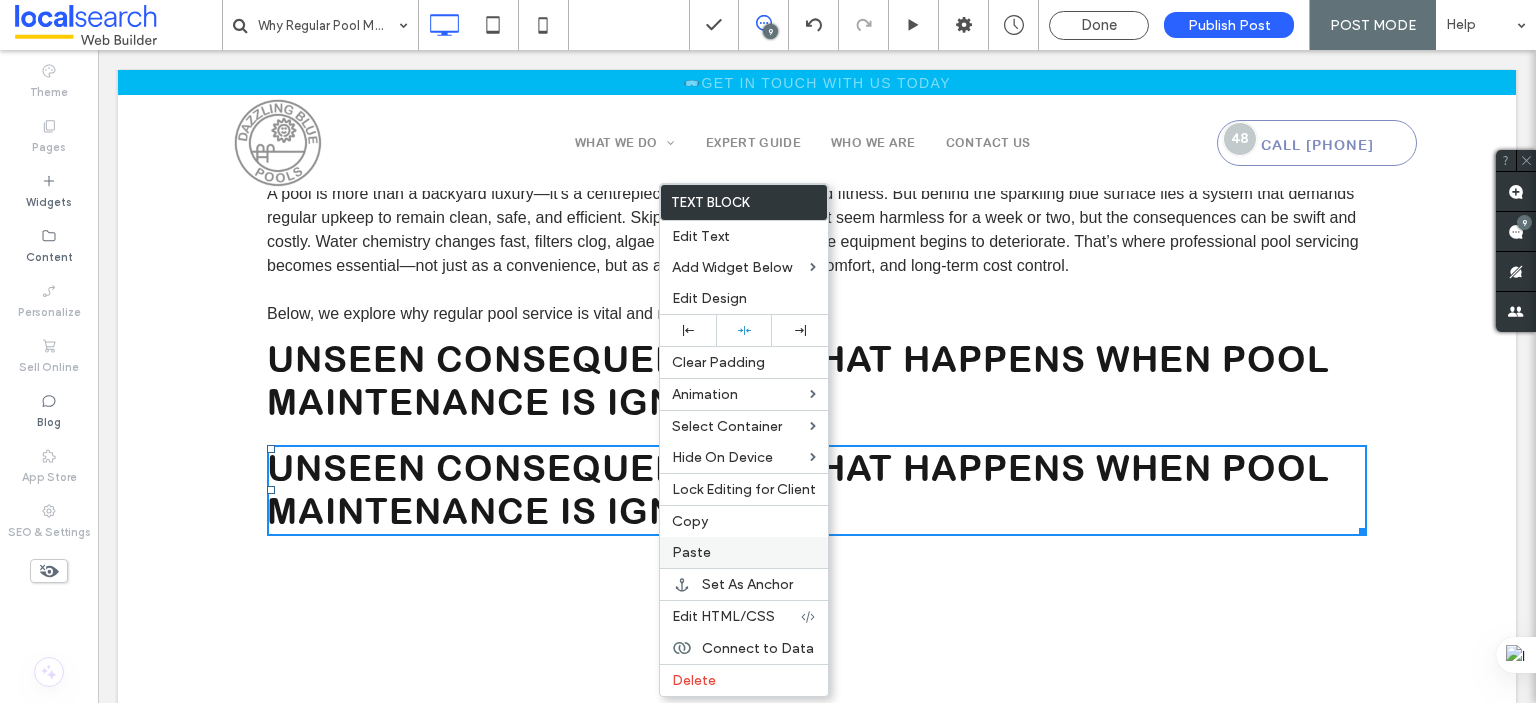 click on "Paste" at bounding box center (691, 552) 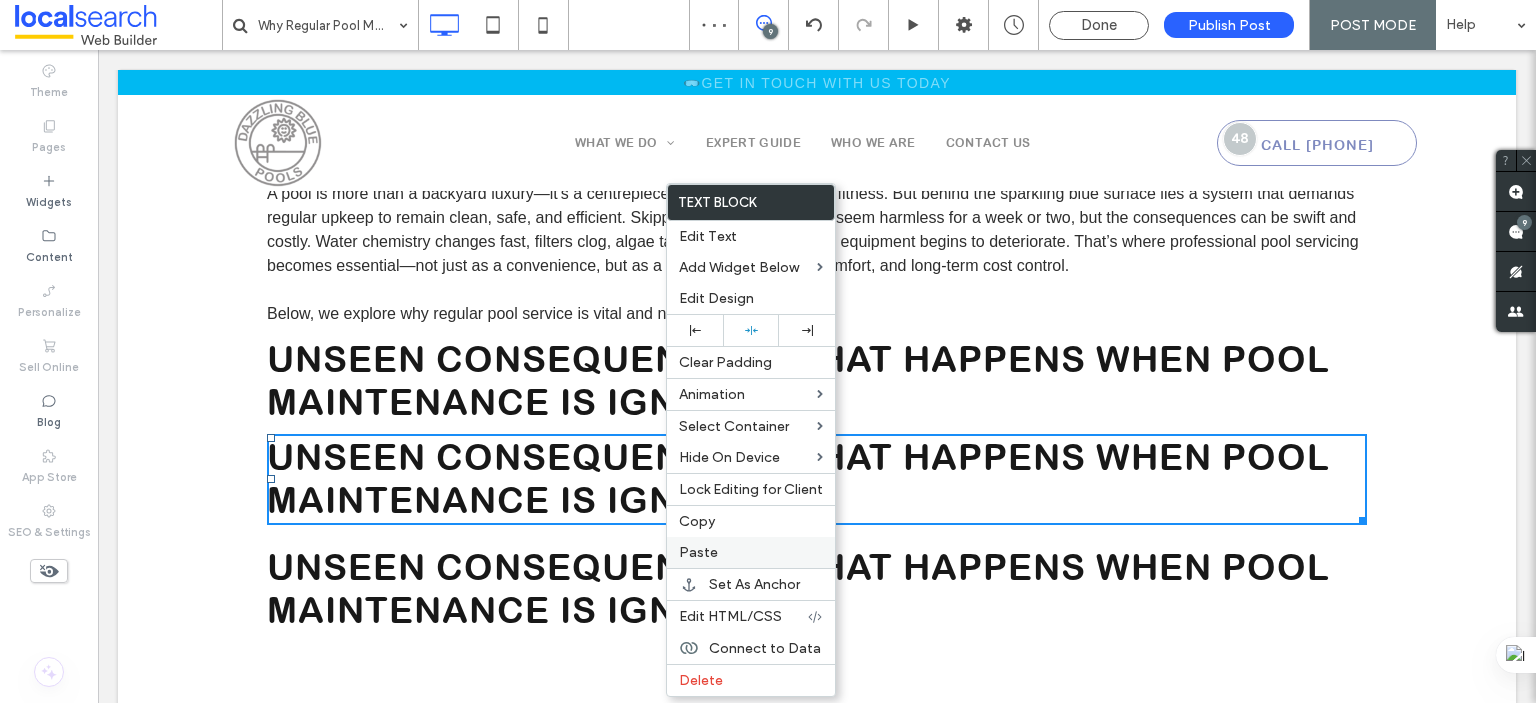 click on "Paste" at bounding box center [751, 552] 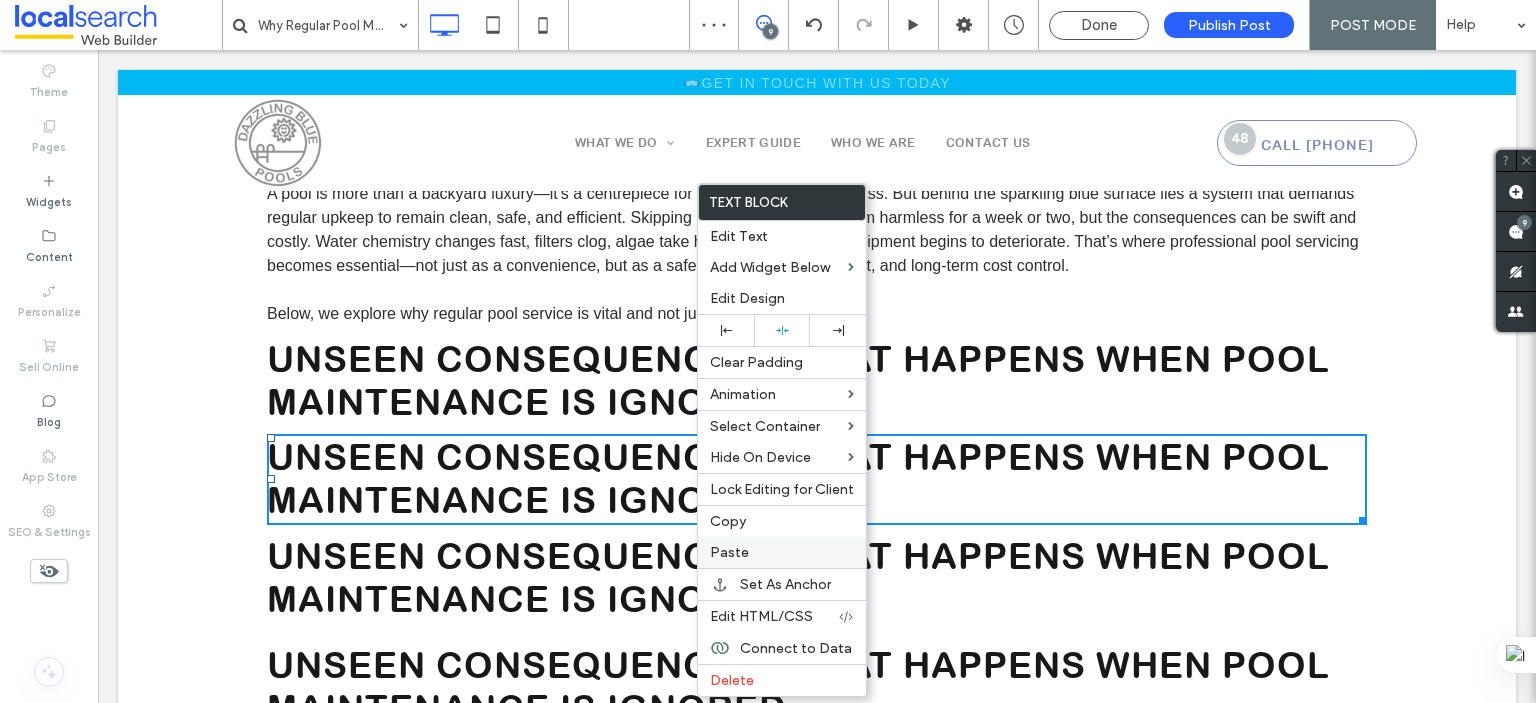 click on "Paste" at bounding box center (782, 552) 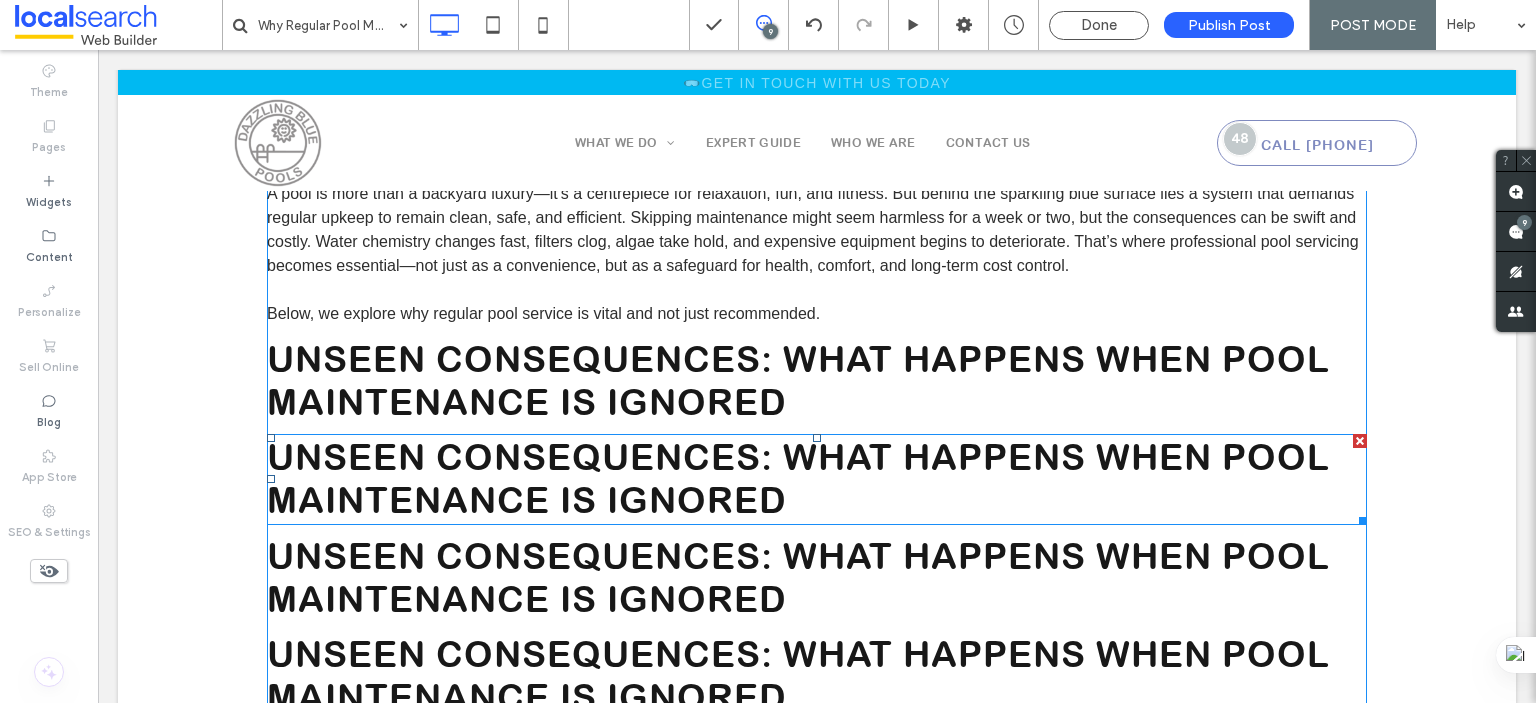 click on "Unseen Consequences: What Happens When Pool Maintenance Is Ignored" at bounding box center (798, 478) 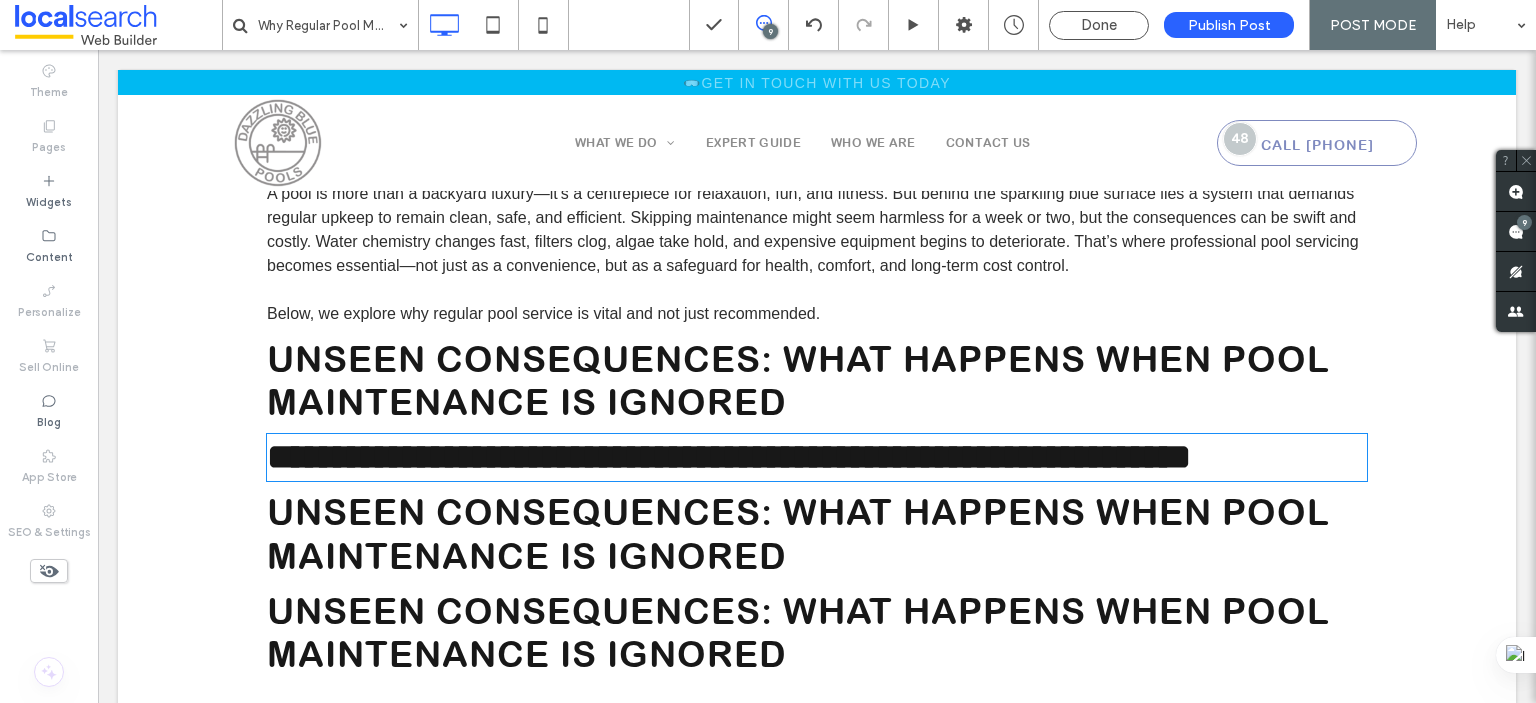 type on "**********" 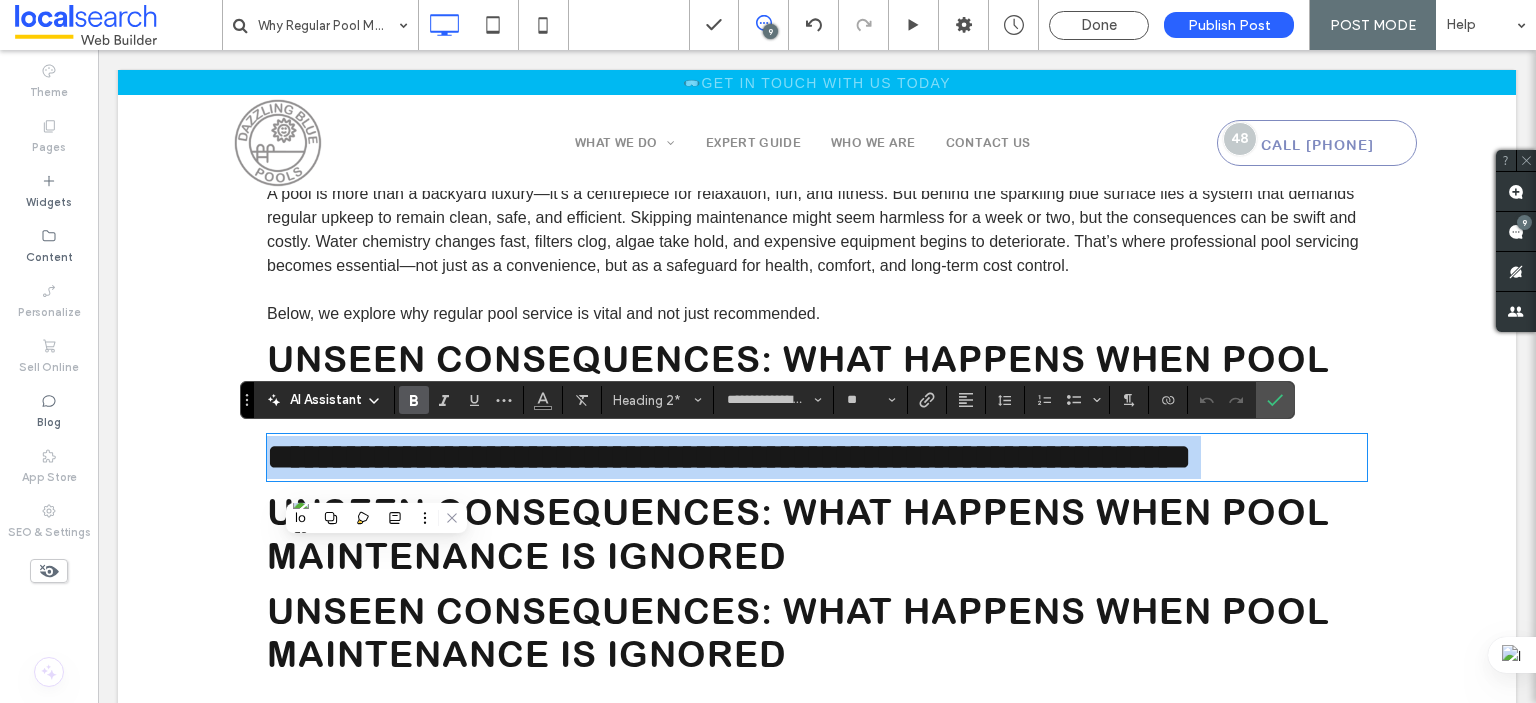 type on "**" 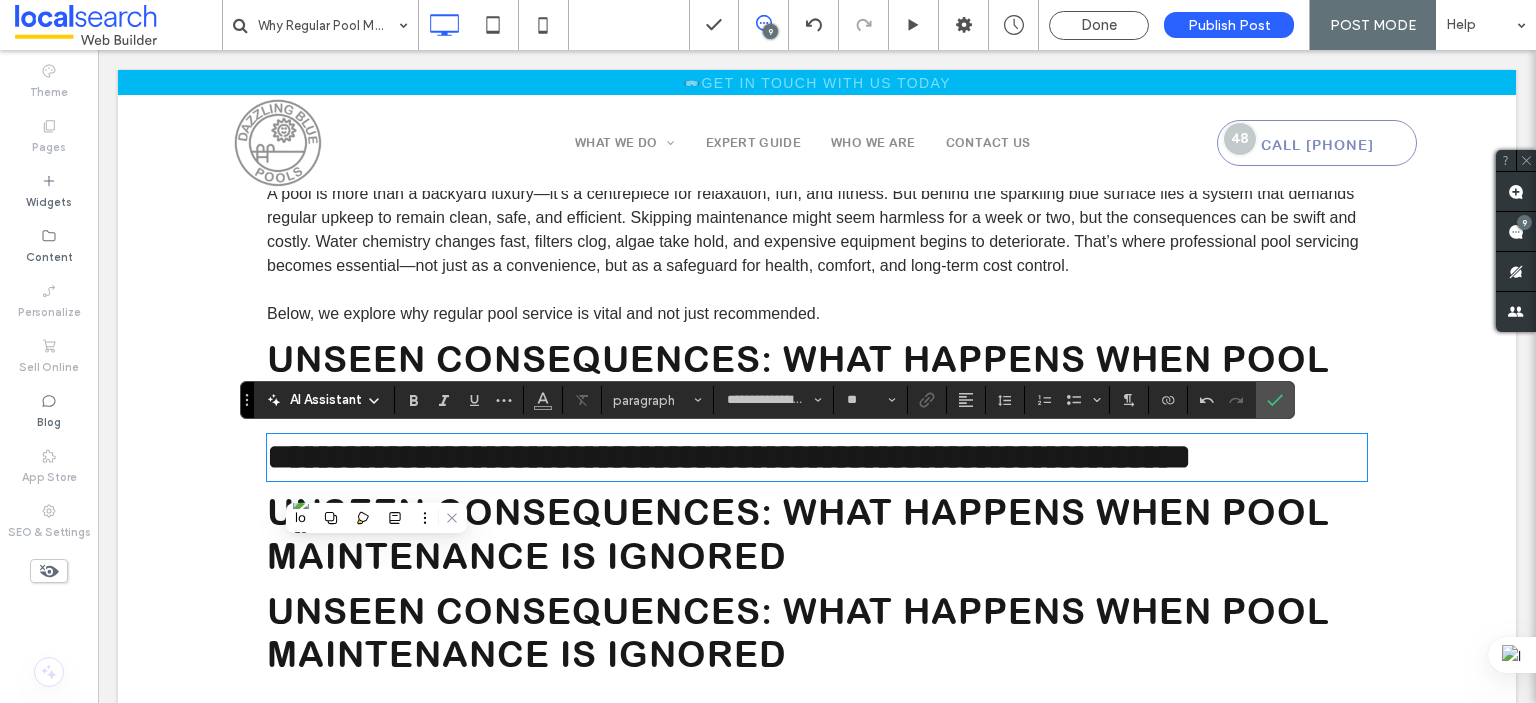 scroll, scrollTop: 0, scrollLeft: 0, axis: both 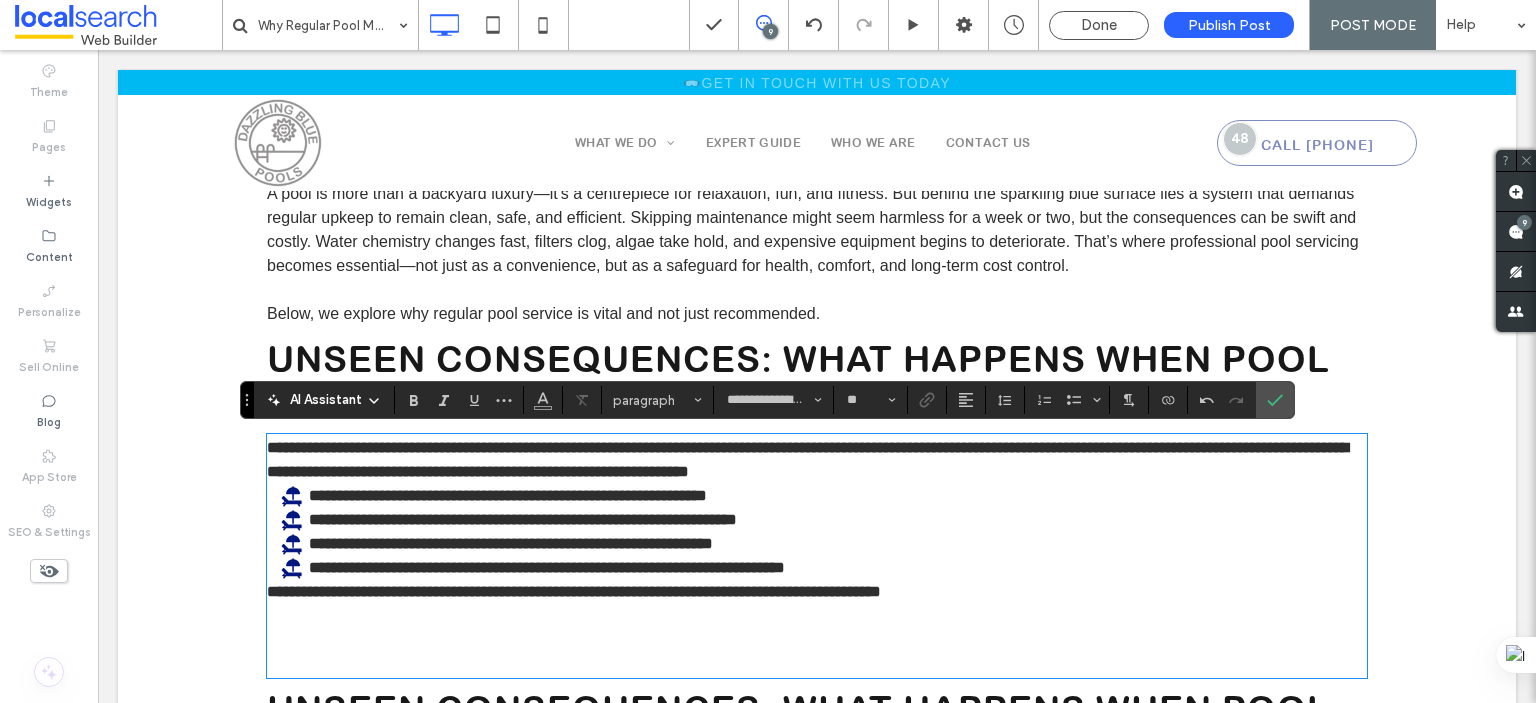 type on "*****" 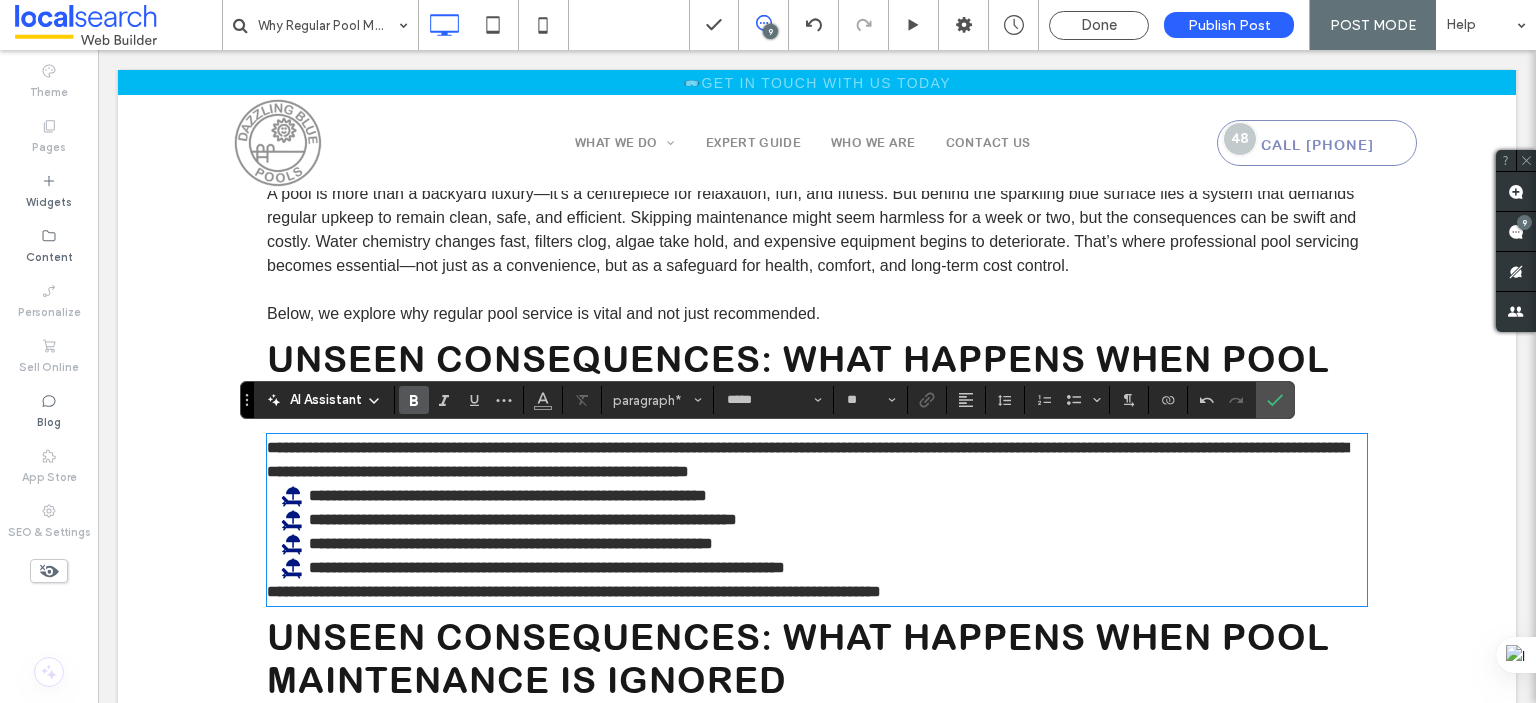 click on "**********" at bounding box center (547, 567) 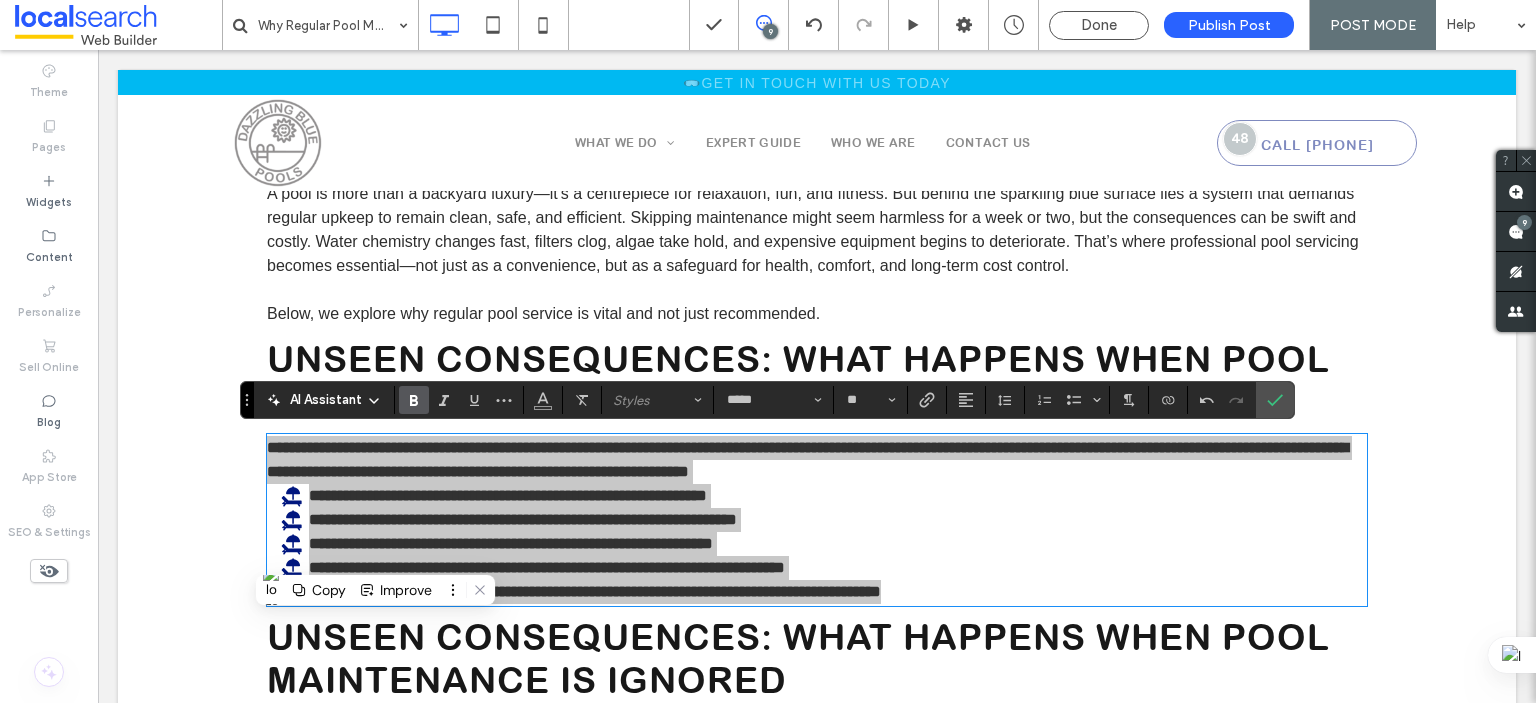 click 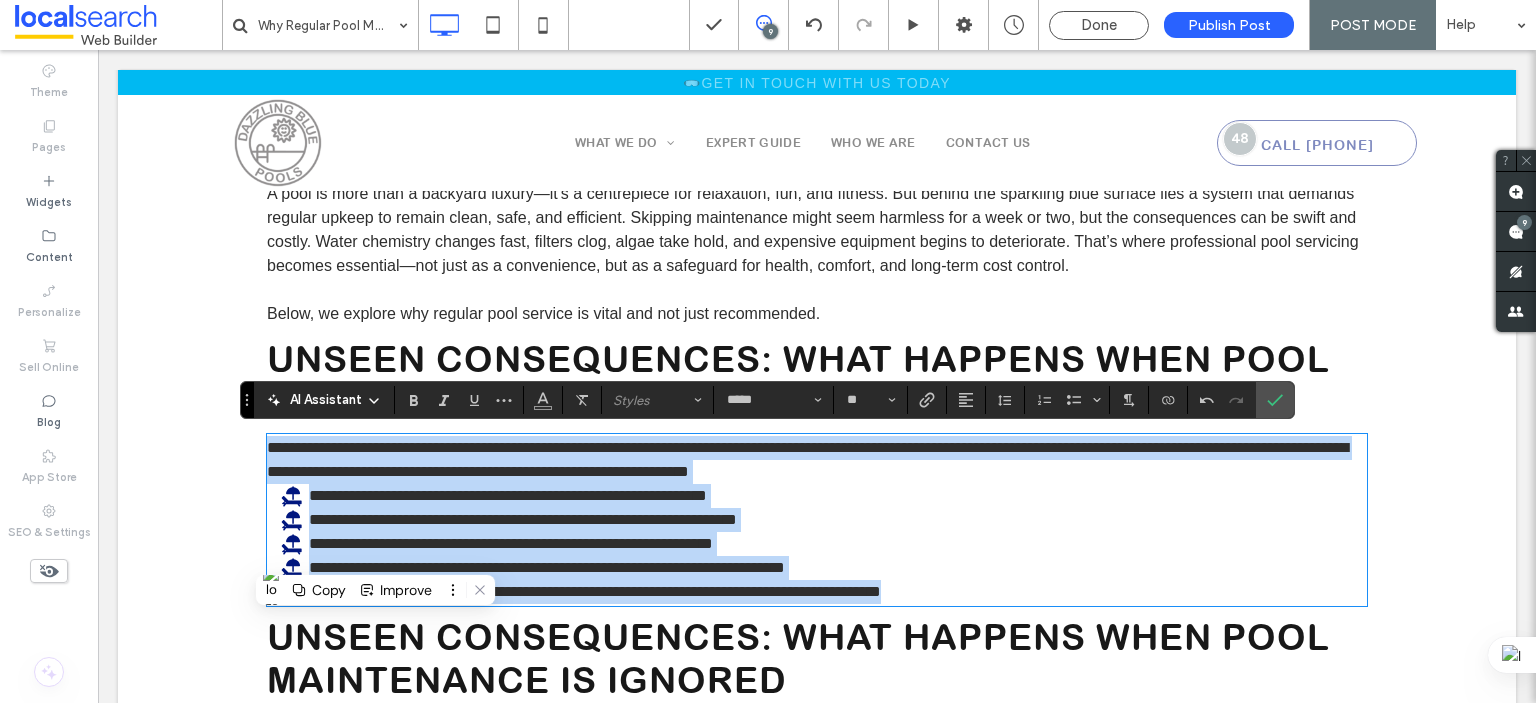 click on "**********" at bounding box center (817, 460) 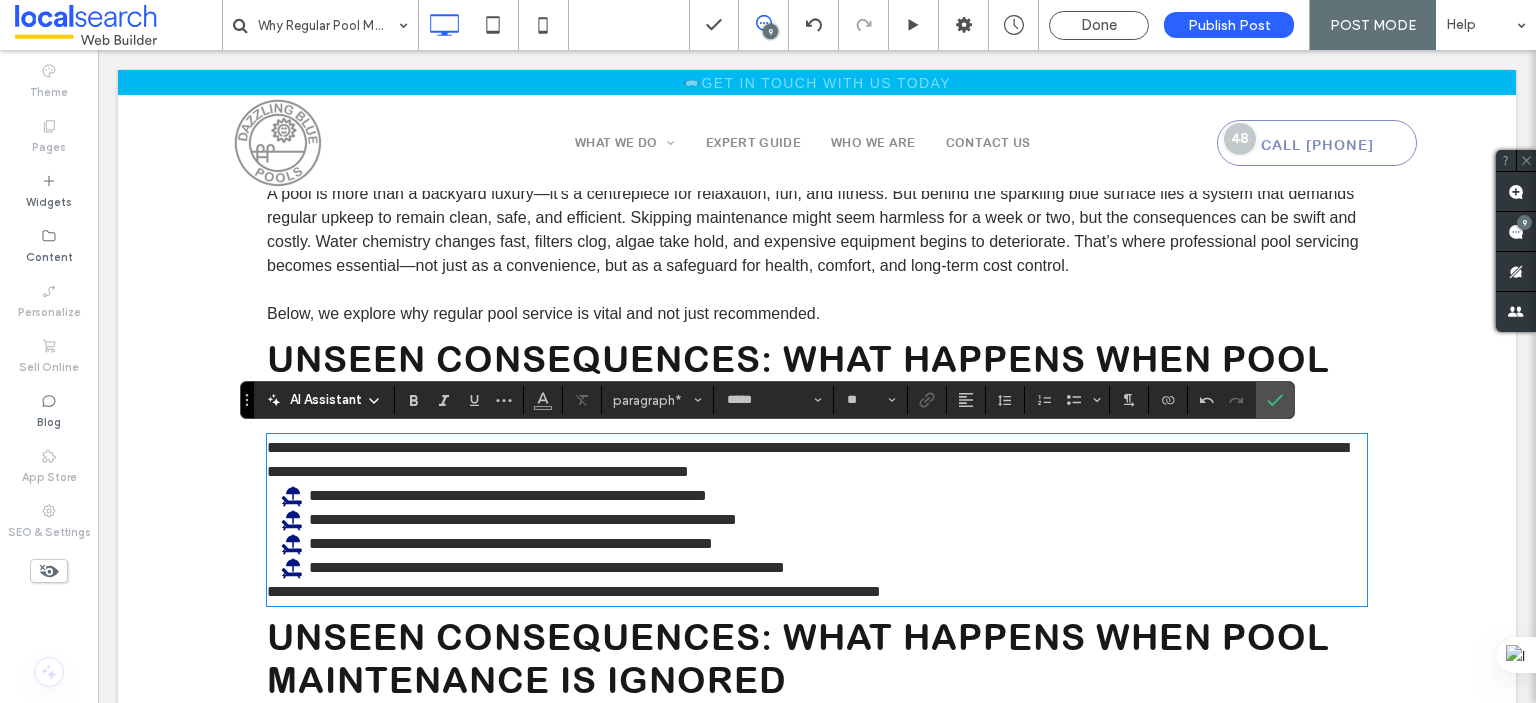 click on "**********" at bounding box center (817, 460) 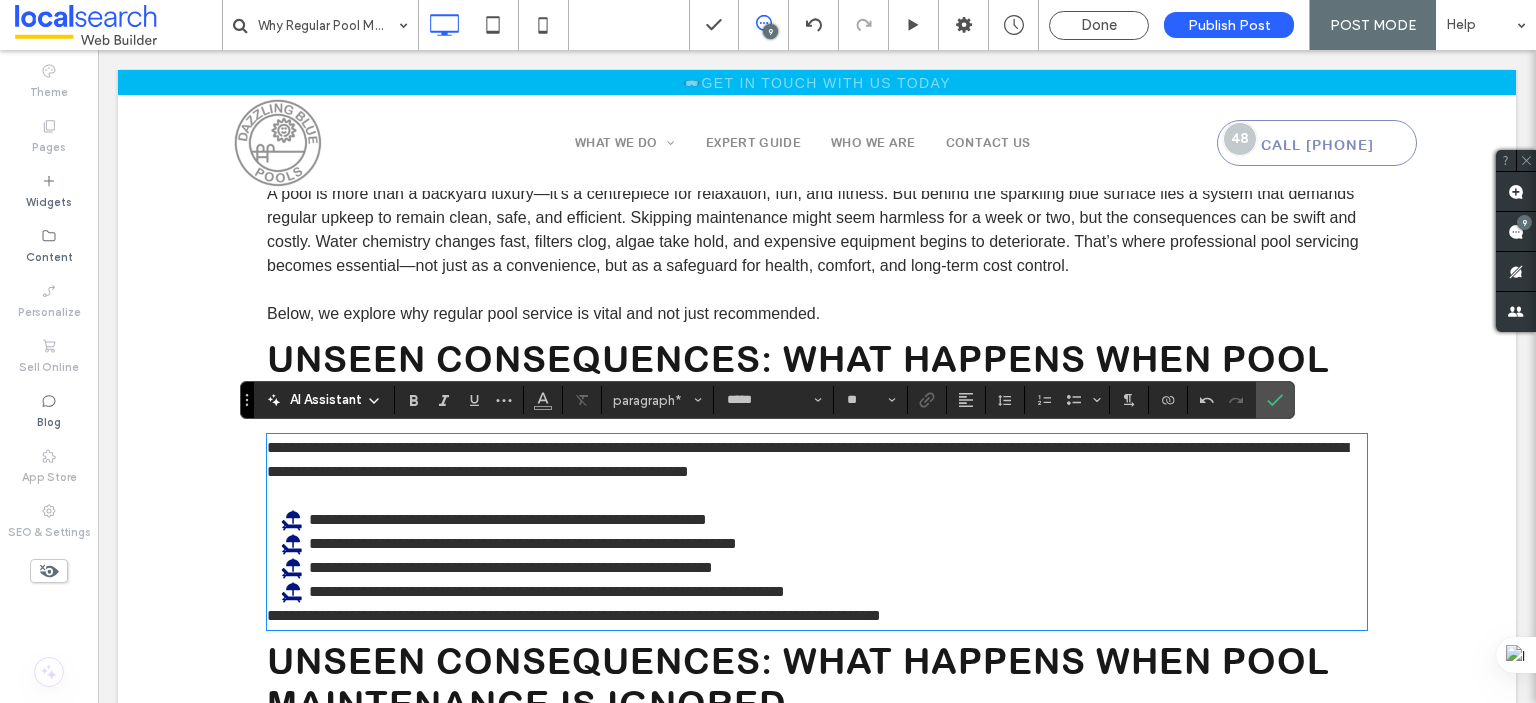 click on "**********" at bounding box center (574, 615) 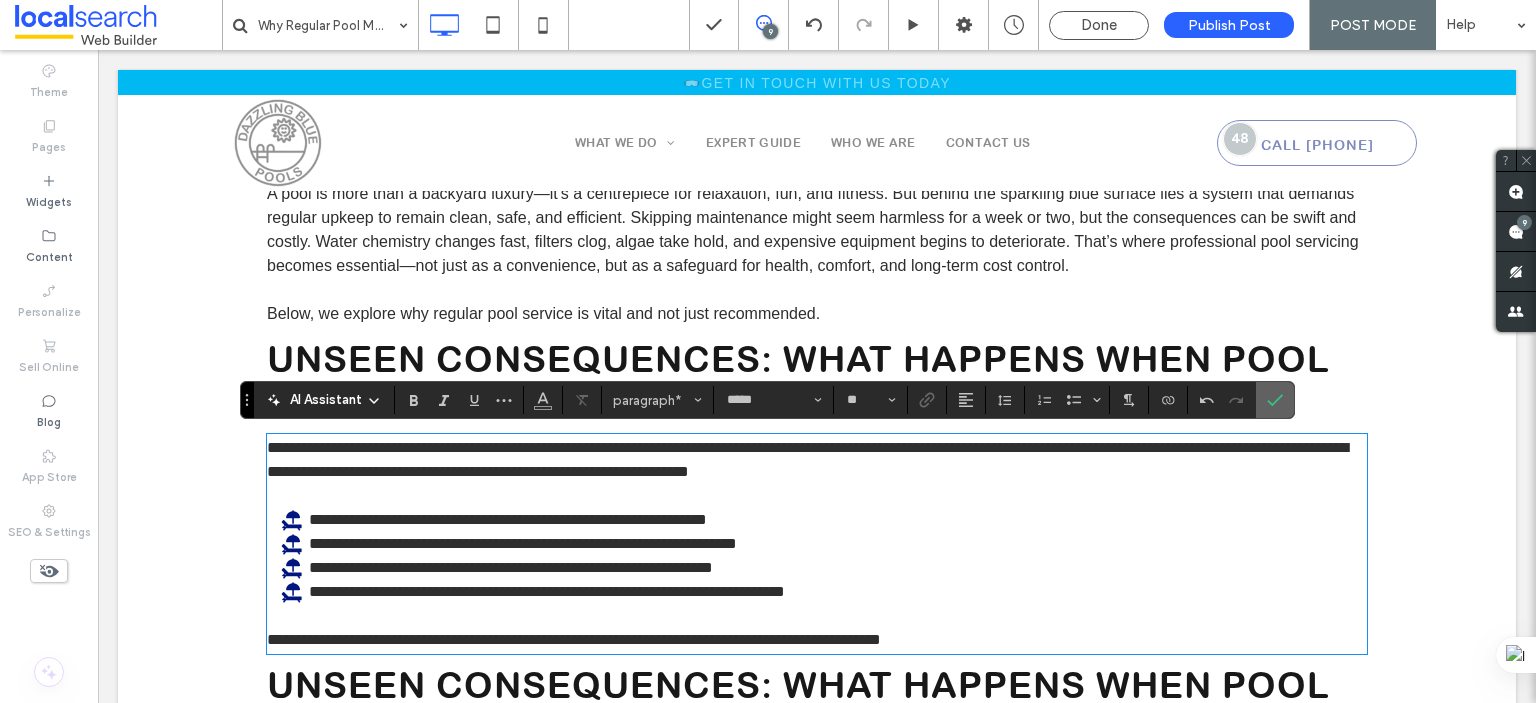 click at bounding box center [1275, 400] 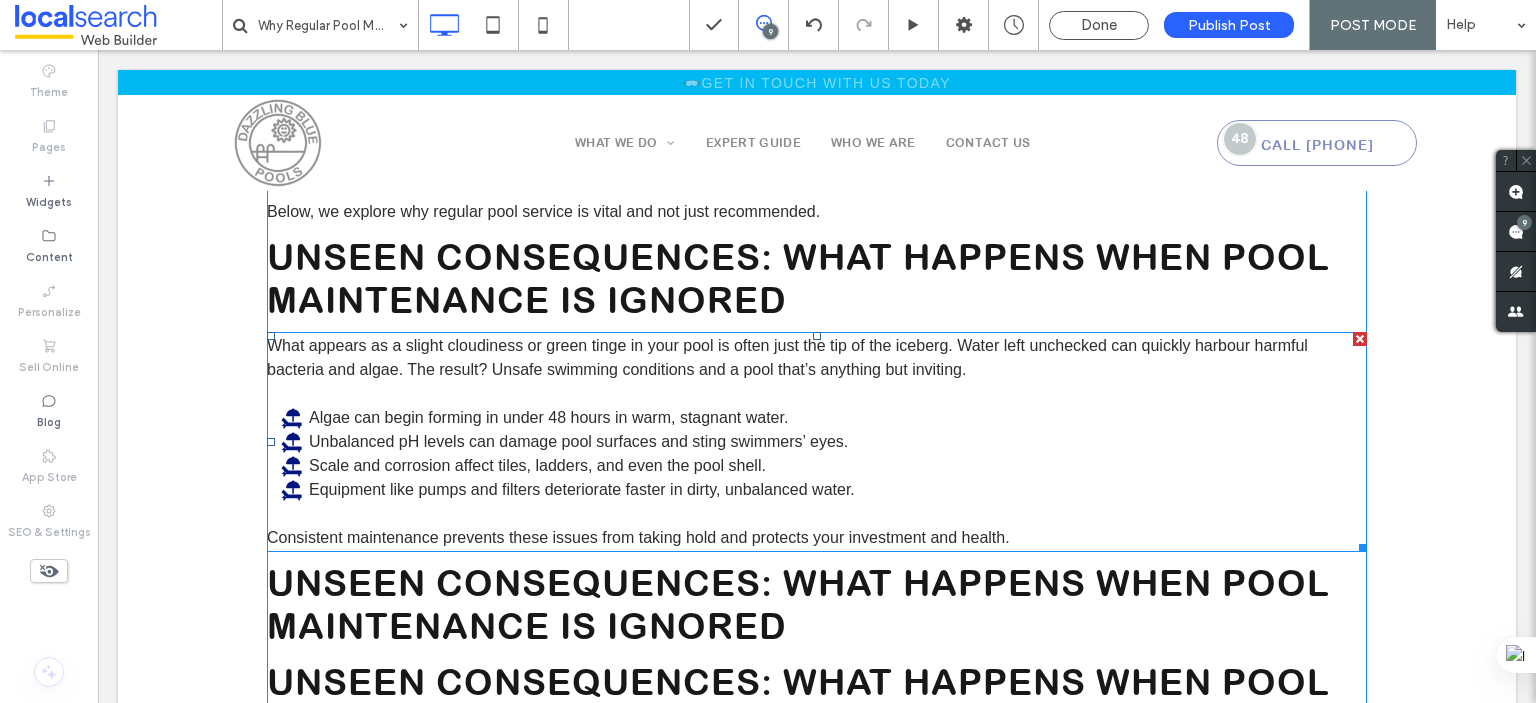 scroll, scrollTop: 1201, scrollLeft: 0, axis: vertical 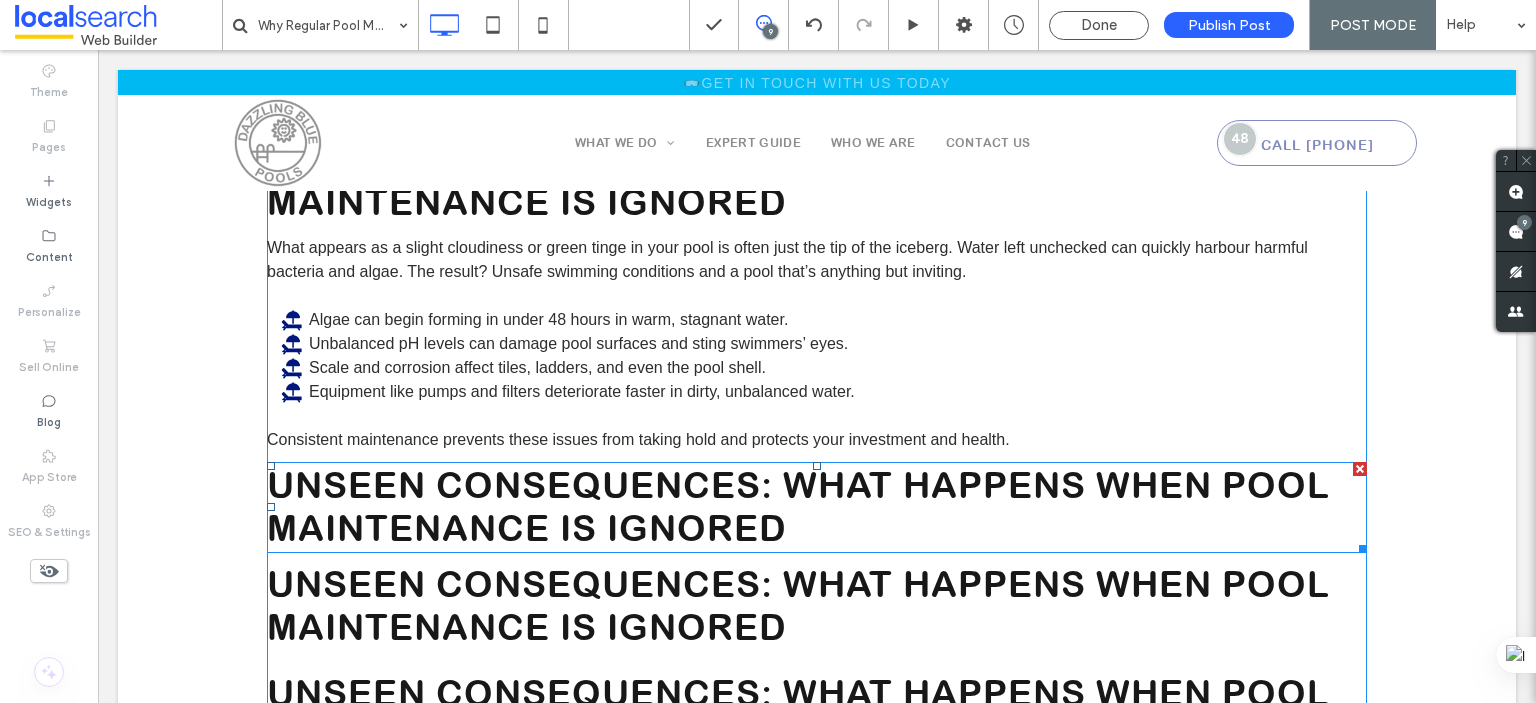 click on "Unseen Consequences: What Happens When Pool Maintenance Is Ignored" at bounding box center (798, 506) 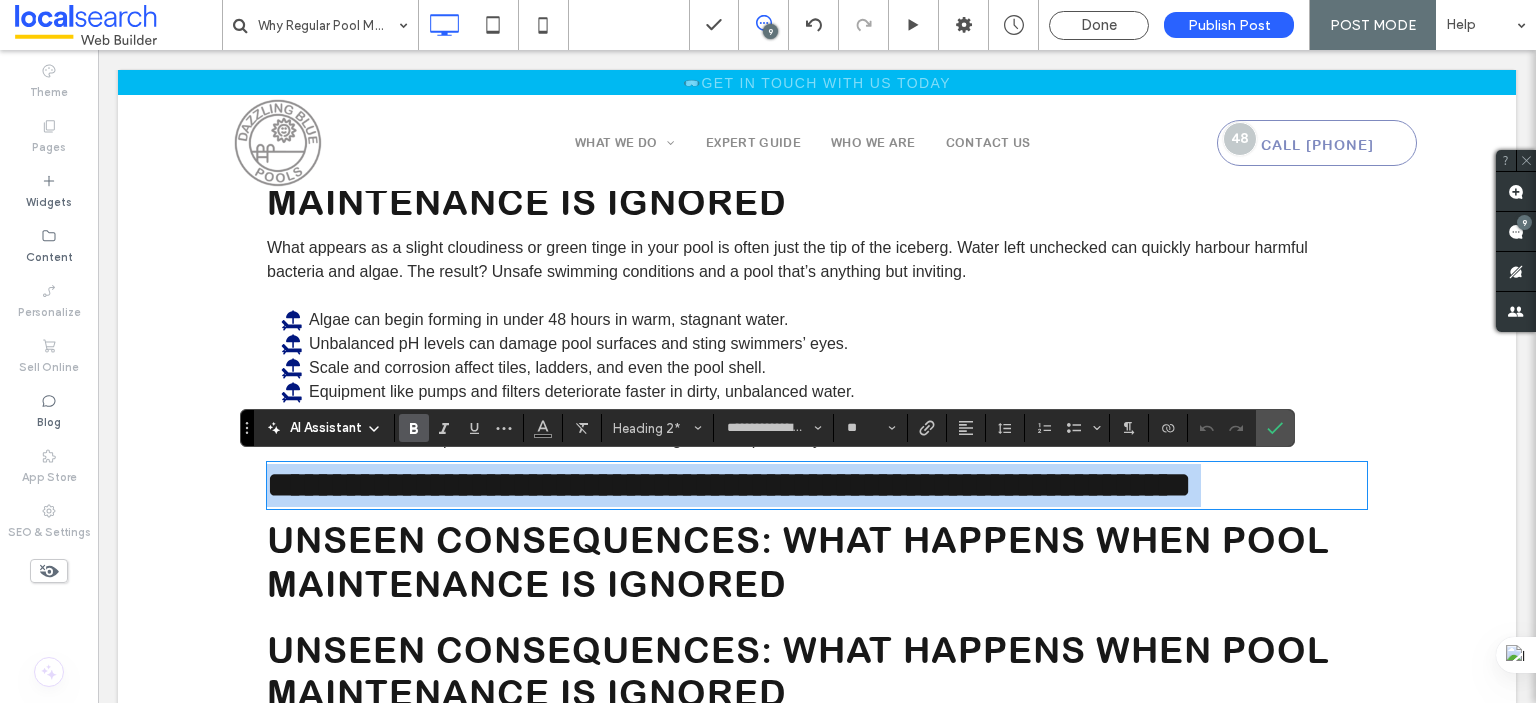 type on "**" 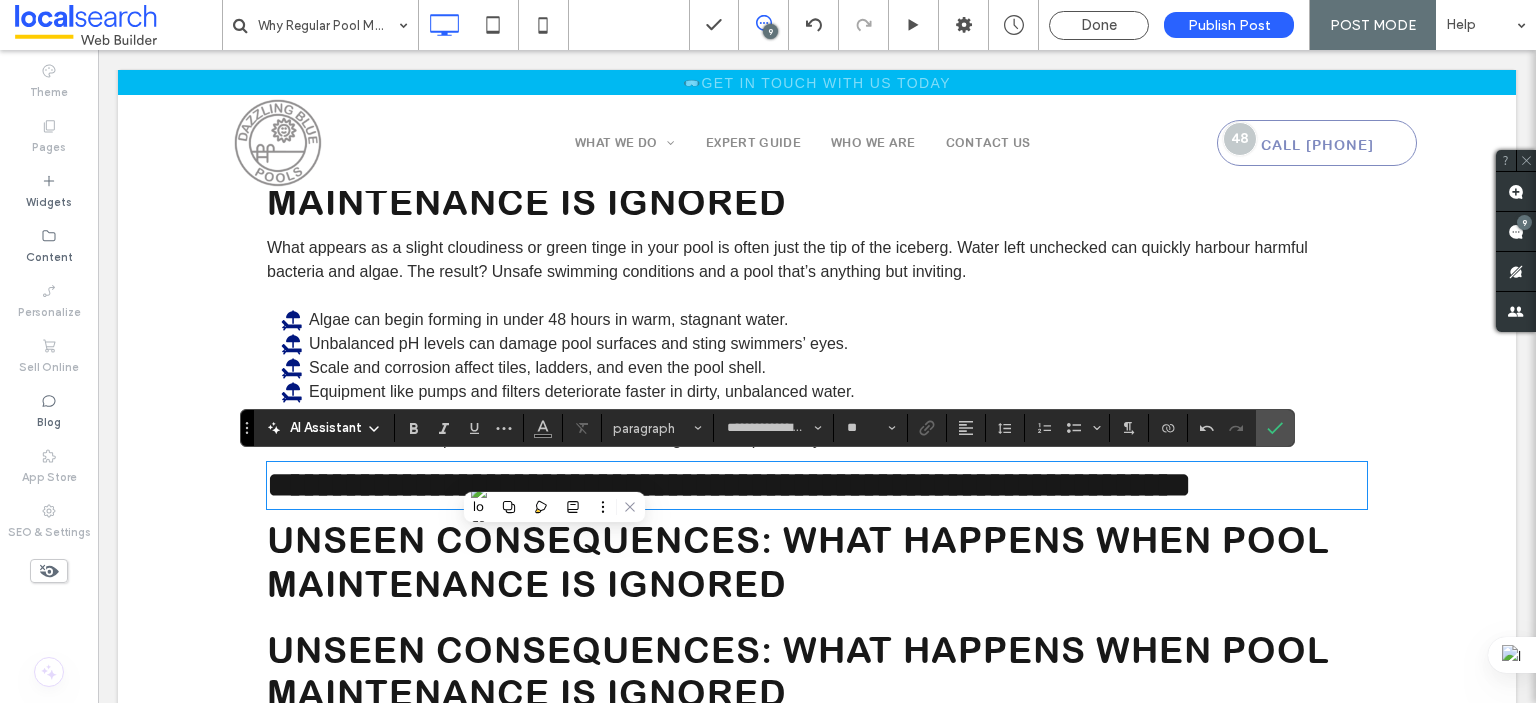 scroll, scrollTop: 0, scrollLeft: 0, axis: both 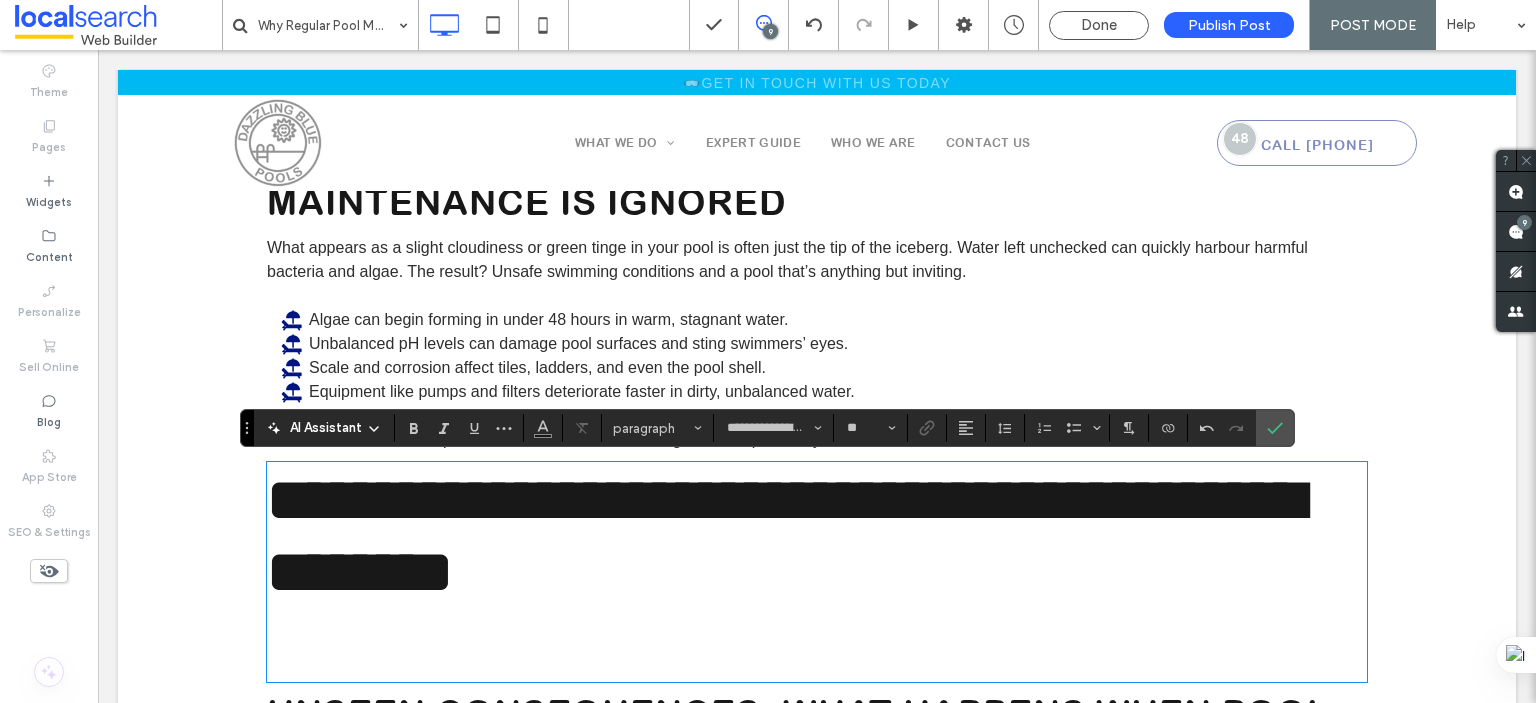 click on "**********" at bounding box center [817, 572] 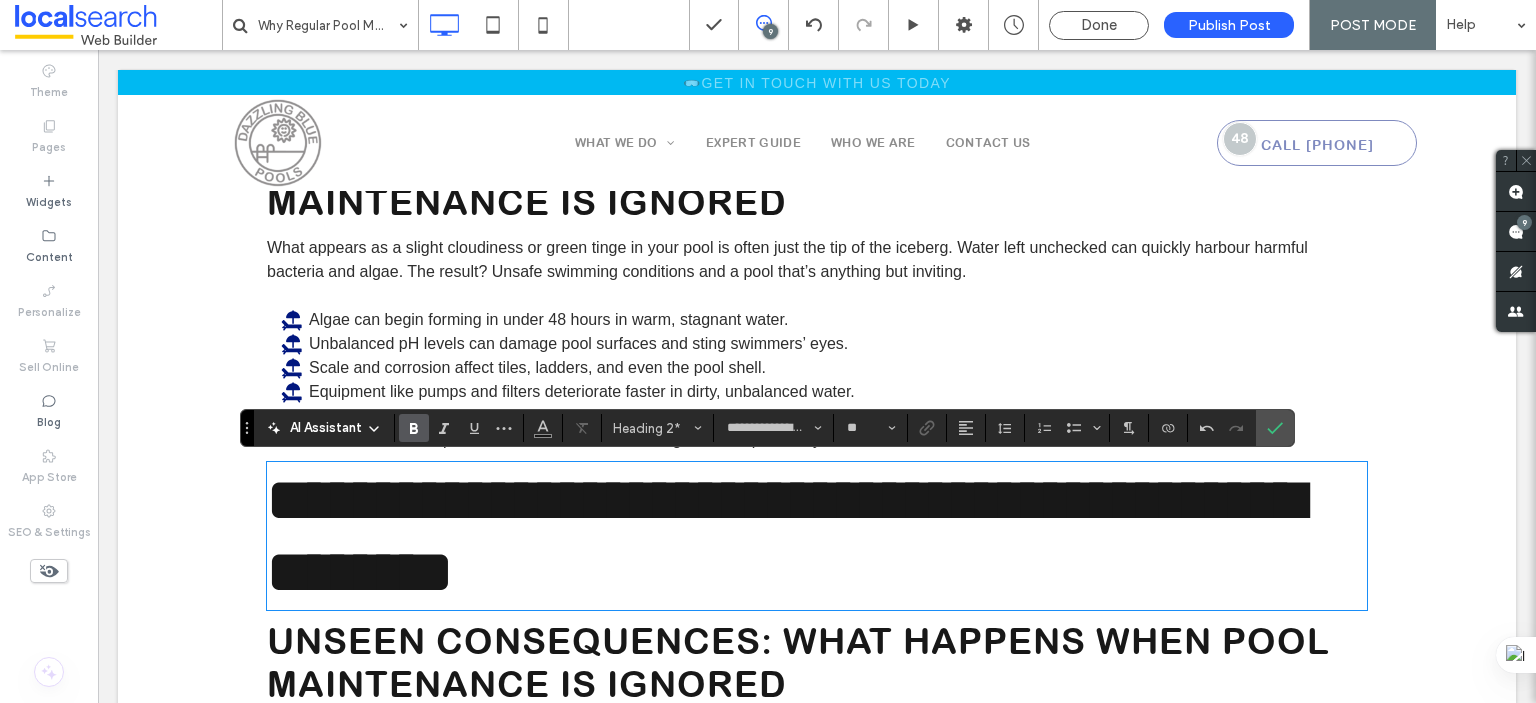 click on "**********" at bounding box center (785, 536) 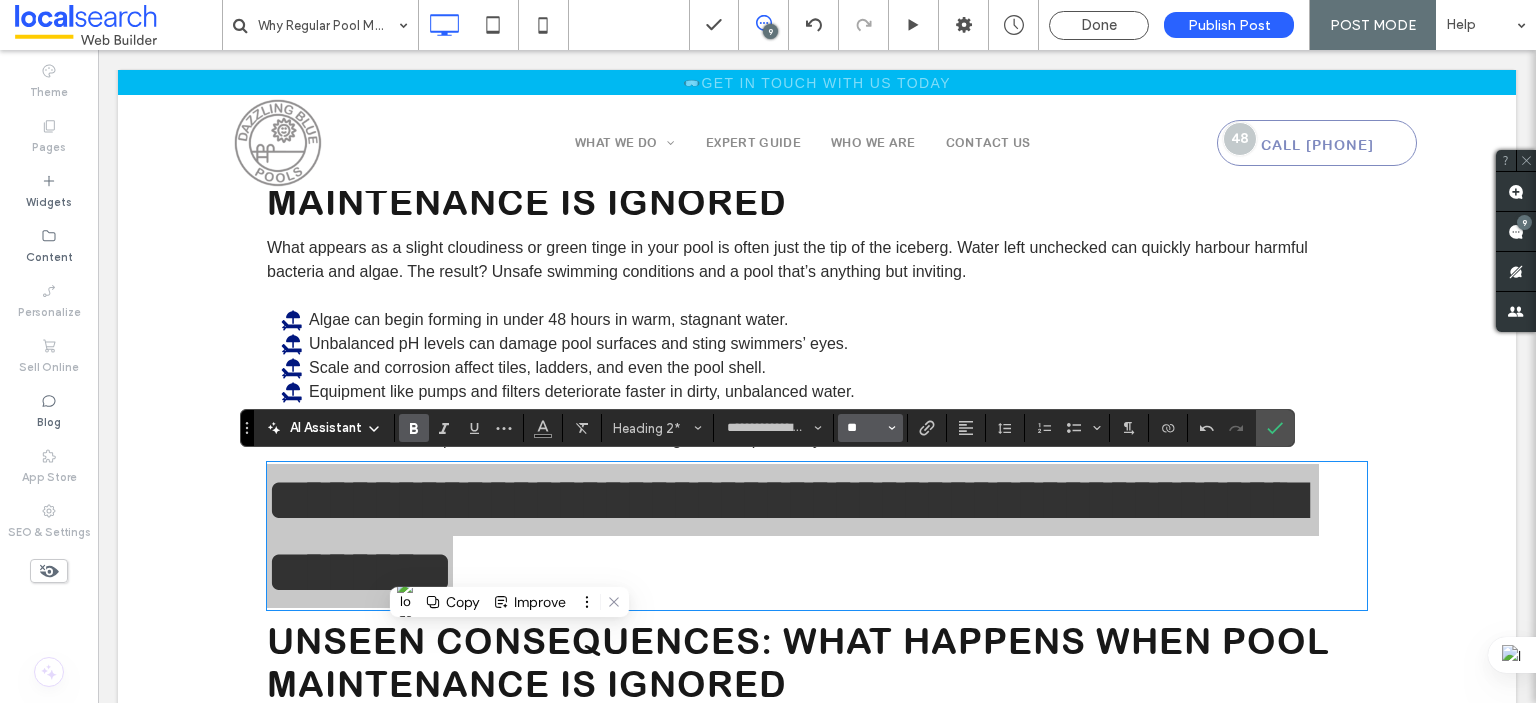 click on "**" at bounding box center [864, 428] 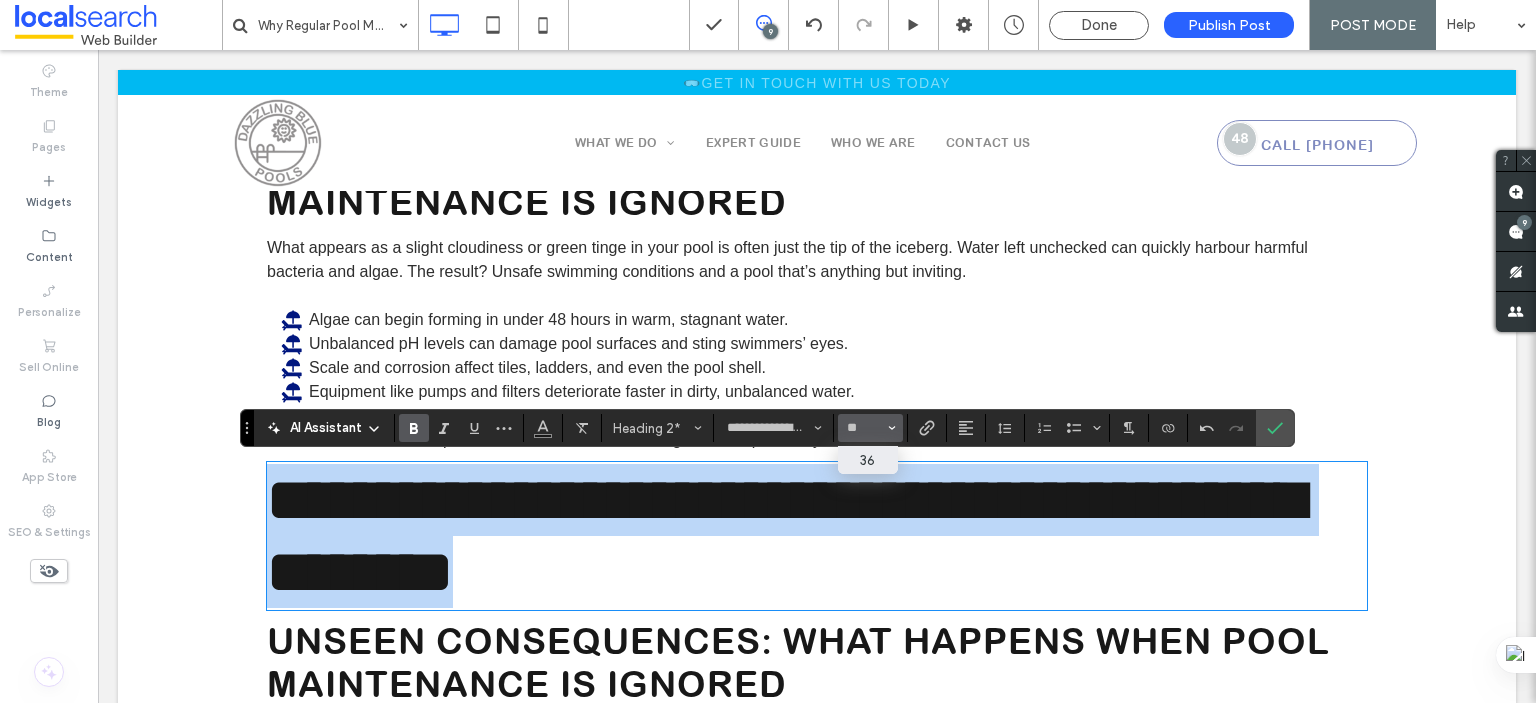 type on "**" 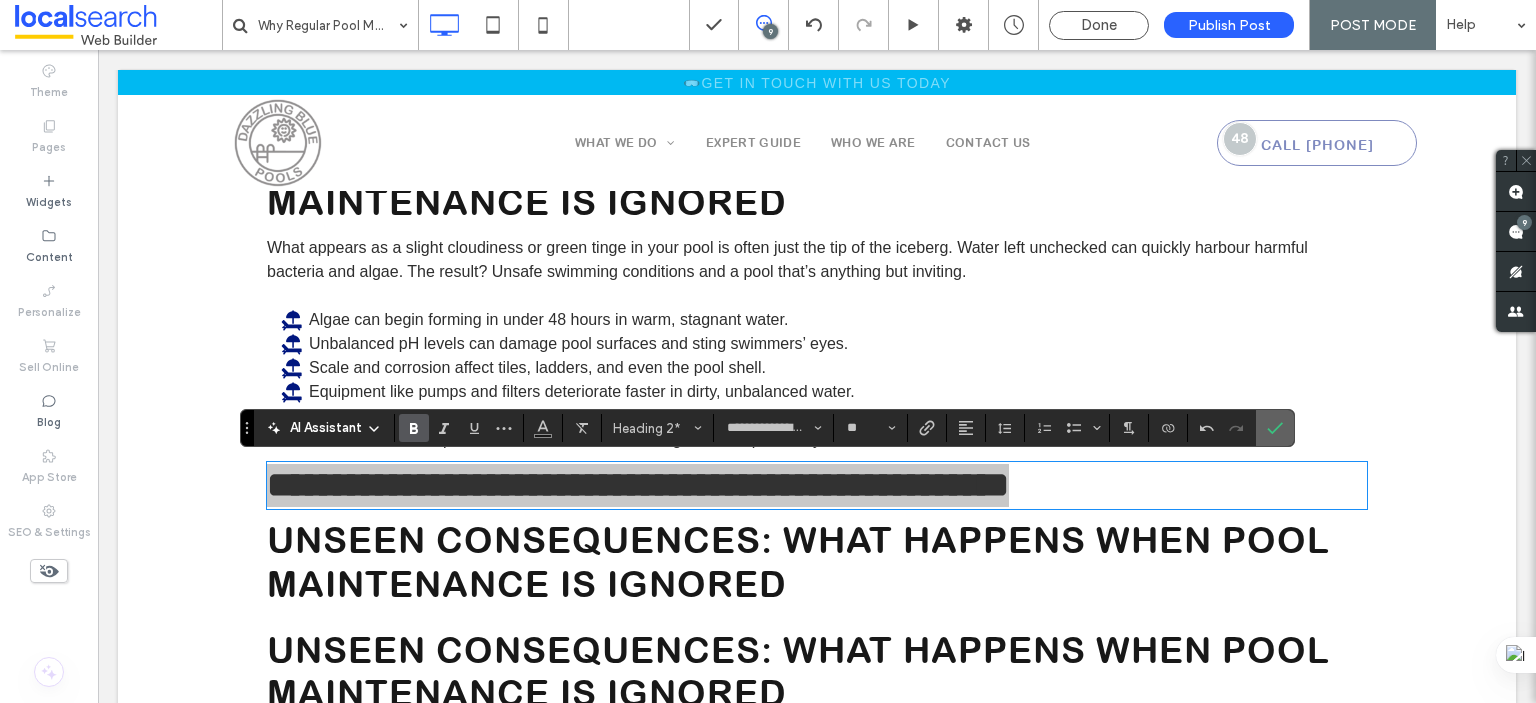 click 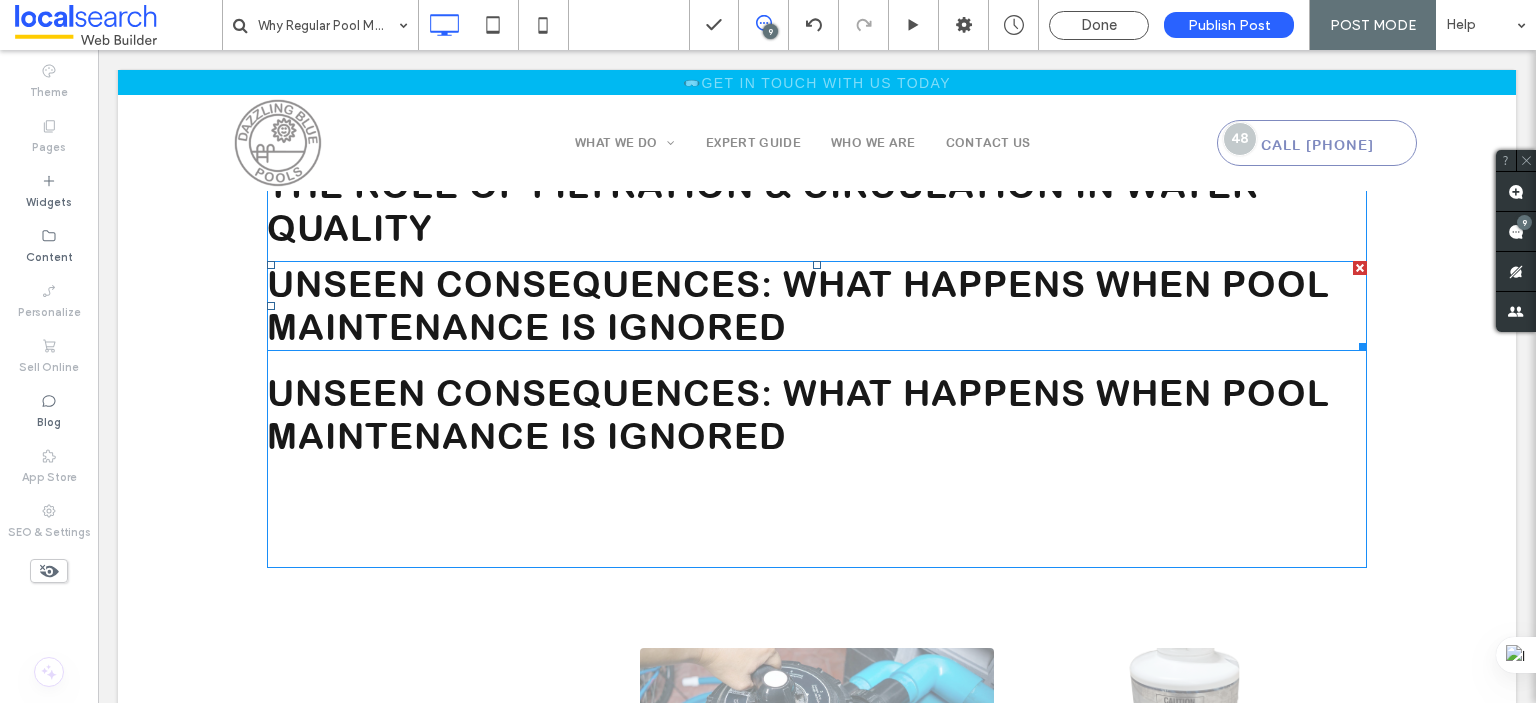 scroll, scrollTop: 1401, scrollLeft: 0, axis: vertical 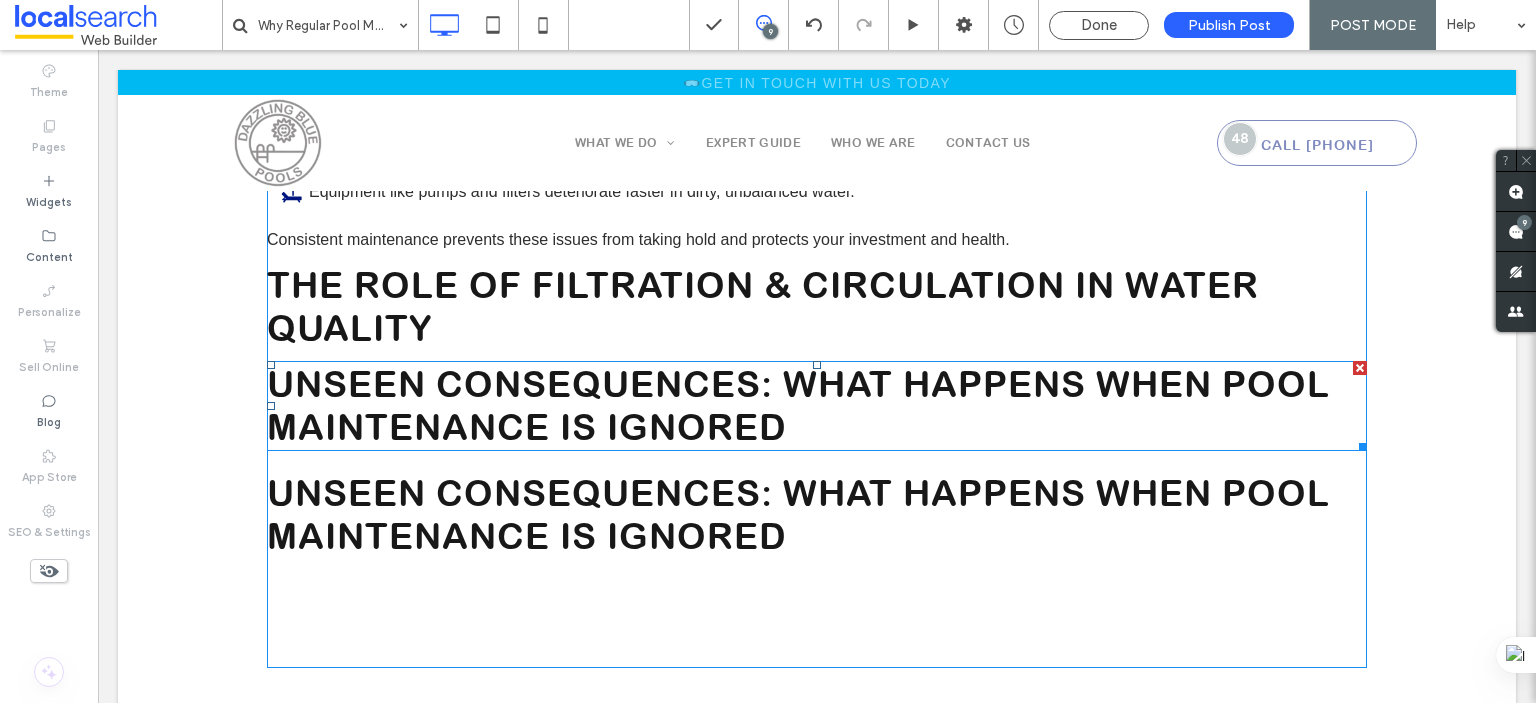 click on "Unseen Consequences: What Happens When Pool Maintenance Is Ignored" at bounding box center [798, 405] 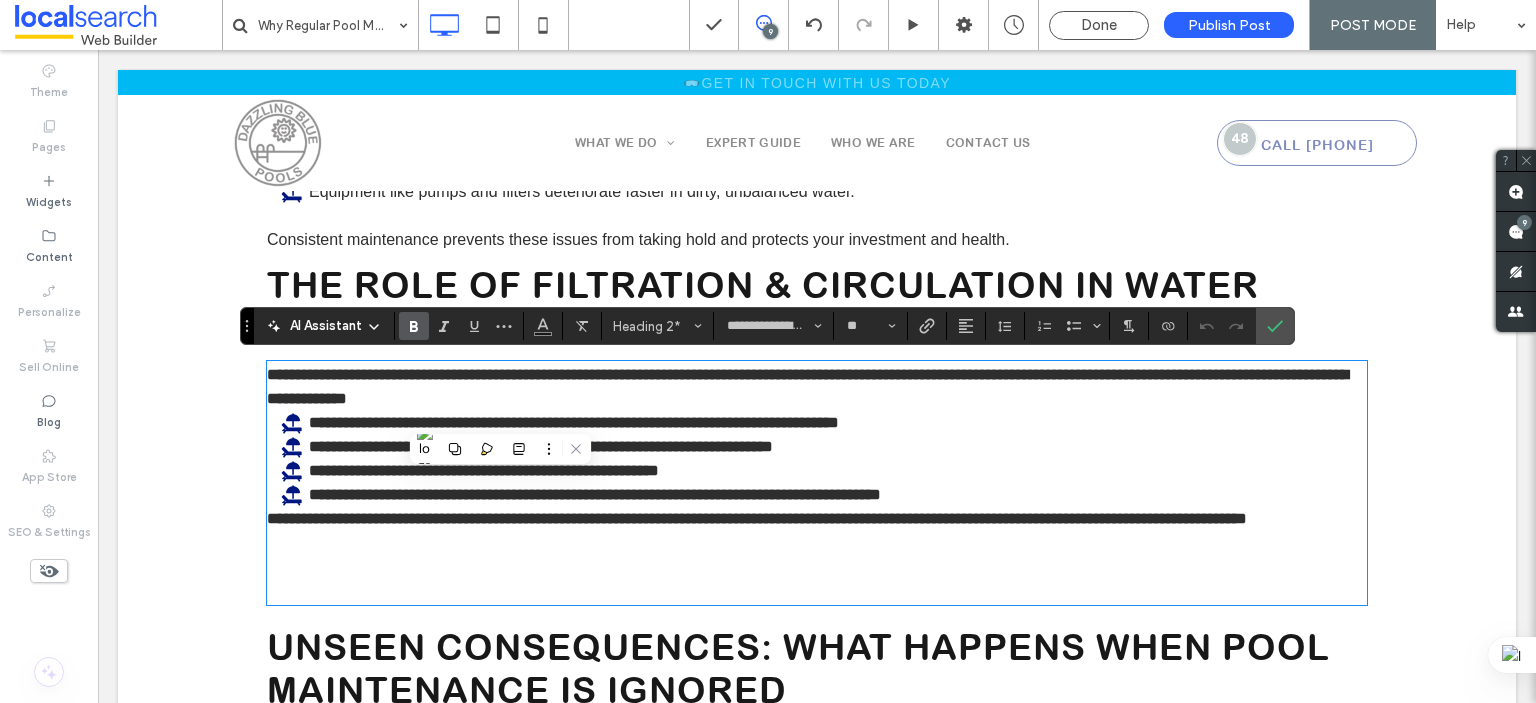 type on "**" 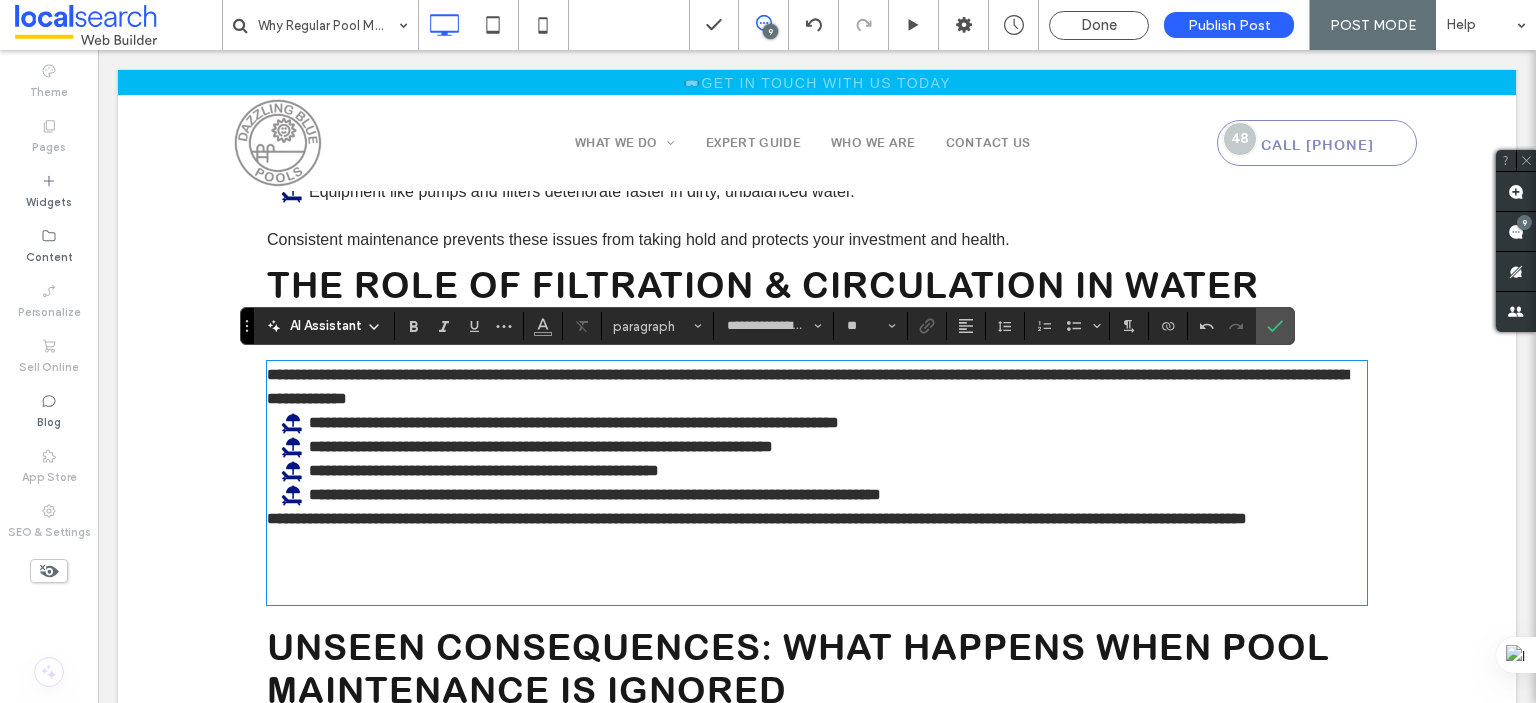type on "*****" 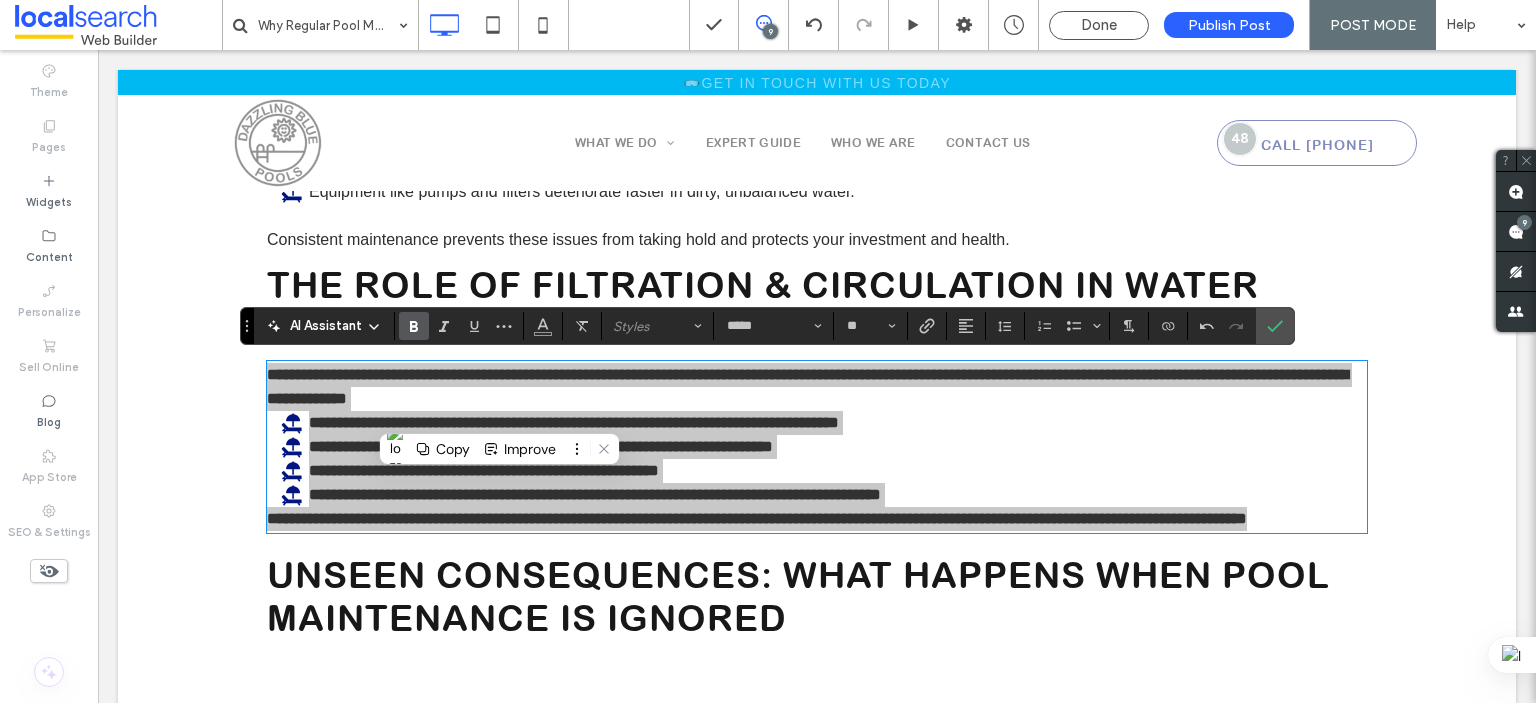 click at bounding box center (414, 326) 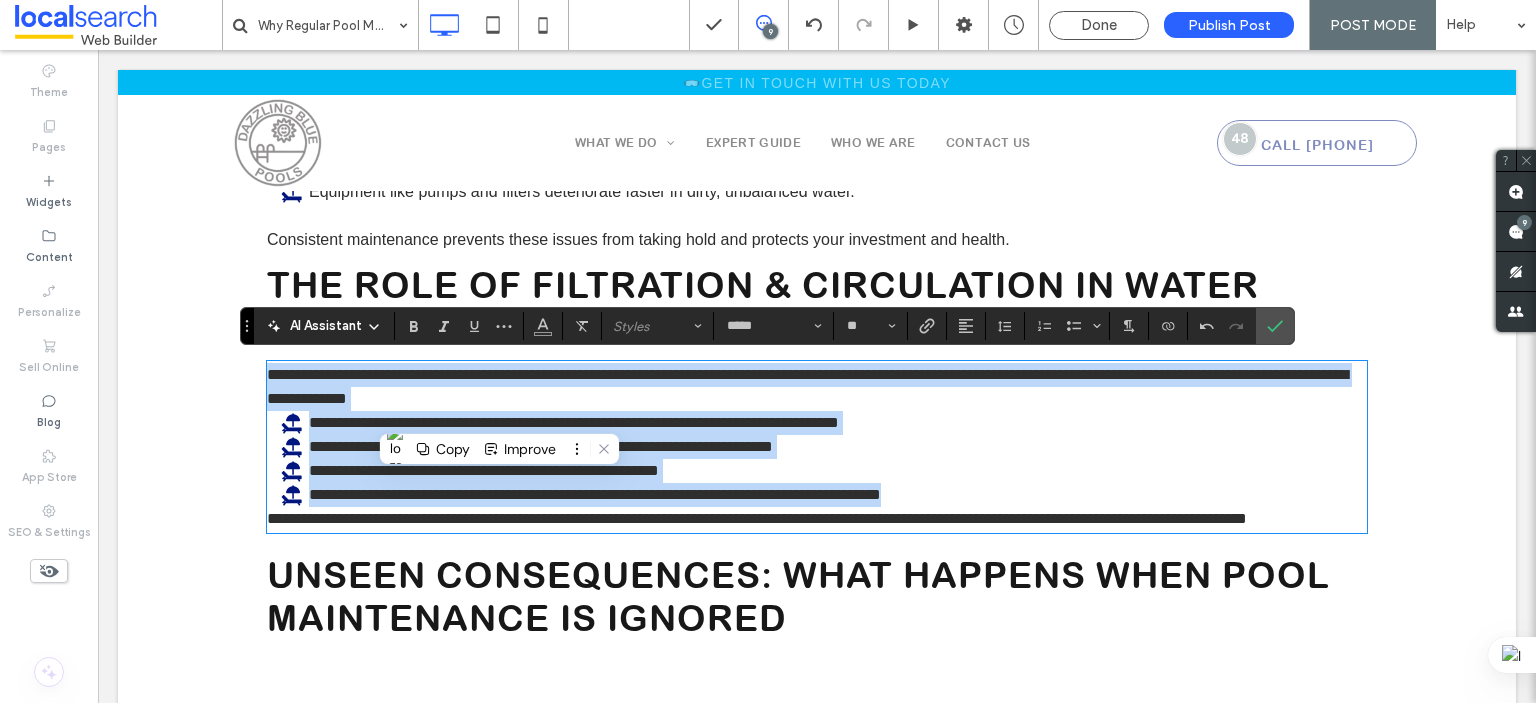 click on "**********" at bounding box center (817, 387) 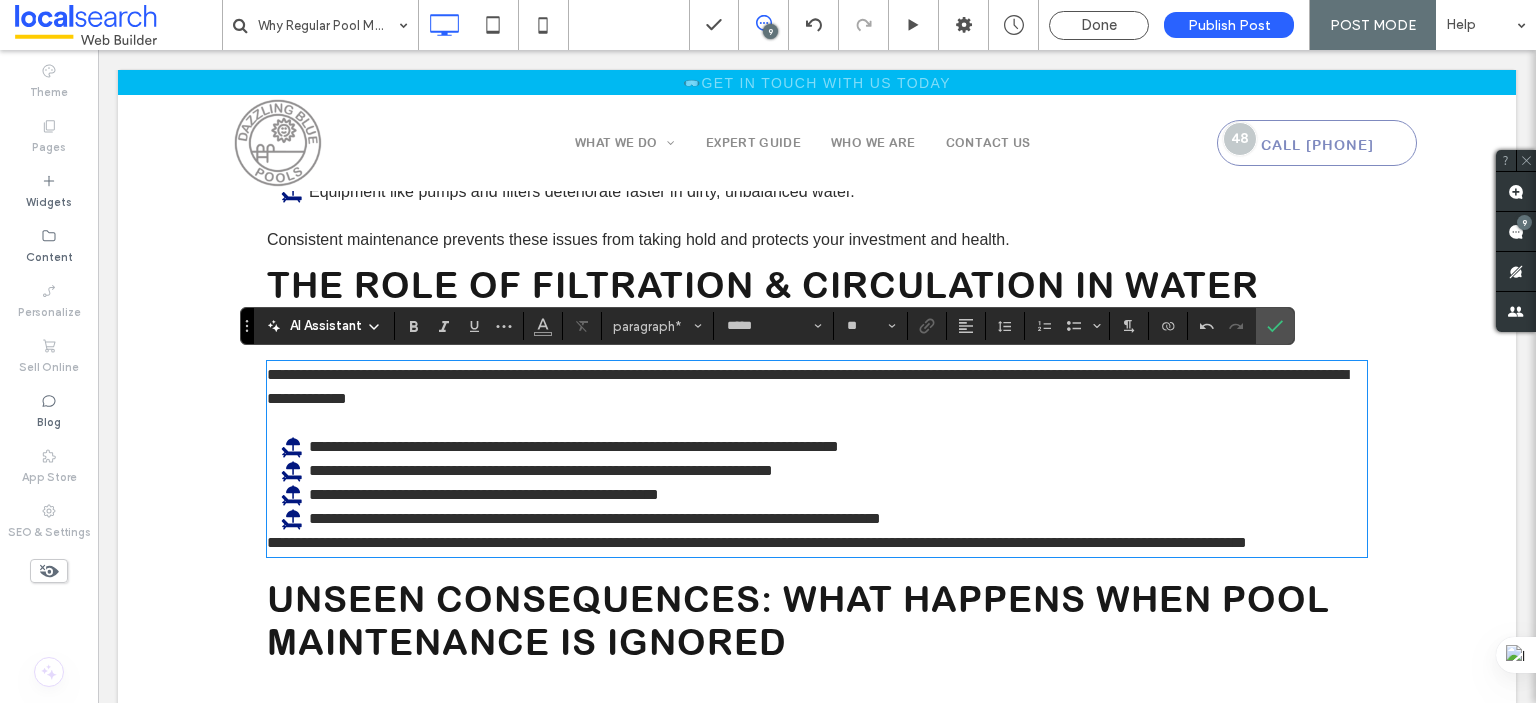 click on "**********" at bounding box center [757, 542] 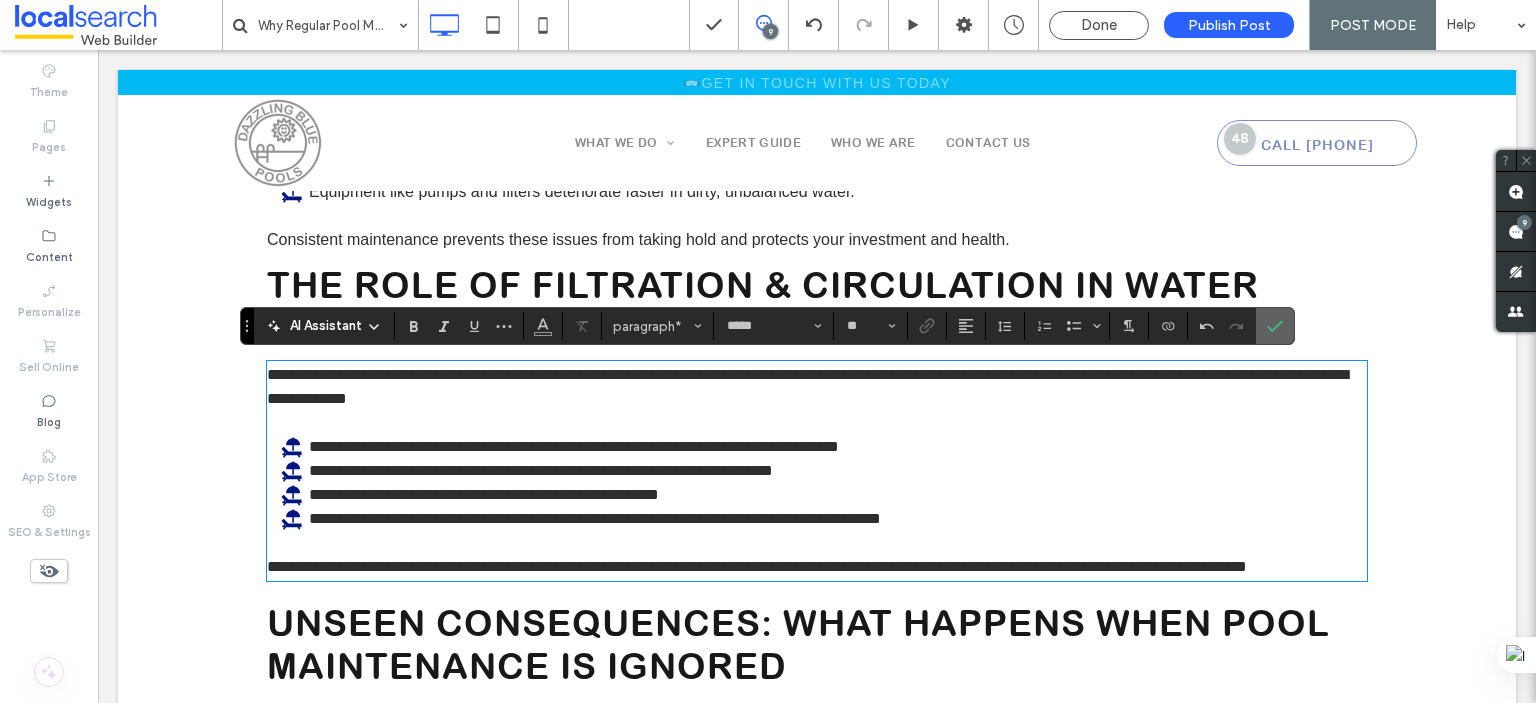 click 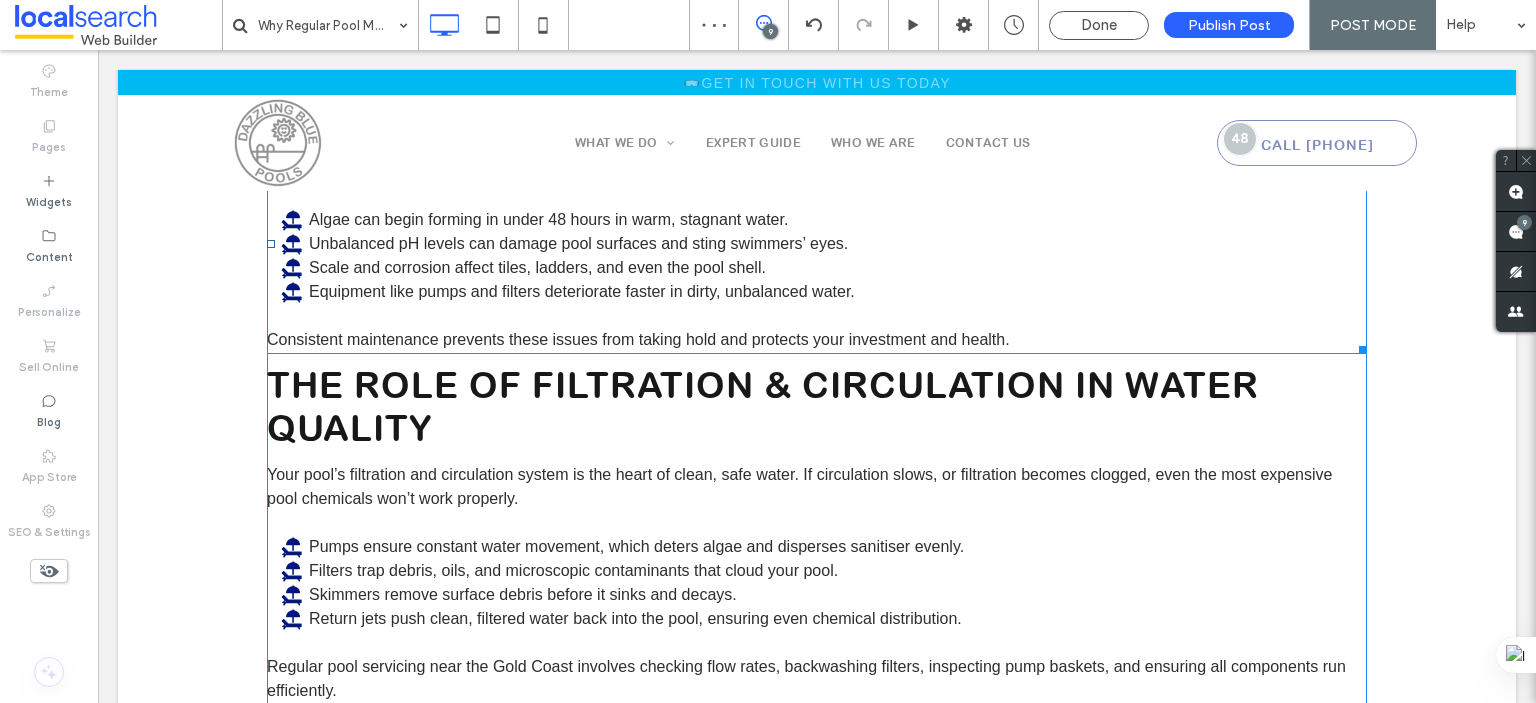 scroll, scrollTop: 1601, scrollLeft: 0, axis: vertical 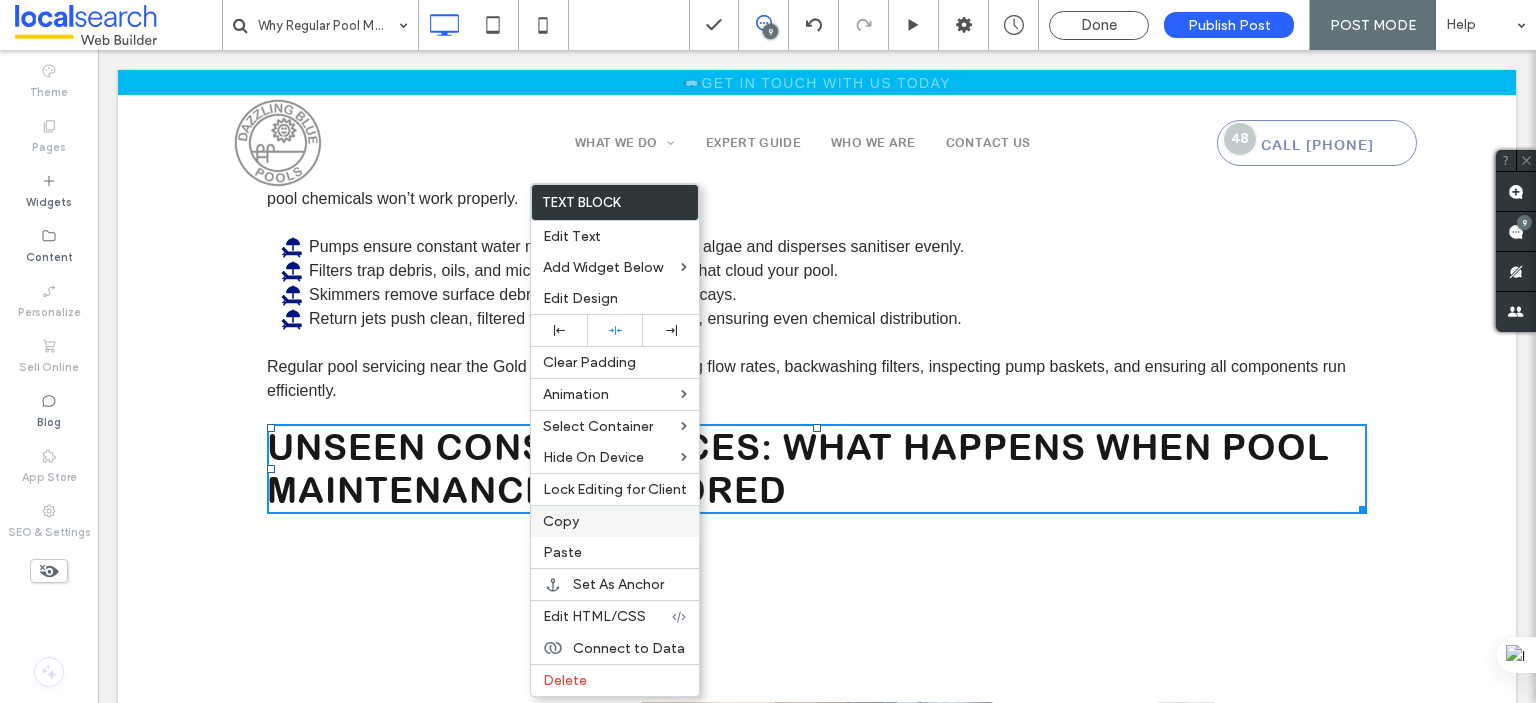 click on "Copy" at bounding box center (615, 521) 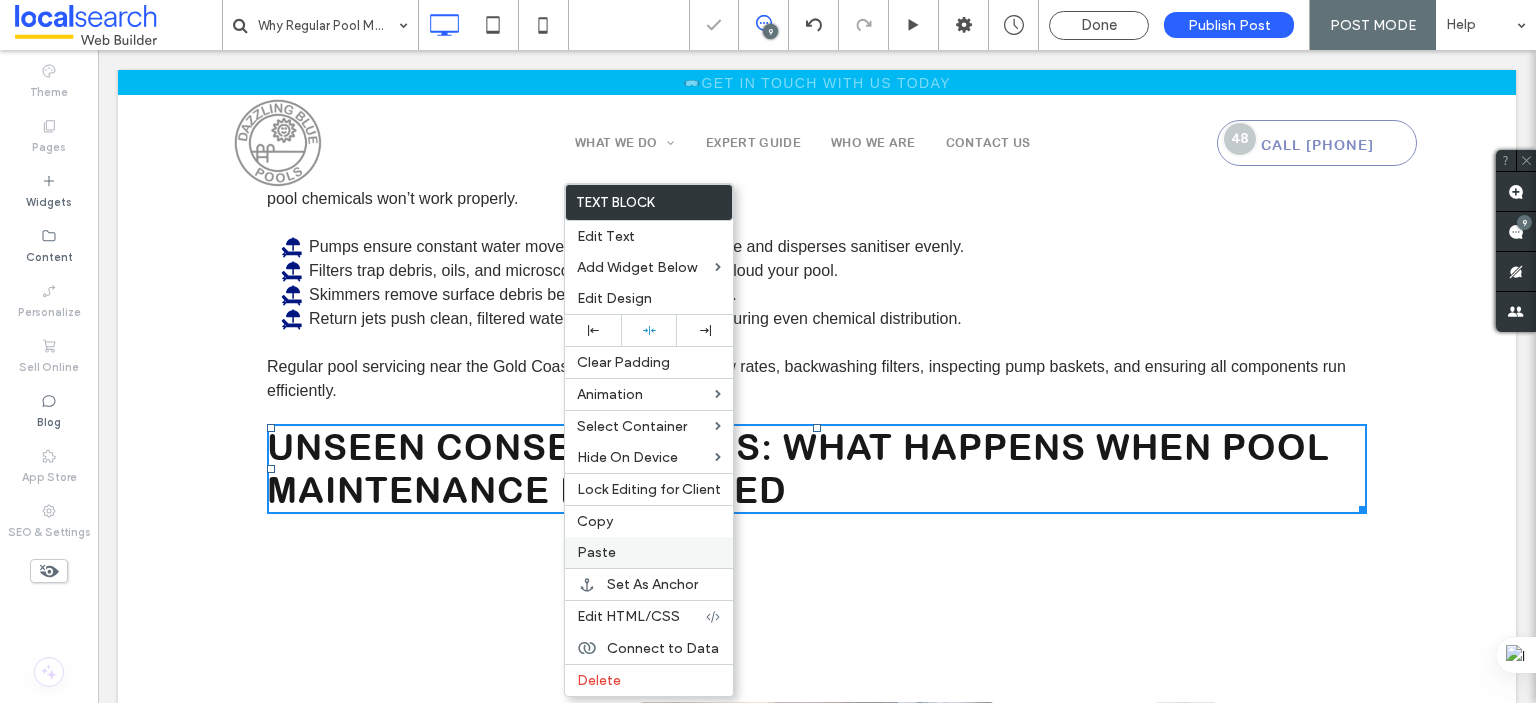click on "Paste" at bounding box center (649, 552) 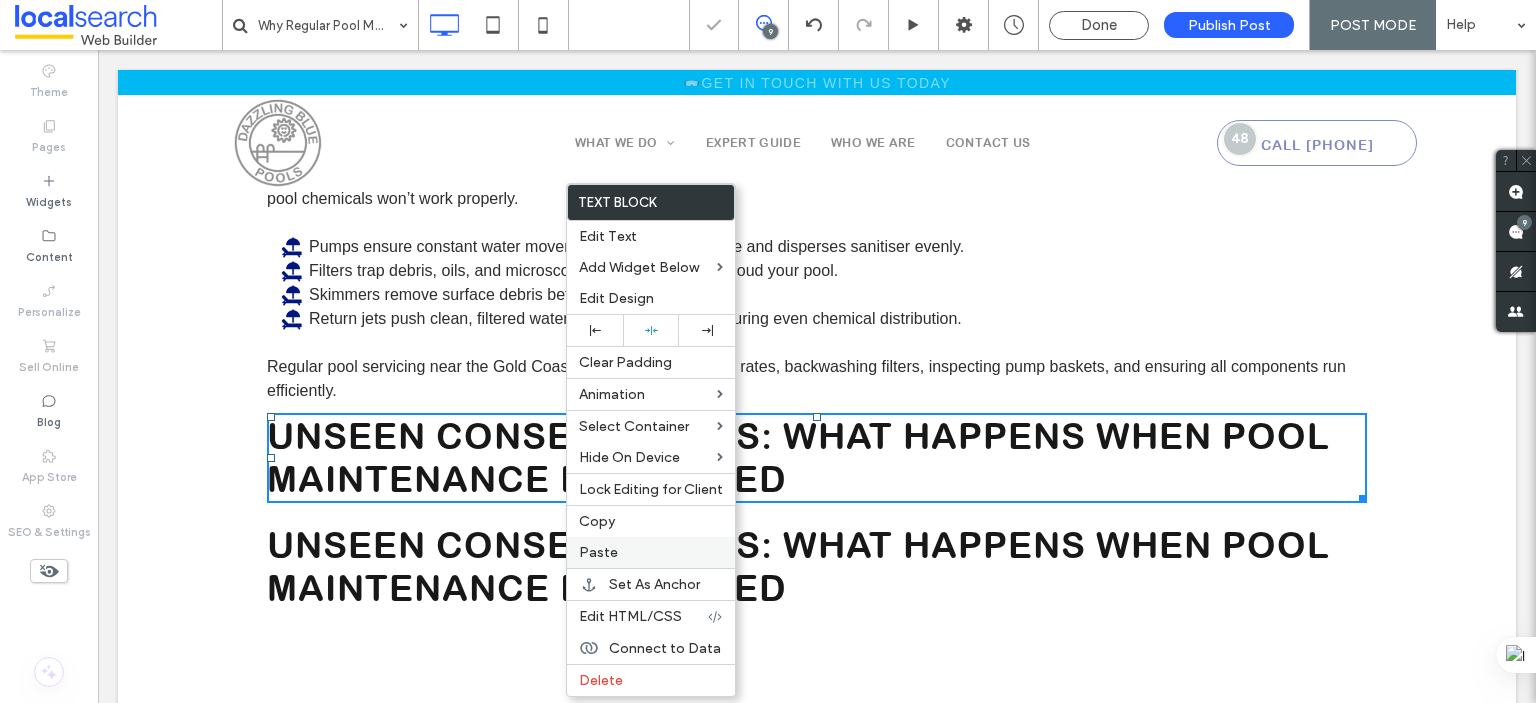 click on "Paste" at bounding box center [598, 552] 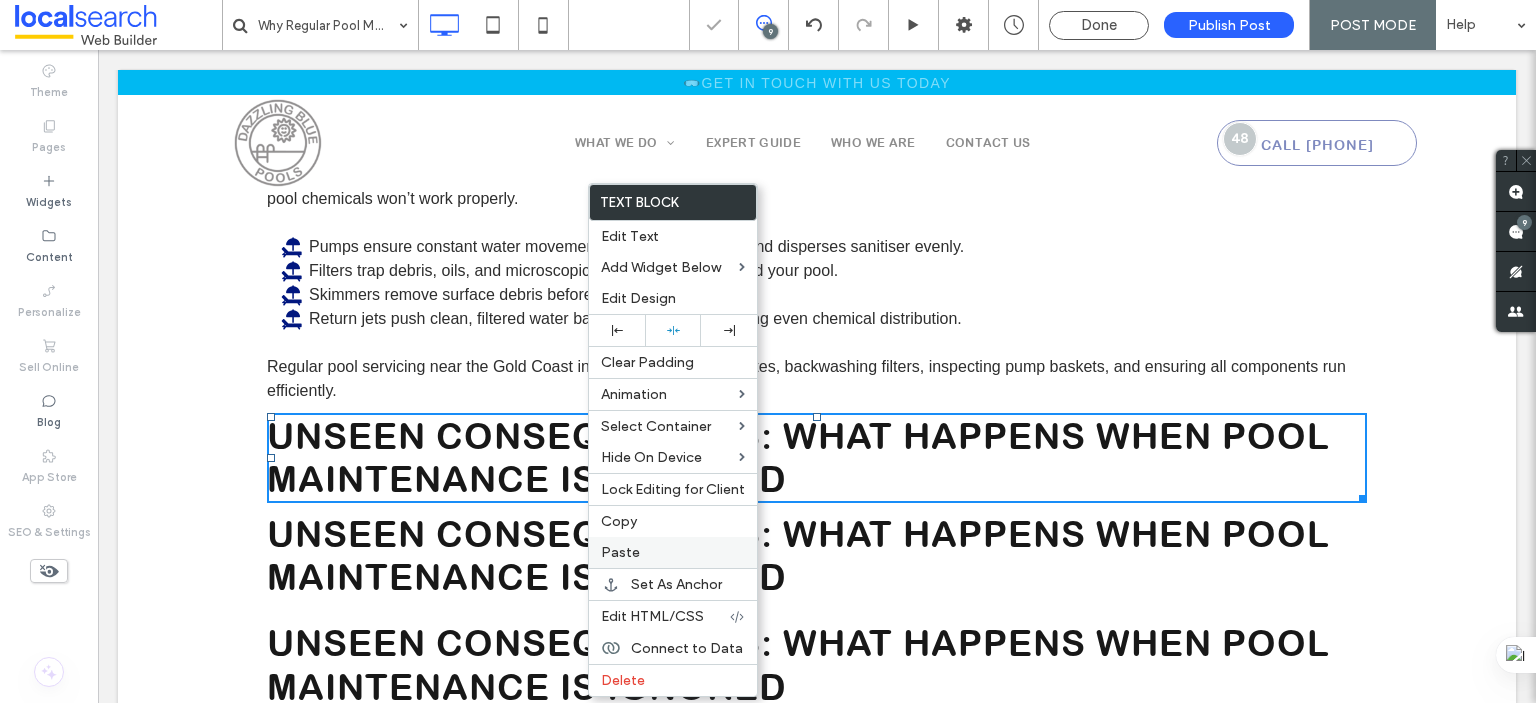 click on "Paste" at bounding box center [620, 552] 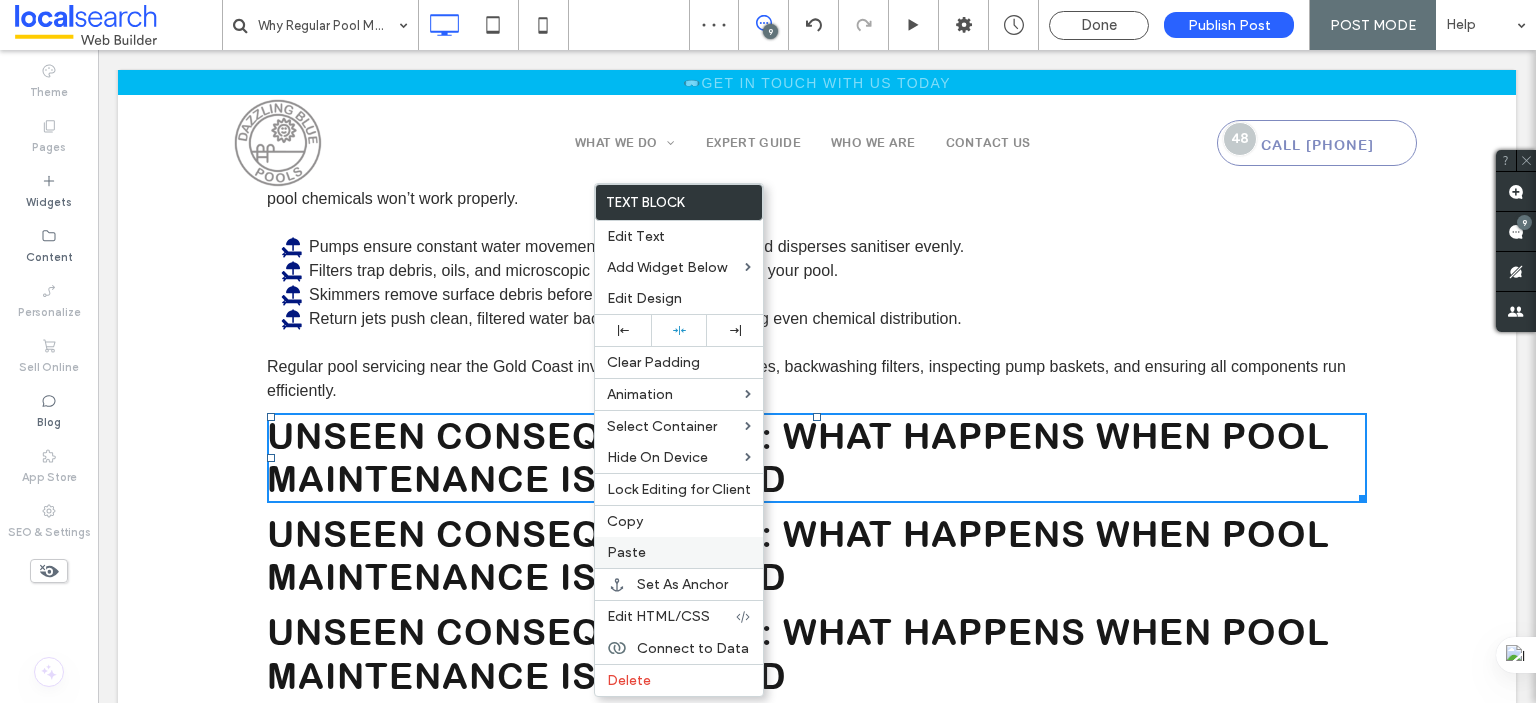 click on "Paste" at bounding box center (626, 552) 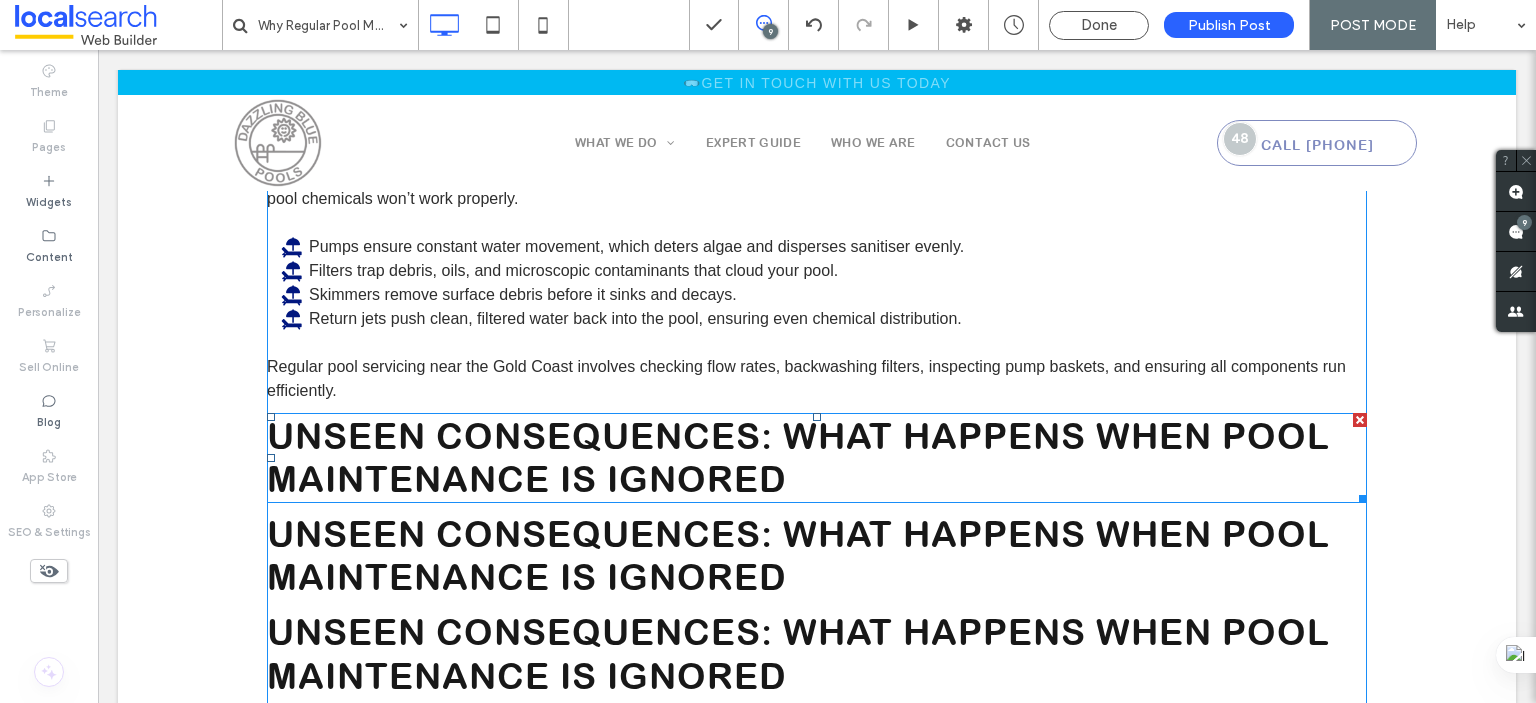 click on "Unseen Consequences: What Happens When Pool Maintenance Is Ignored" at bounding box center (798, 457) 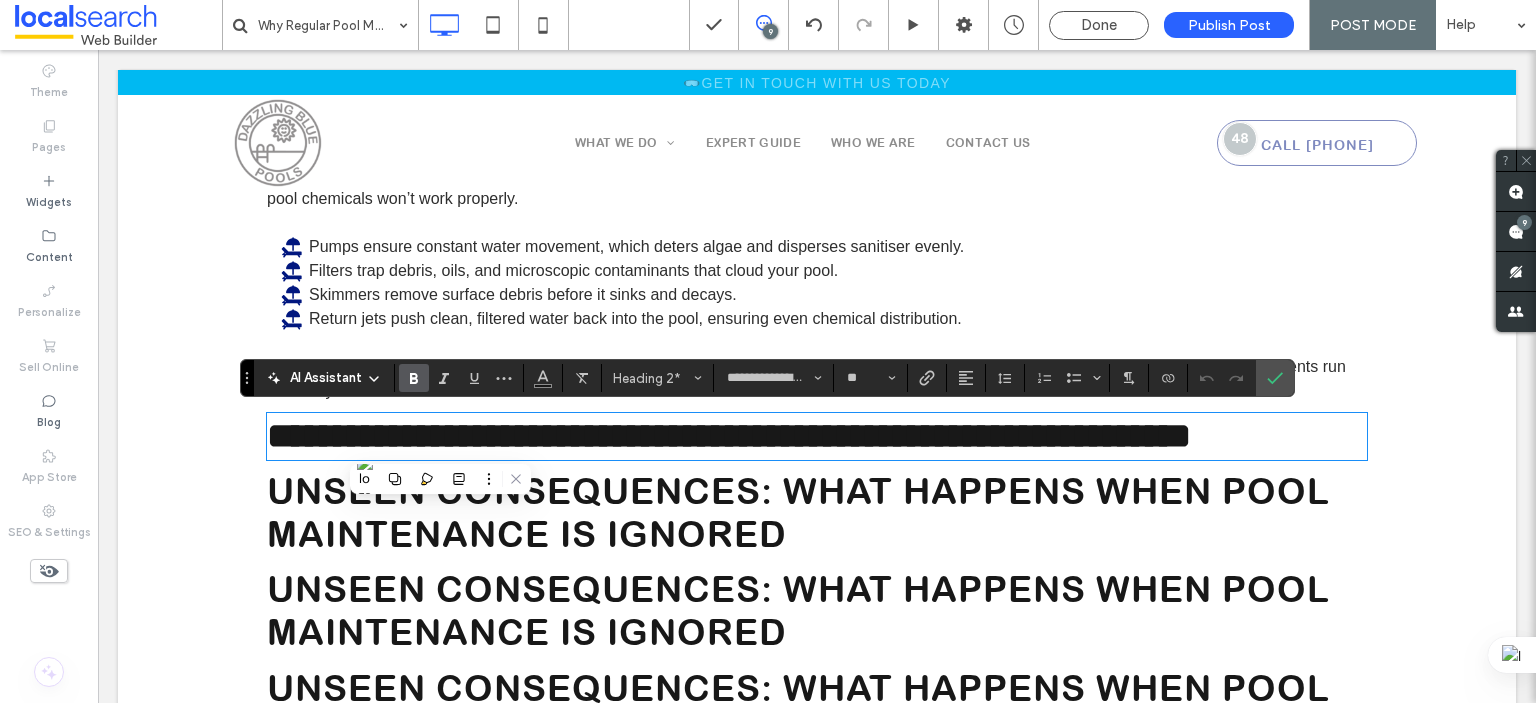 scroll, scrollTop: 0, scrollLeft: 0, axis: both 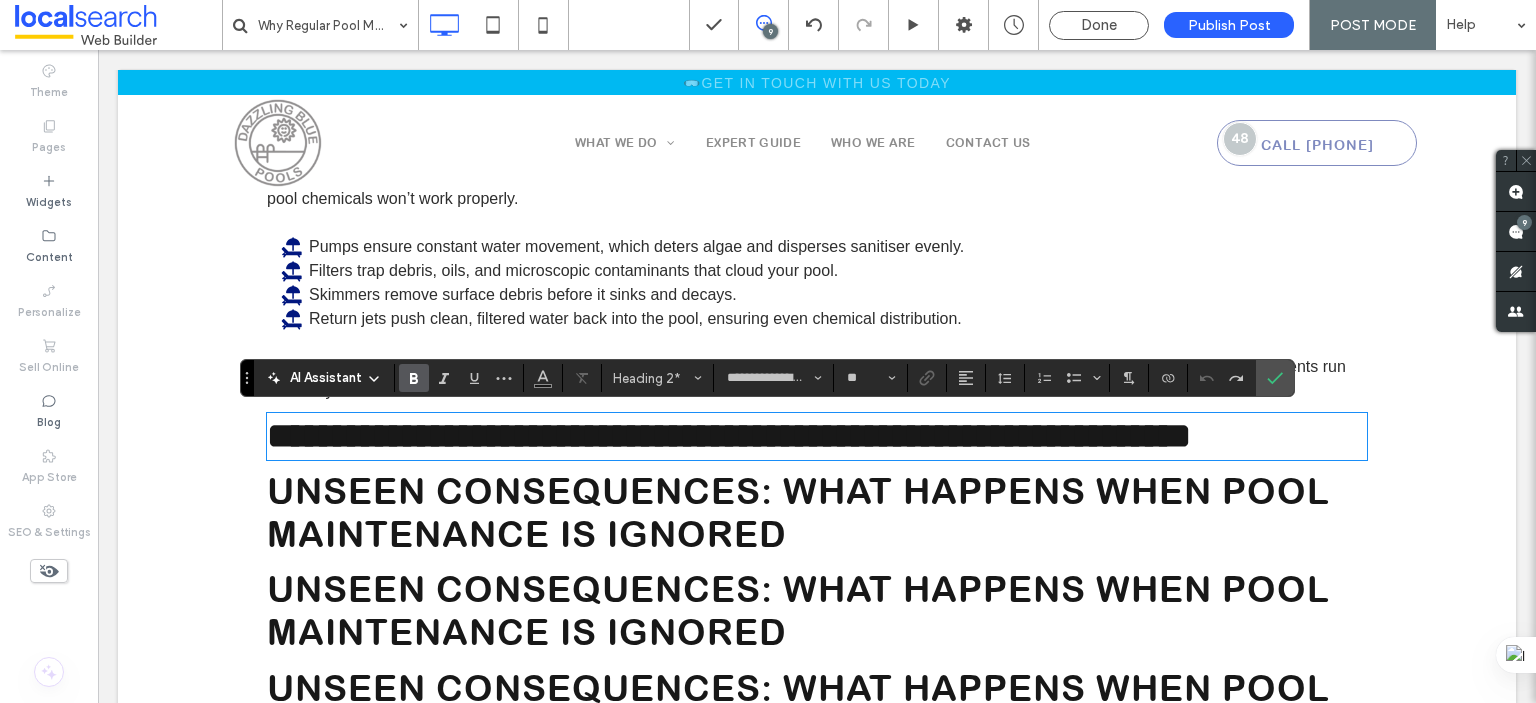 click on "**********" at bounding box center [729, 436] 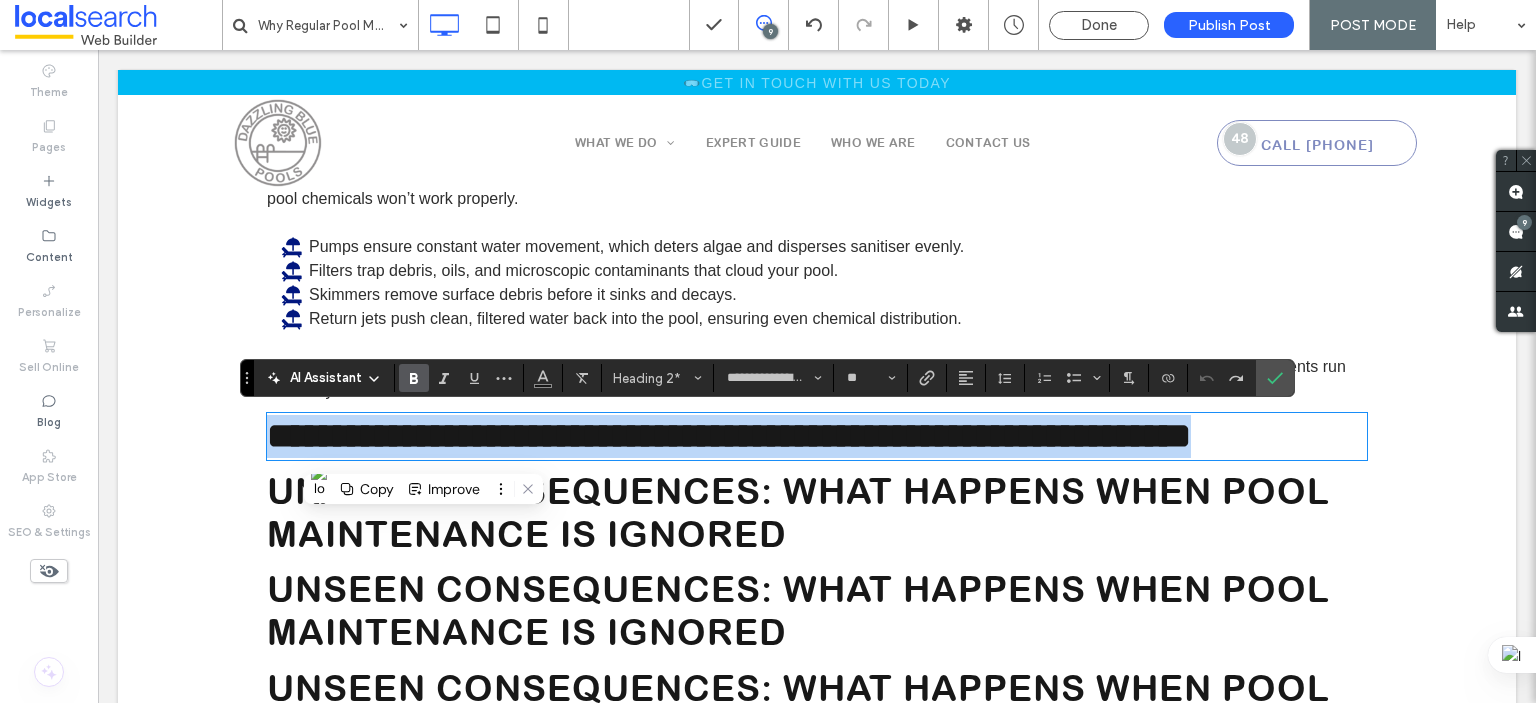 type on "**" 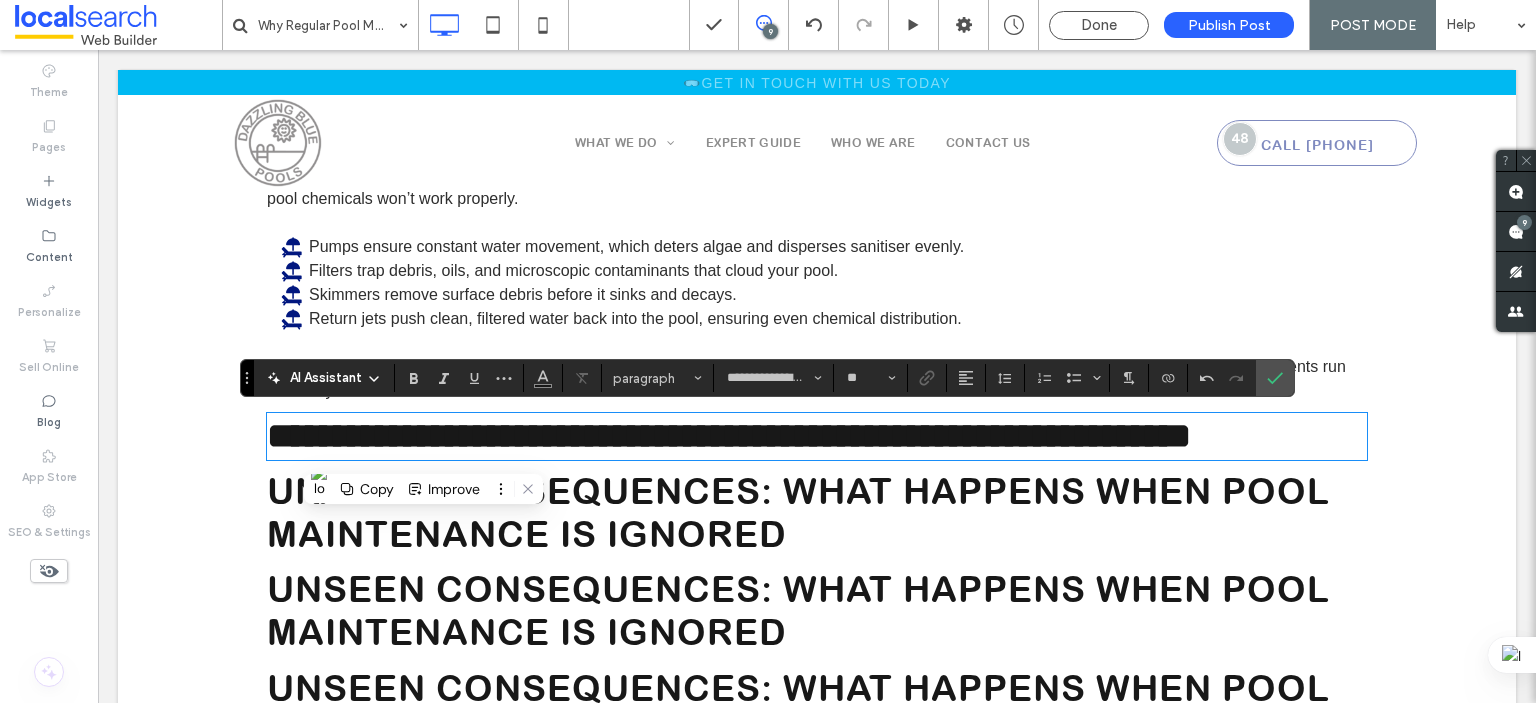 scroll, scrollTop: 0, scrollLeft: 0, axis: both 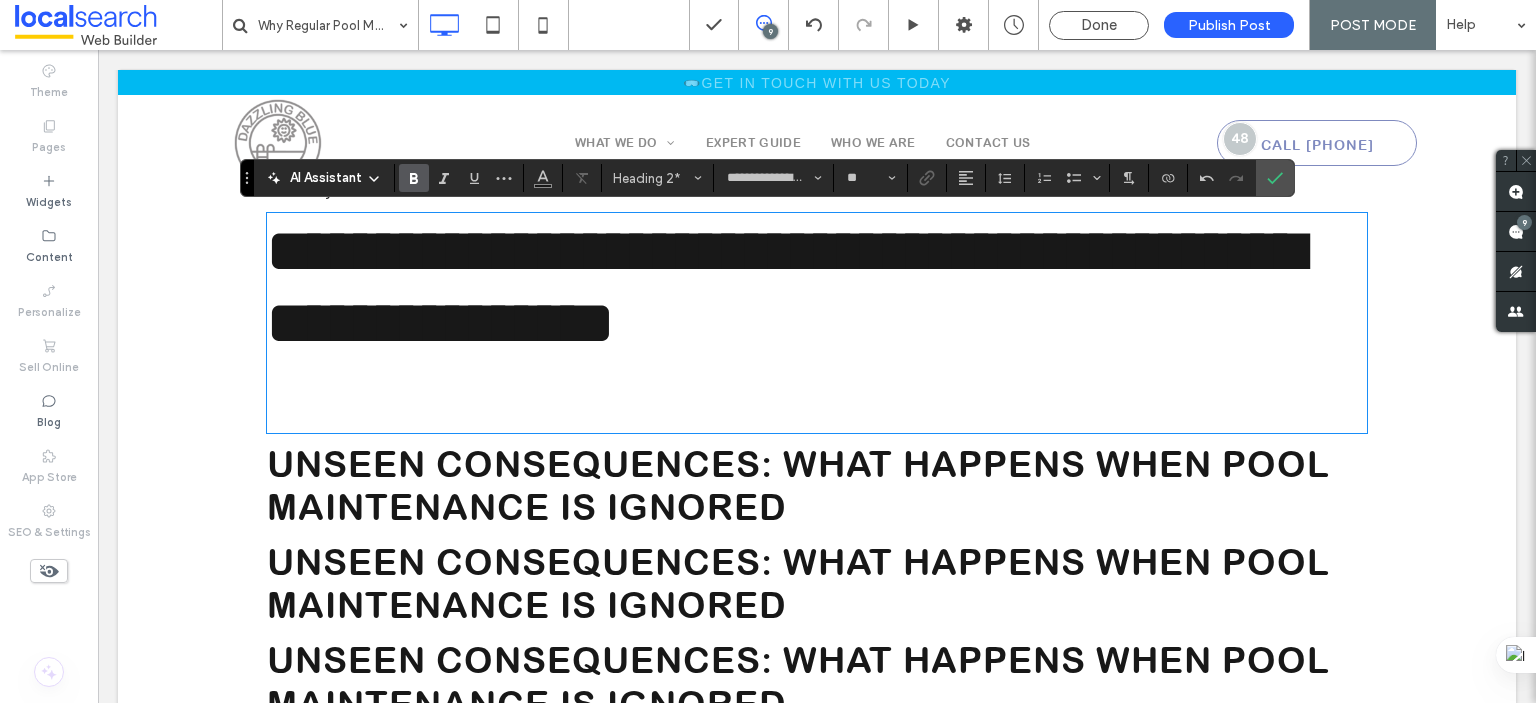 click on "**********" at bounding box center [817, 323] 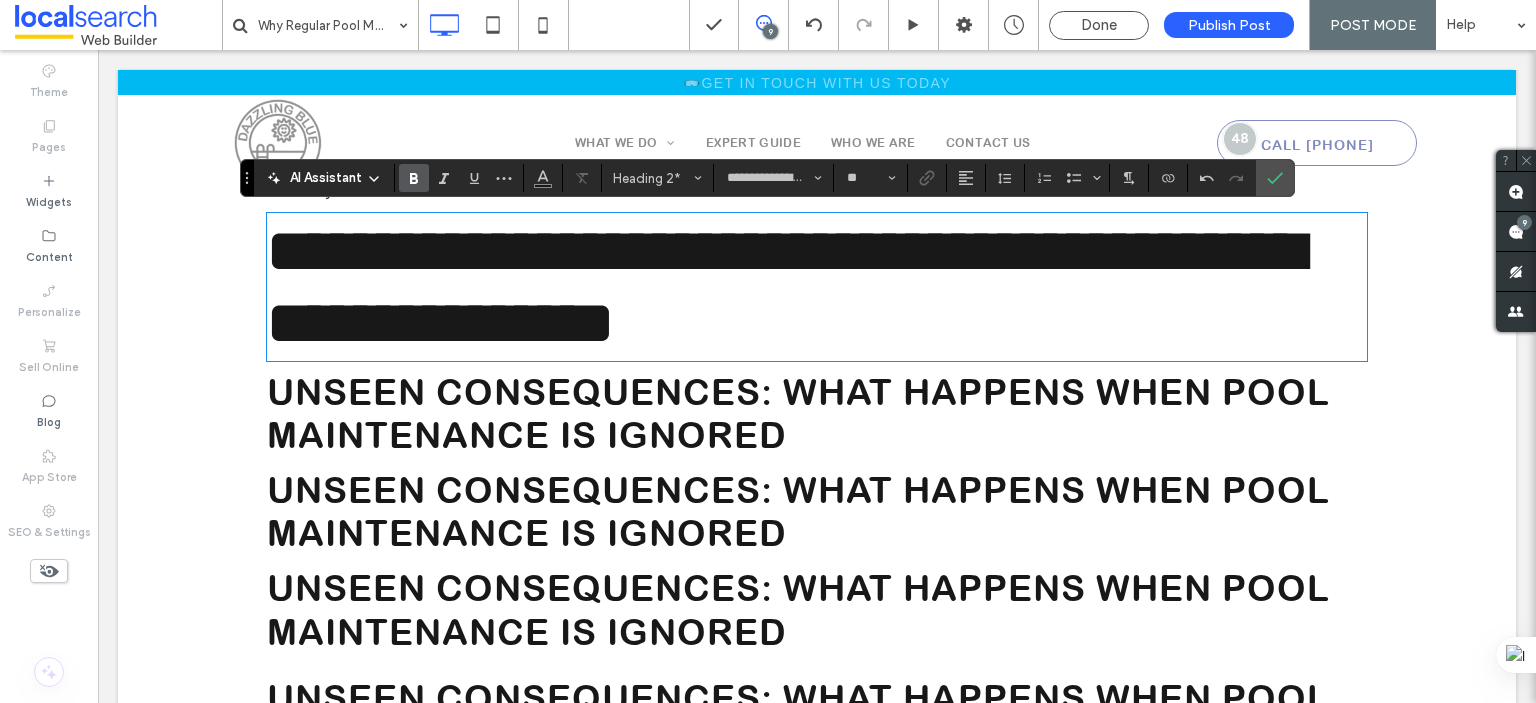click on "**********" at bounding box center (785, 287) 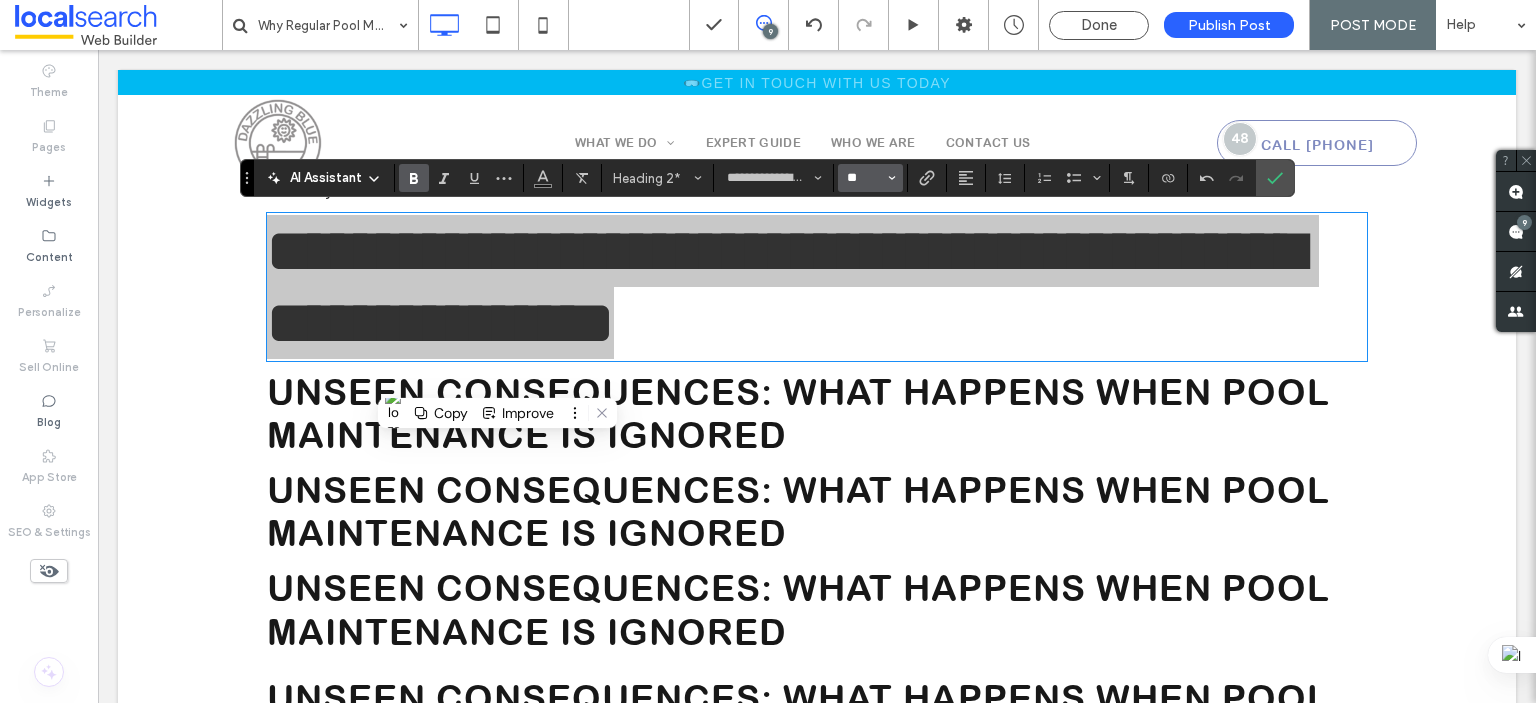 click on "**" at bounding box center [864, 178] 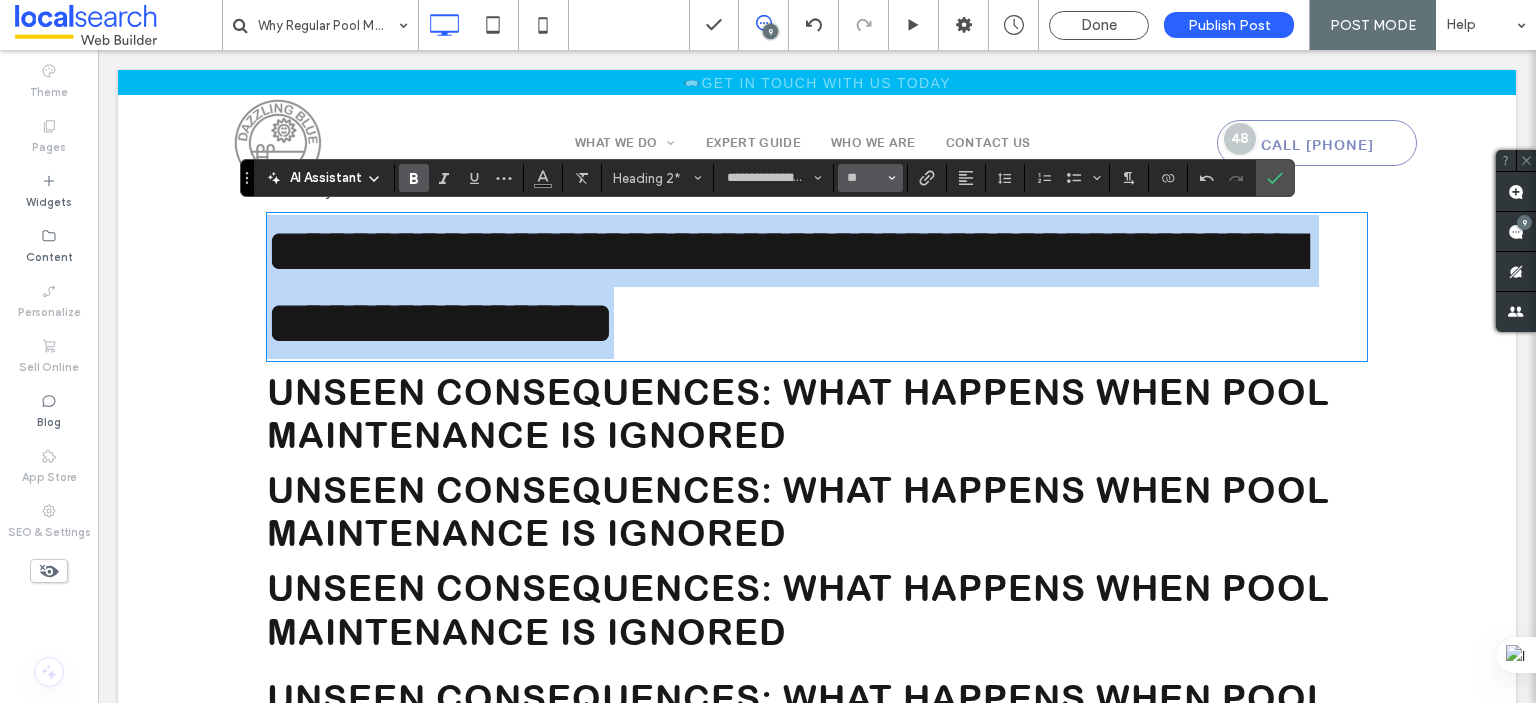 type on "**" 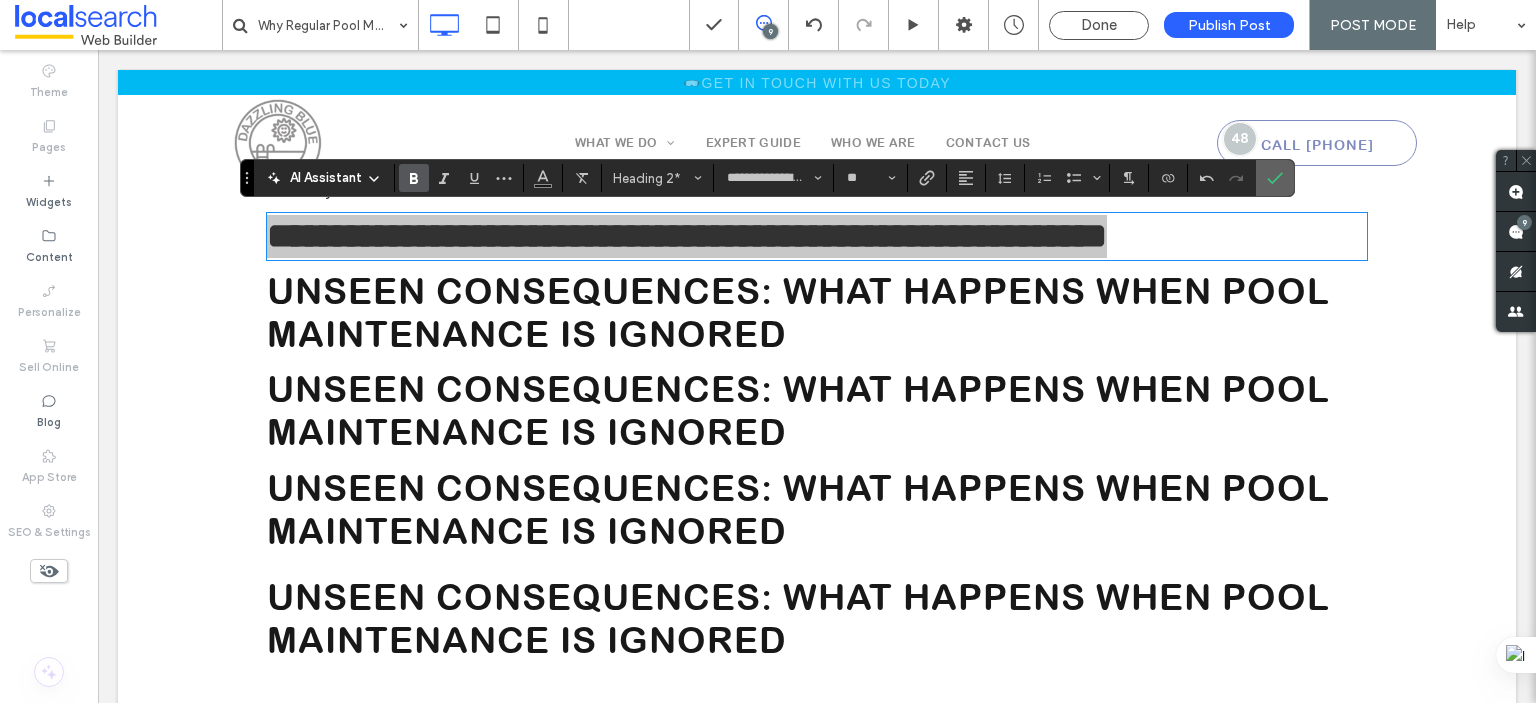 click 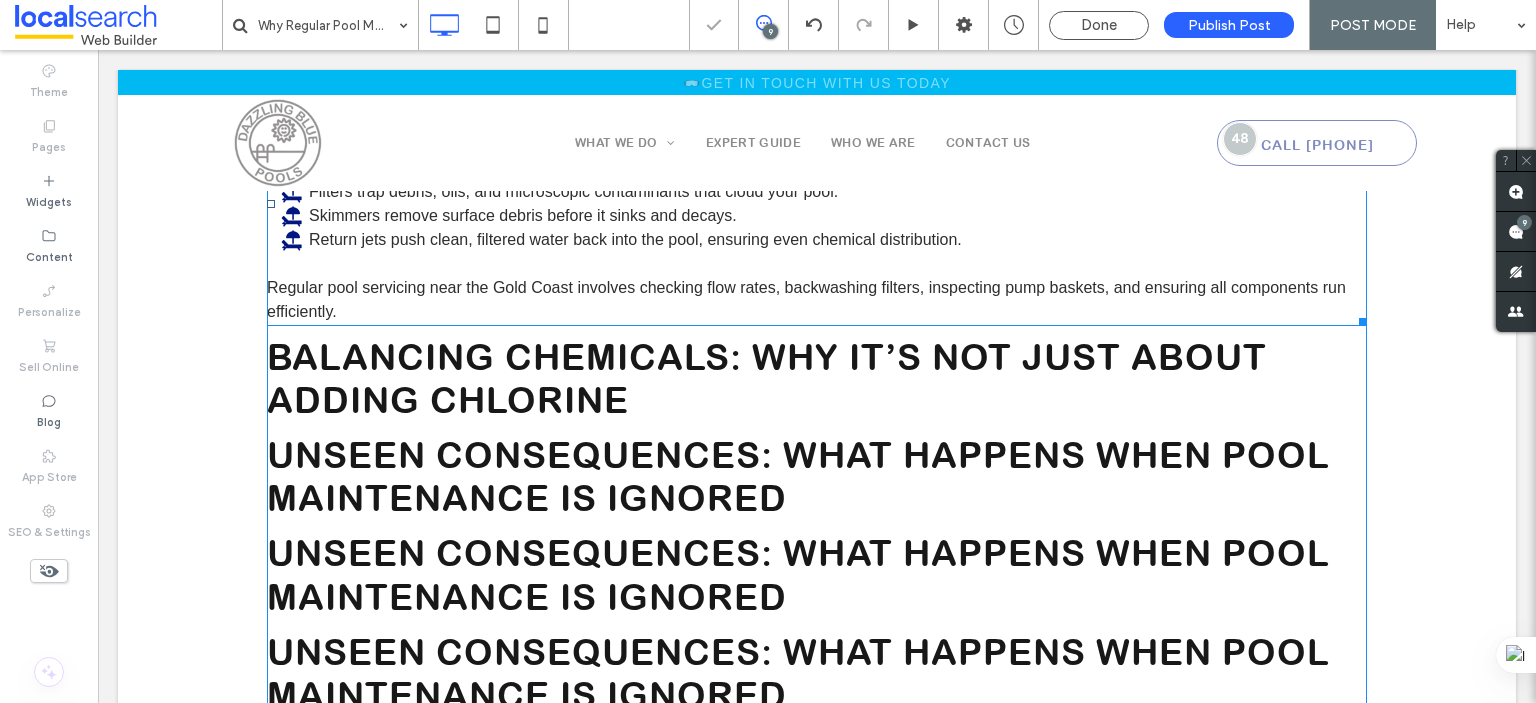 scroll, scrollTop: 1701, scrollLeft: 0, axis: vertical 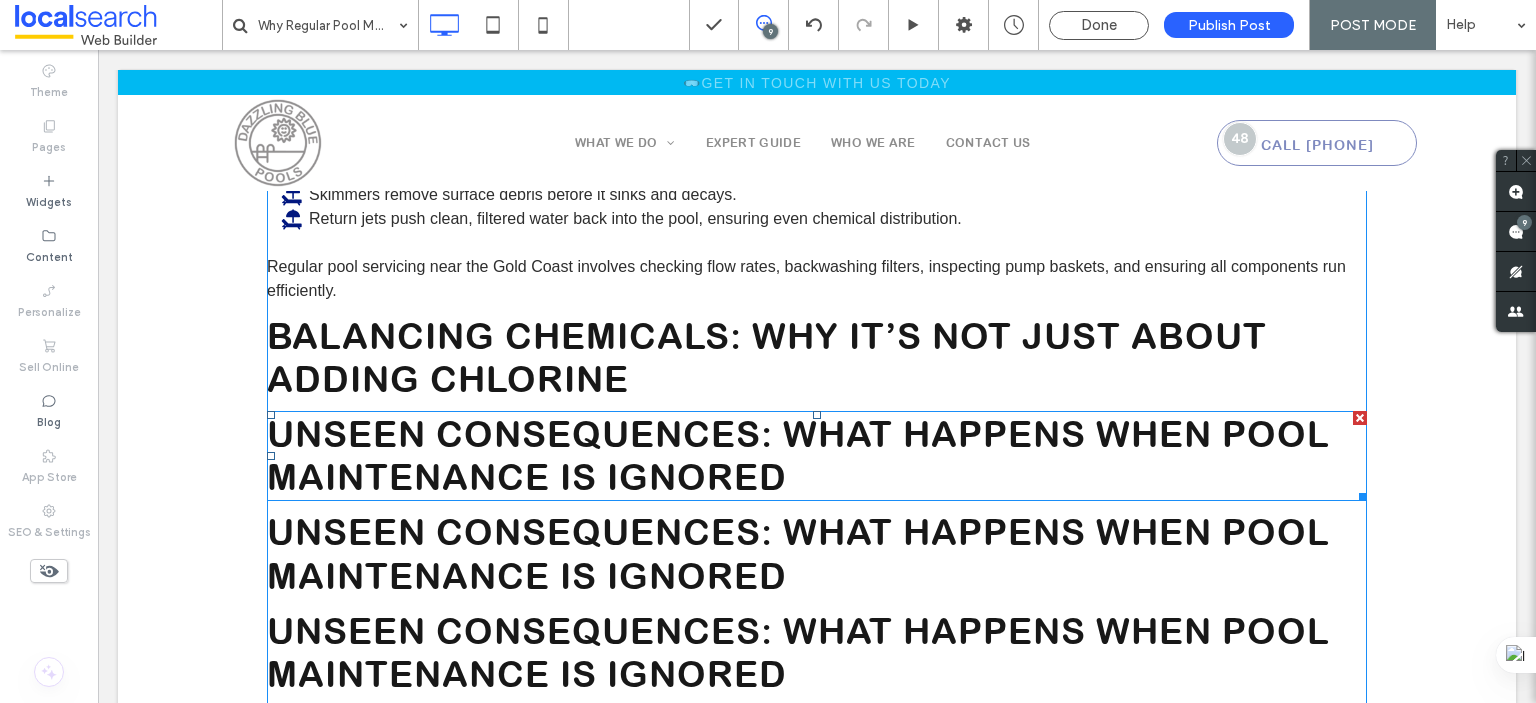 click on "Unseen Consequences: What Happens When Pool Maintenance Is Ignored" at bounding box center [798, 455] 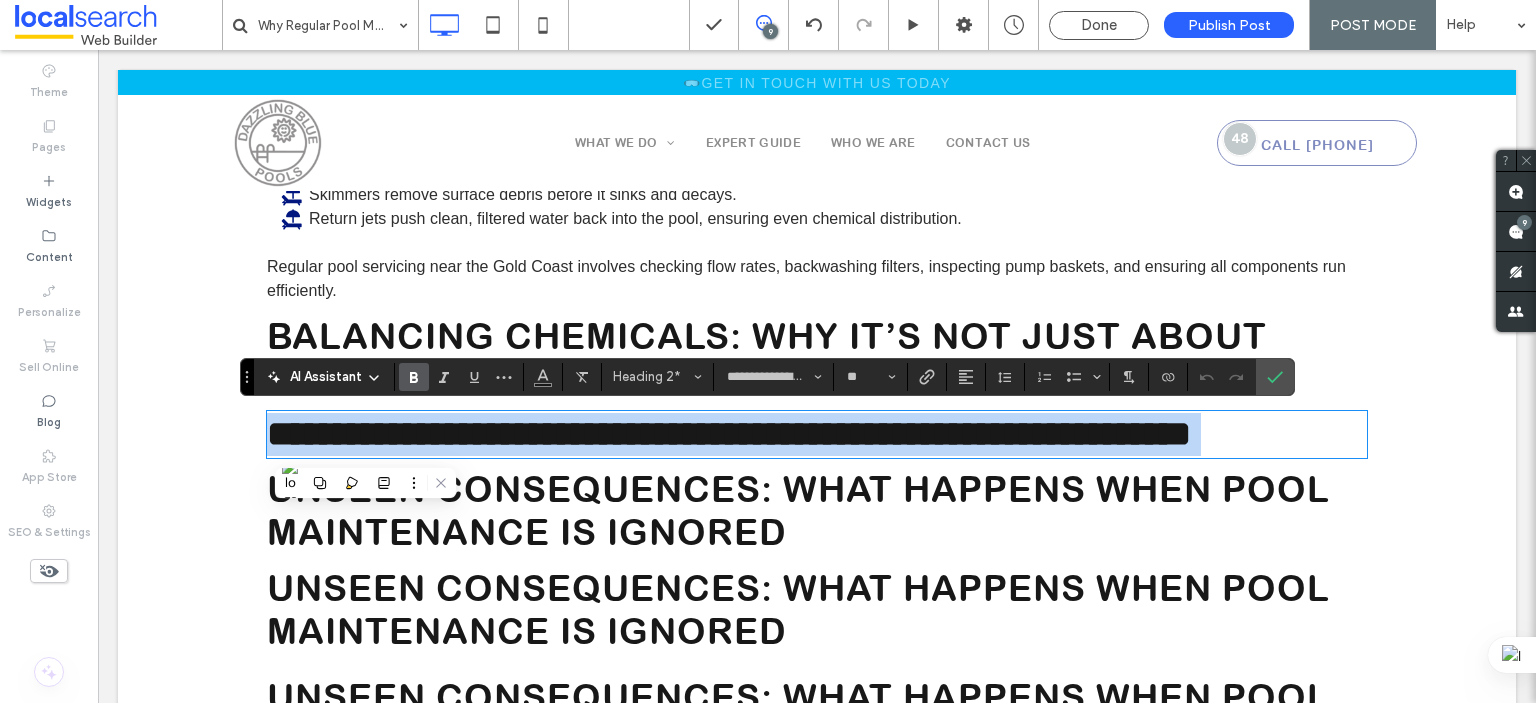 type on "**" 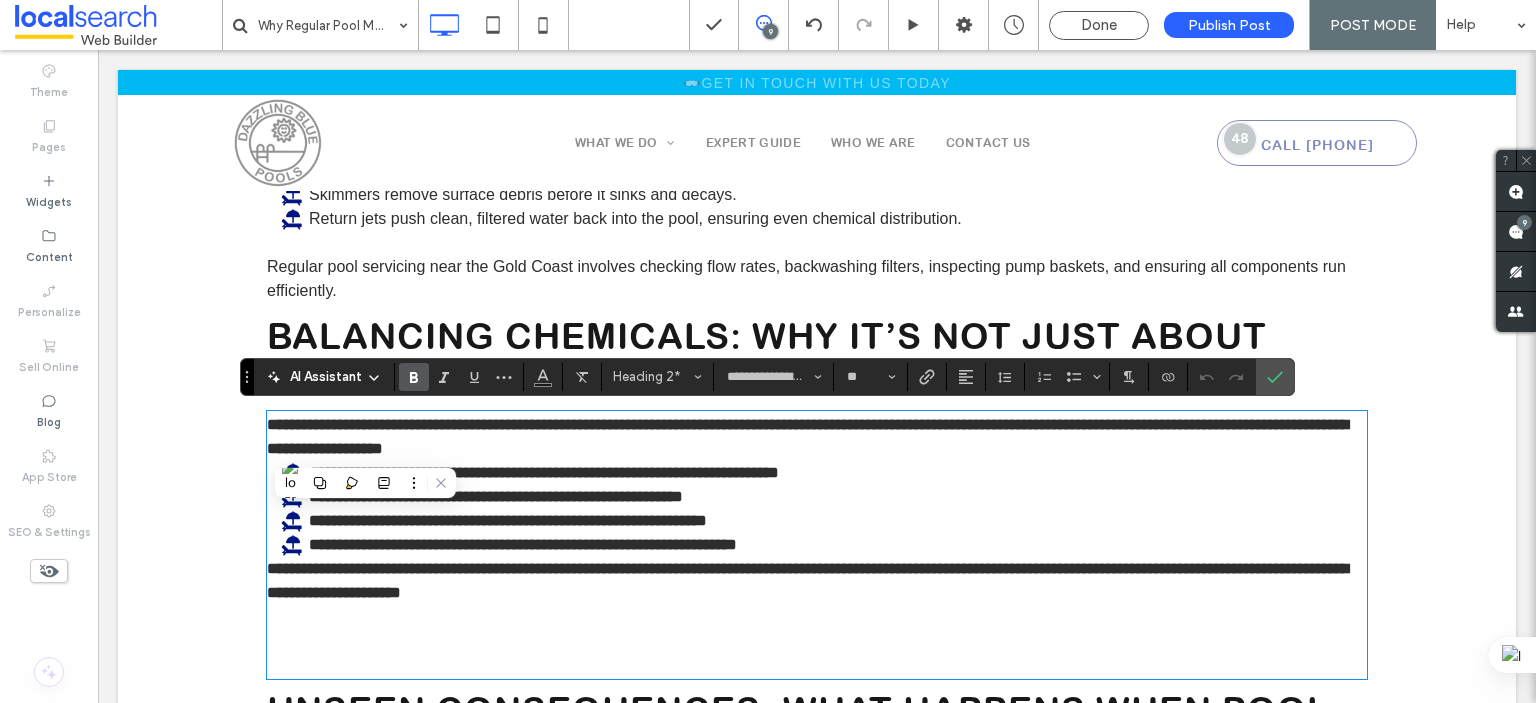 scroll, scrollTop: 0, scrollLeft: 0, axis: both 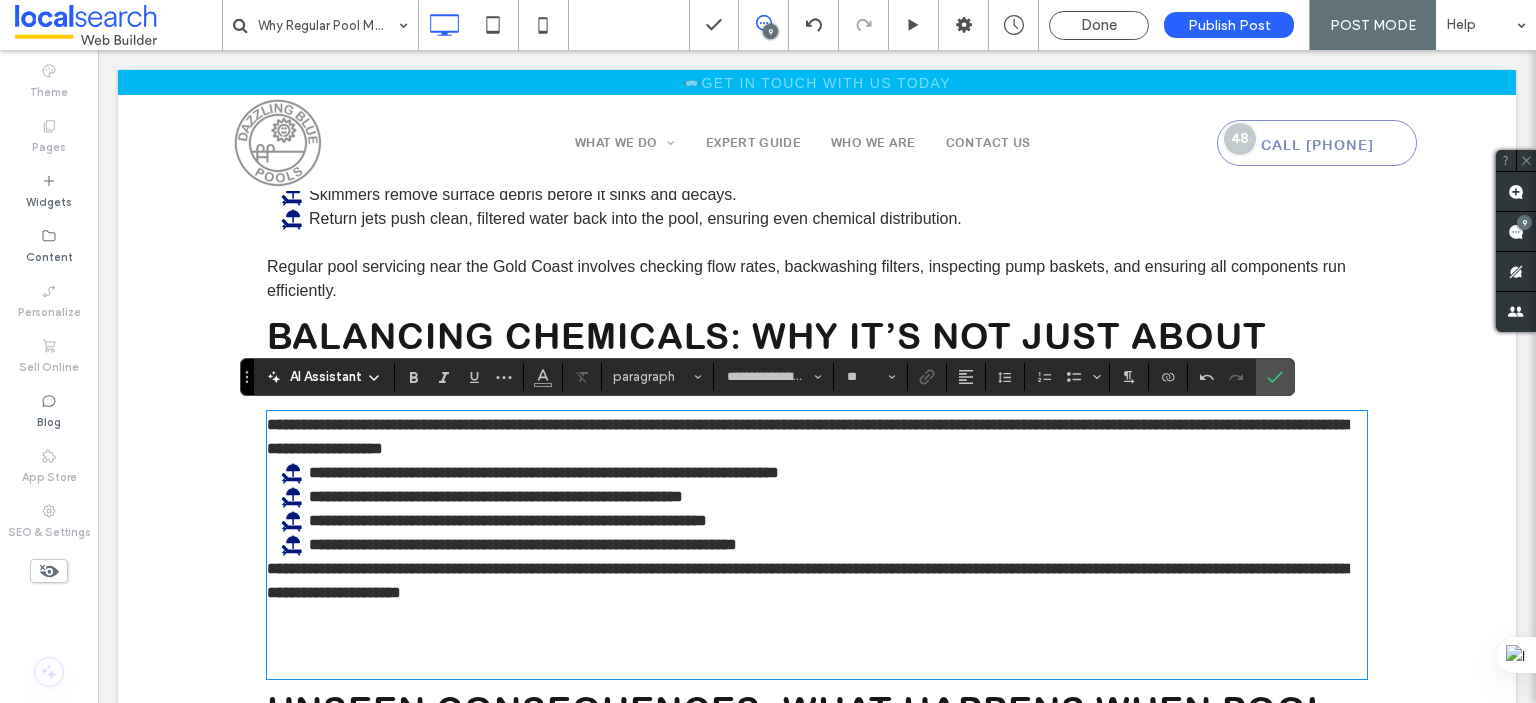 type on "*****" 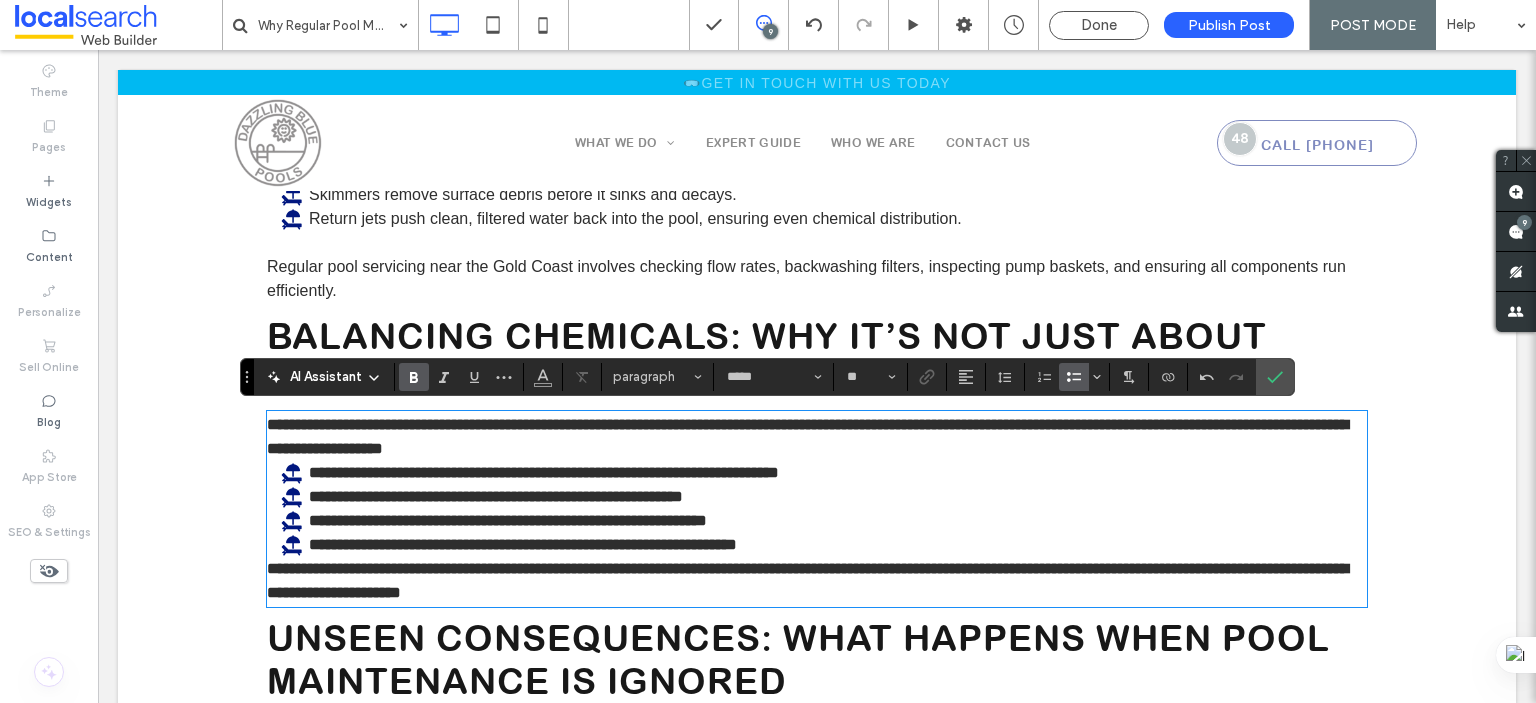 click on "**********" at bounding box center [496, 496] 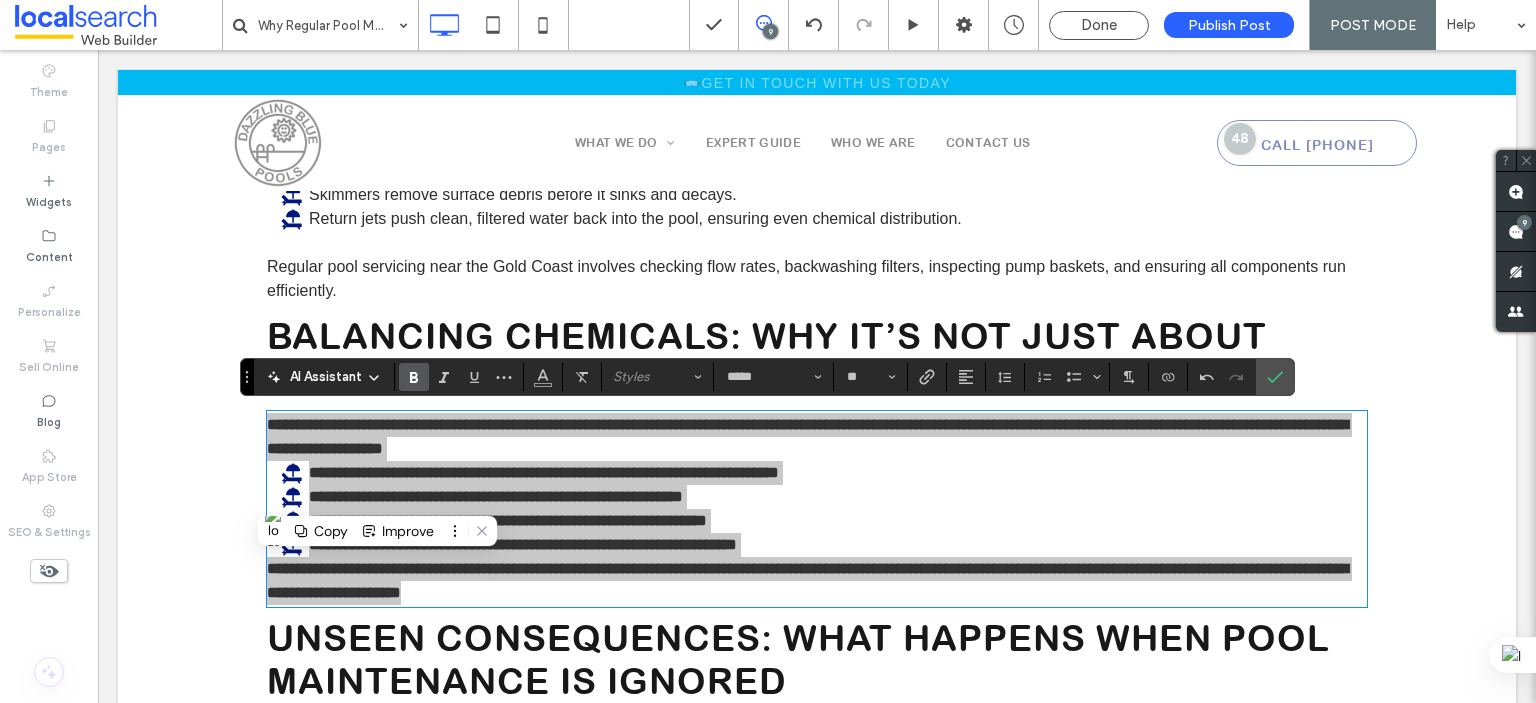 click 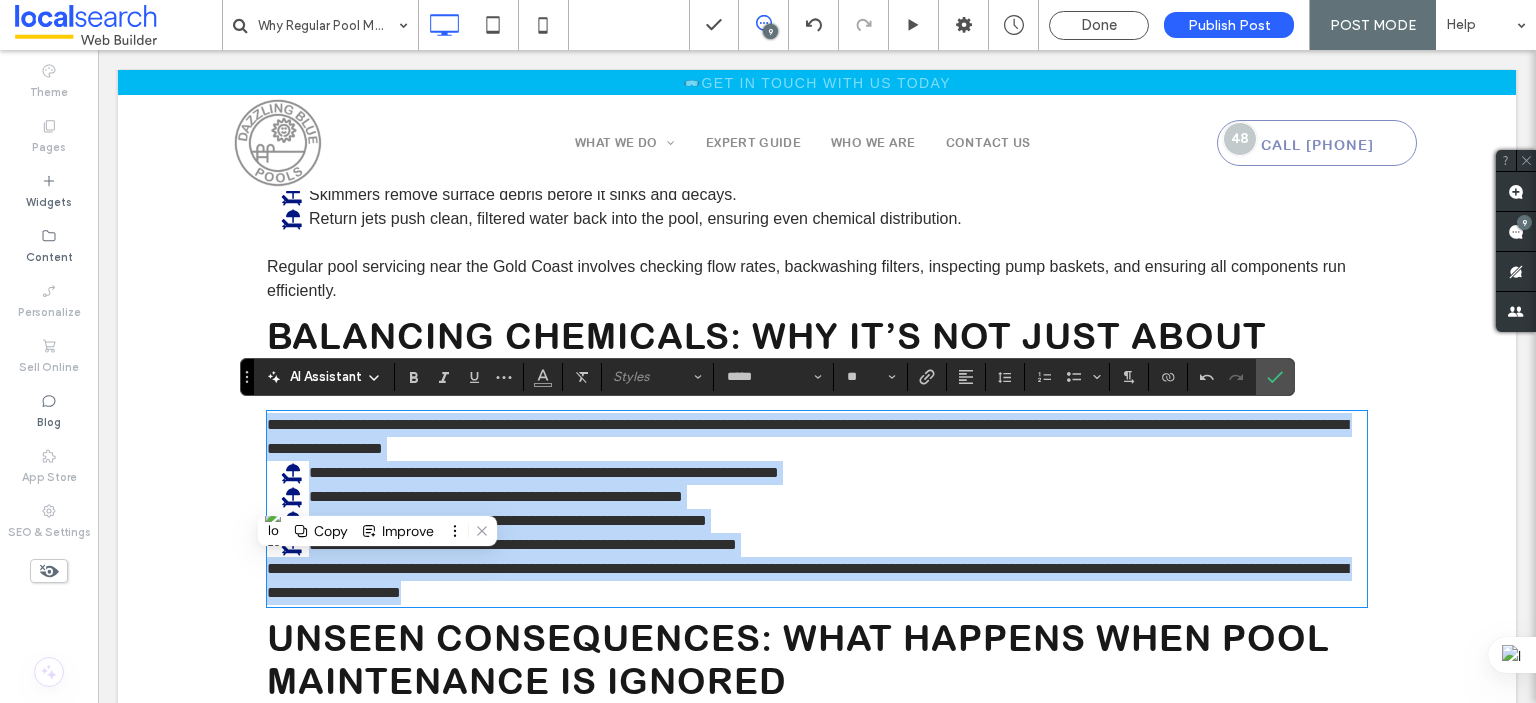 click on "**********" at bounding box center [817, 437] 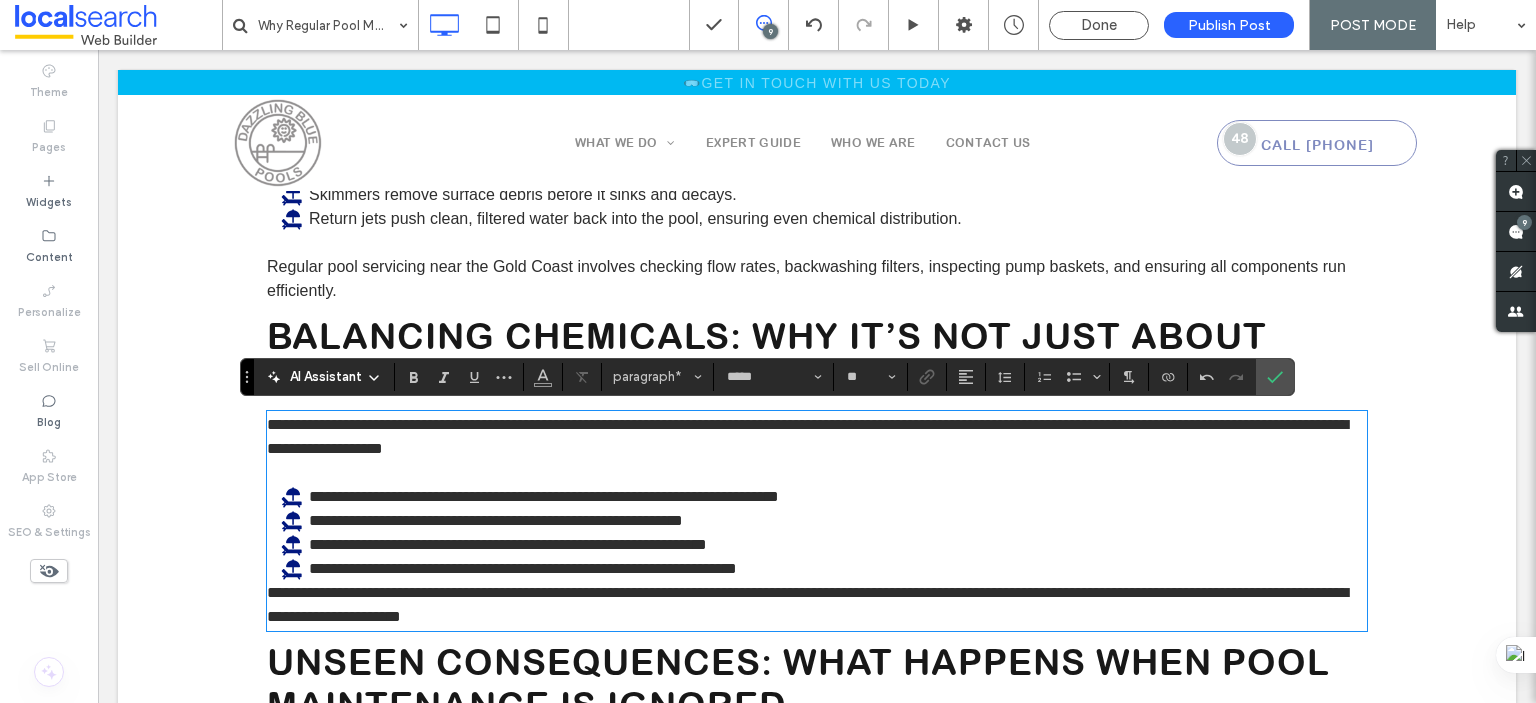 click on "**********" at bounding box center (807, 604) 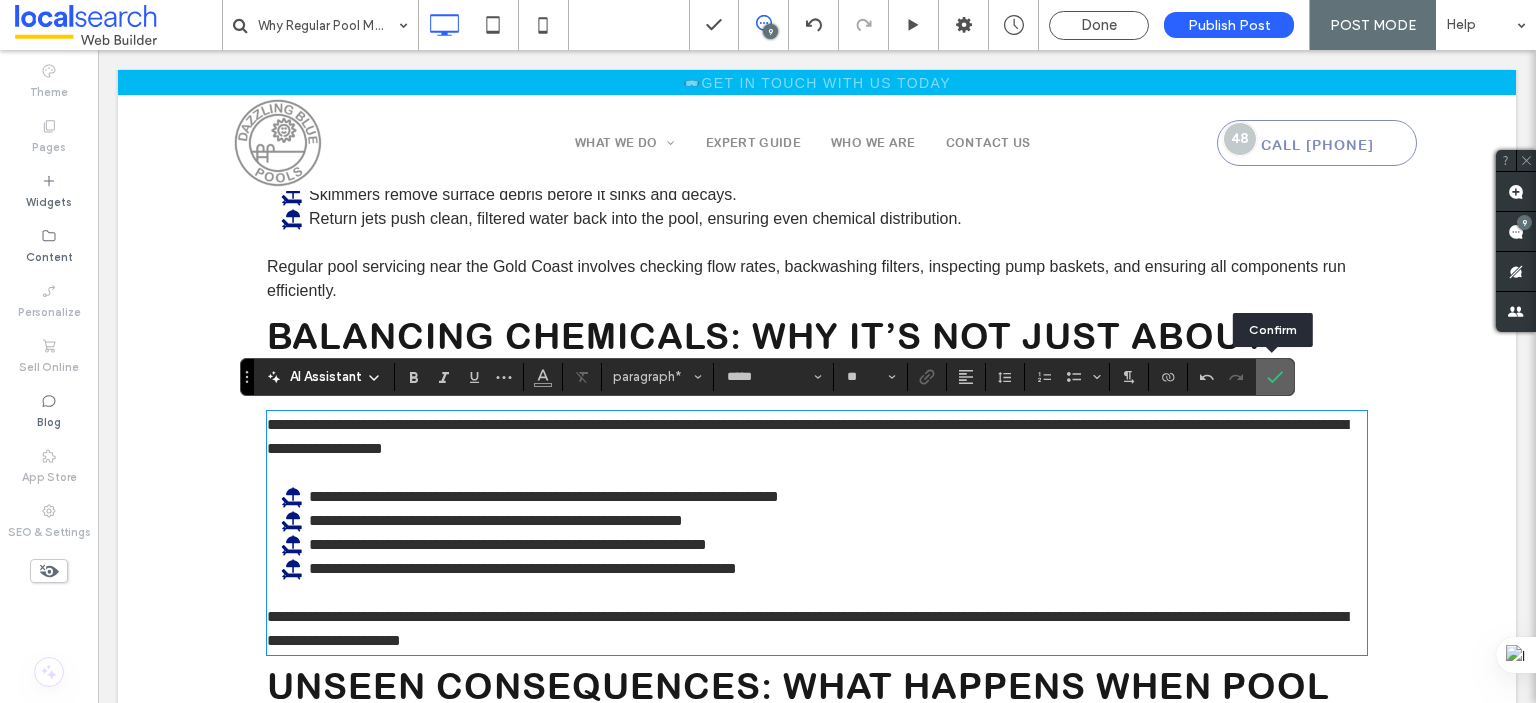 click at bounding box center [1275, 377] 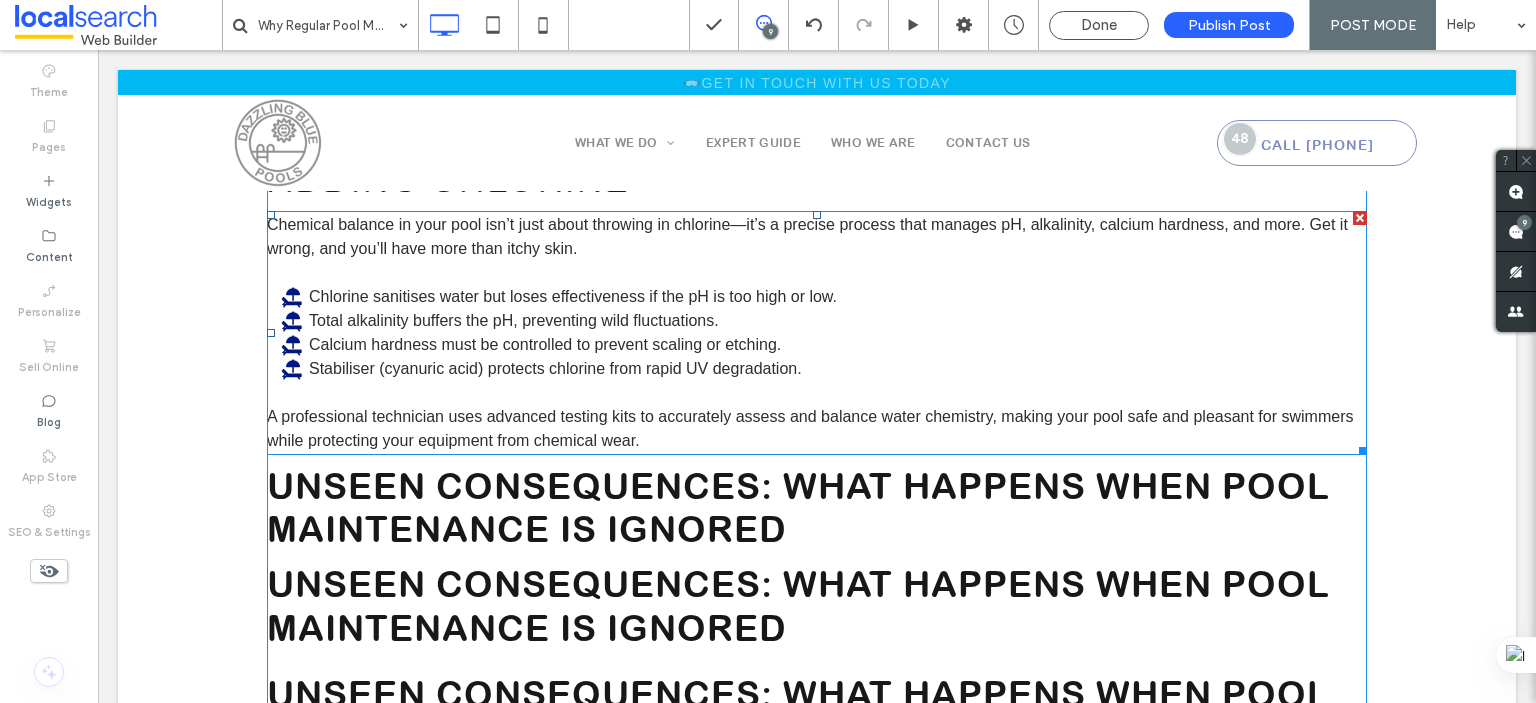 scroll, scrollTop: 2001, scrollLeft: 0, axis: vertical 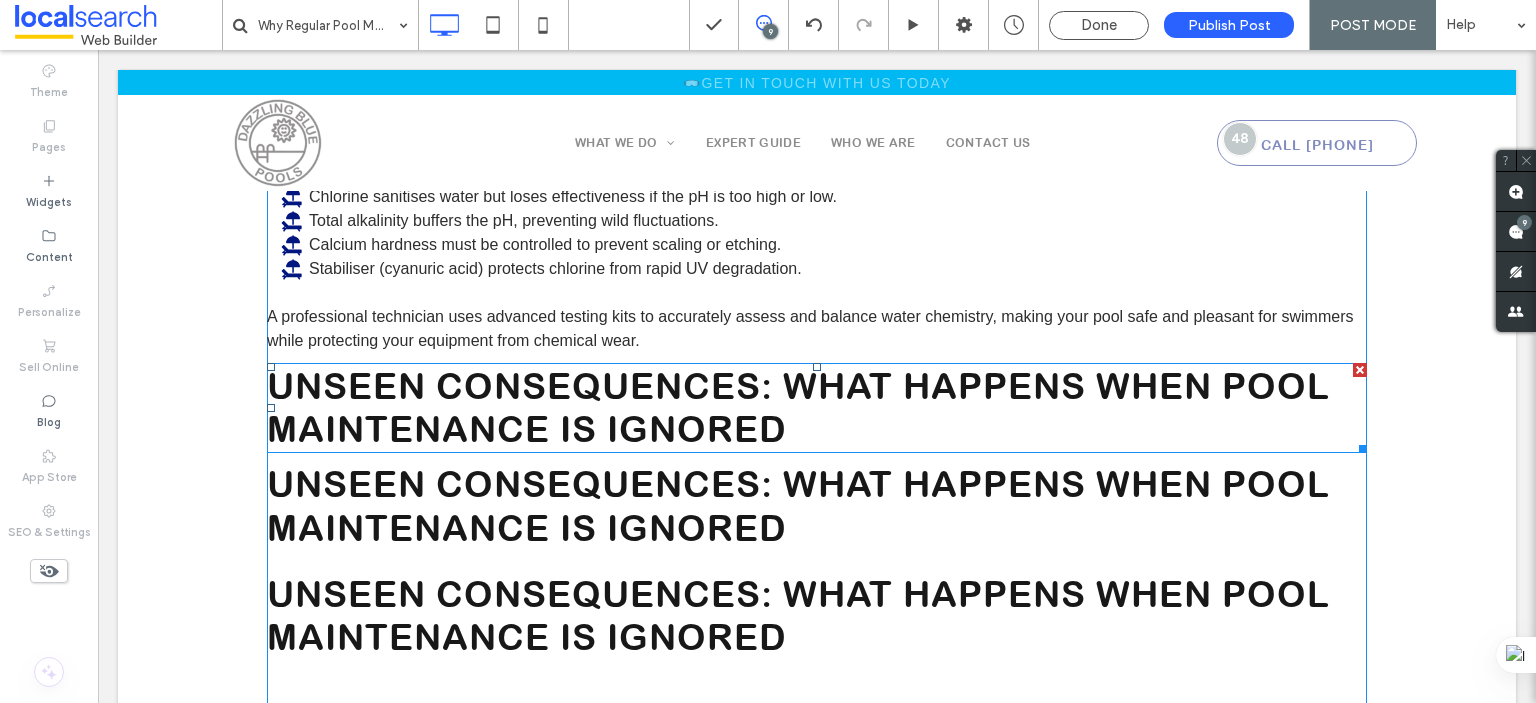 click on "Unseen Consequences: What Happens When Pool Maintenance Is Ignored" at bounding box center (798, 407) 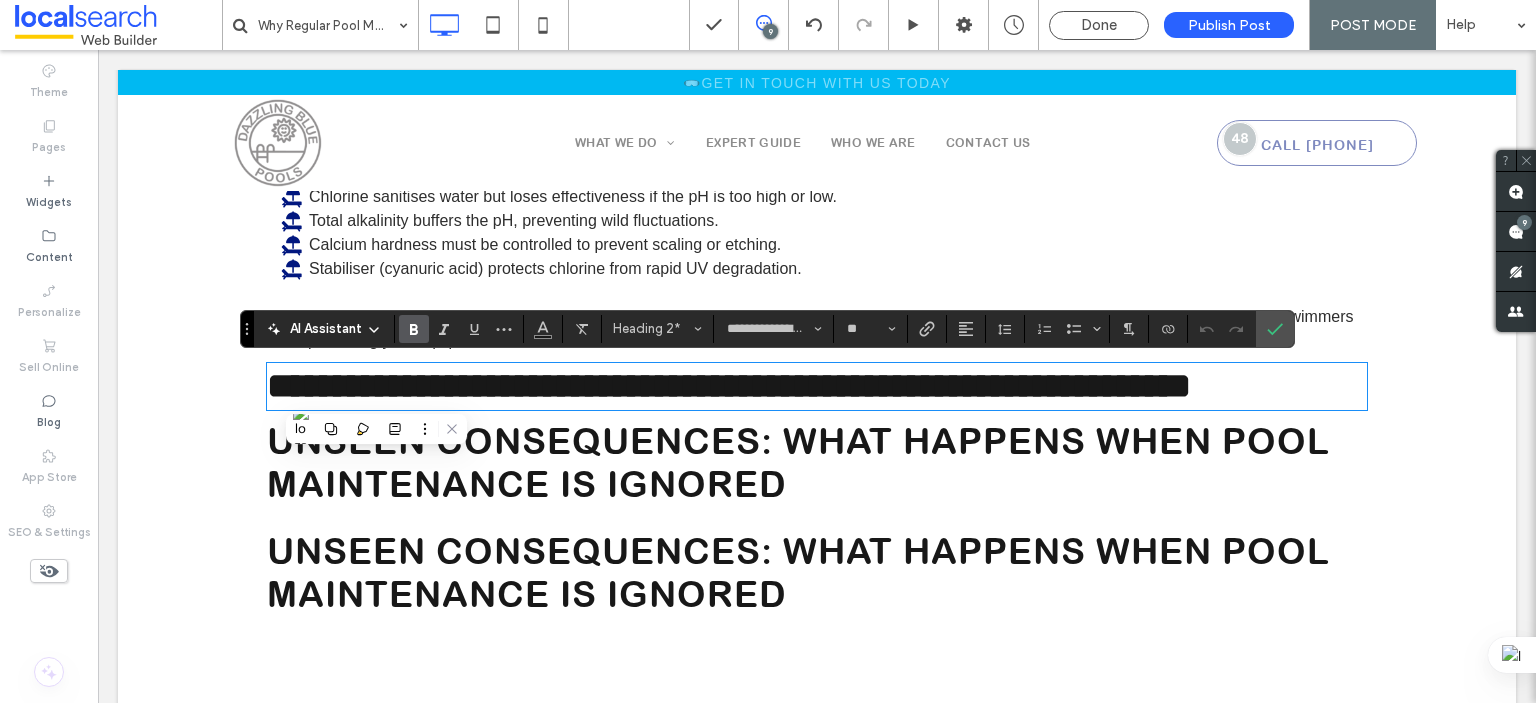 scroll, scrollTop: 0, scrollLeft: 0, axis: both 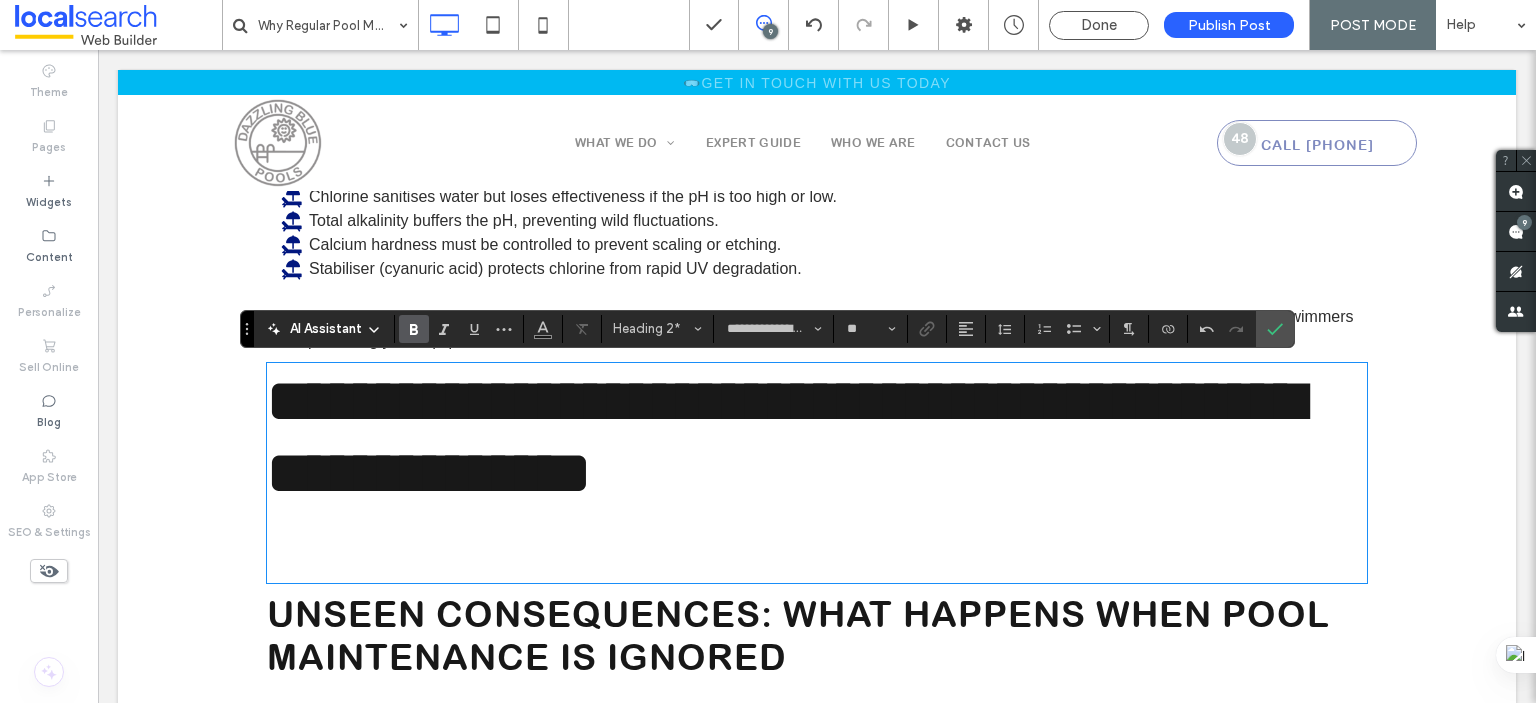 click on "**********" at bounding box center (817, 473) 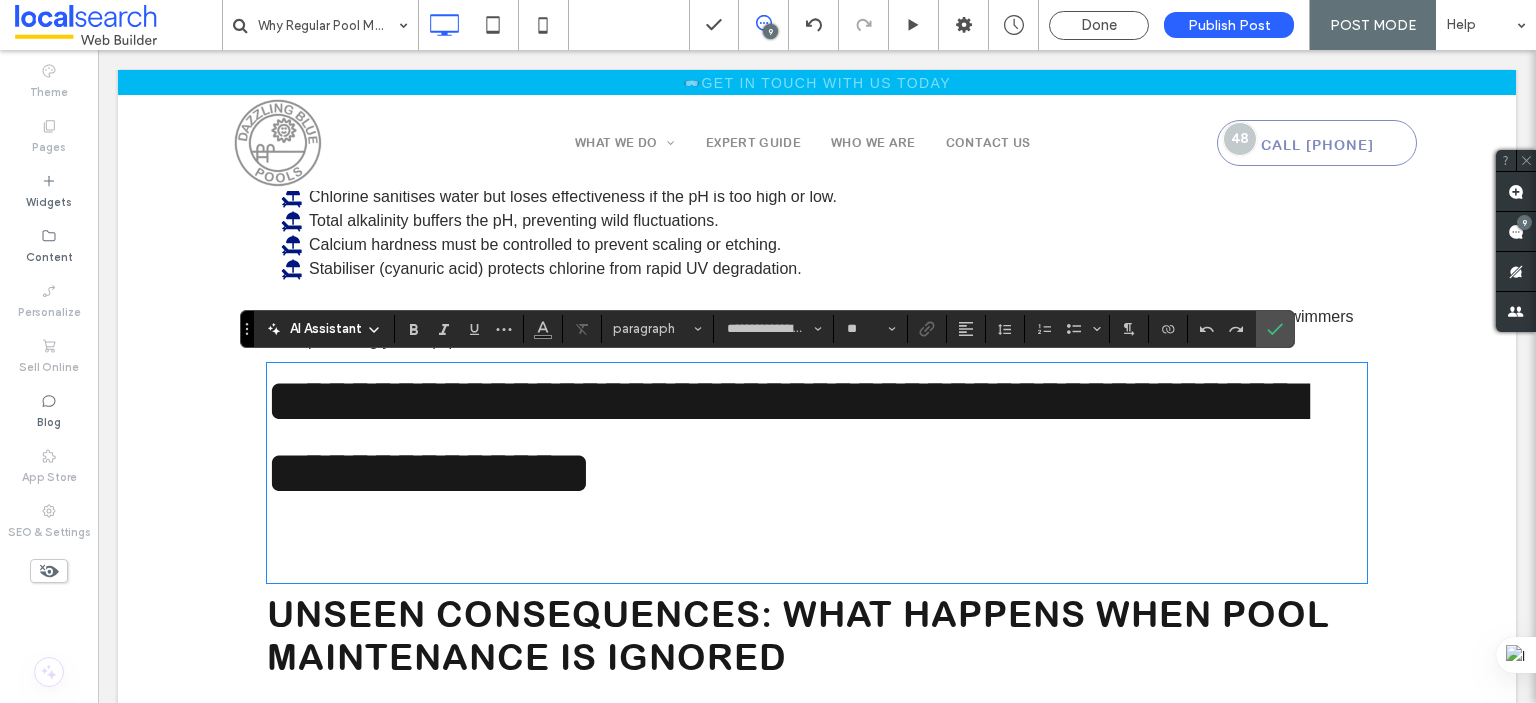 click on "**********" at bounding box center [817, 473] 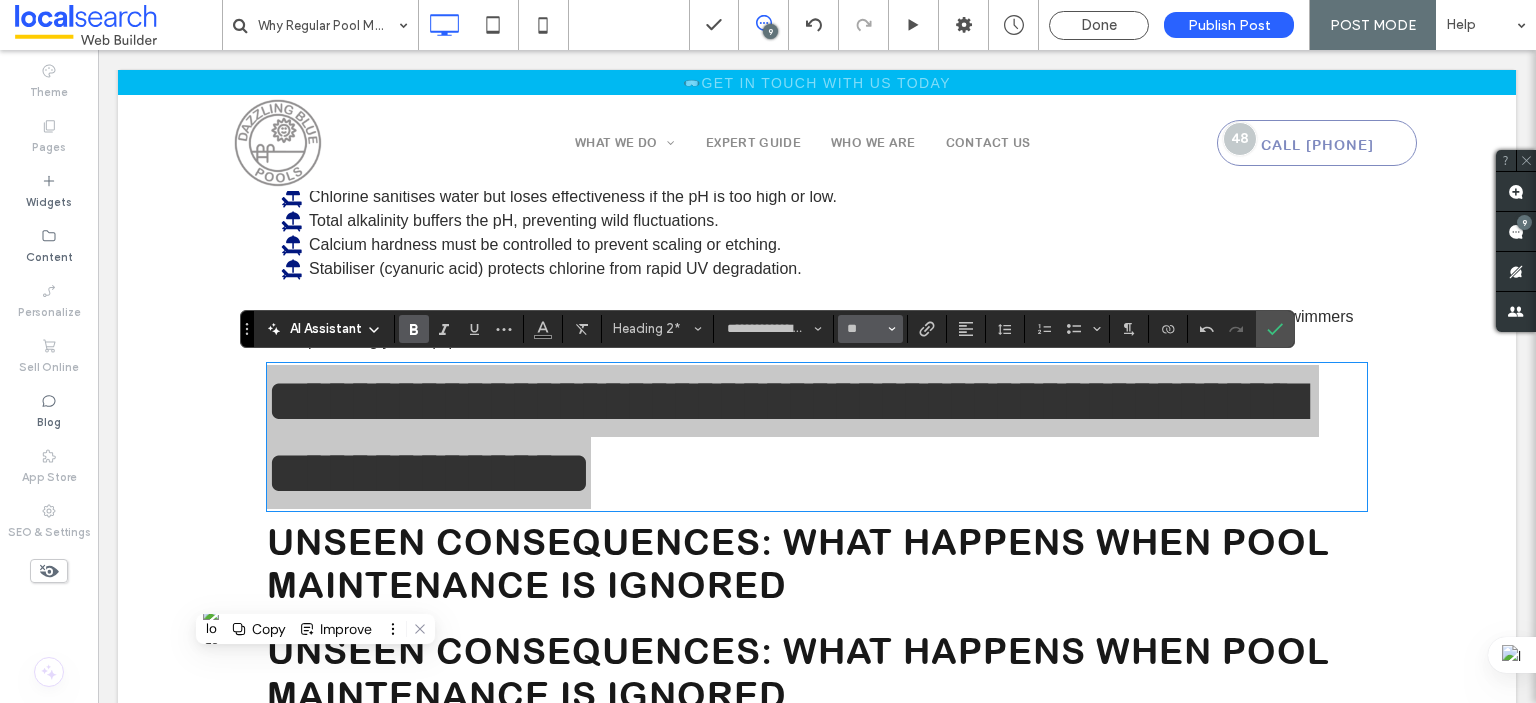 click on "**" at bounding box center [870, 329] 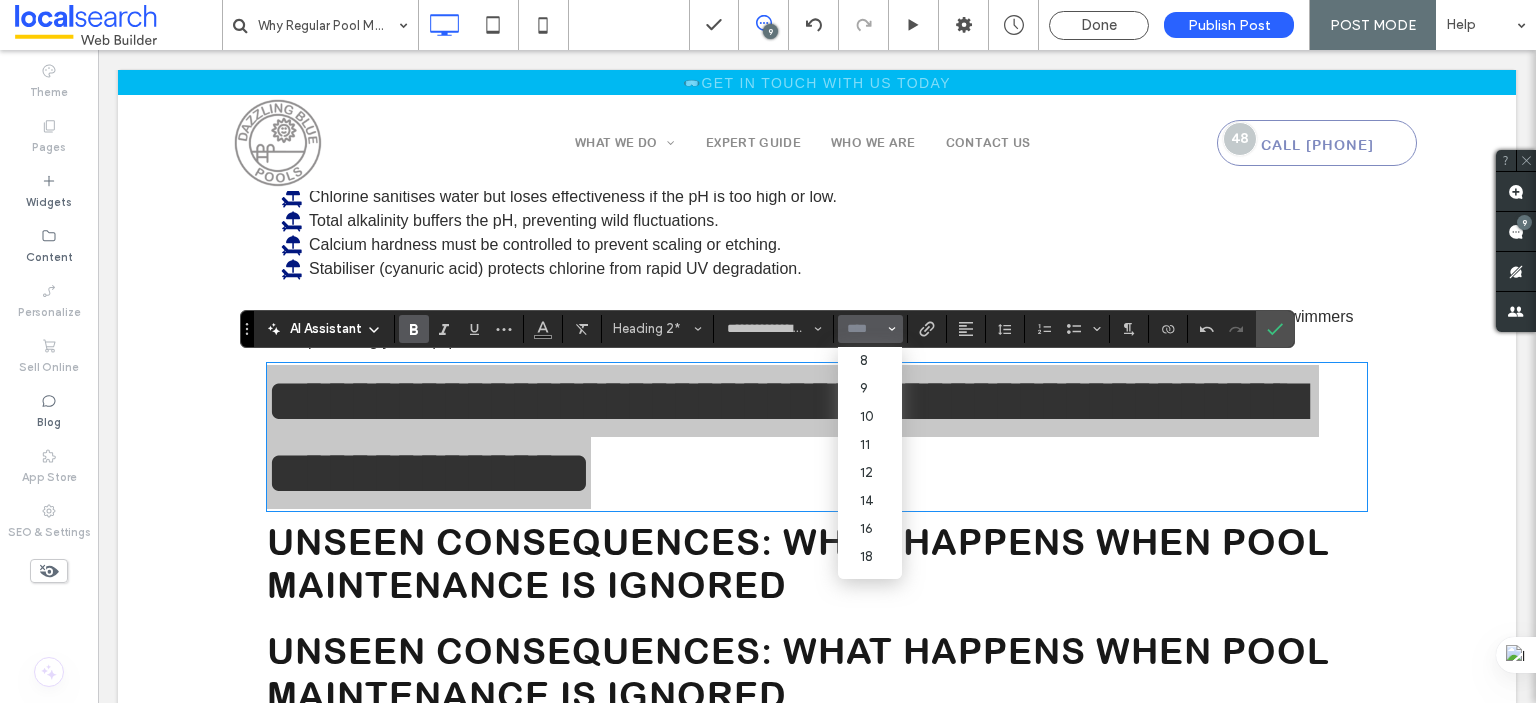 click at bounding box center (864, 329) 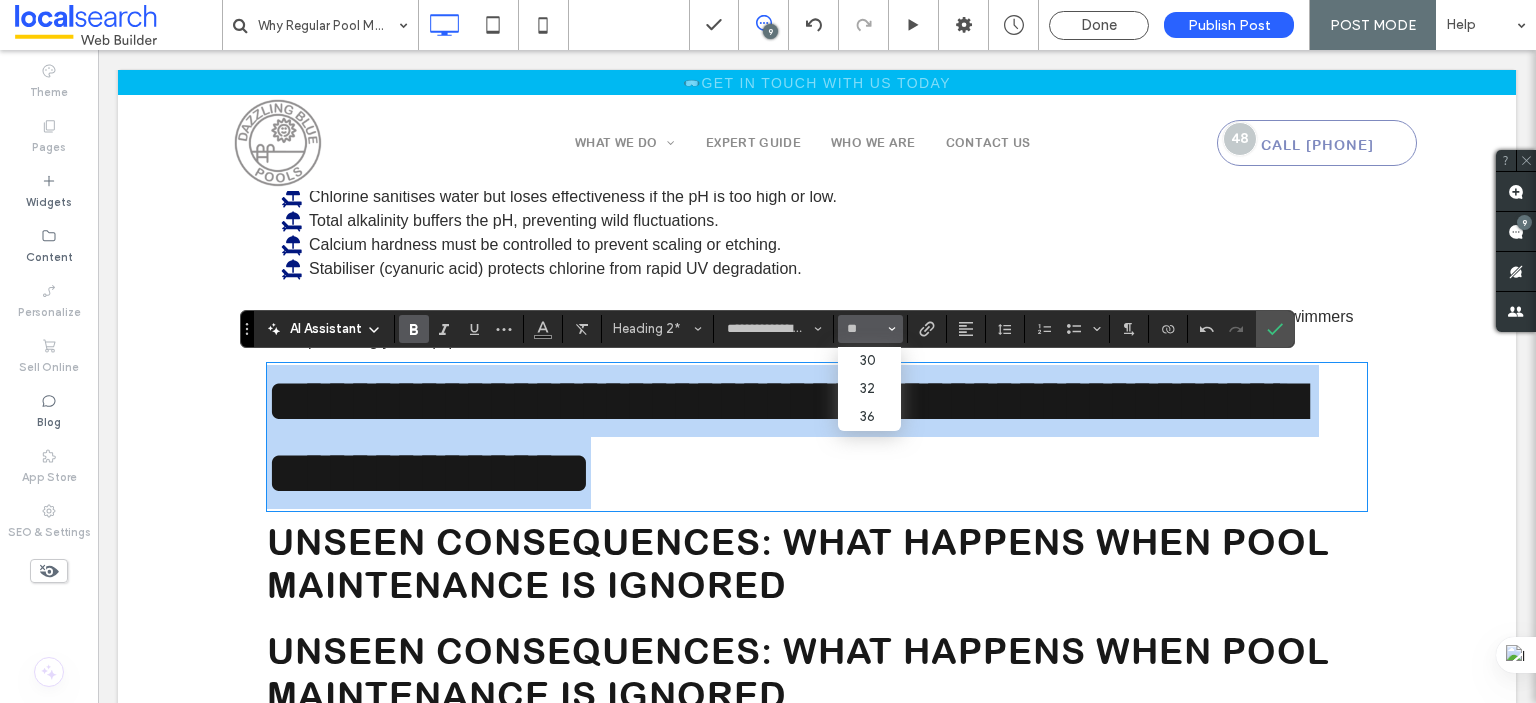 type on "**" 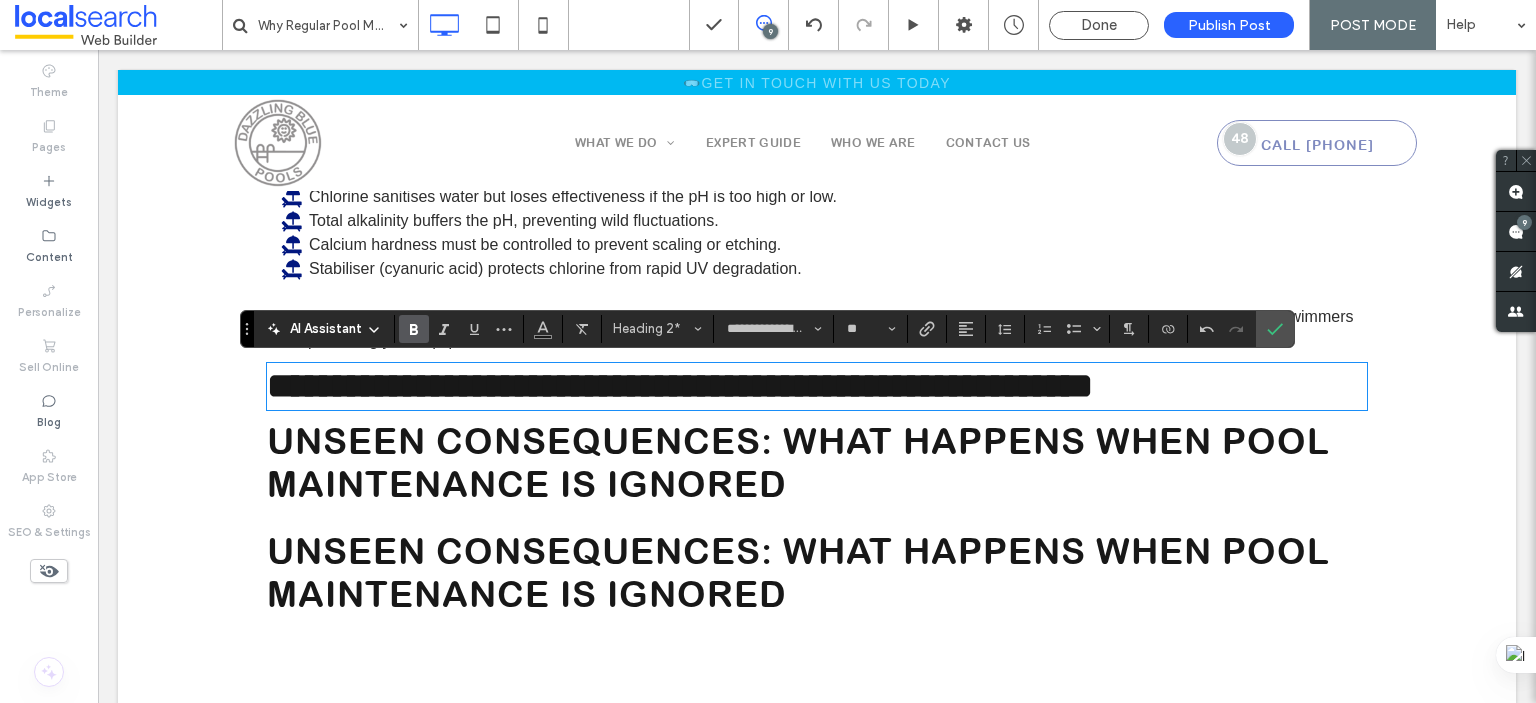 click on "Unseen Consequences: What Happens When Pool Maintenance Is Ignored" at bounding box center (798, 462) 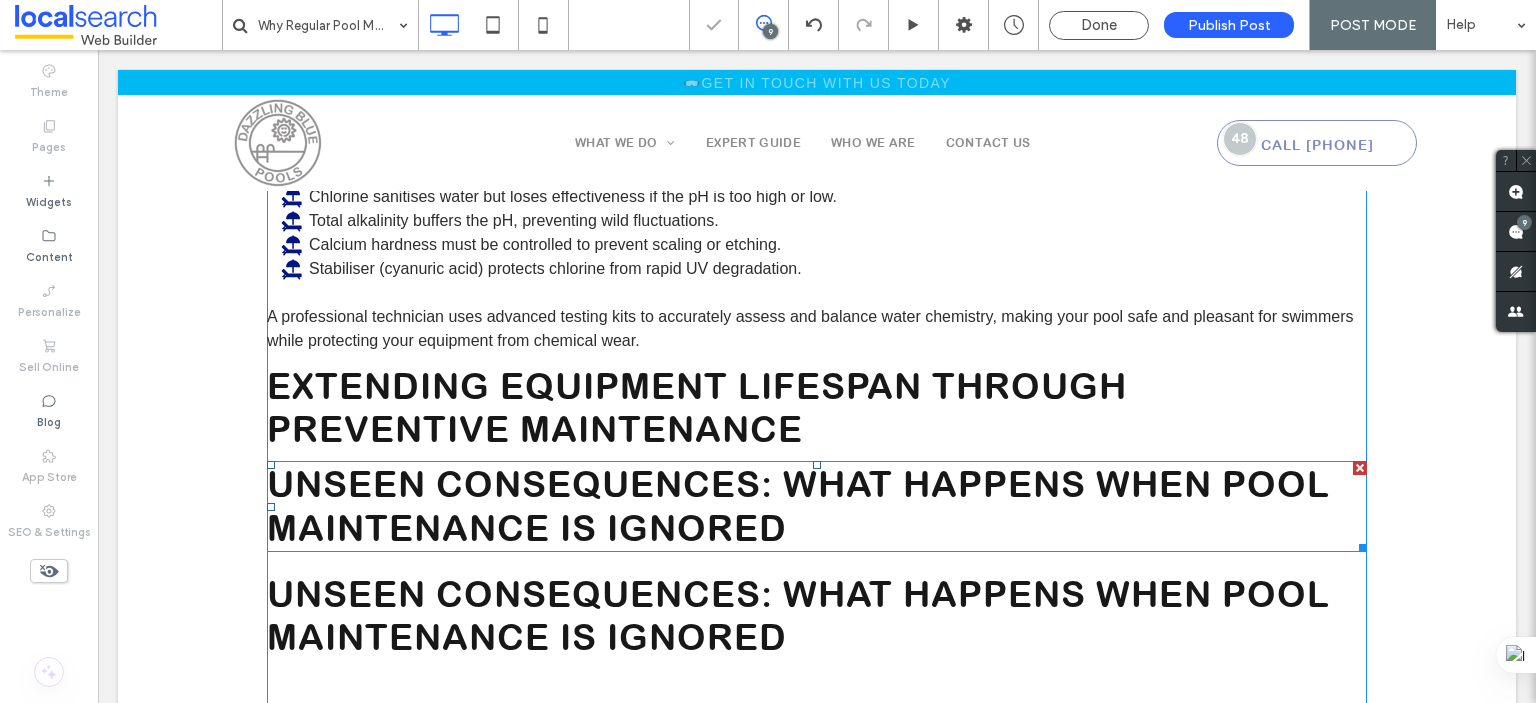 click on "Unseen Consequences: What Happens When Pool Maintenance Is Ignored" at bounding box center (798, 505) 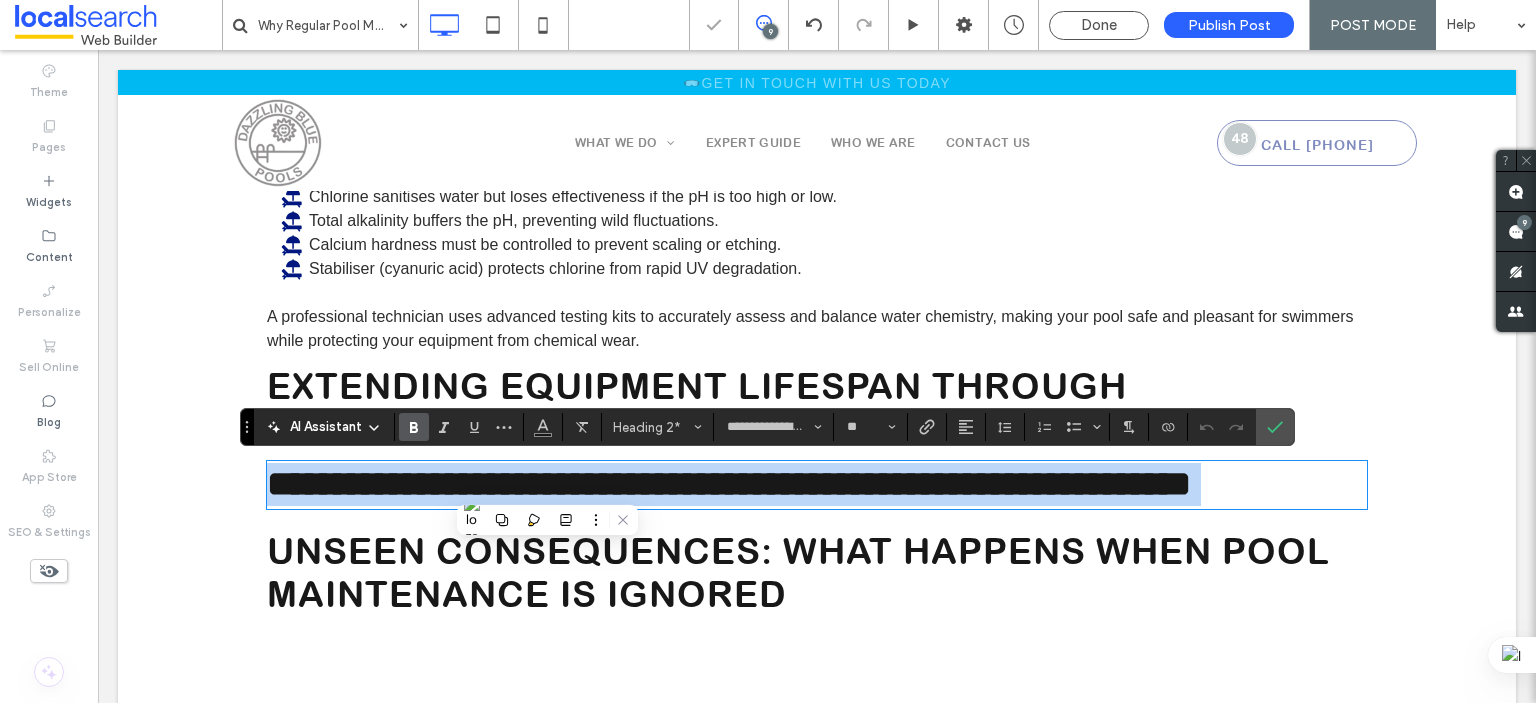 type on "**" 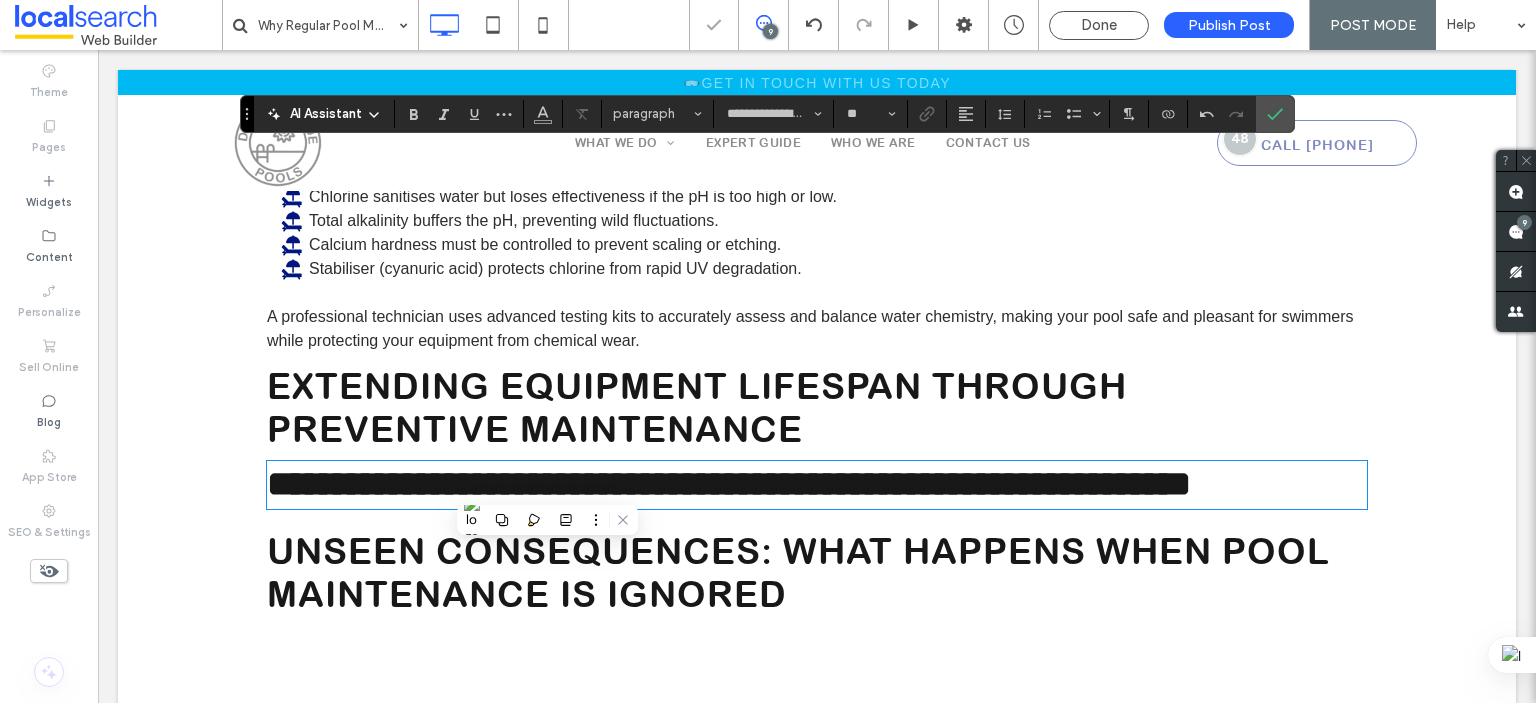 scroll, scrollTop: 0, scrollLeft: 0, axis: both 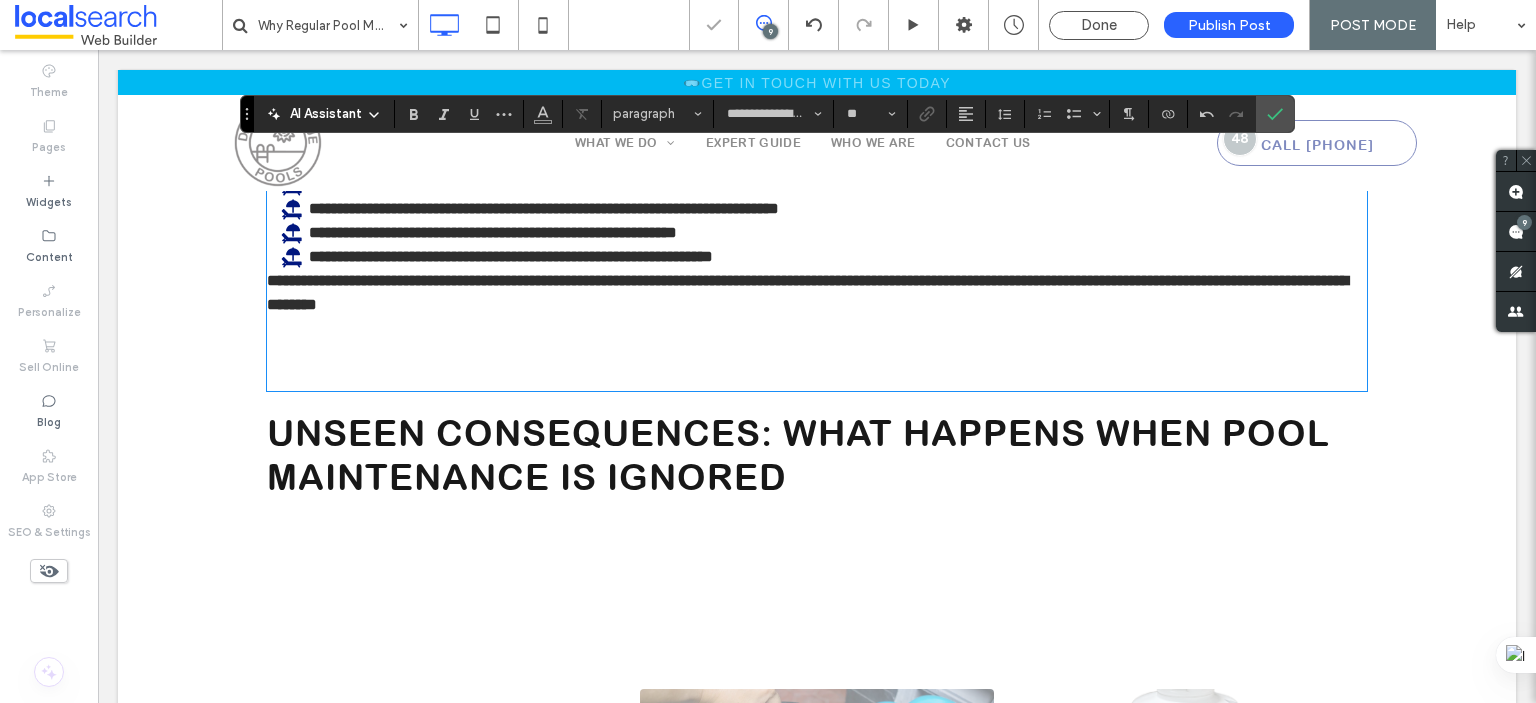 type on "*****" 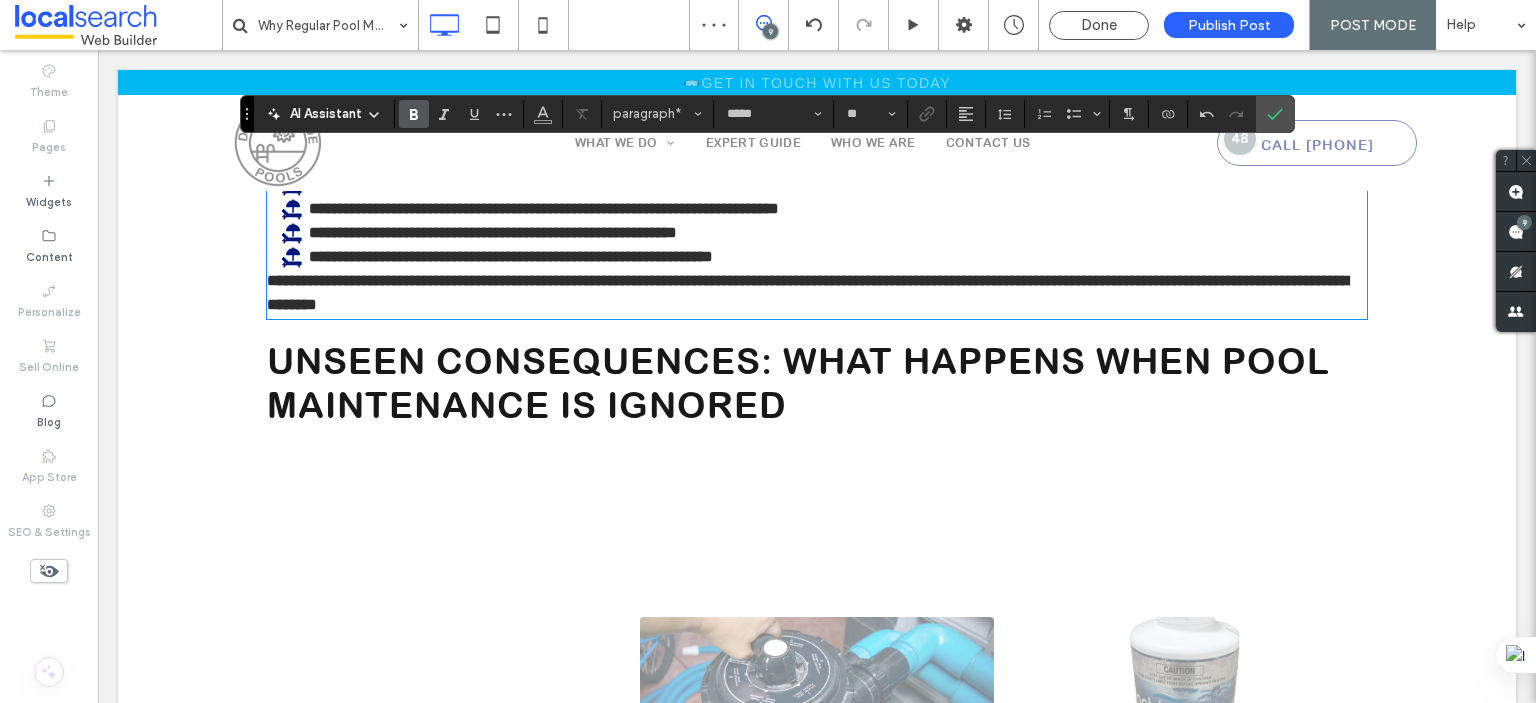 click on "**********" at bounding box center [807, 292] 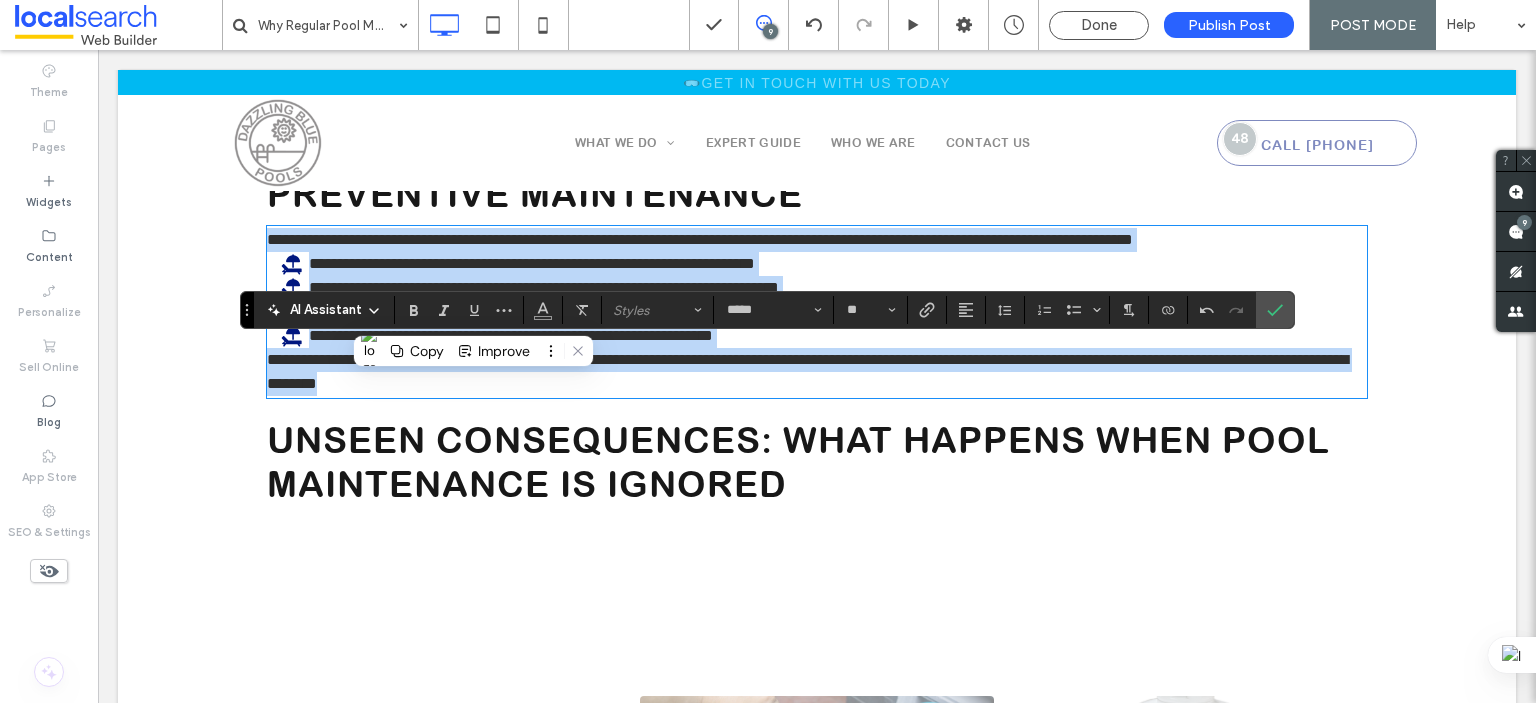 scroll, scrollTop: 2115, scrollLeft: 0, axis: vertical 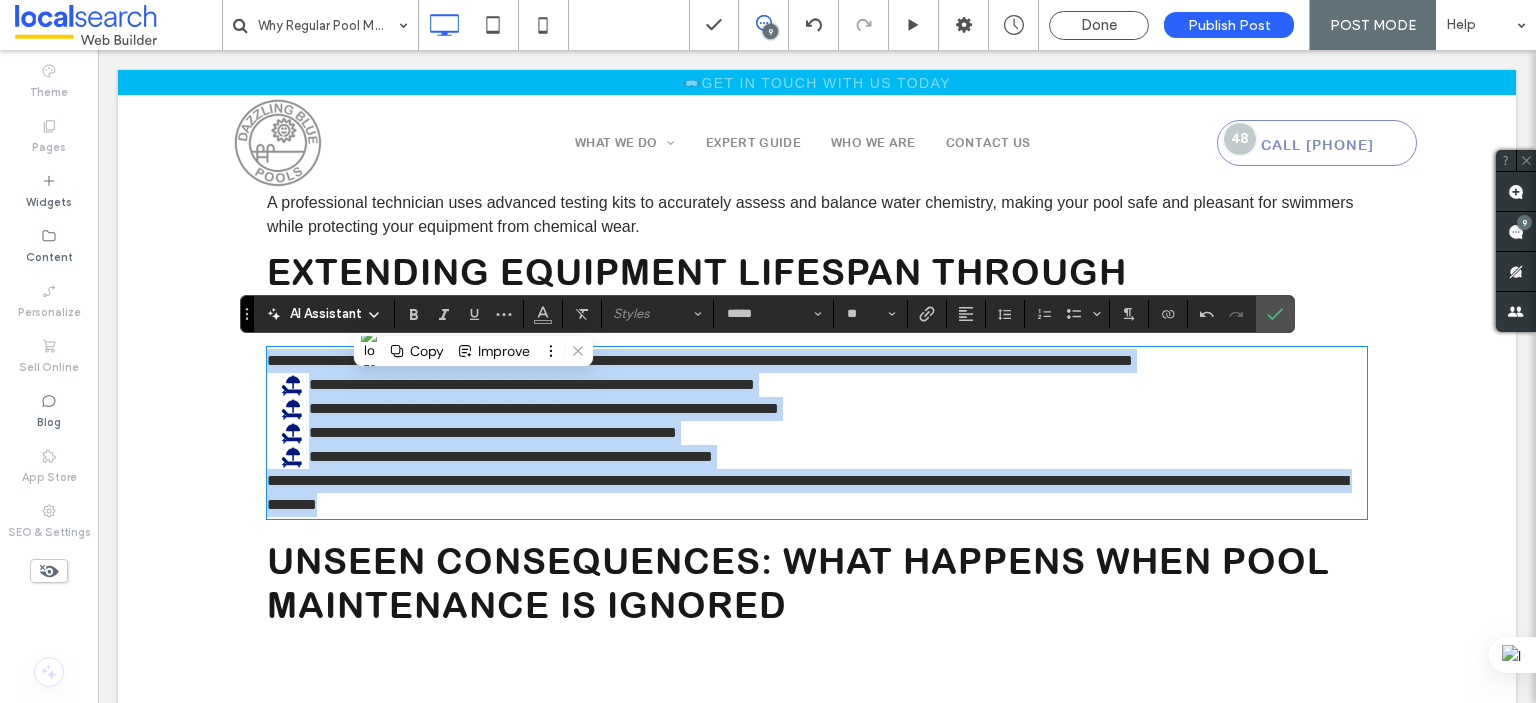 click on "**********" at bounding box center [823, 385] 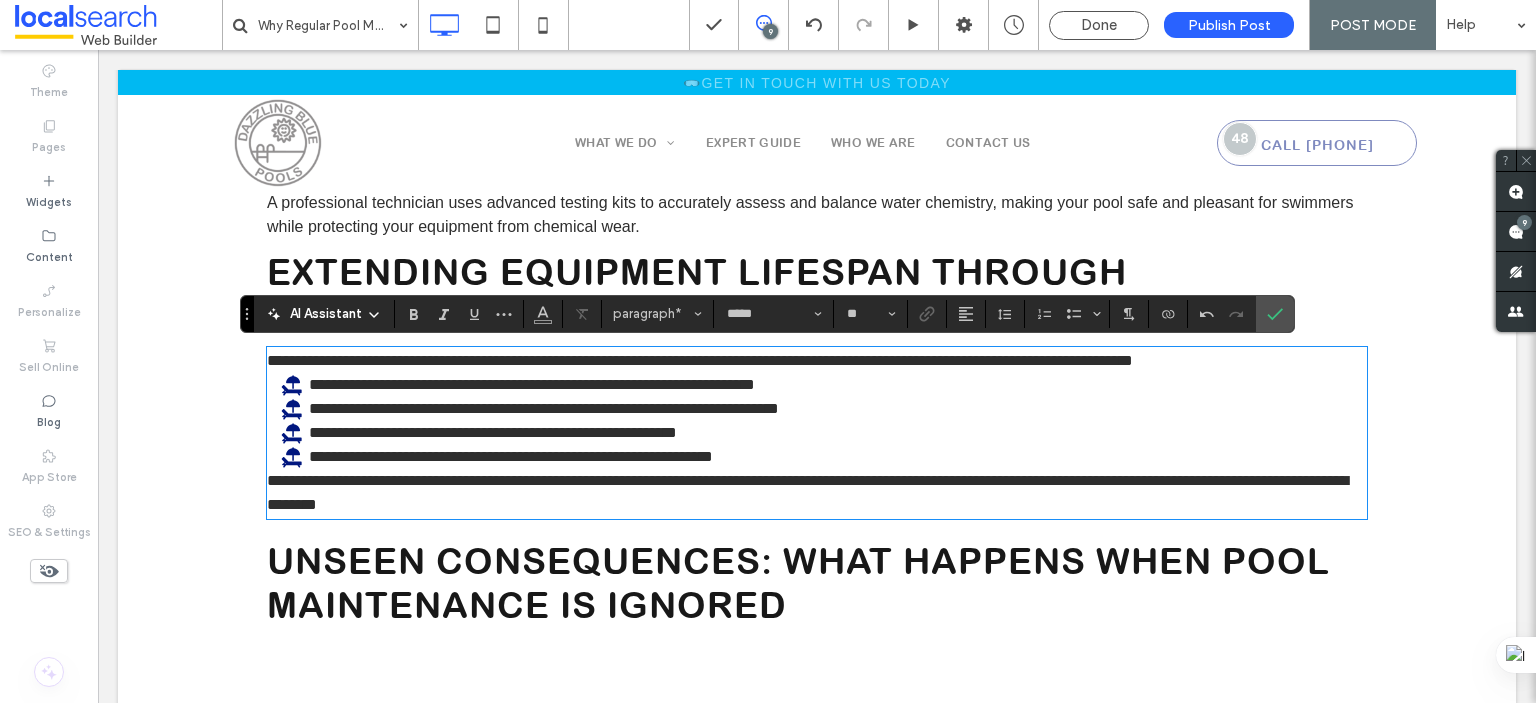 click on "**********" at bounding box center [817, 361] 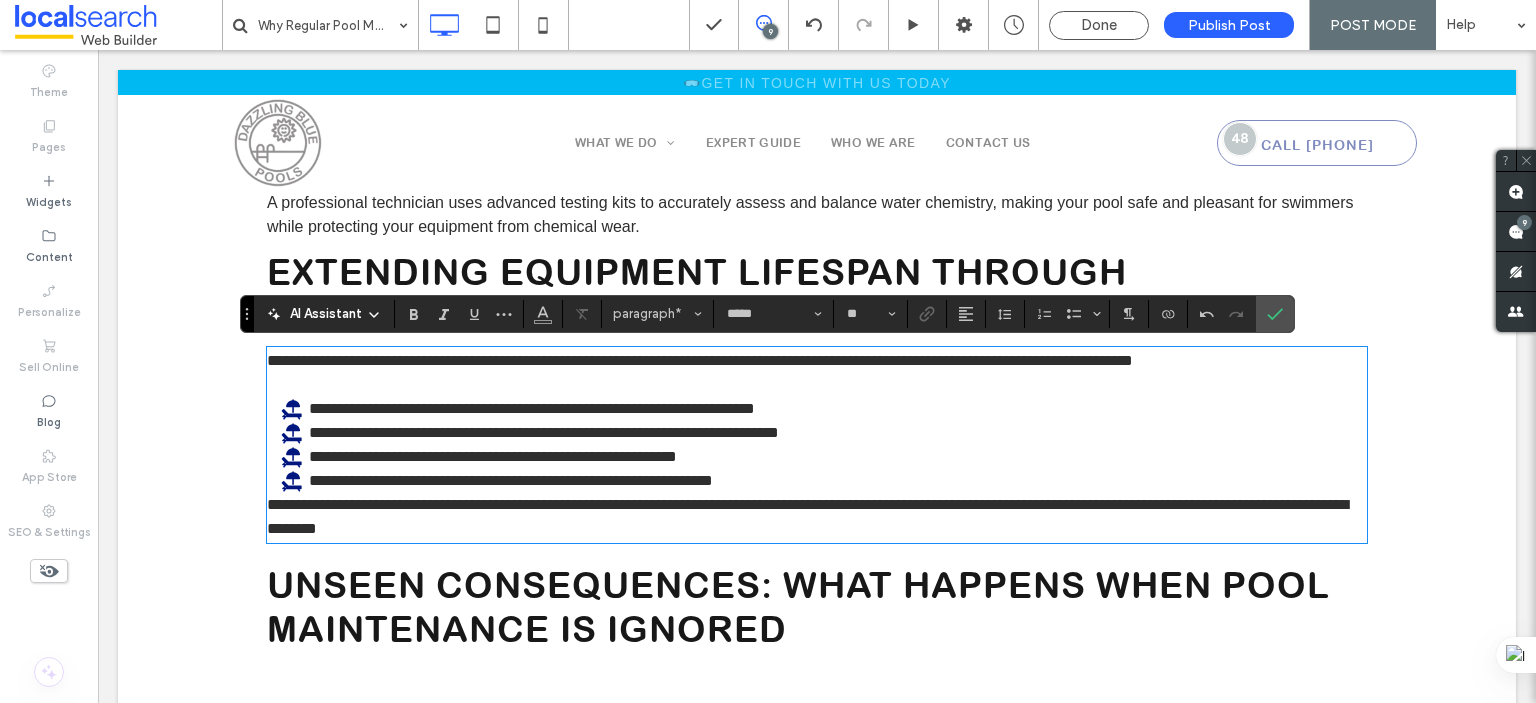 click on "**********" at bounding box center (807, 516) 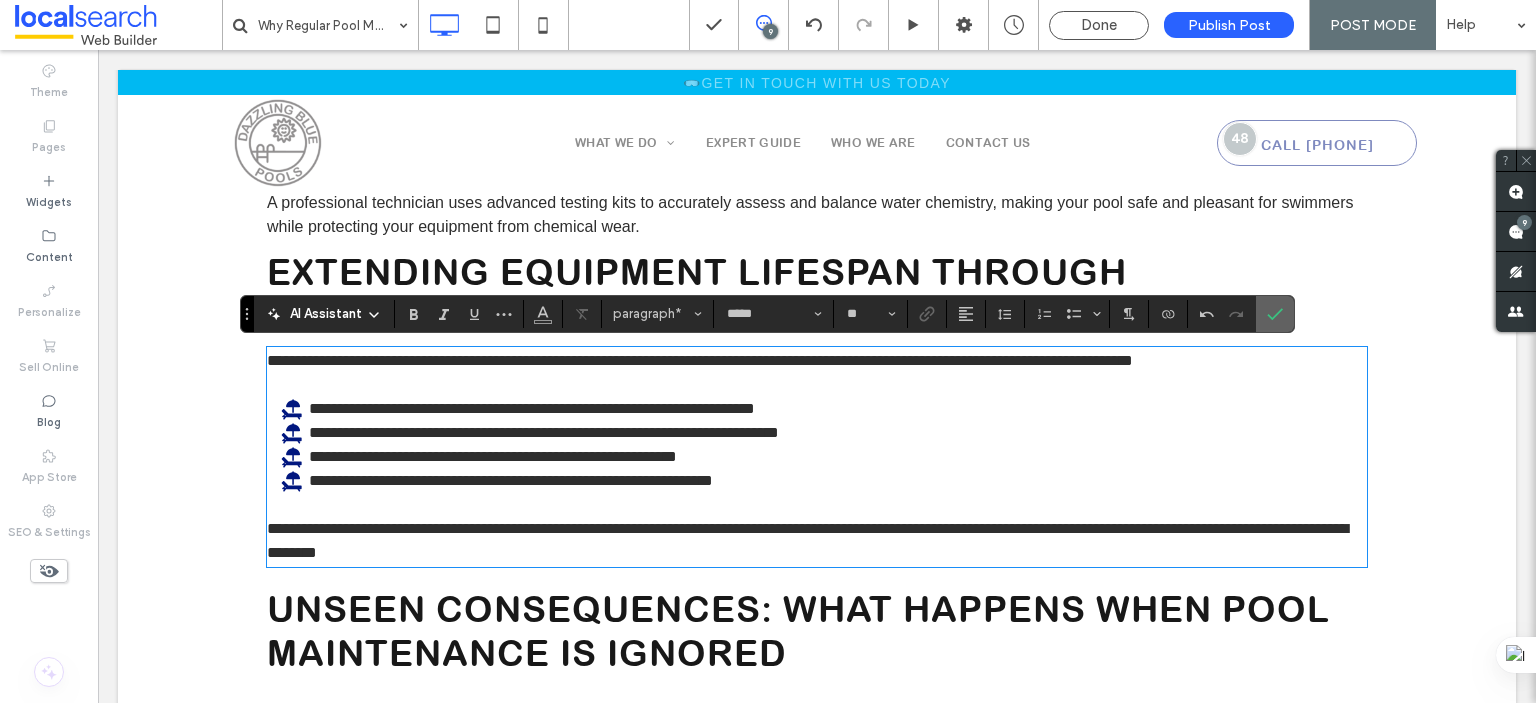 click 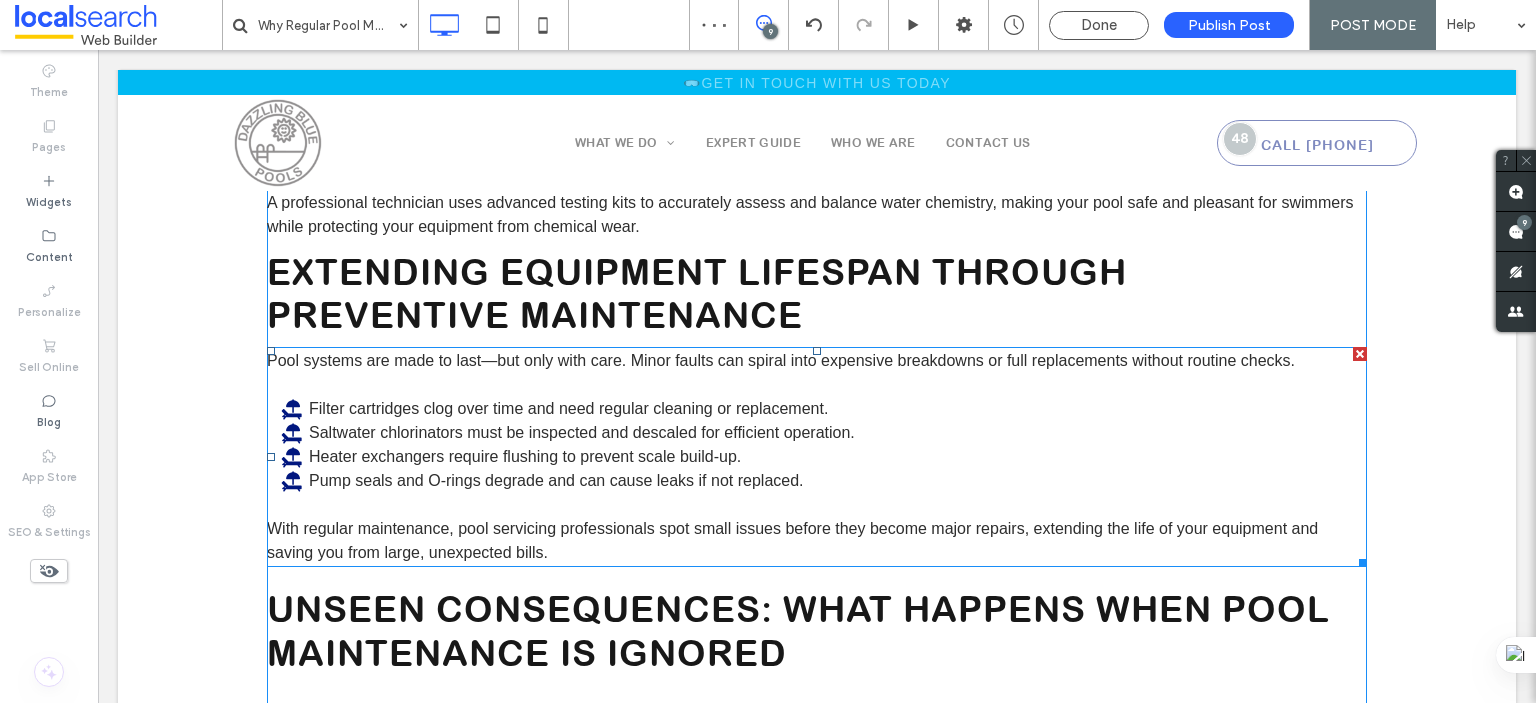 scroll, scrollTop: 2315, scrollLeft: 0, axis: vertical 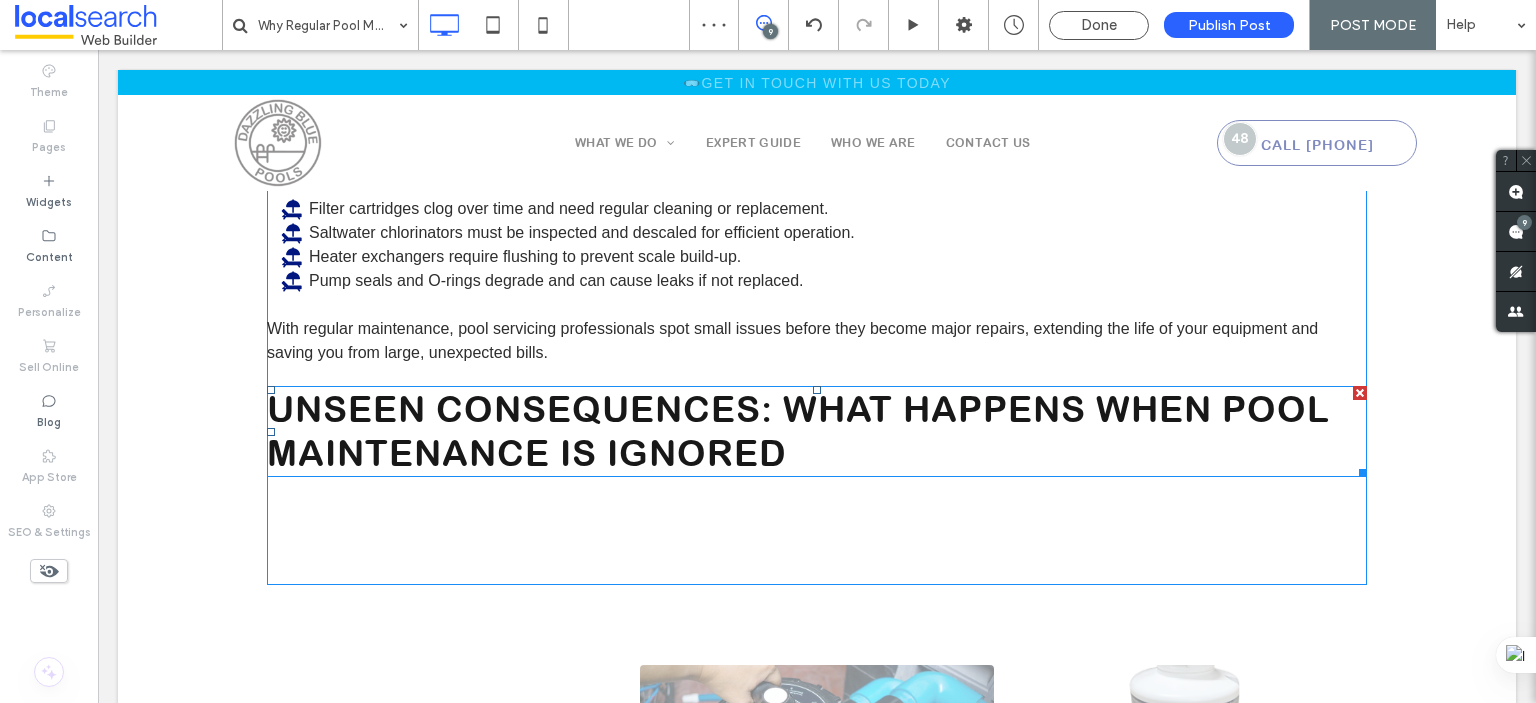 click on "Unseen Consequences: What Happens When Pool Maintenance Is Ignored" at bounding box center [798, 430] 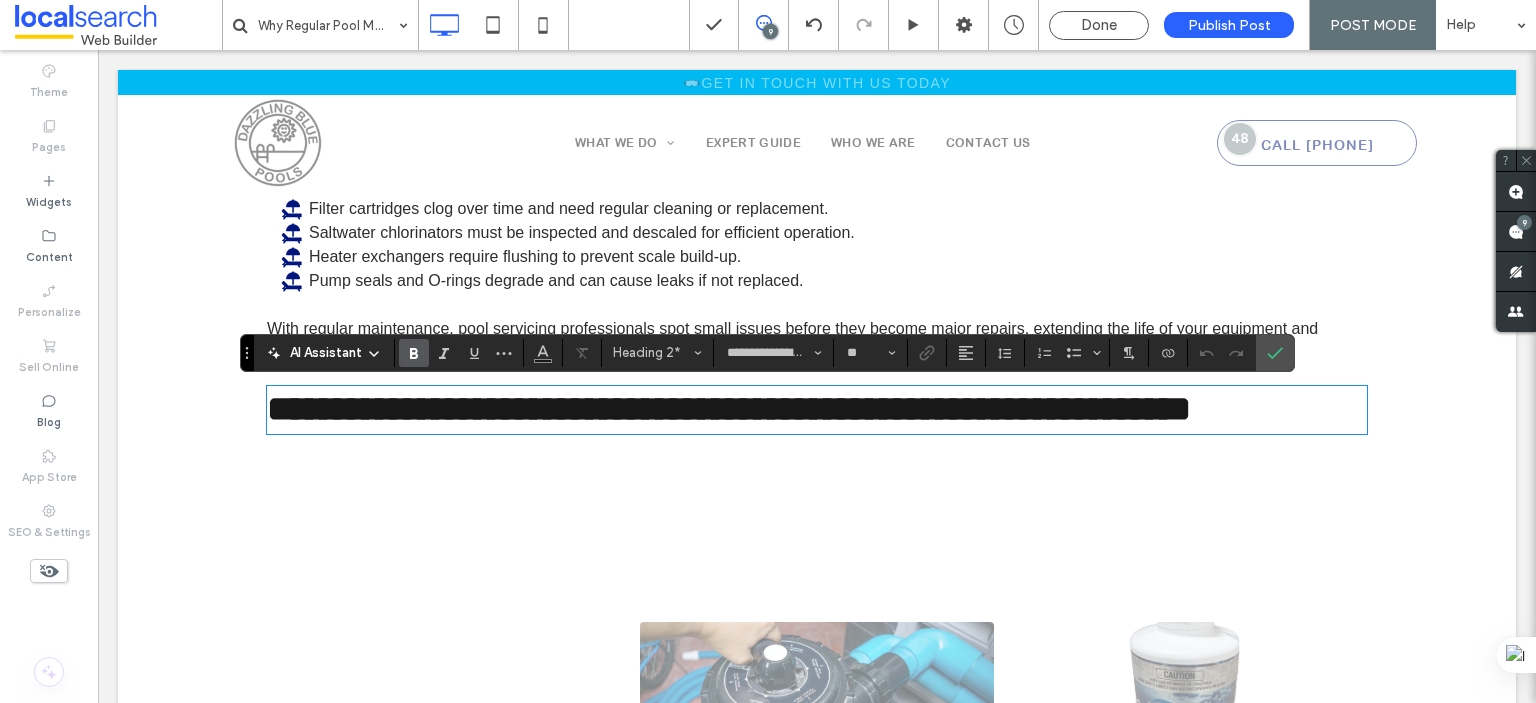 click on "**********" at bounding box center (729, 409) 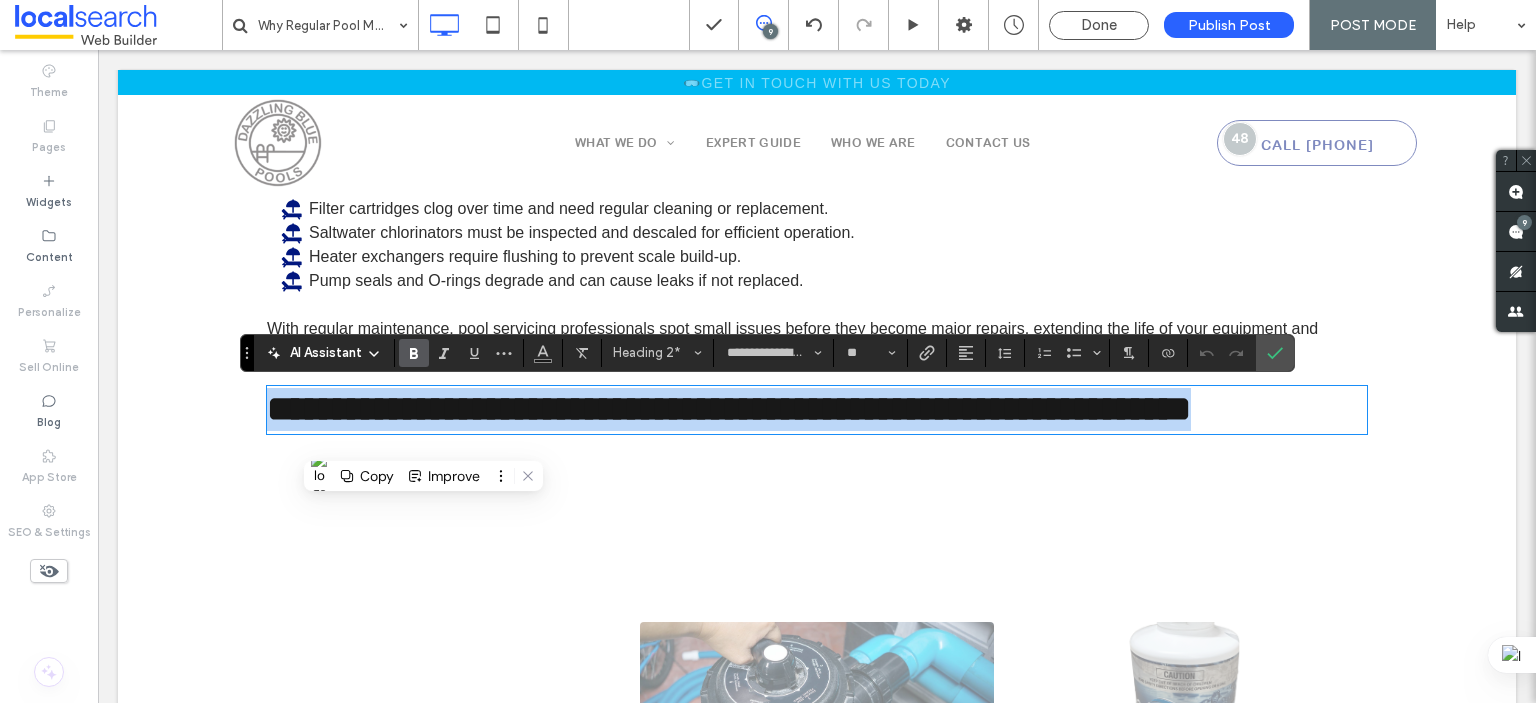 scroll, scrollTop: 0, scrollLeft: 0, axis: both 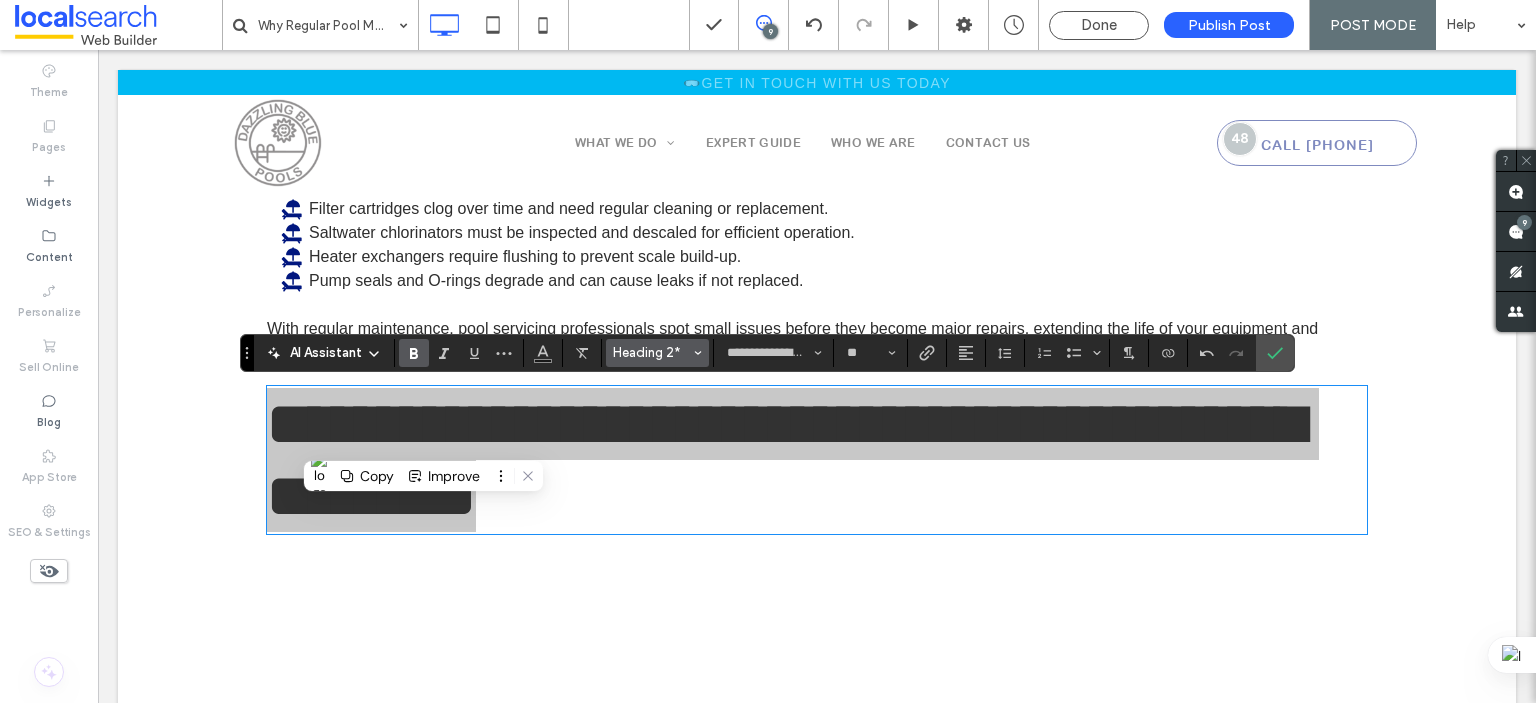 click on "Heading 2*" at bounding box center (652, 352) 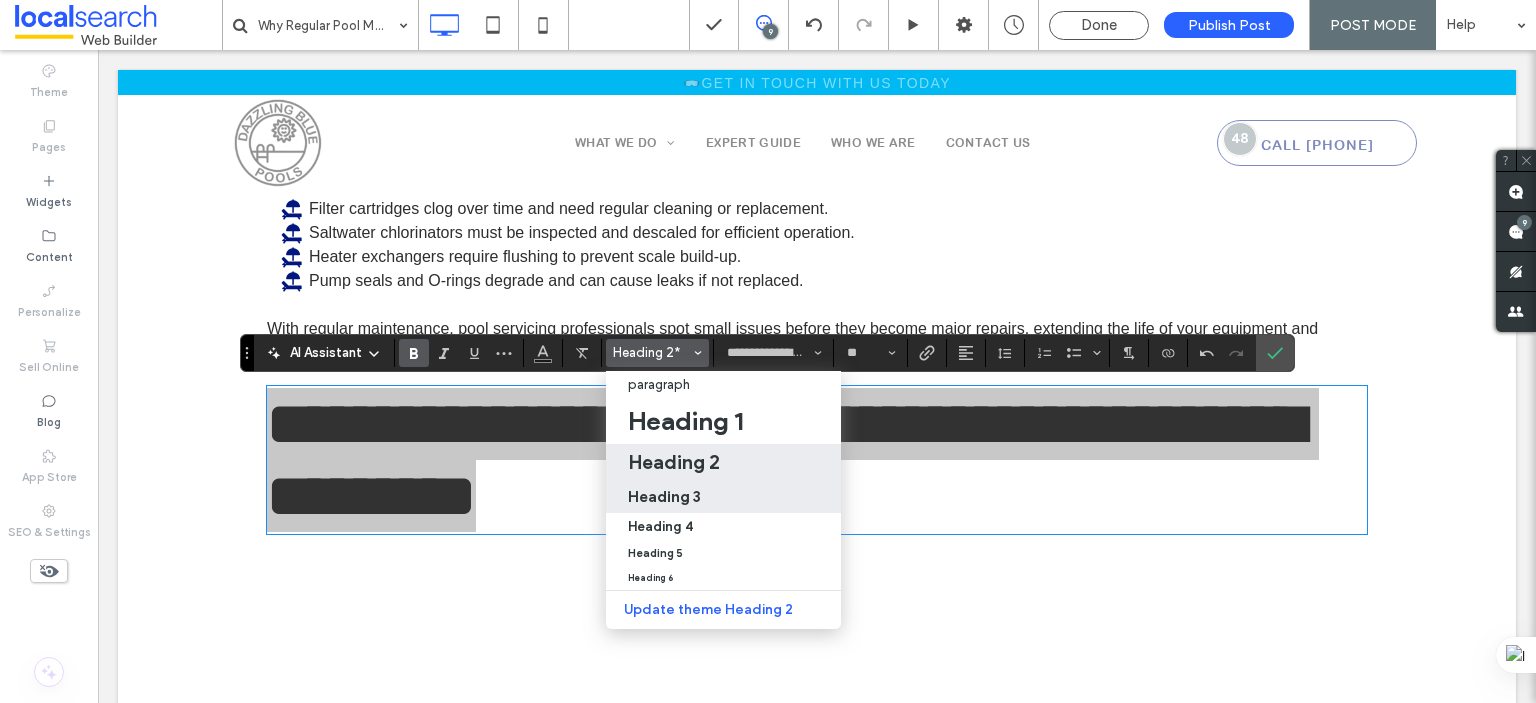click on "Heading 3" at bounding box center (664, 496) 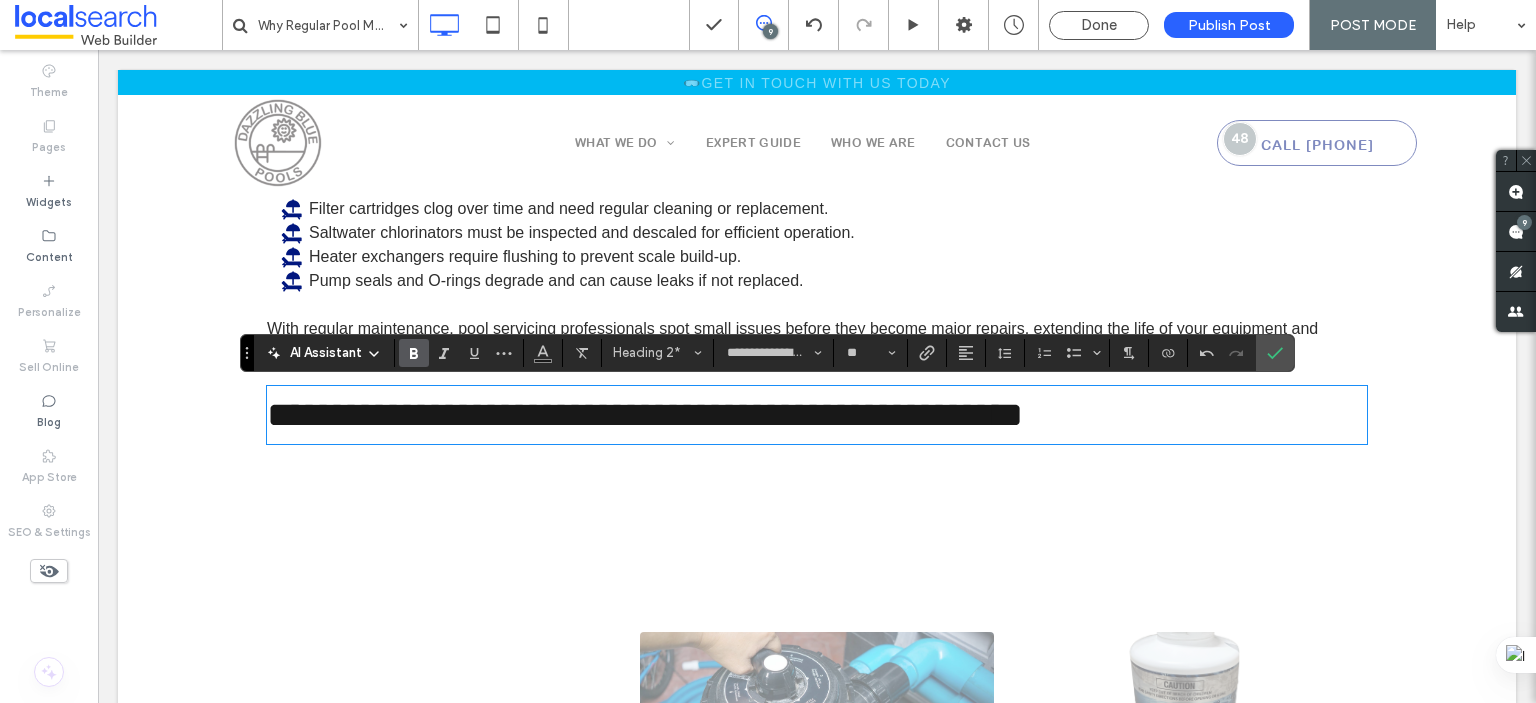 type on "**" 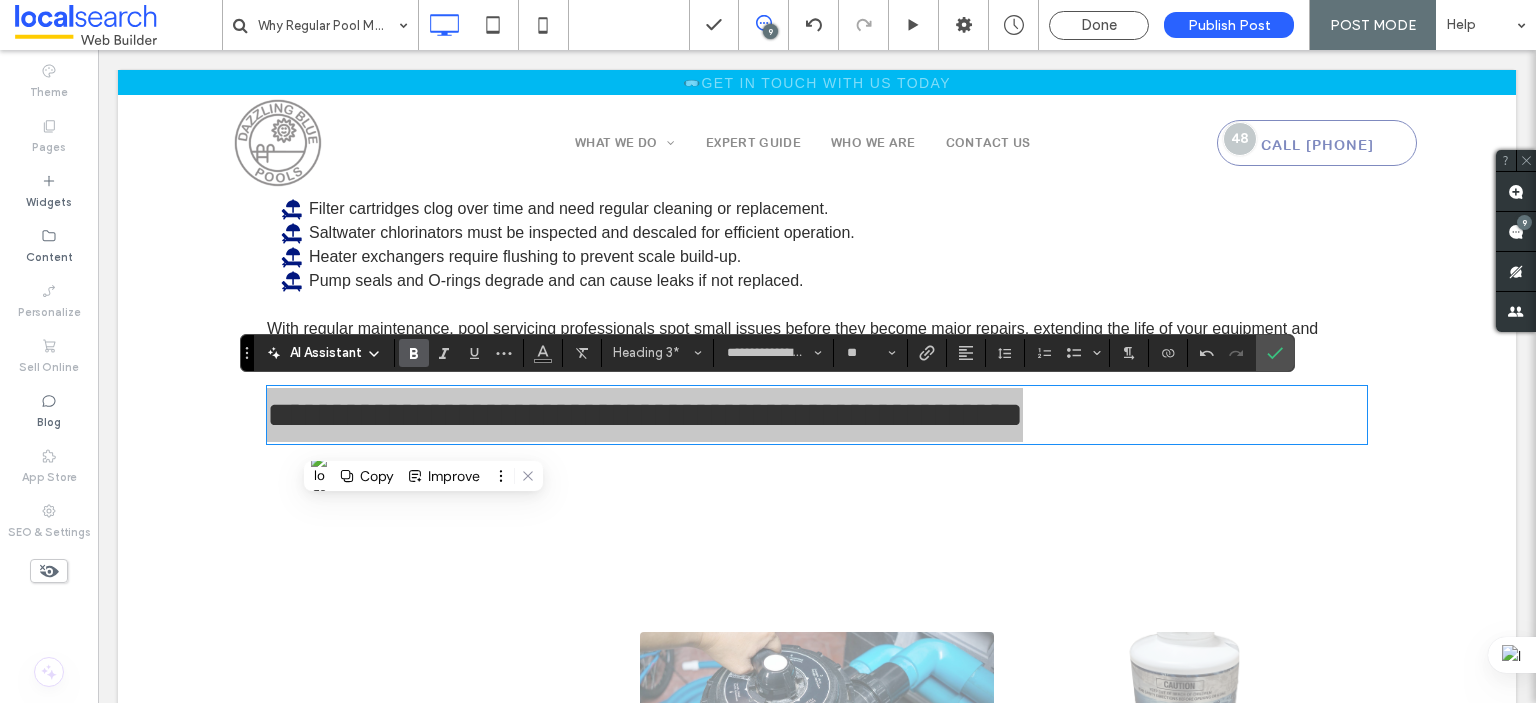 click 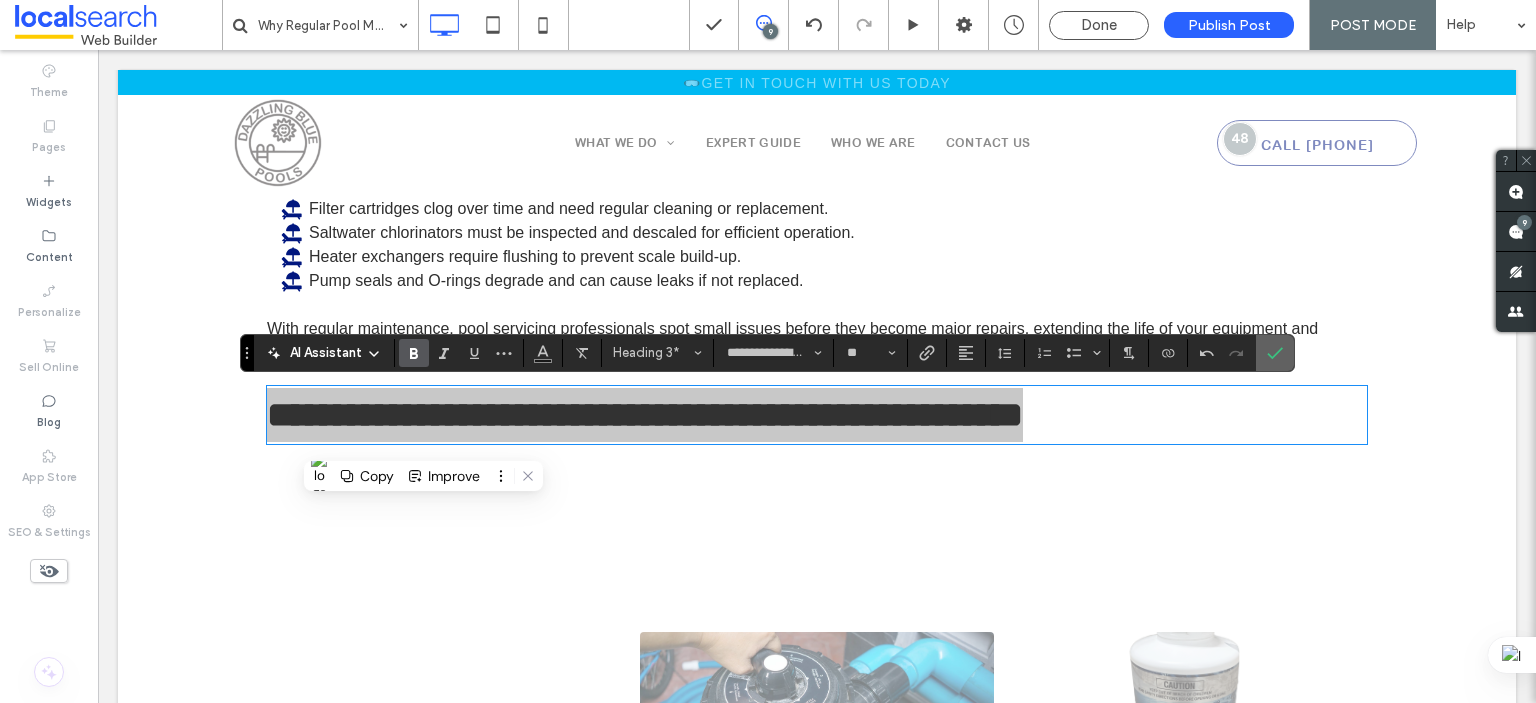 click 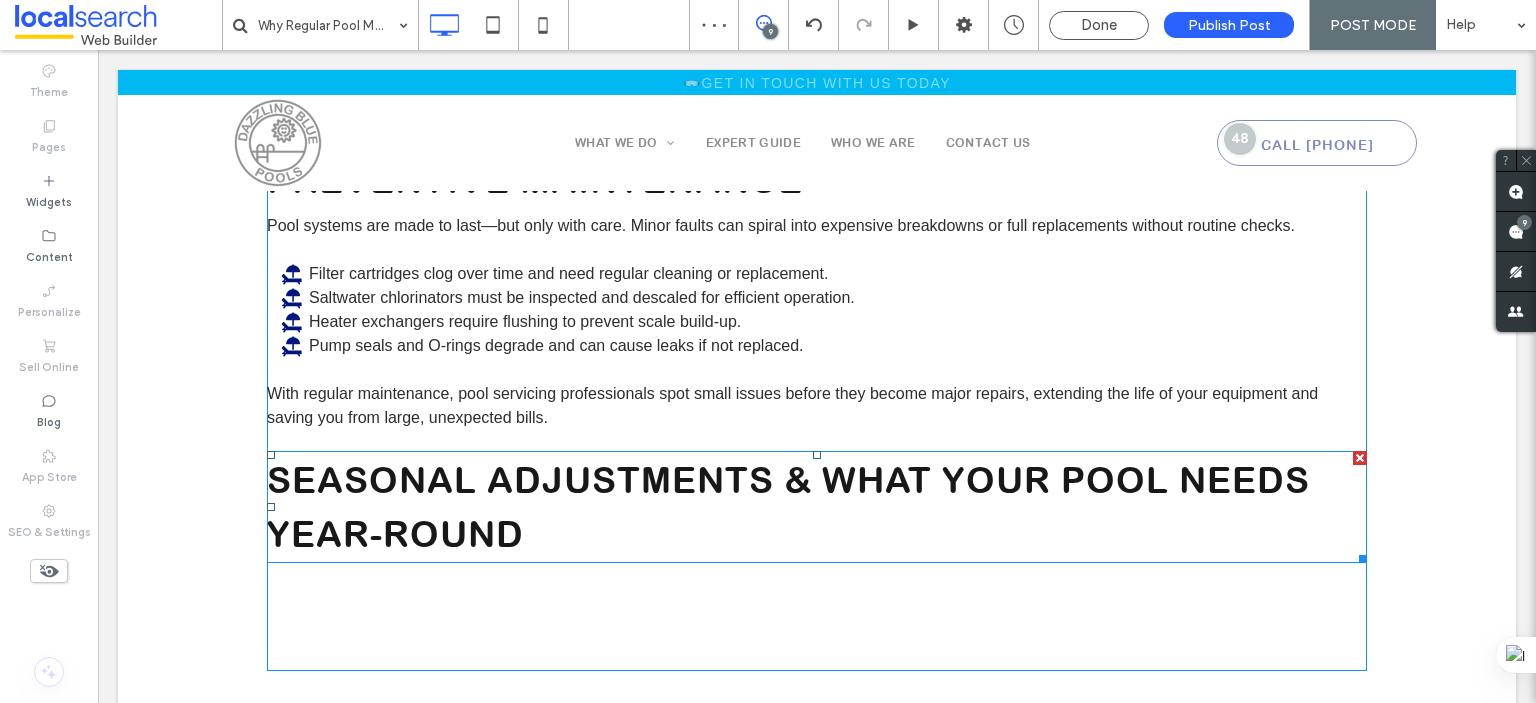 scroll, scrollTop: 2115, scrollLeft: 0, axis: vertical 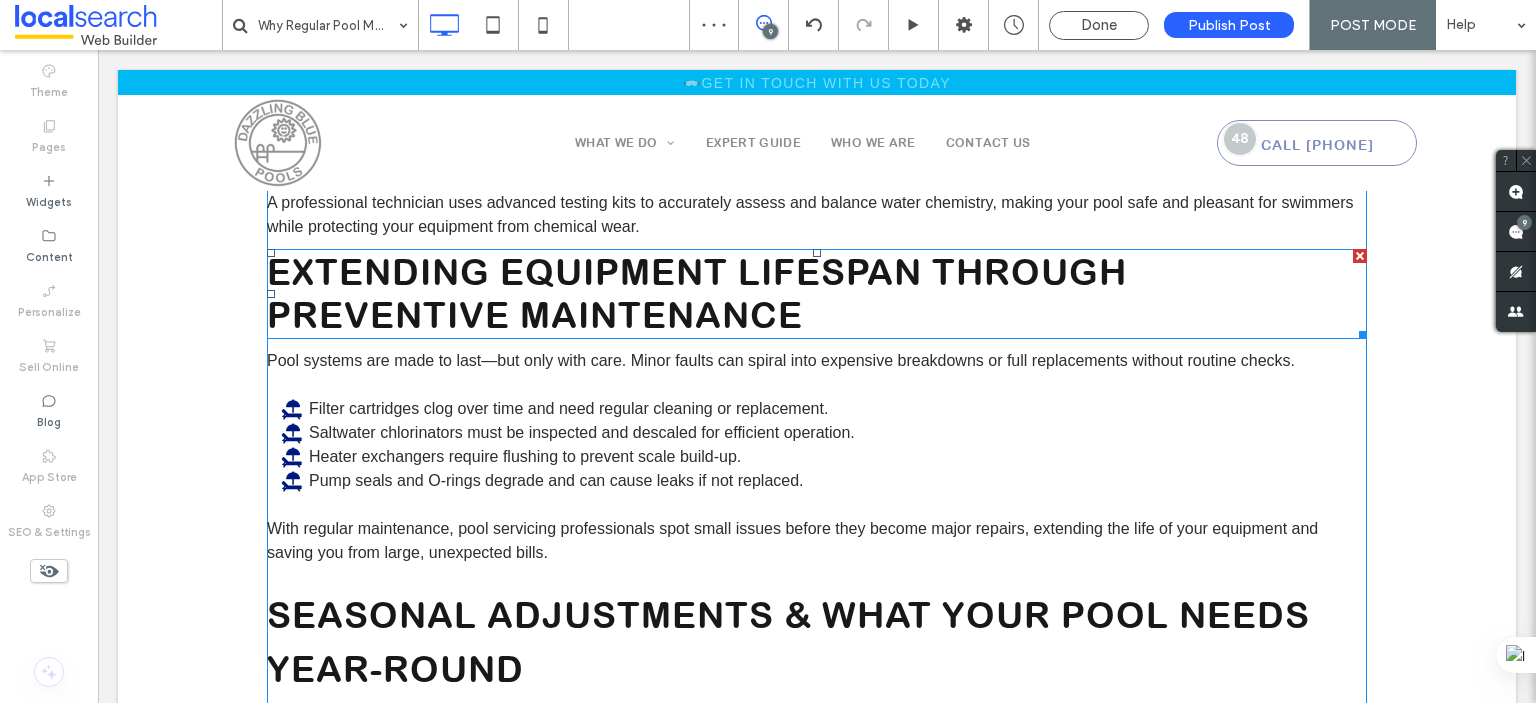 click on "Extending Equipment Lifespan Through Preventive Maintenance" at bounding box center [697, 293] 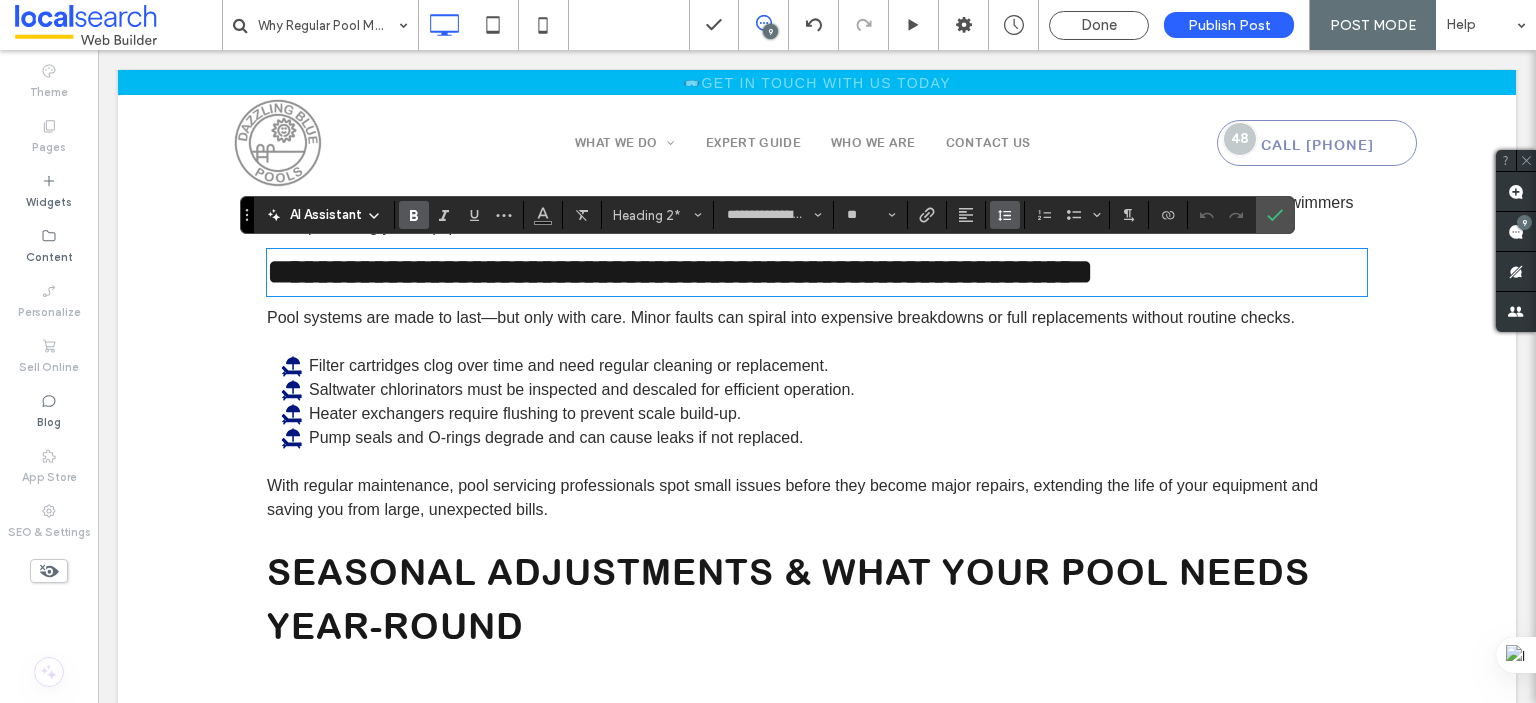 click at bounding box center [1005, 215] 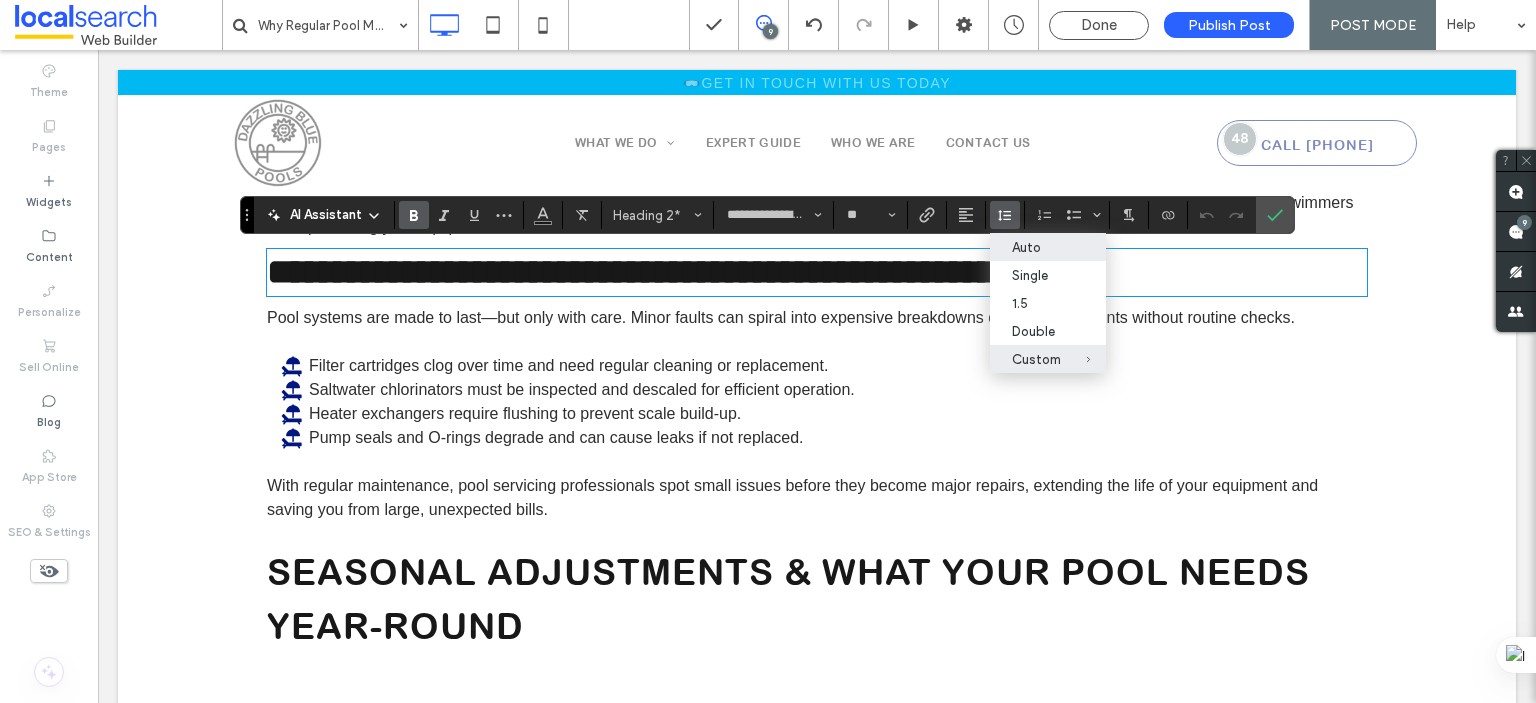click on "Auto" at bounding box center (1036, 247) 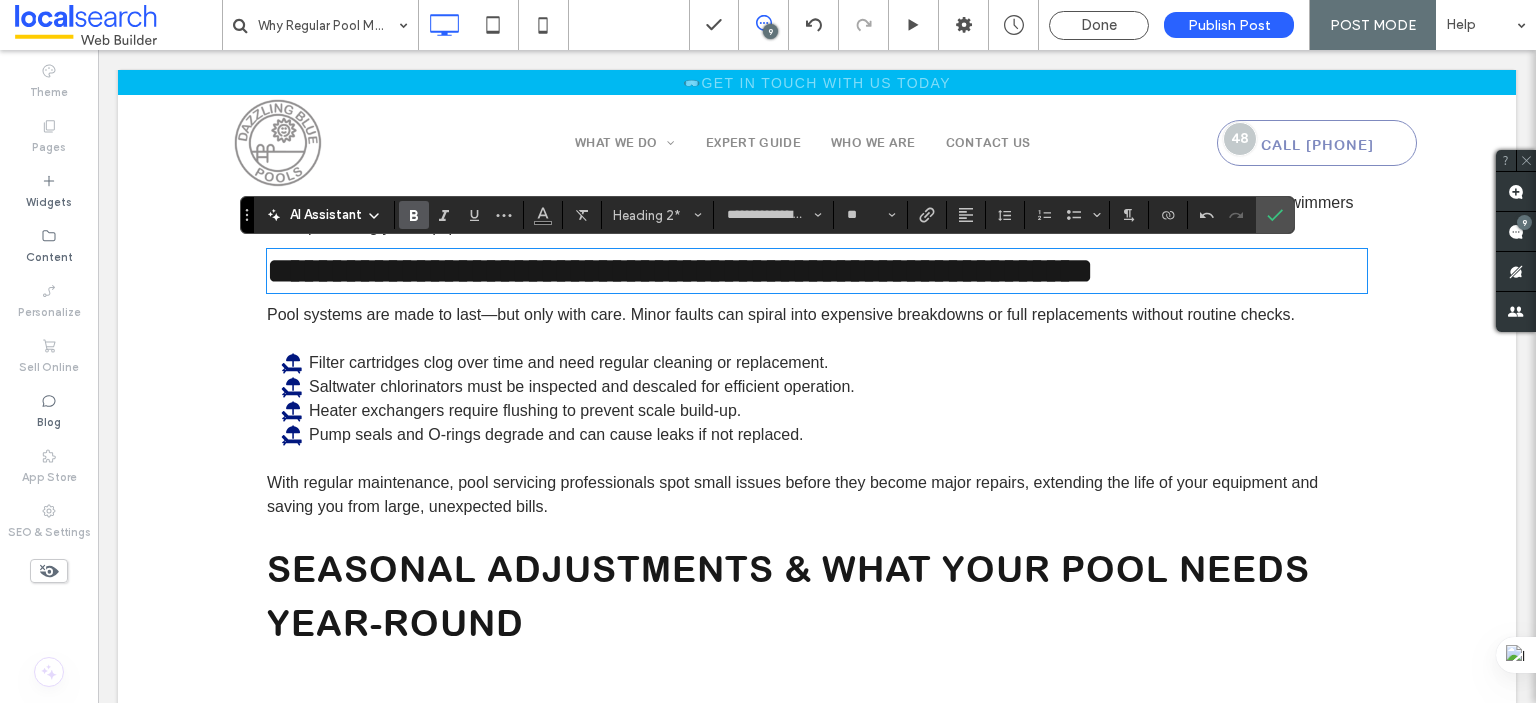 click on "Seasonal Adjustments & What Your Pool Needs Year-Round" at bounding box center (788, 596) 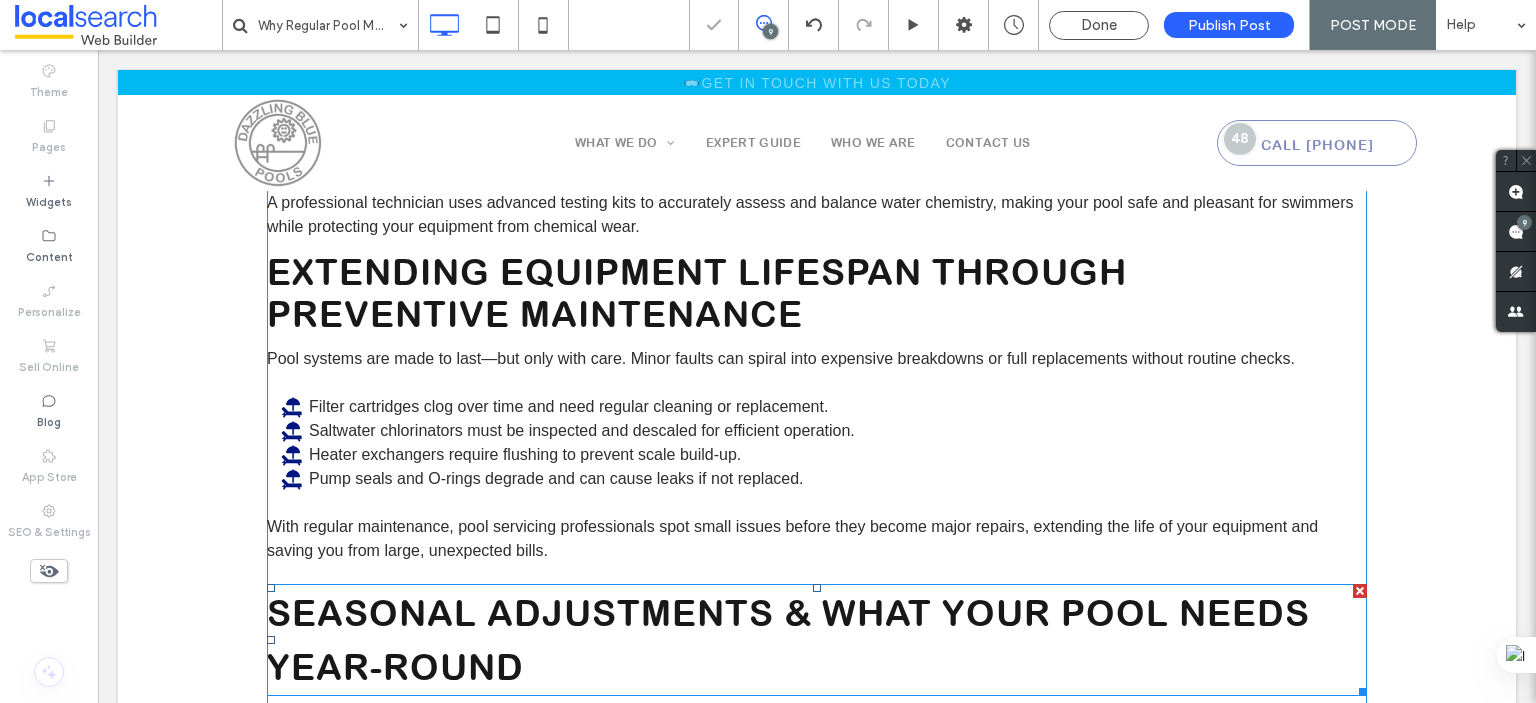 click on "Seasonal Adjustments & What Your Pool Needs Year-Round" at bounding box center [788, 640] 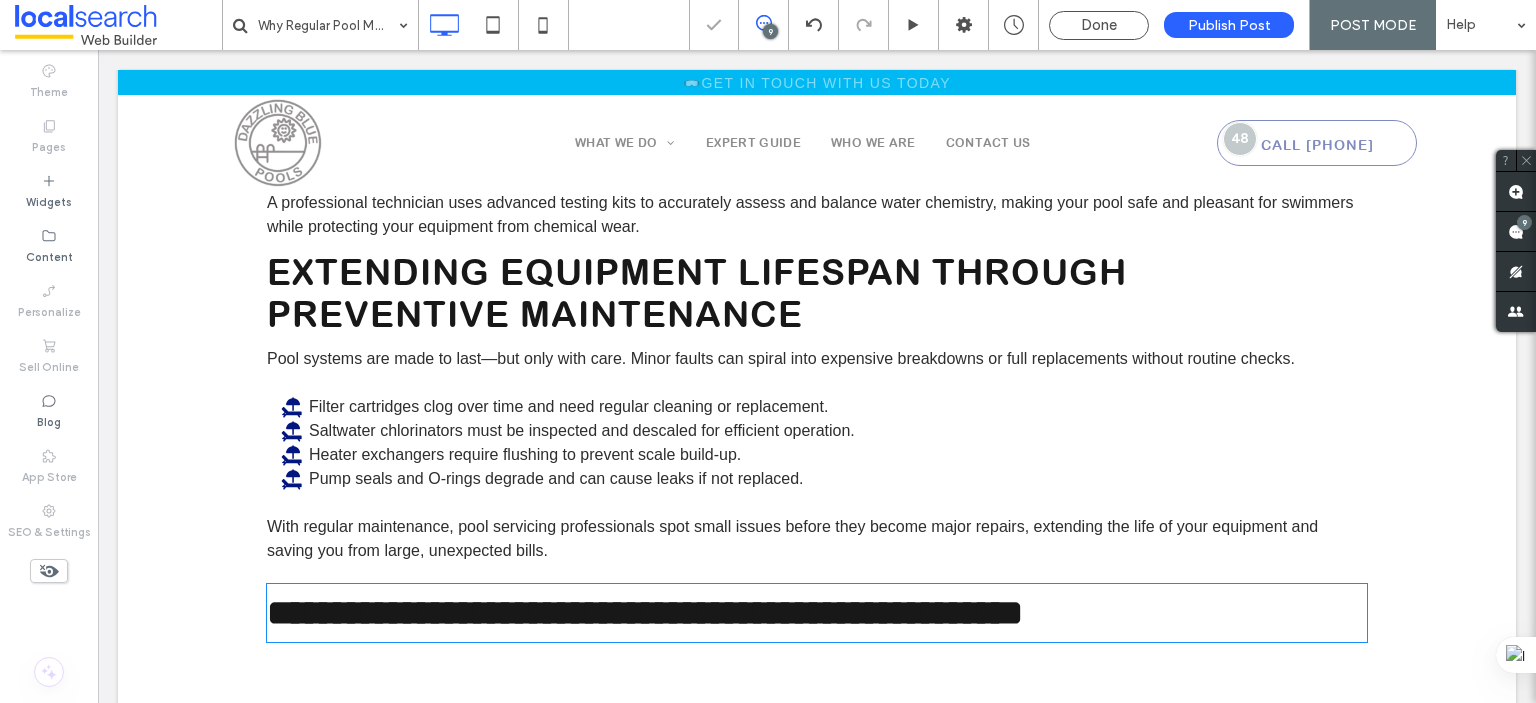 type on "**********" 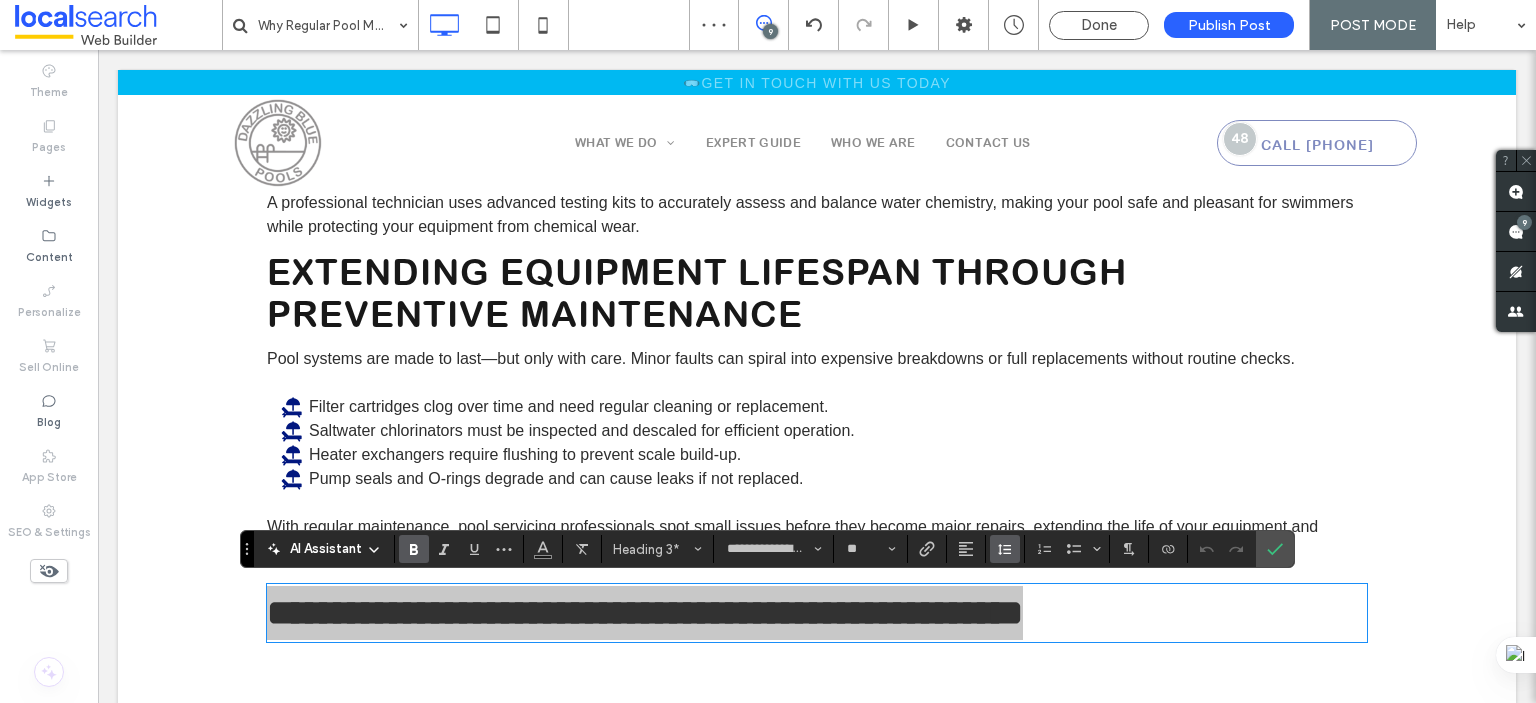 click 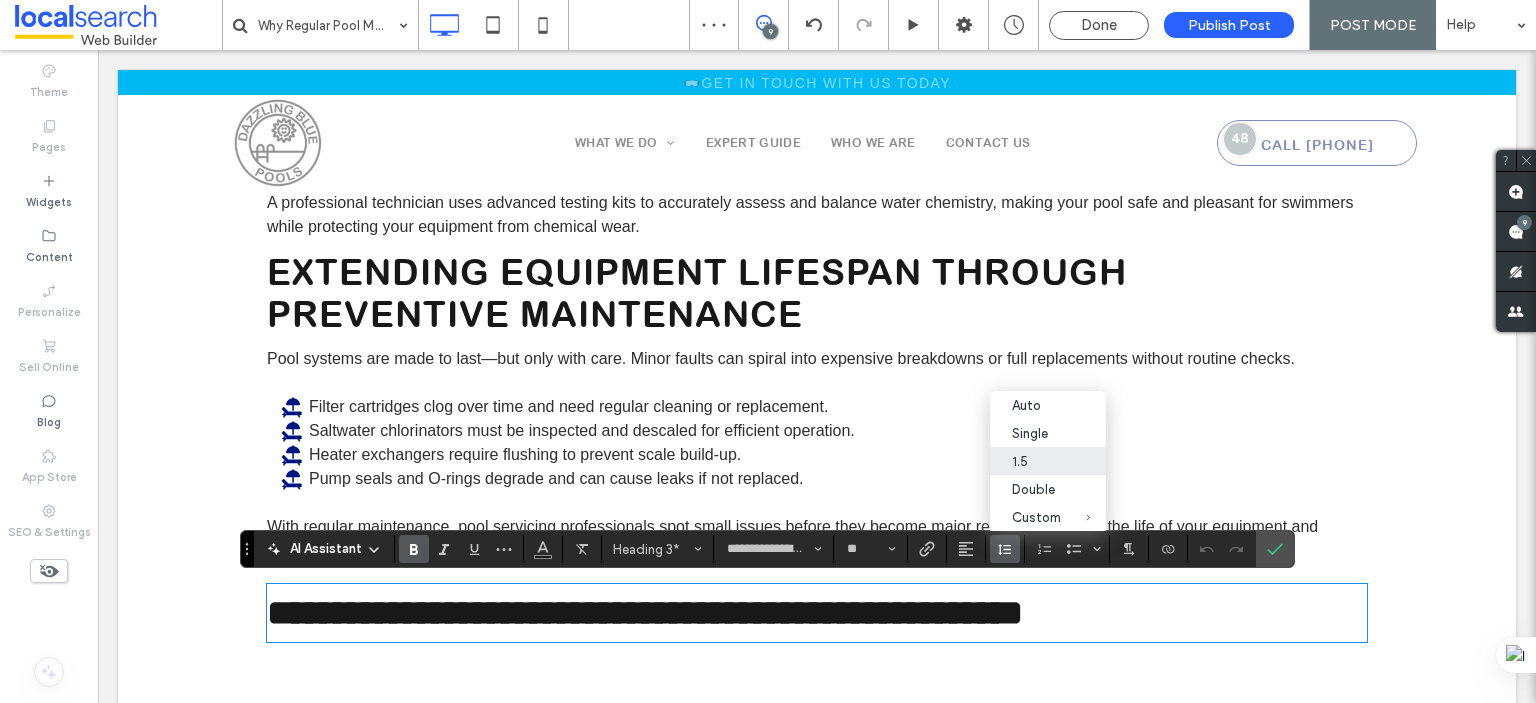 click on "Extending Equipment Lifespan Through Preventive Maintenance" at bounding box center [817, 293] 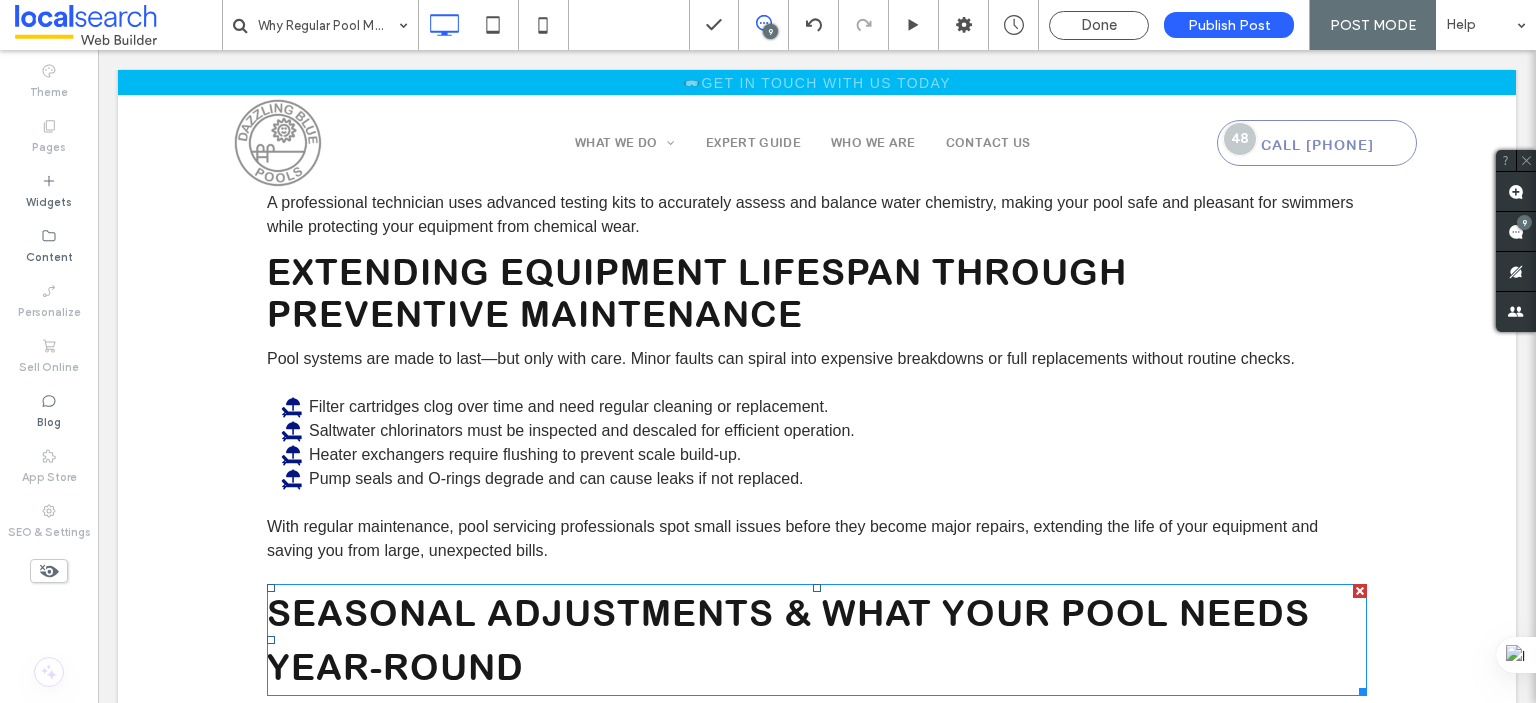 click on "Seasonal Adjustments & What Your Pool Needs Year-Round" at bounding box center (788, 640) 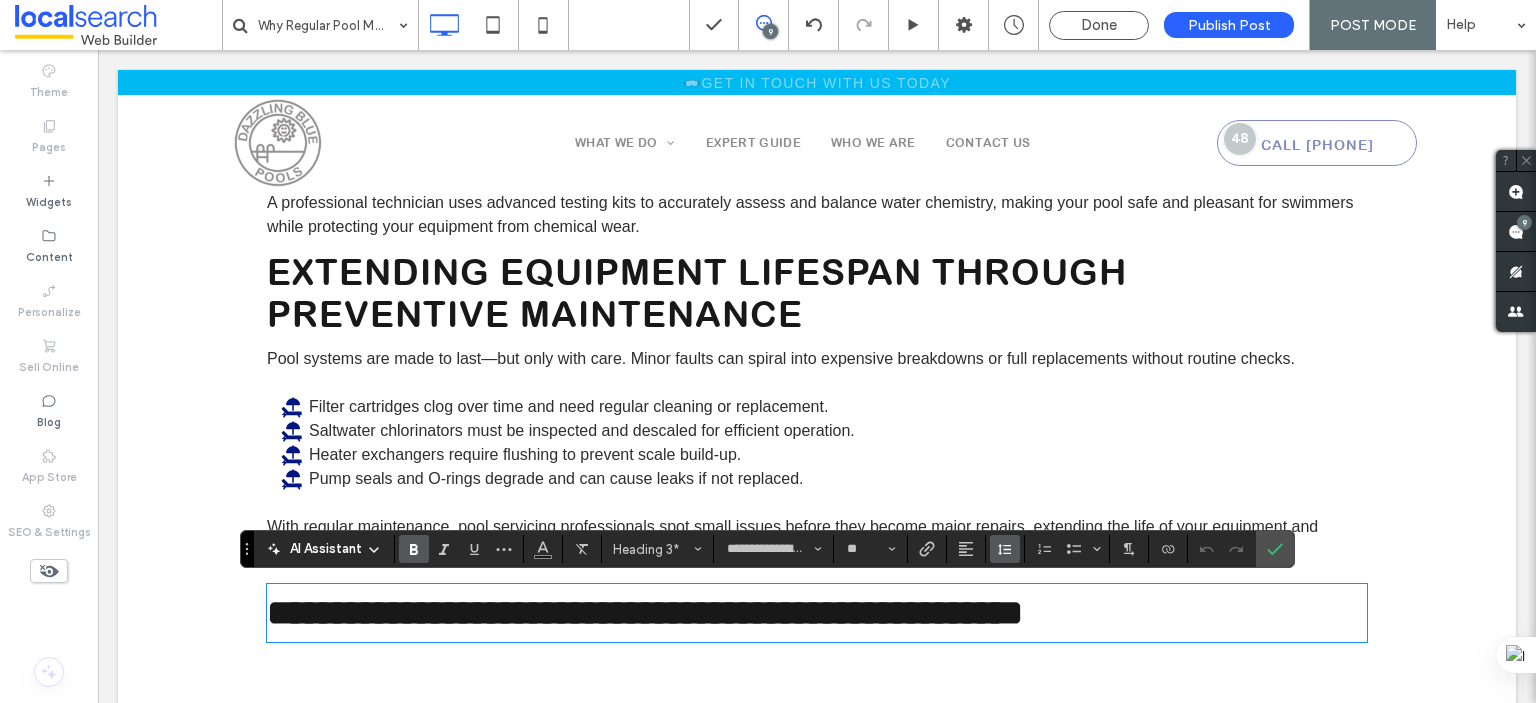 click at bounding box center [1005, 549] 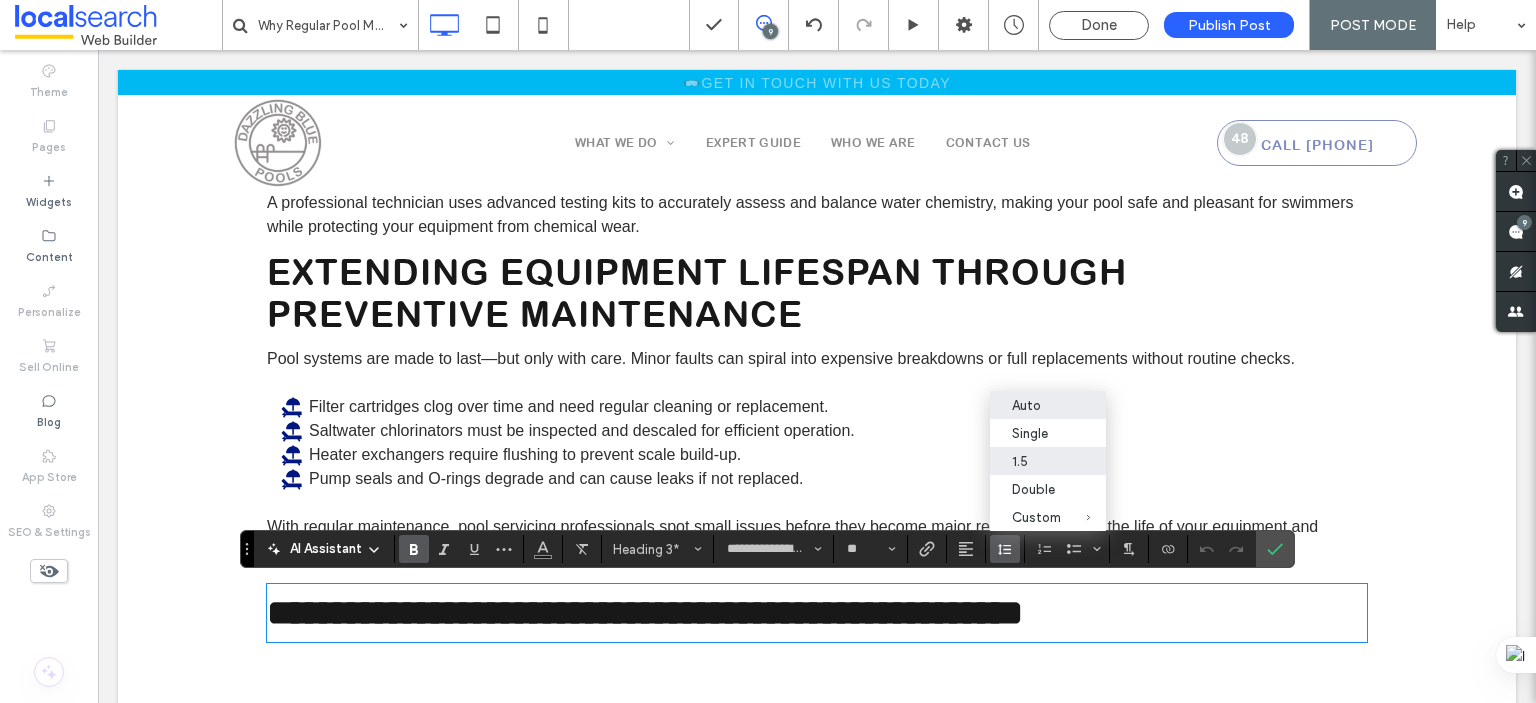 click on "Auto" at bounding box center (1036, 405) 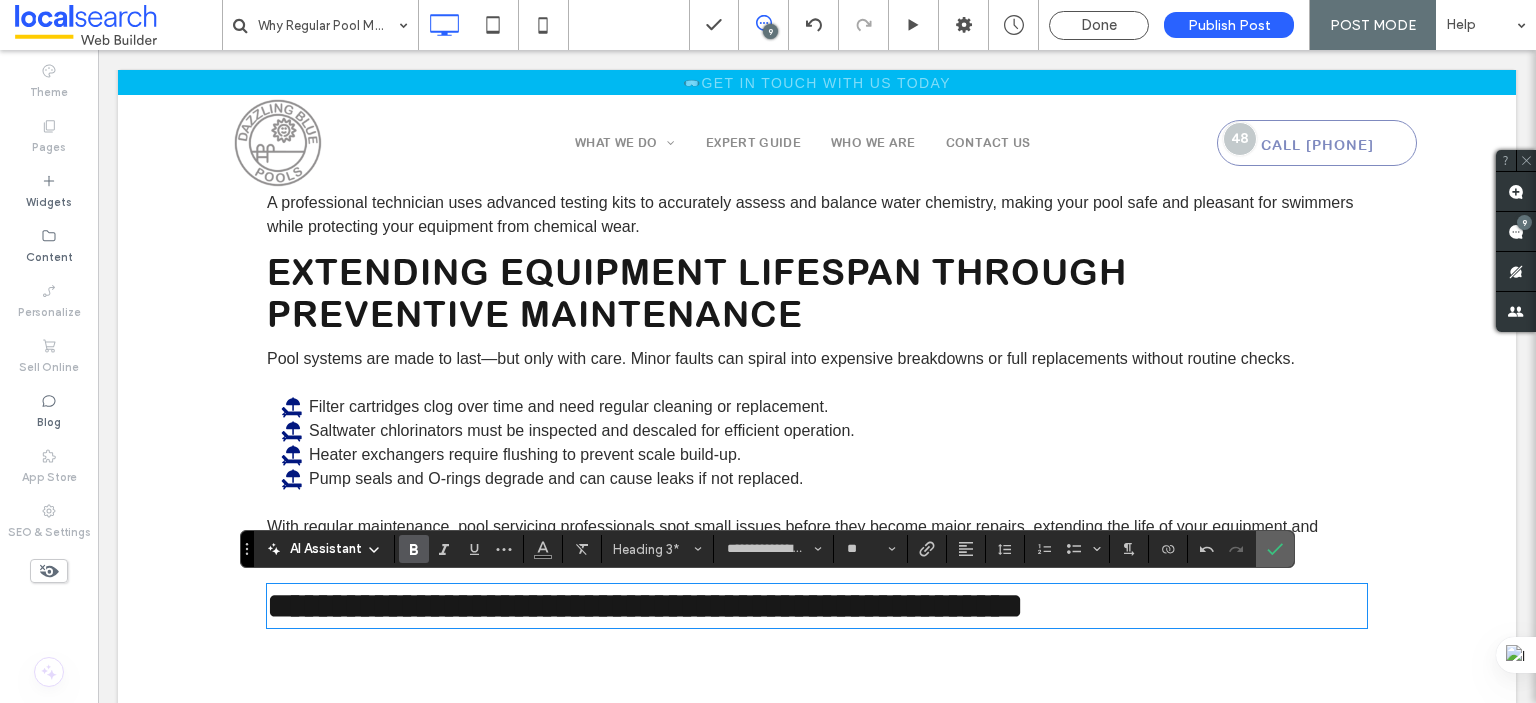 click 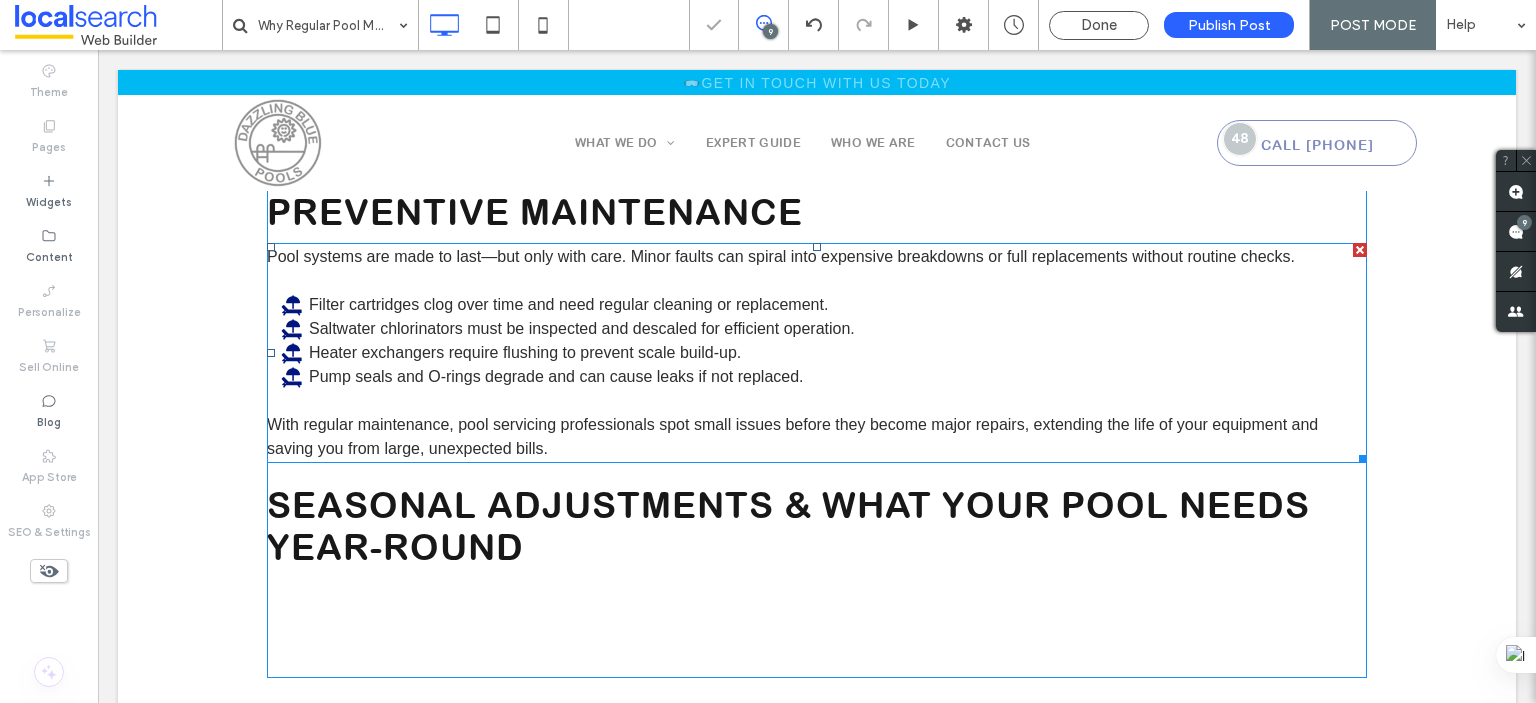 scroll, scrollTop: 2315, scrollLeft: 0, axis: vertical 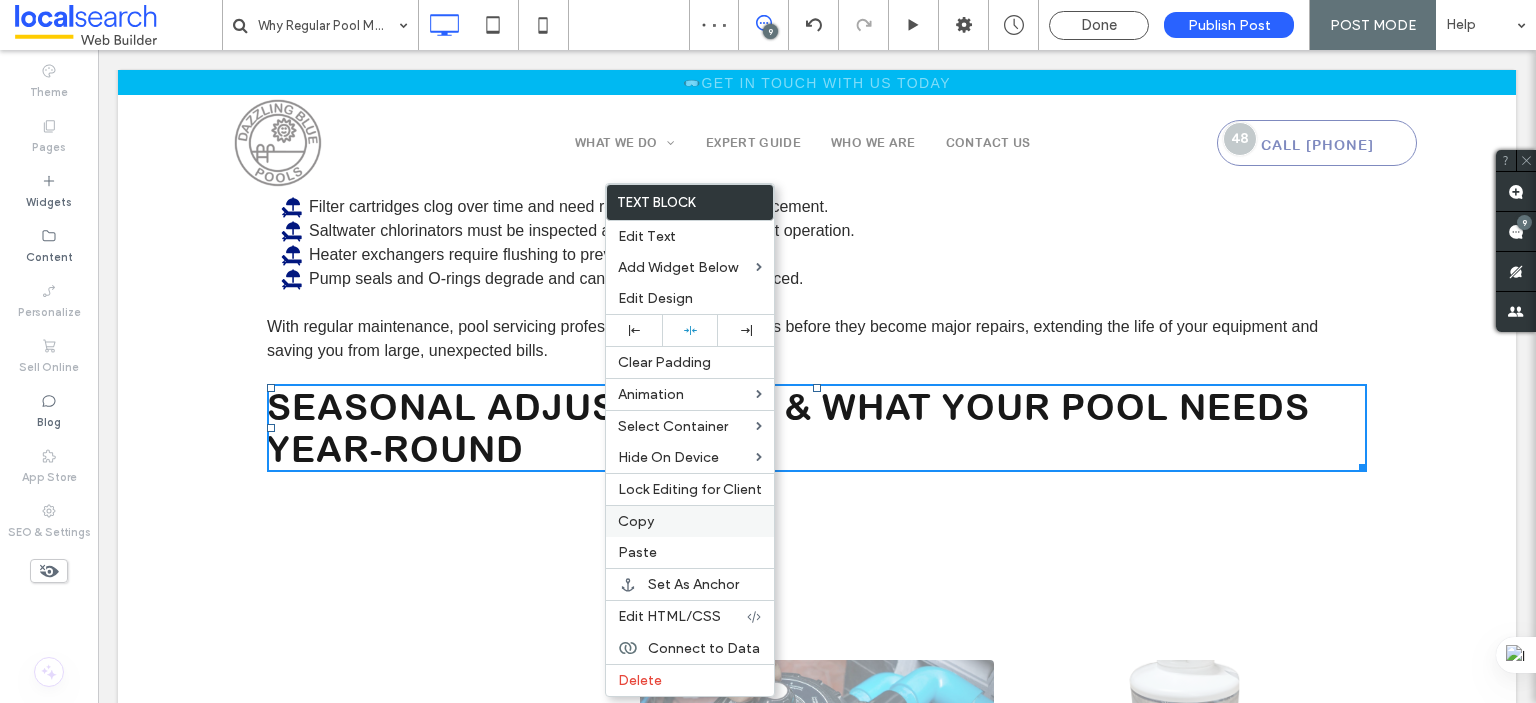 click on "Copy" at bounding box center (690, 521) 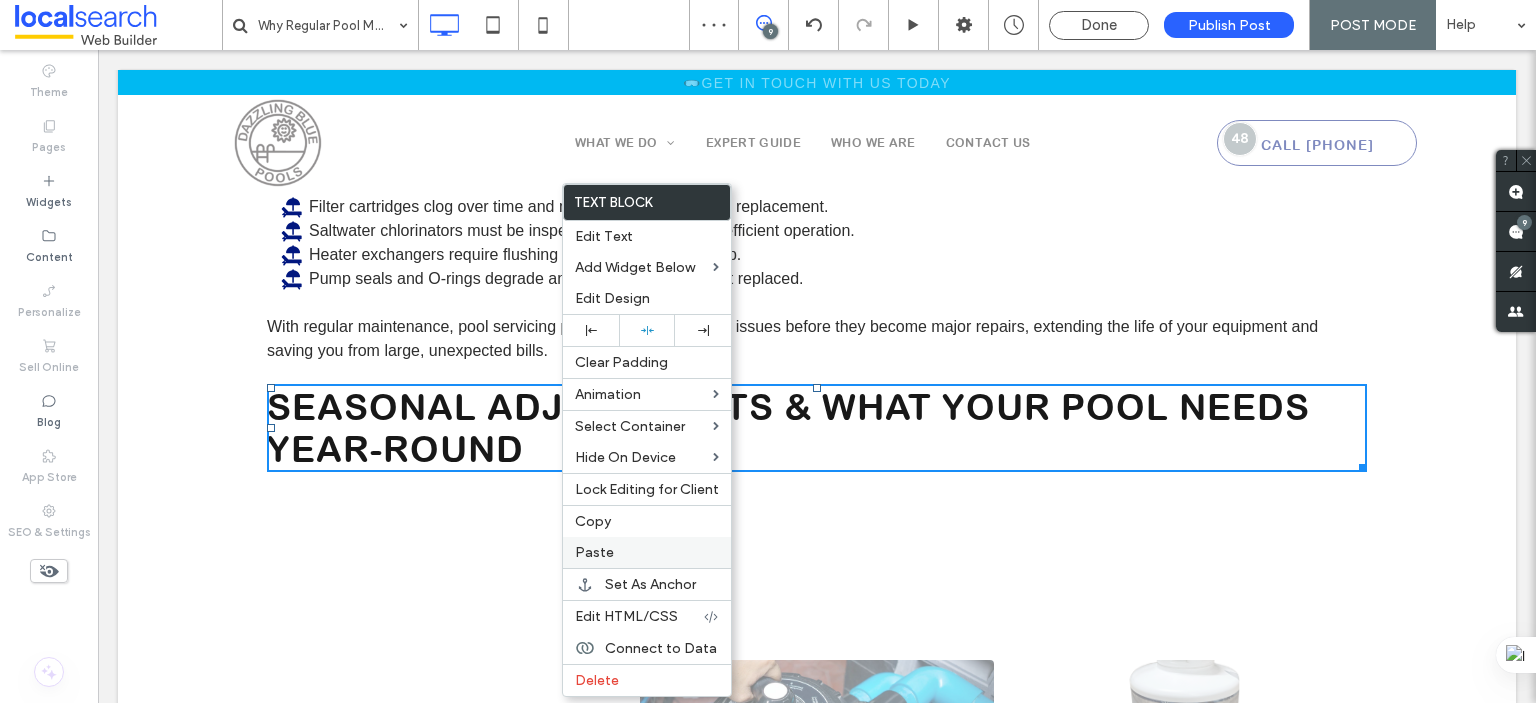 click on "Paste" at bounding box center (647, 552) 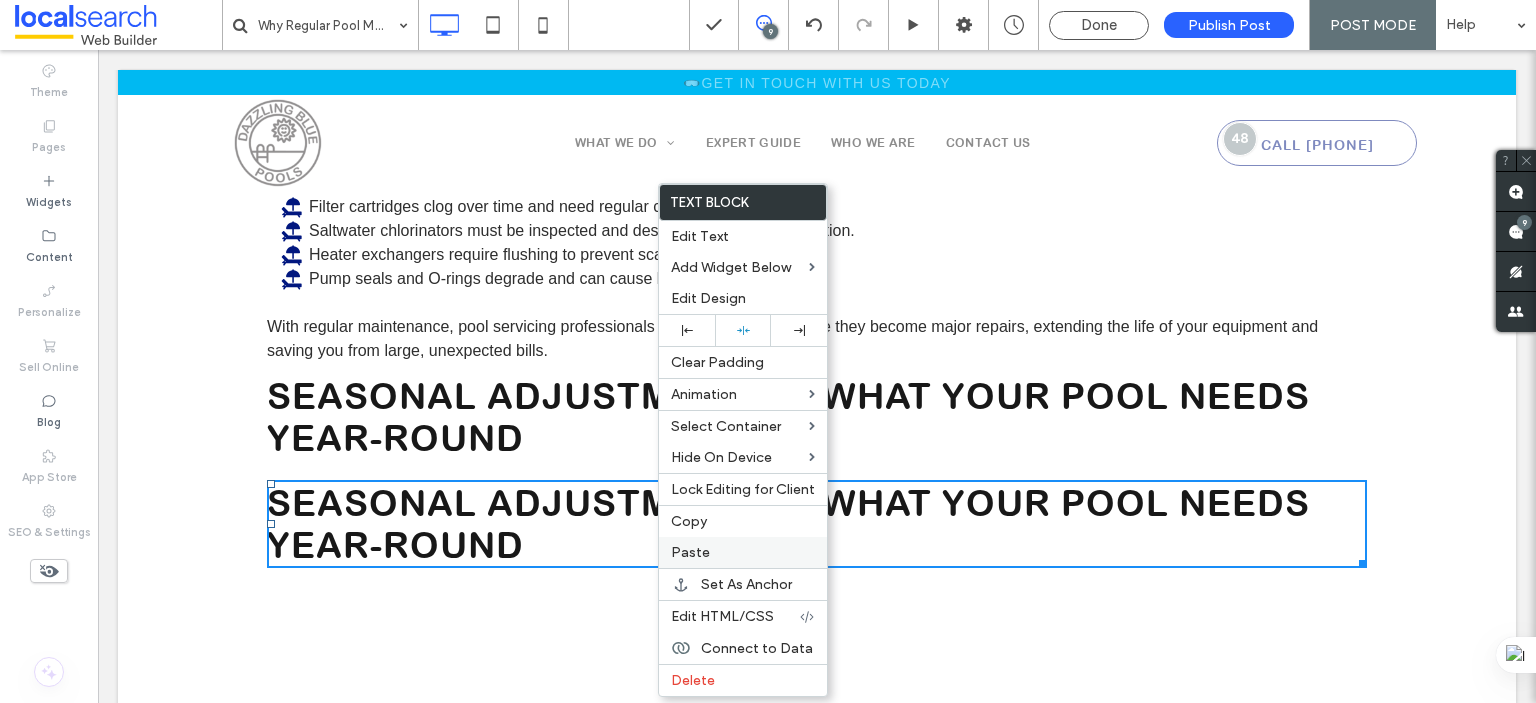 click on "Paste" at bounding box center [690, 552] 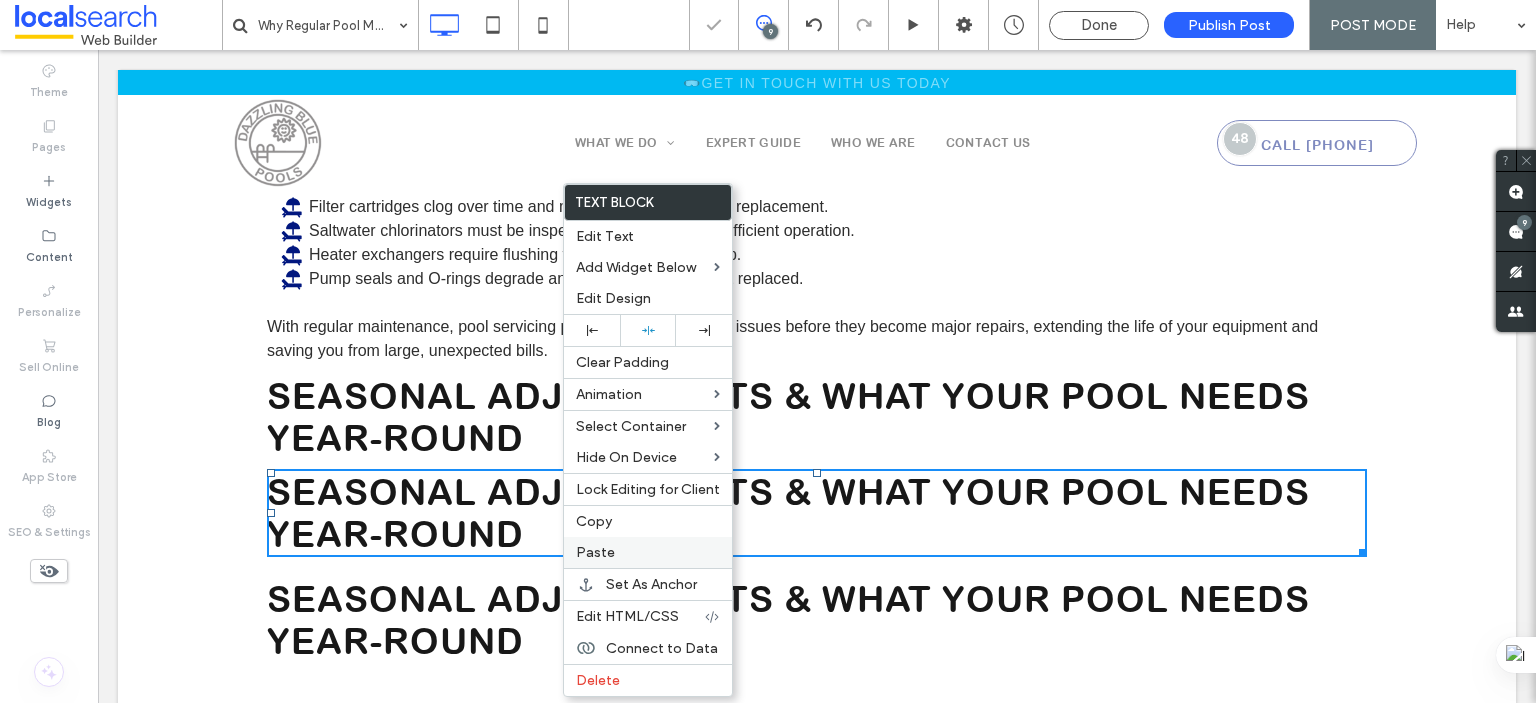 click on "Paste" at bounding box center [595, 552] 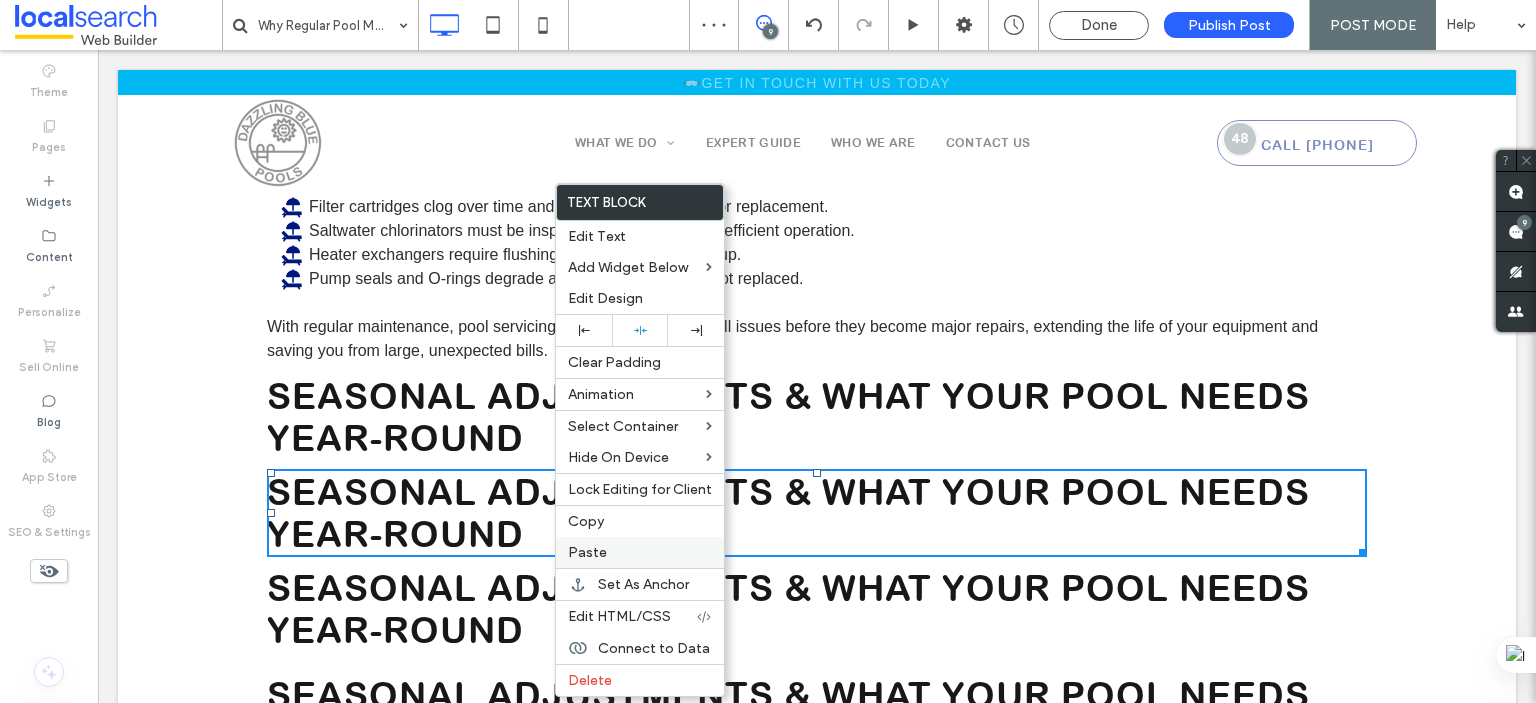 click on "Paste" at bounding box center [587, 552] 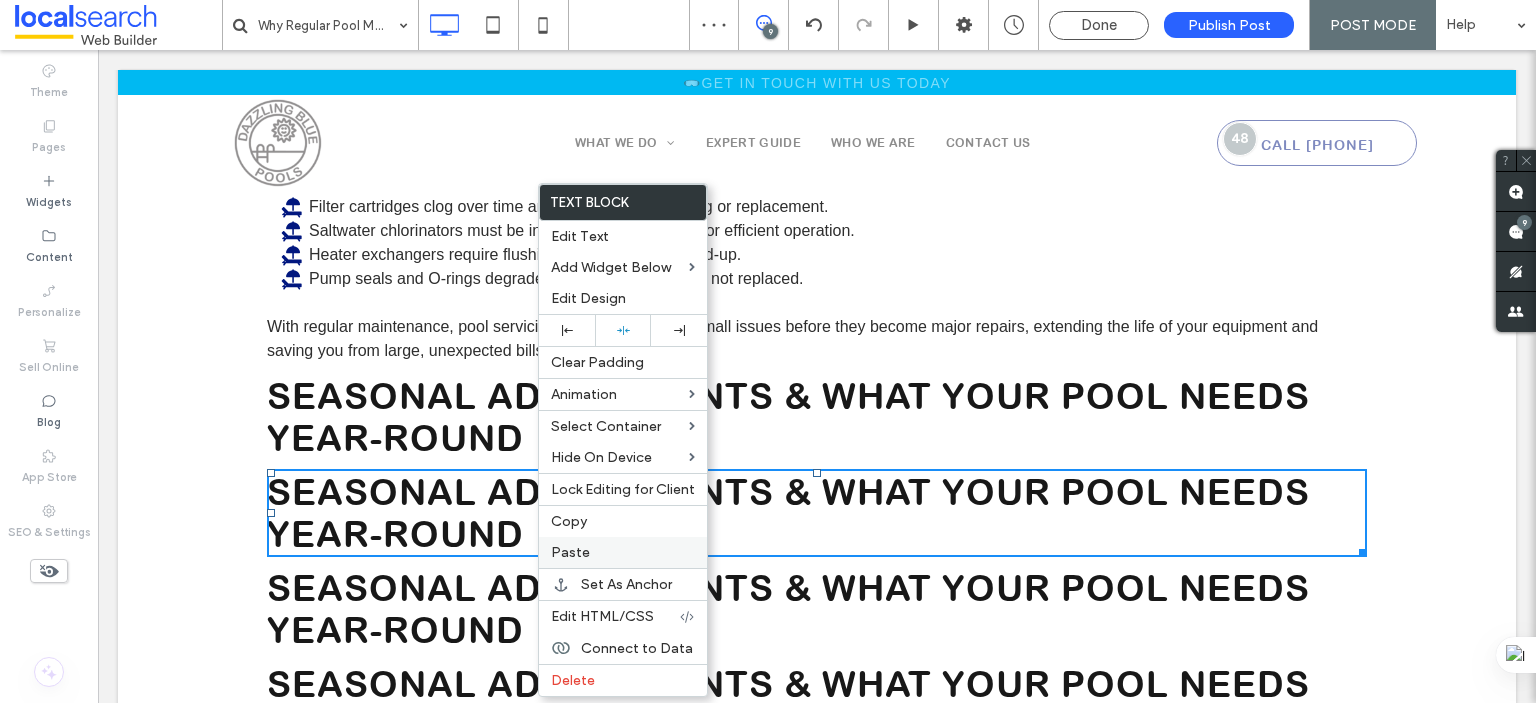 click on "Paste" at bounding box center [570, 552] 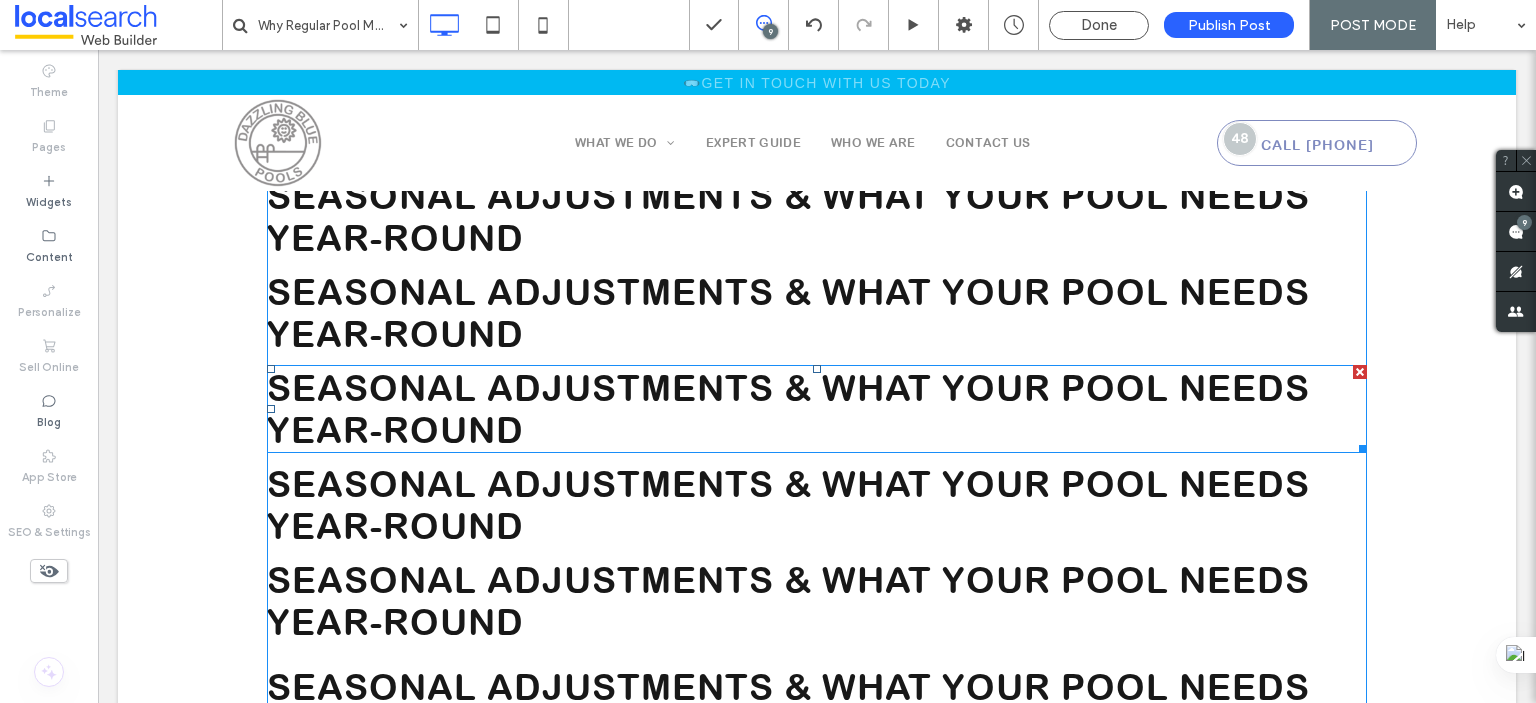 scroll, scrollTop: 2415, scrollLeft: 0, axis: vertical 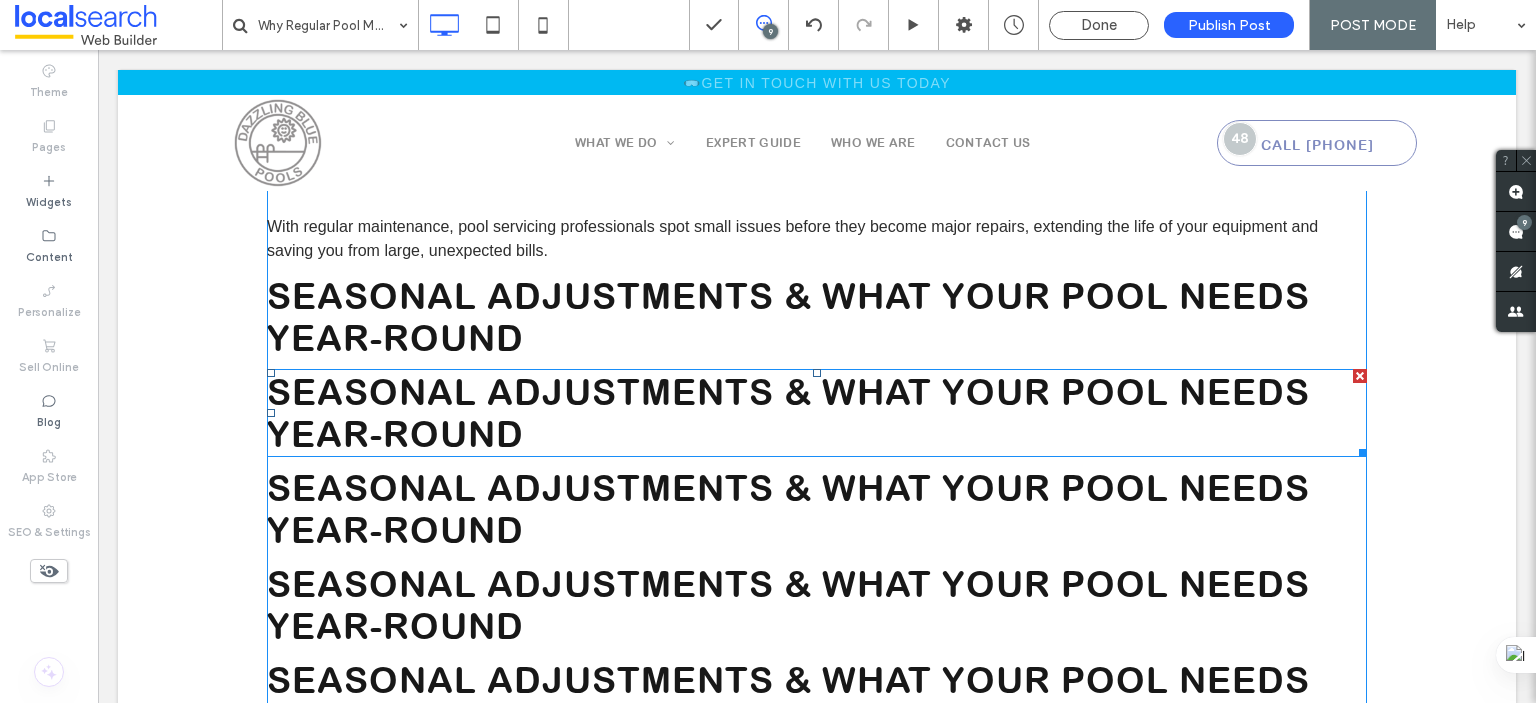 click on "Seasonal Adjustments & What Your Pool Needs Year-Round" at bounding box center (788, 413) 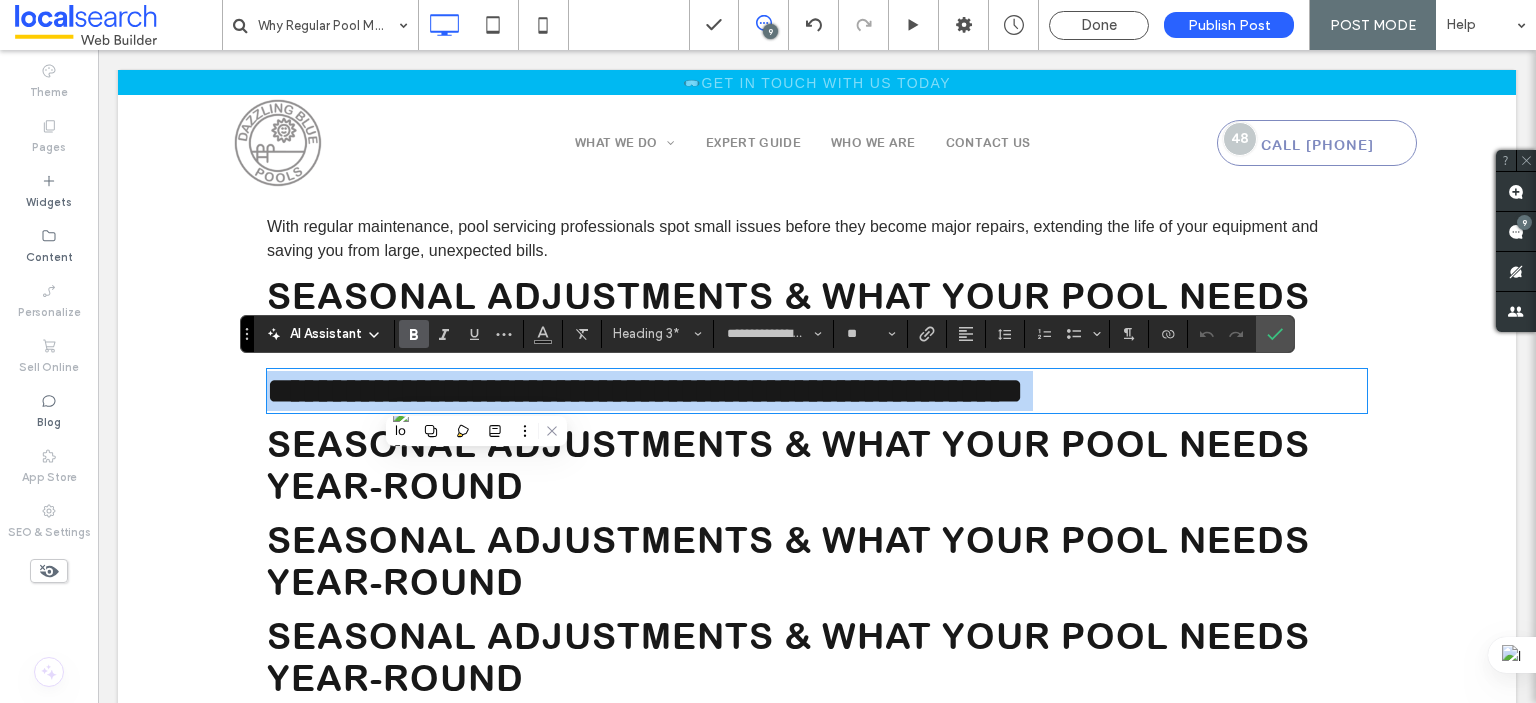 paste 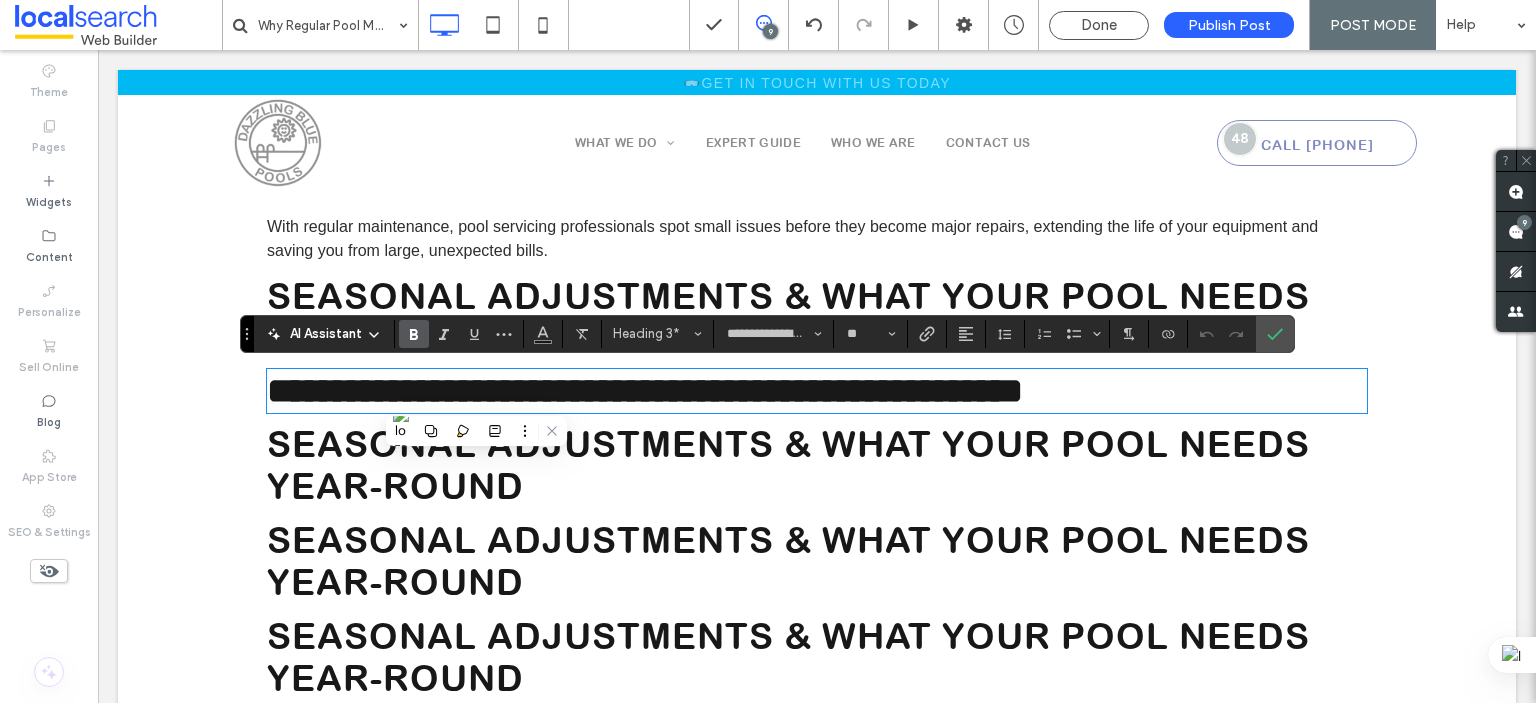 type on "**" 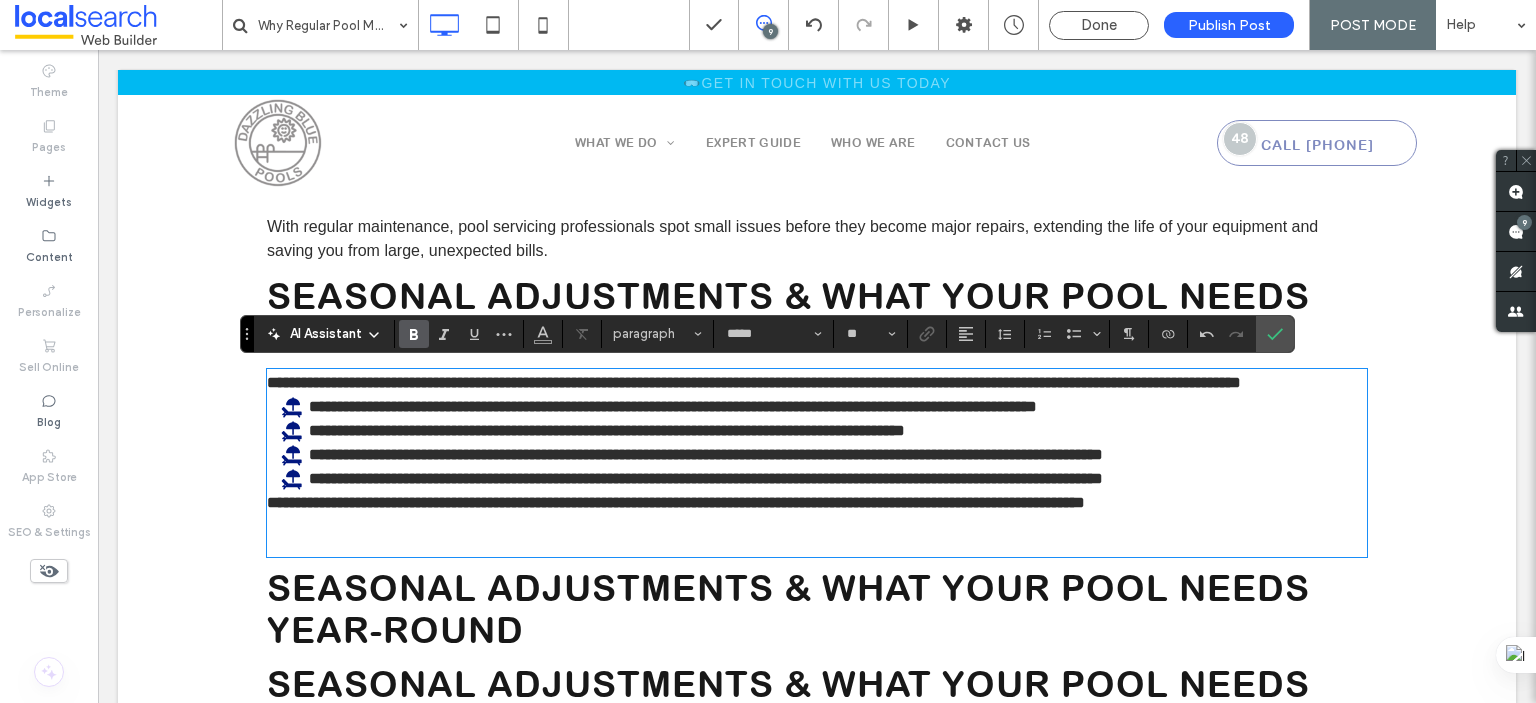 type on "*****" 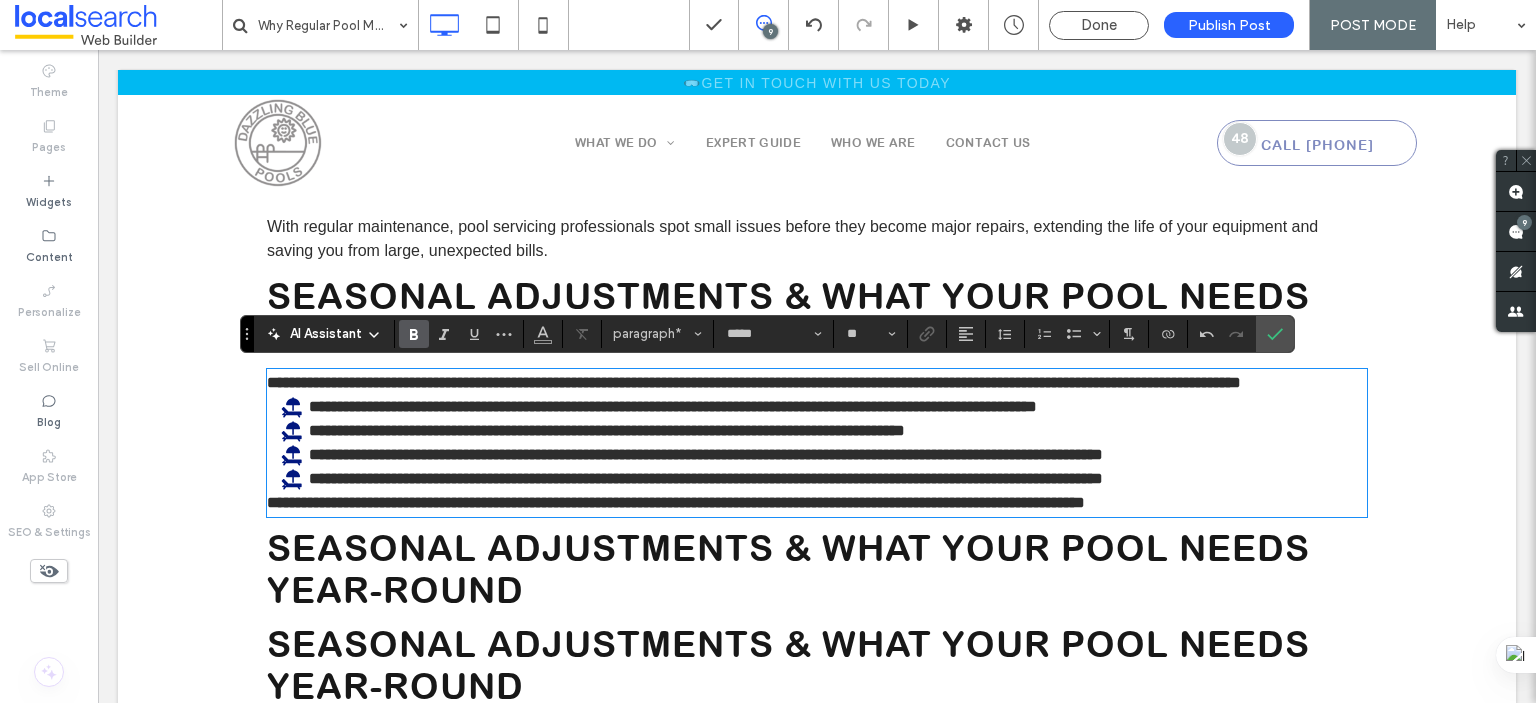 click on "**********" at bounding box center [817, 383] 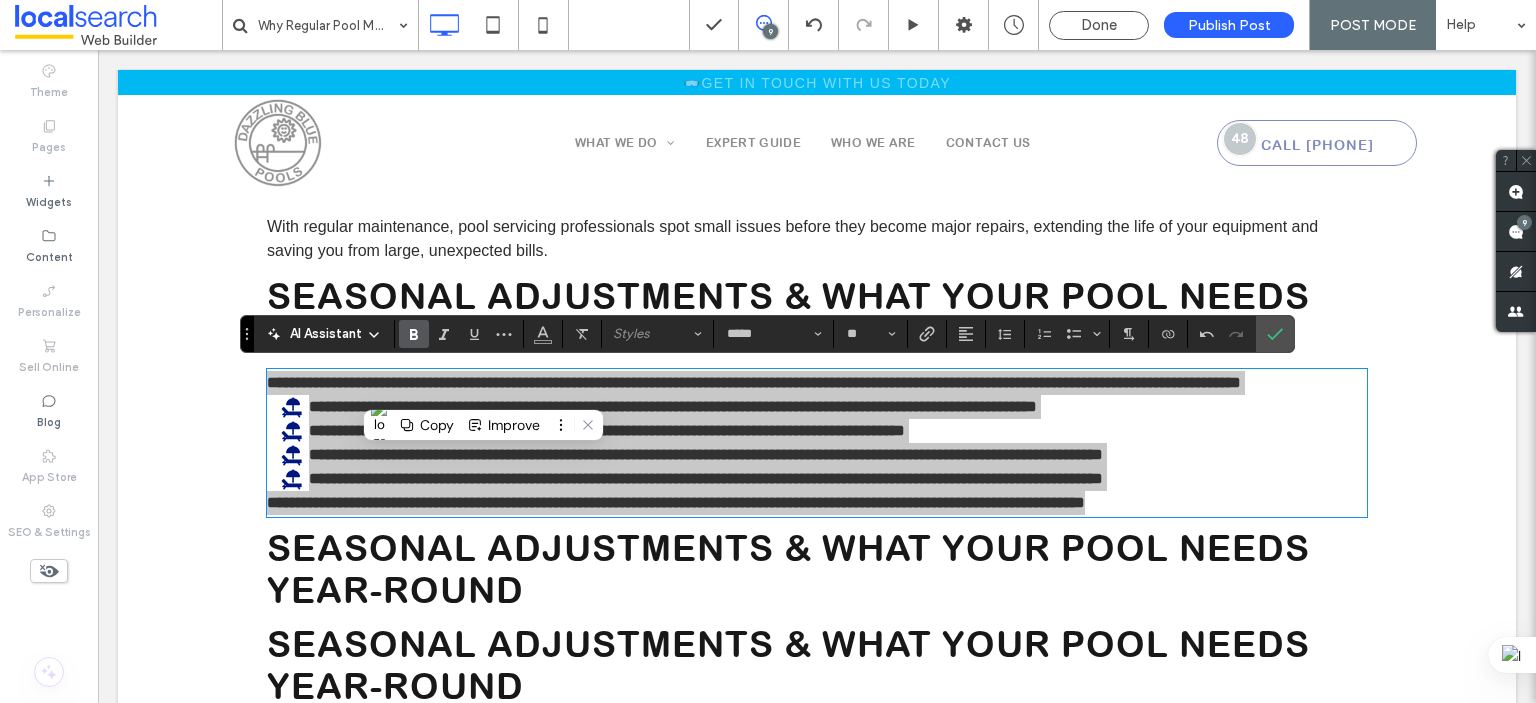 click 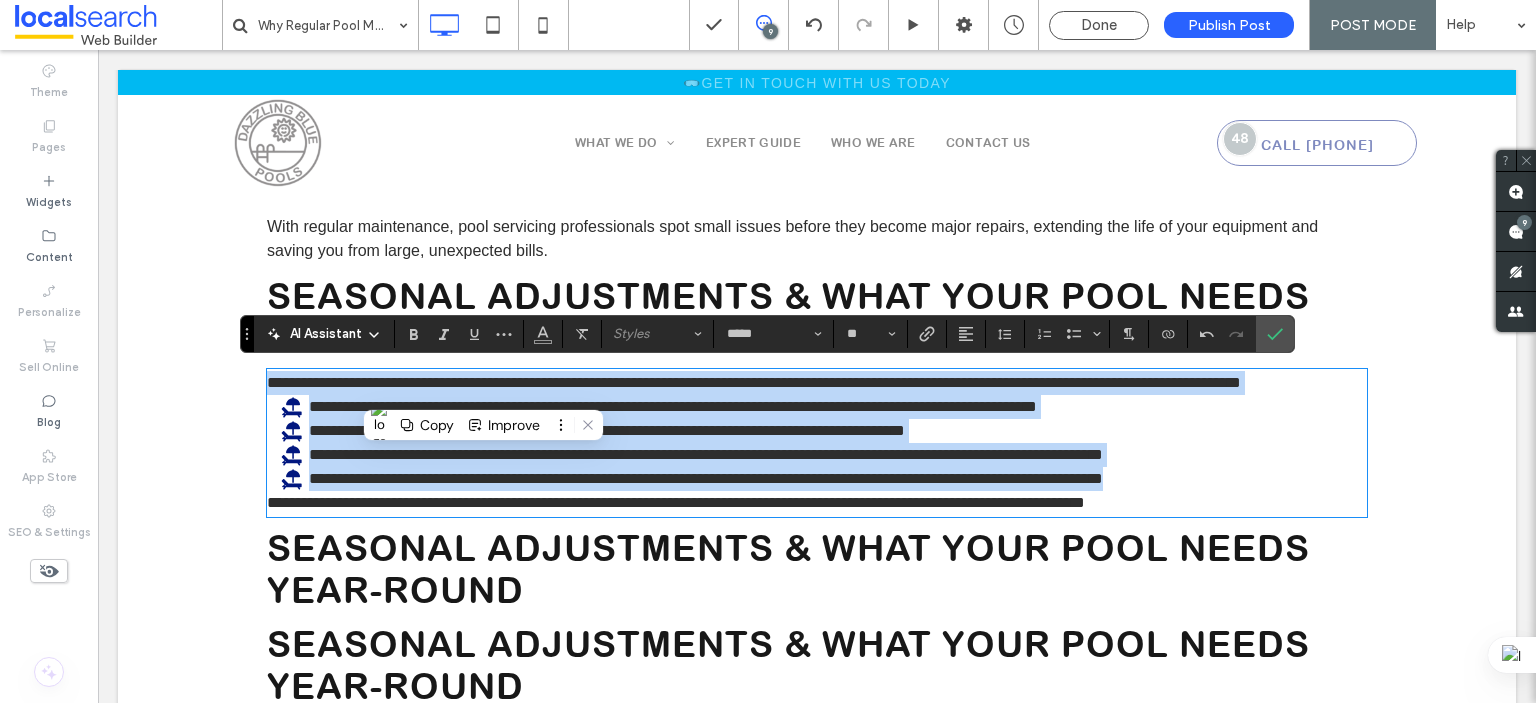 click on "**********" at bounding box center (817, 383) 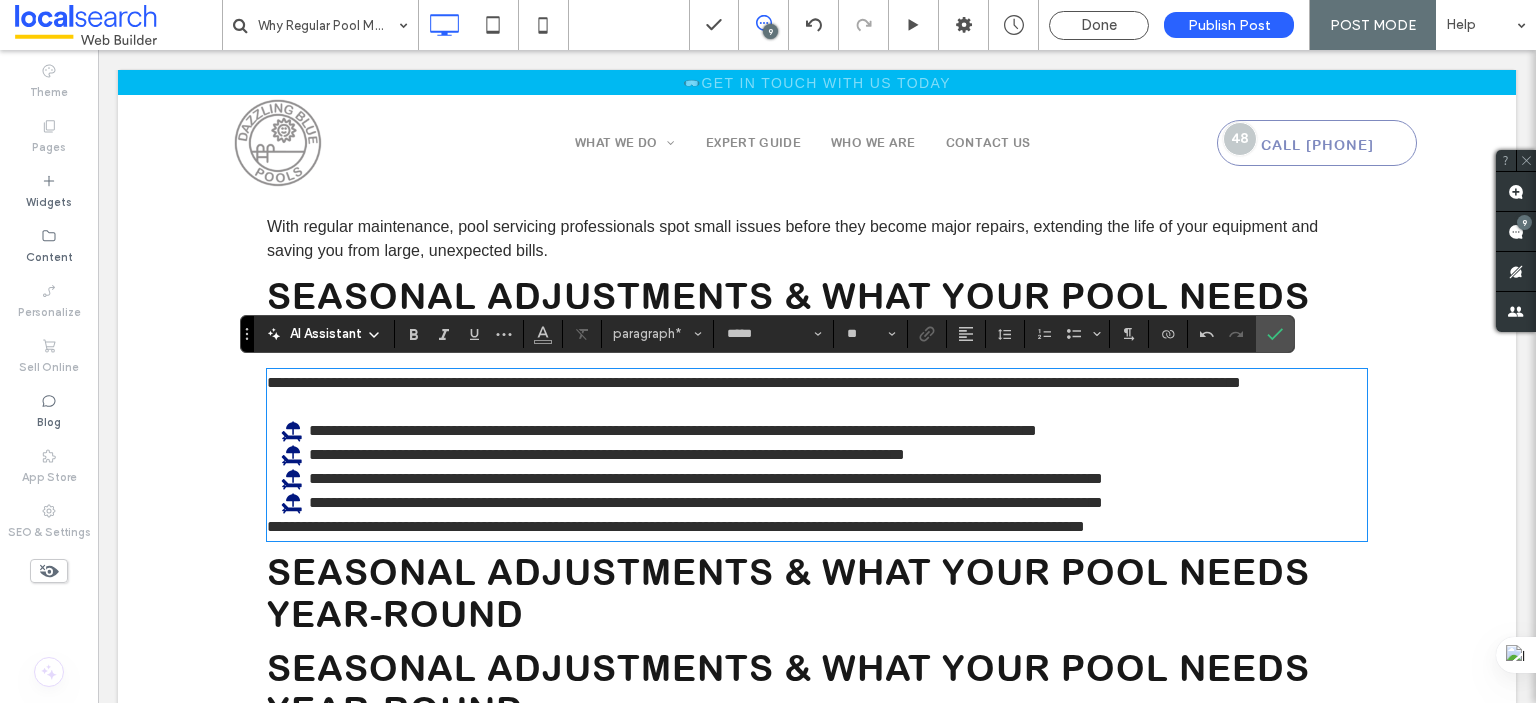 click on "**********" at bounding box center [676, 526] 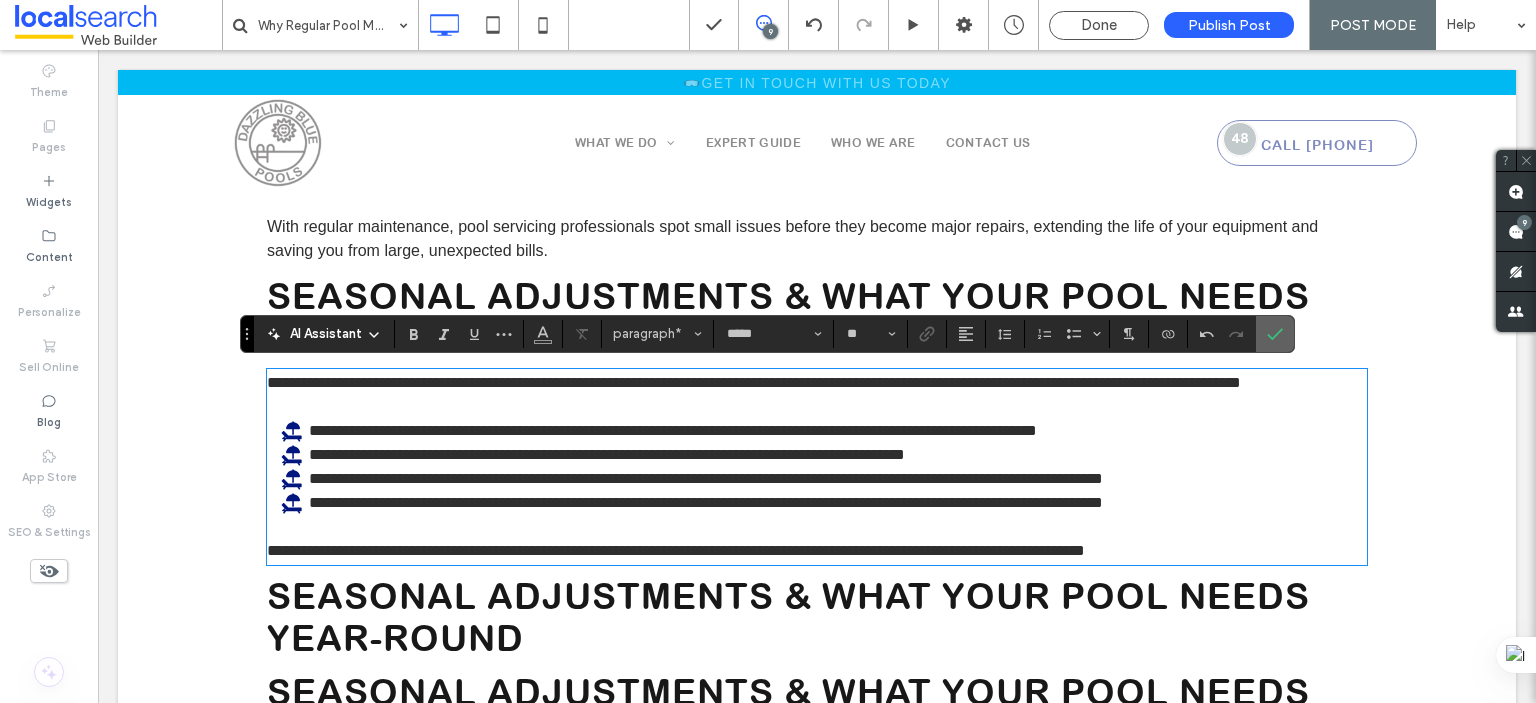 click 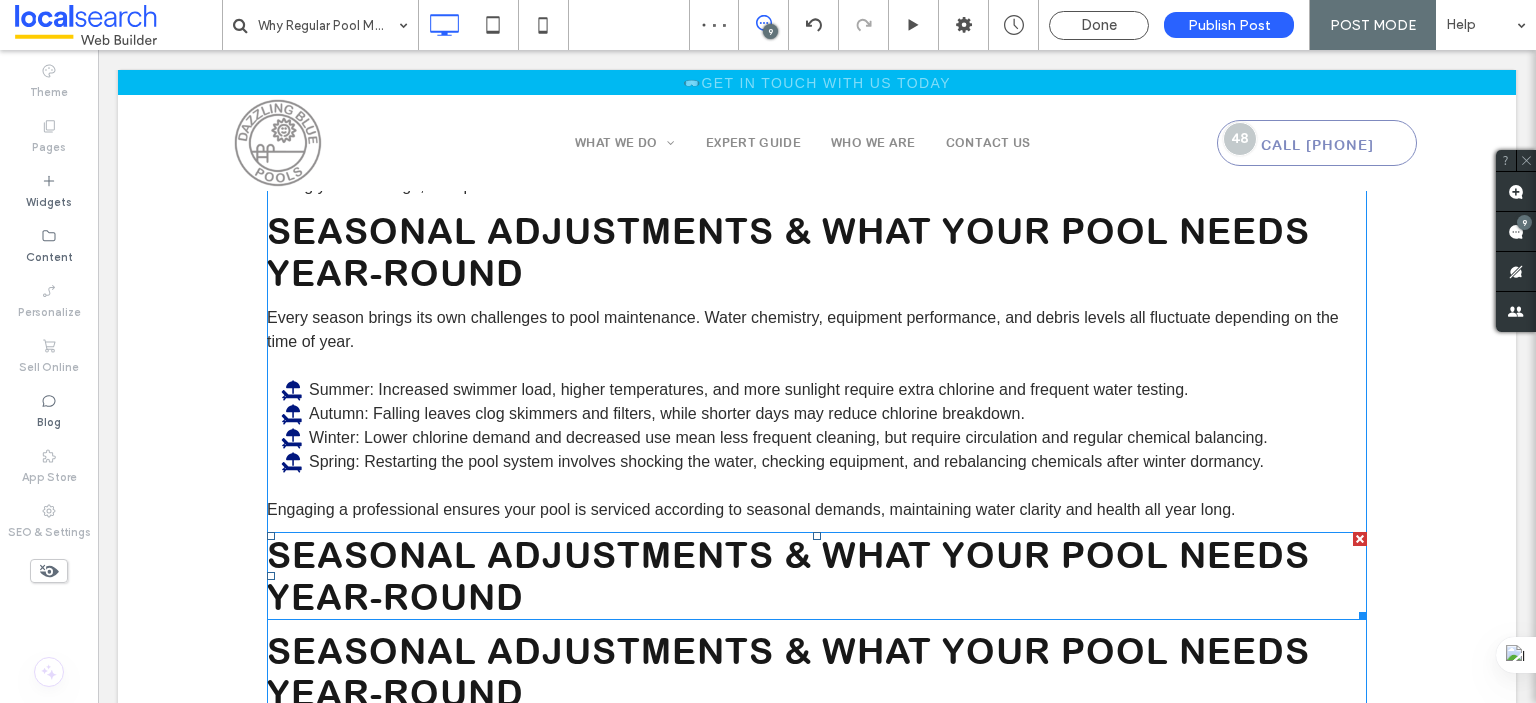 scroll, scrollTop: 2515, scrollLeft: 0, axis: vertical 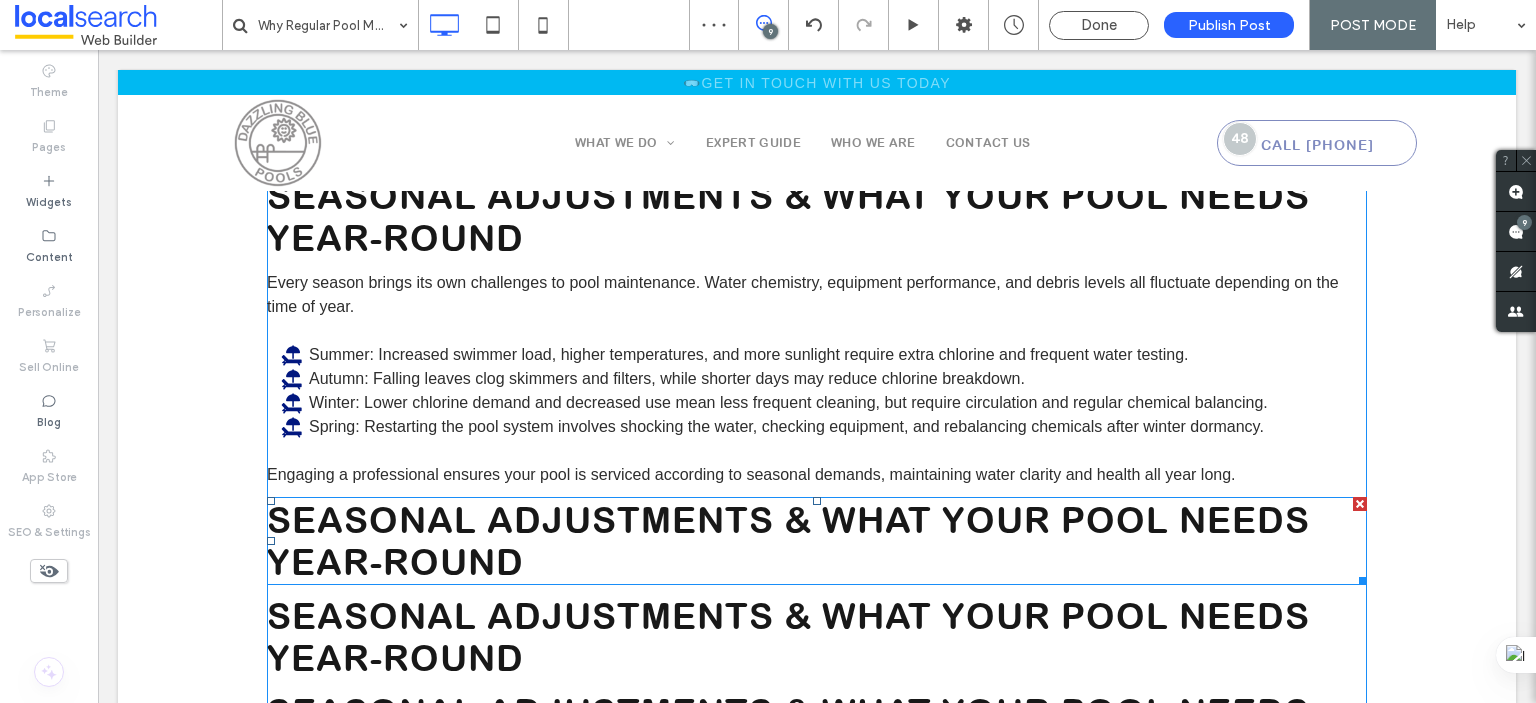 click on "Seasonal Adjustments & What Your Pool Needs Year-Round" at bounding box center [788, 541] 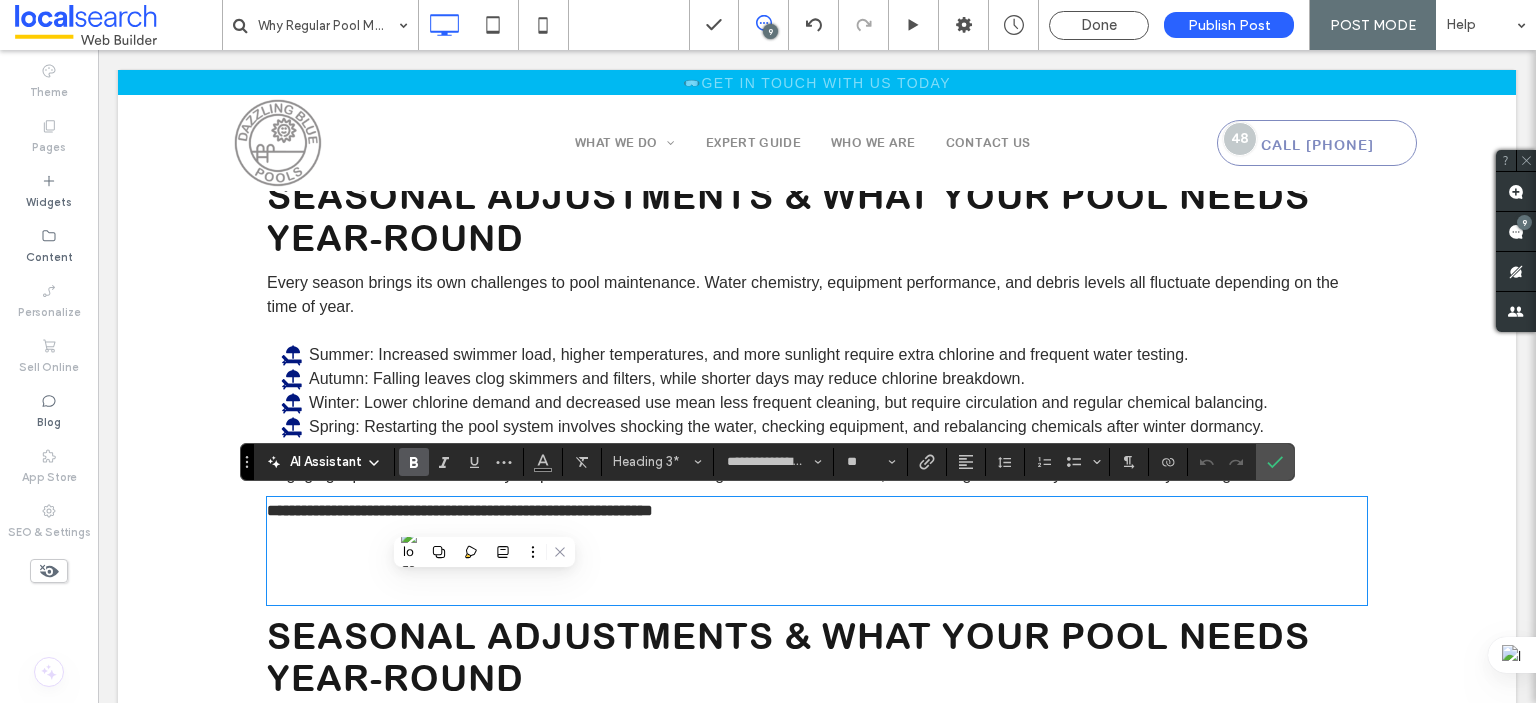 scroll, scrollTop: 0, scrollLeft: 0, axis: both 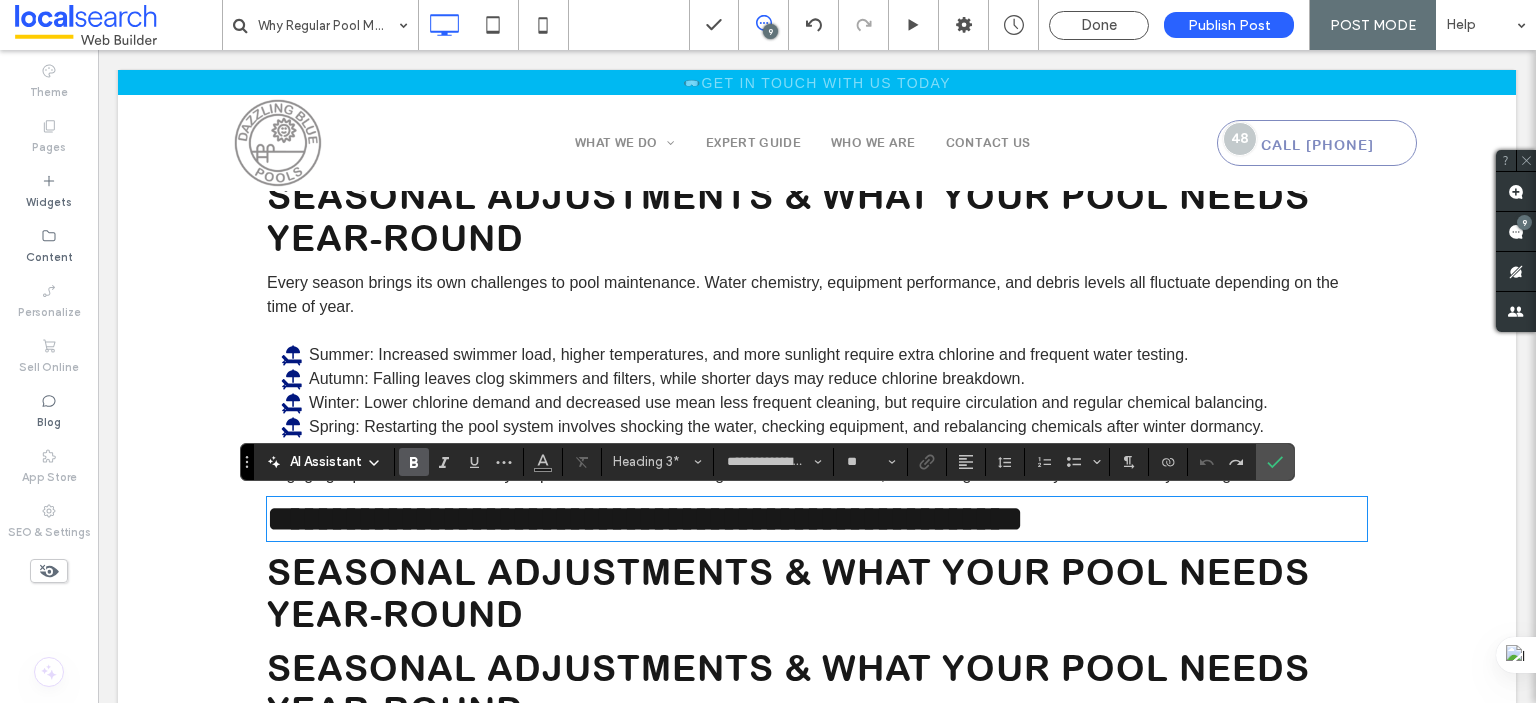 click on "**********" at bounding box center (645, 519) 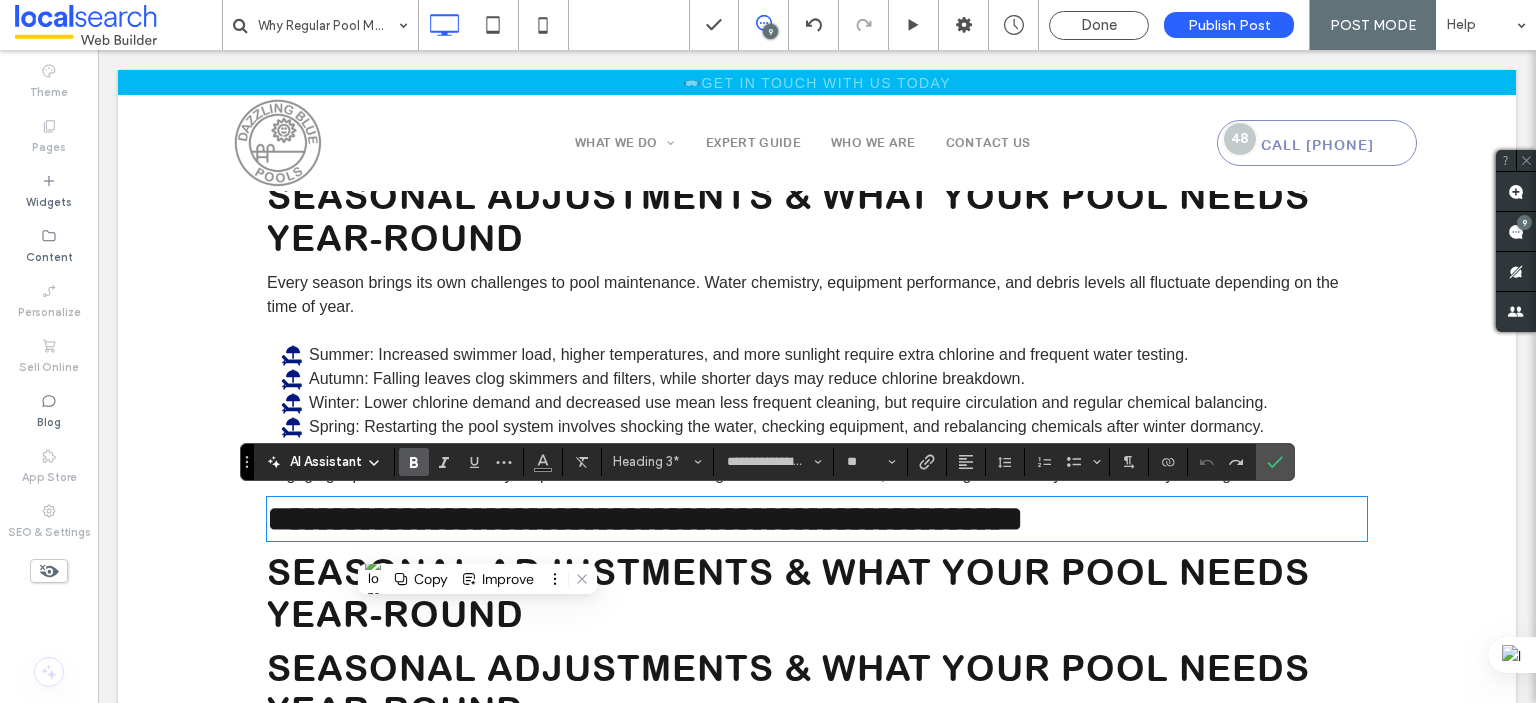 scroll, scrollTop: 0, scrollLeft: 0, axis: both 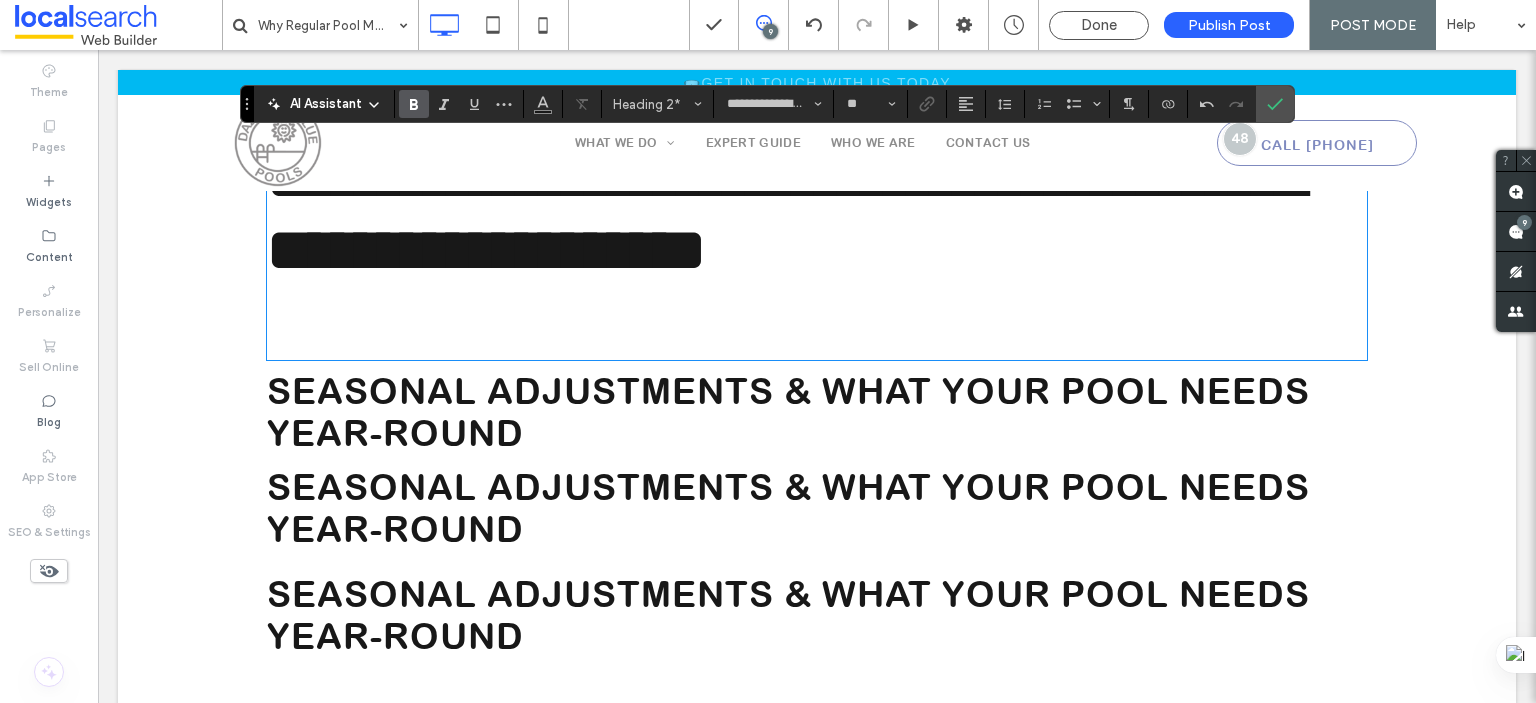 click on "**********" at bounding box center (817, 250) 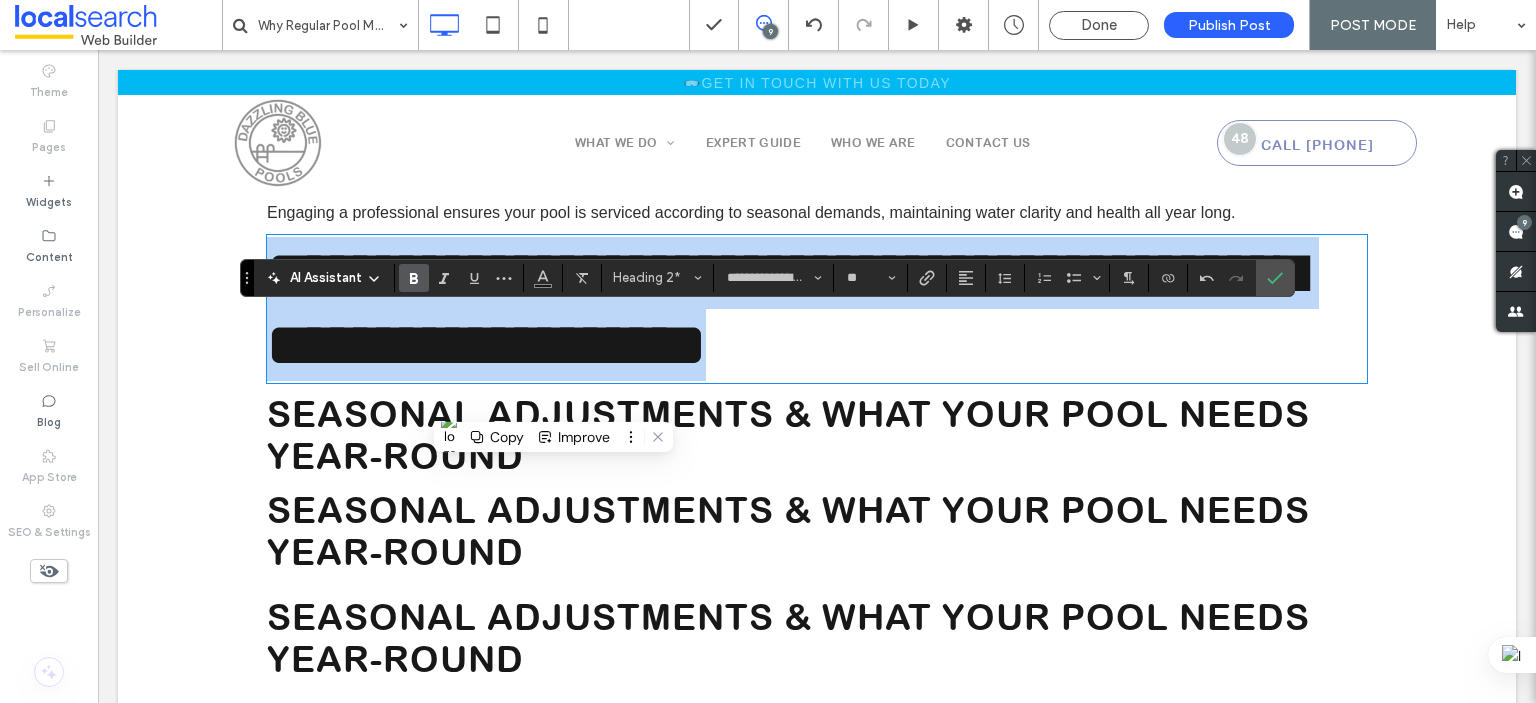 scroll, scrollTop: 2672, scrollLeft: 0, axis: vertical 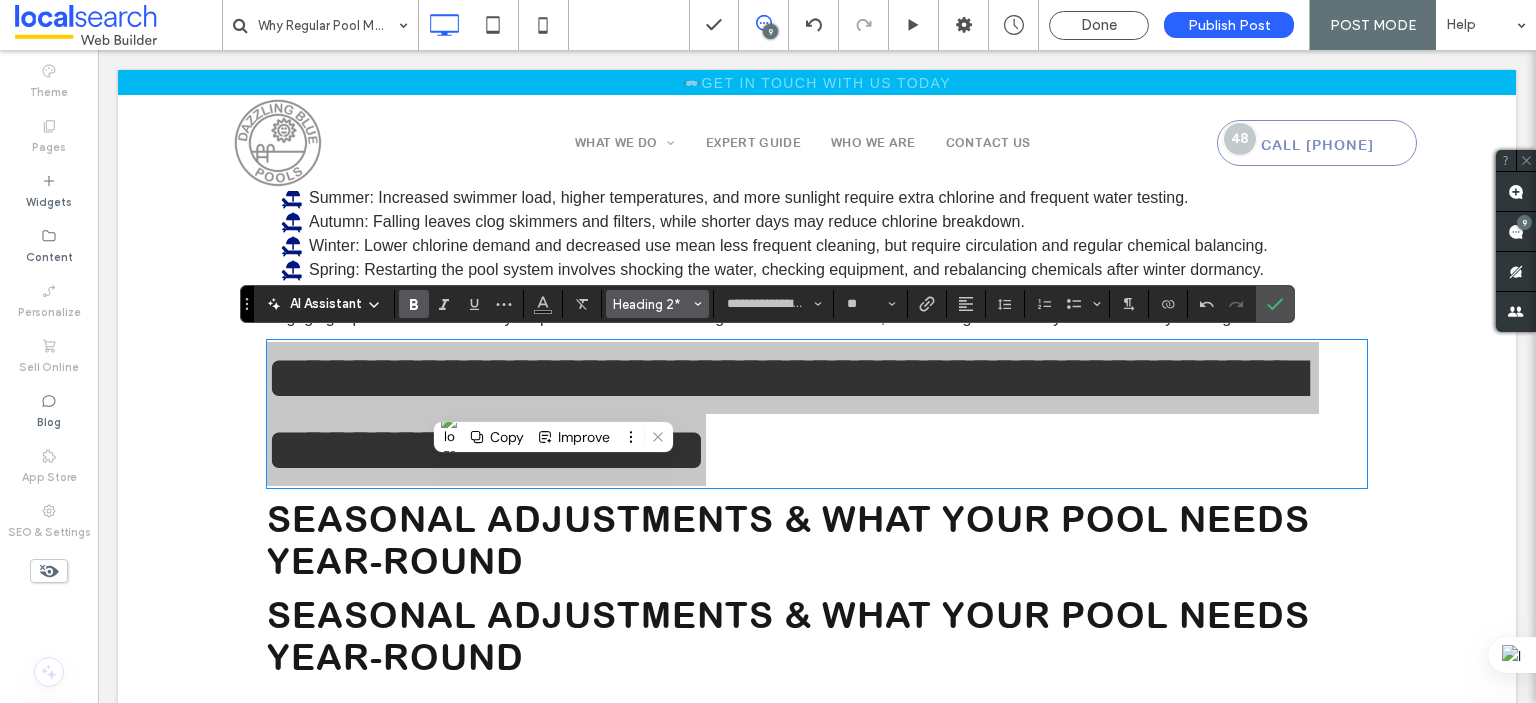 click on "Heading 2*" at bounding box center [652, 304] 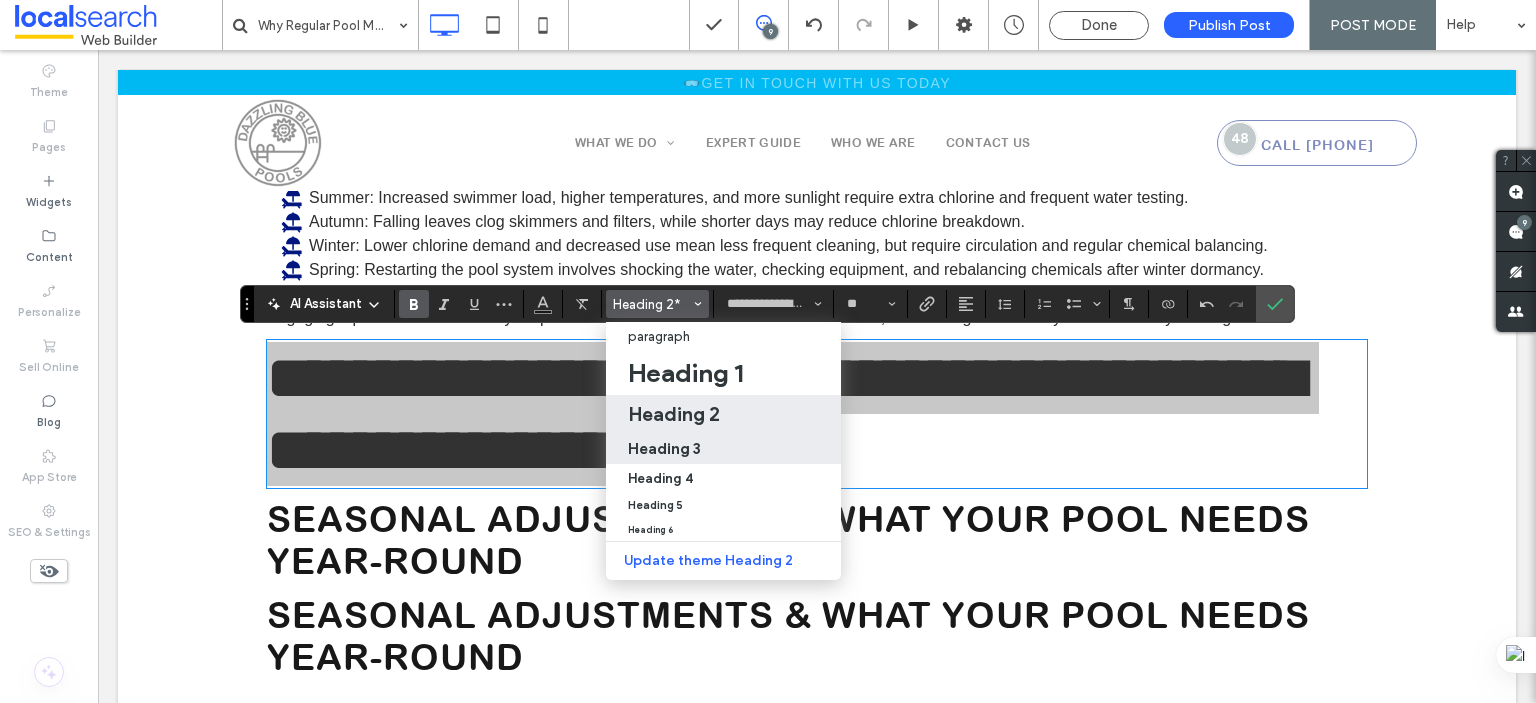 click on "Heading 3" at bounding box center (664, 448) 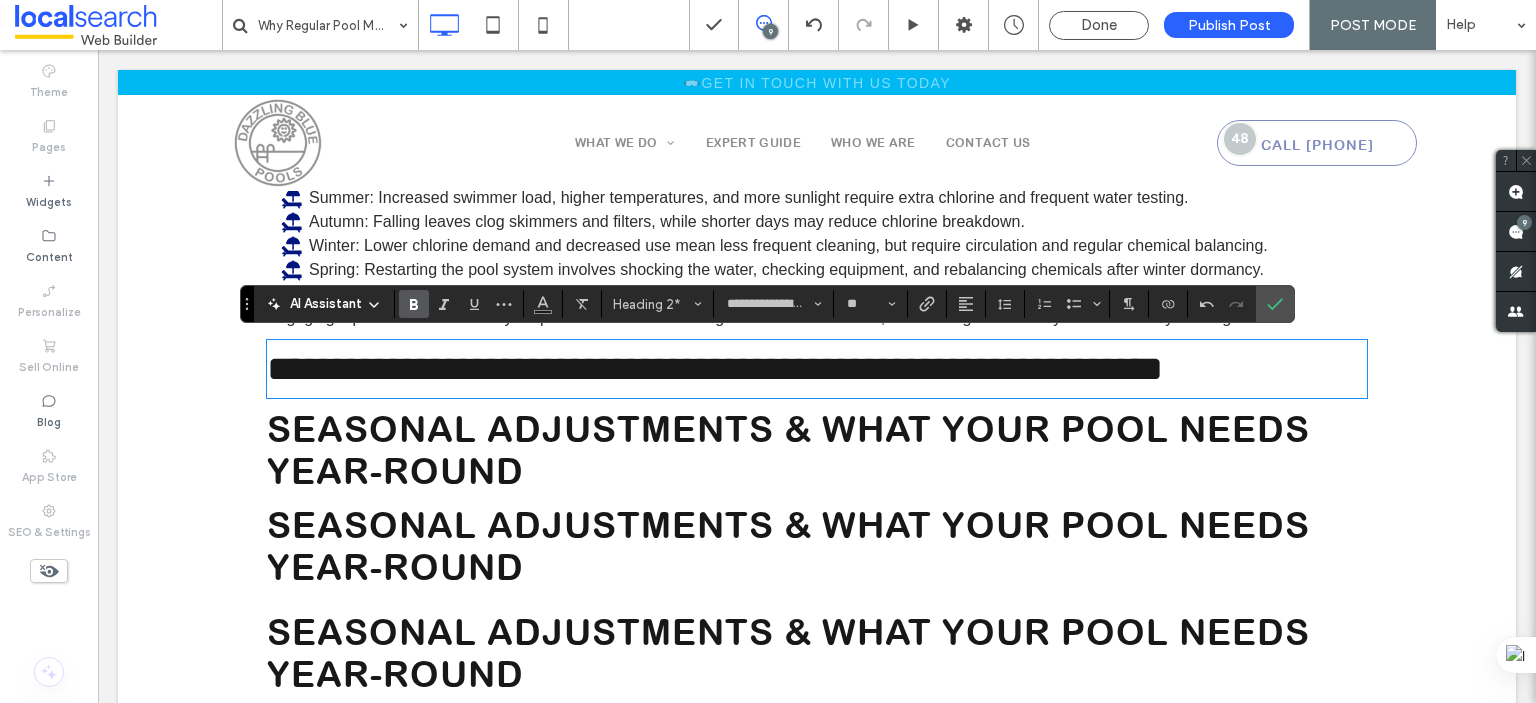 type on "**" 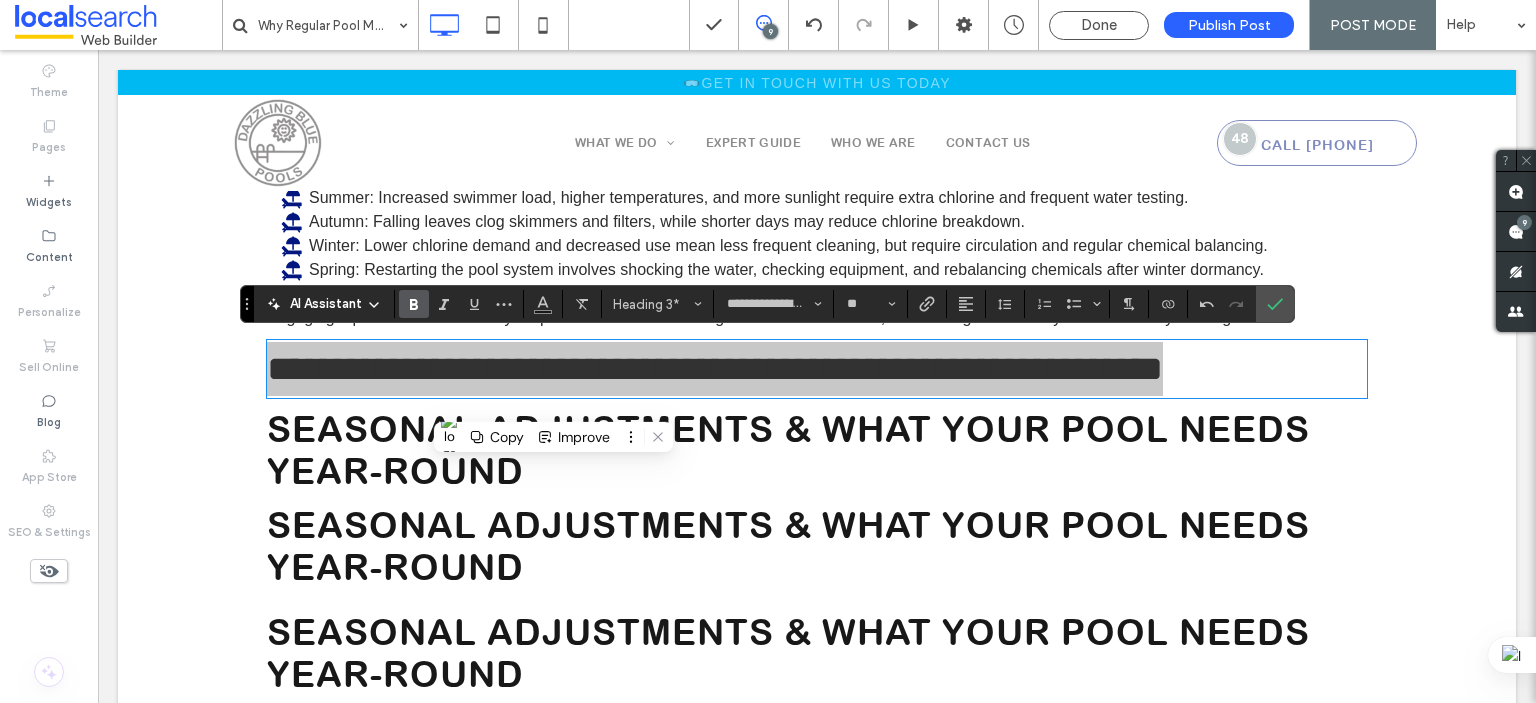 click 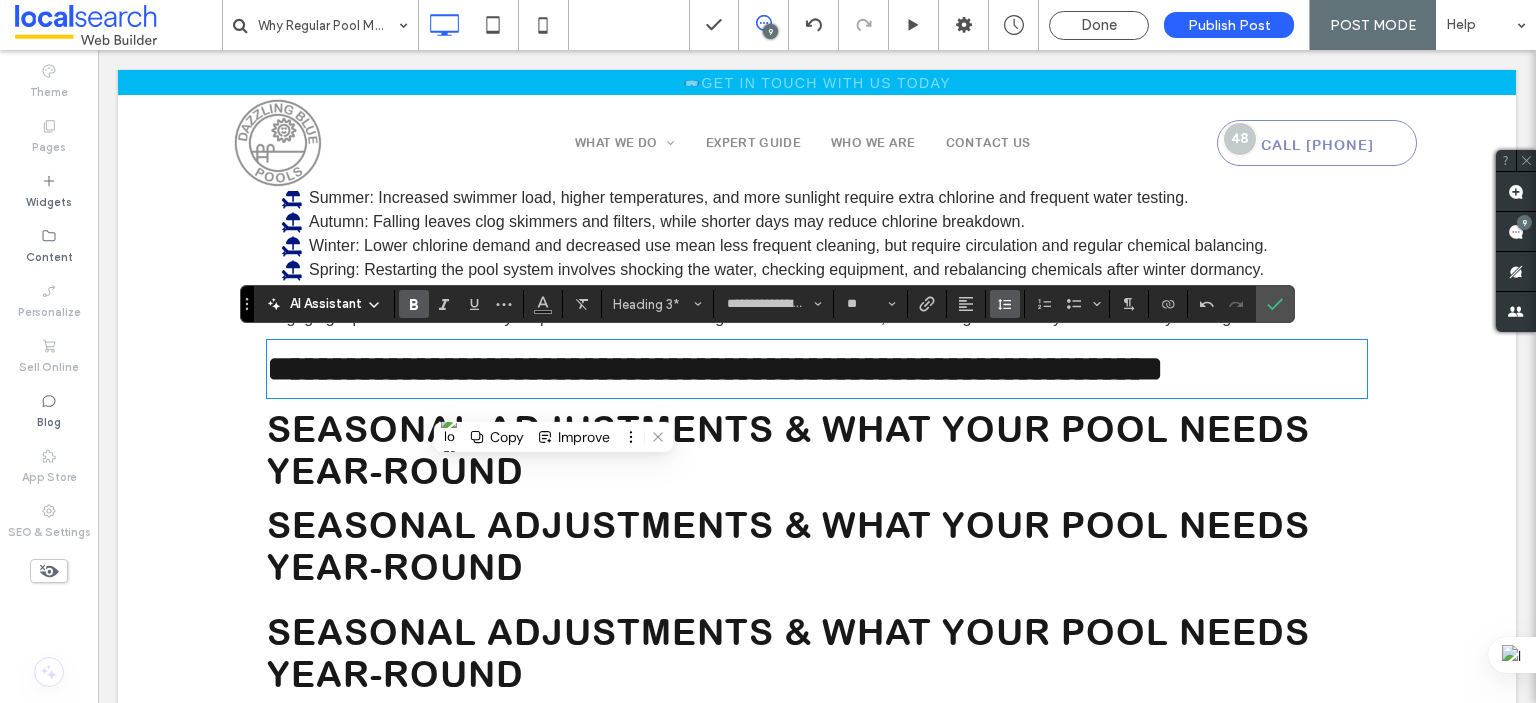 click 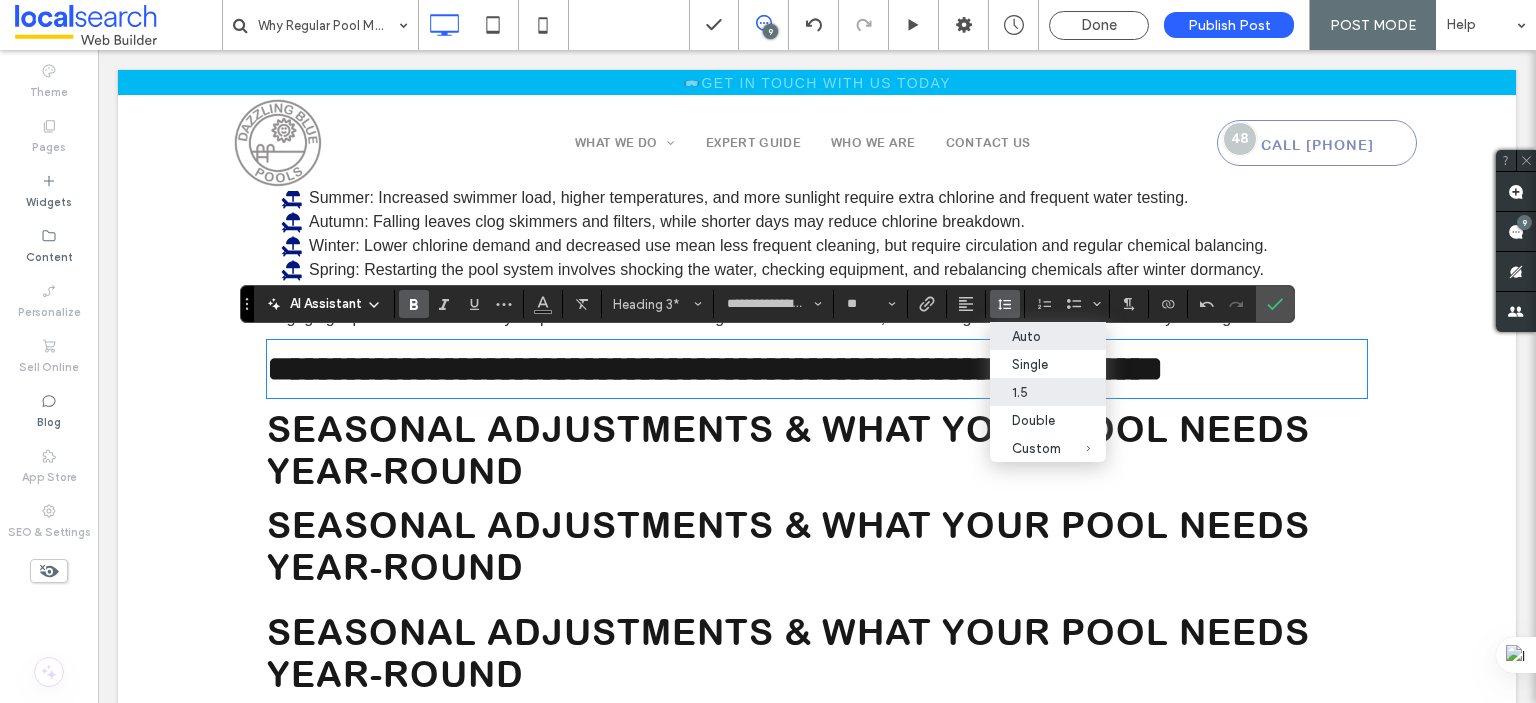 click on "Auto" at bounding box center [1036, 336] 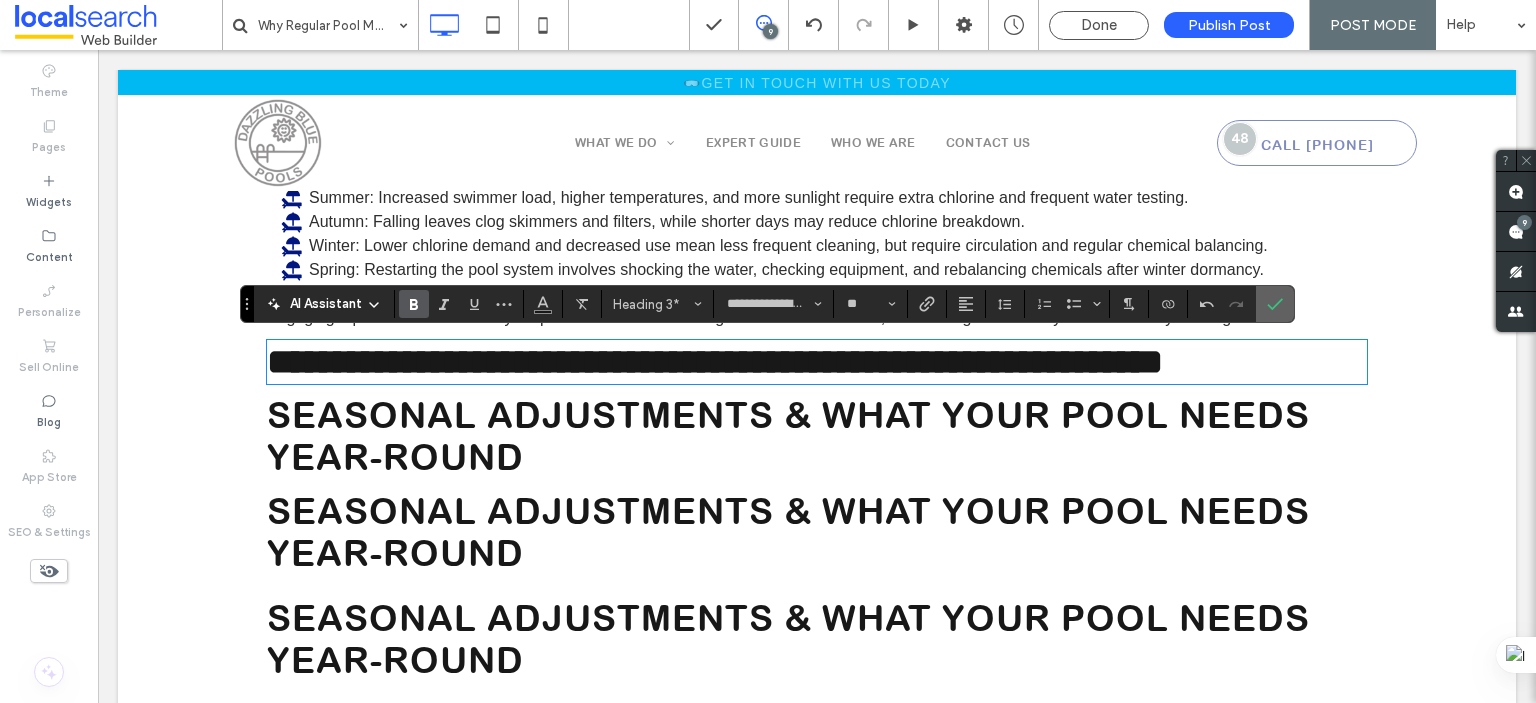 click 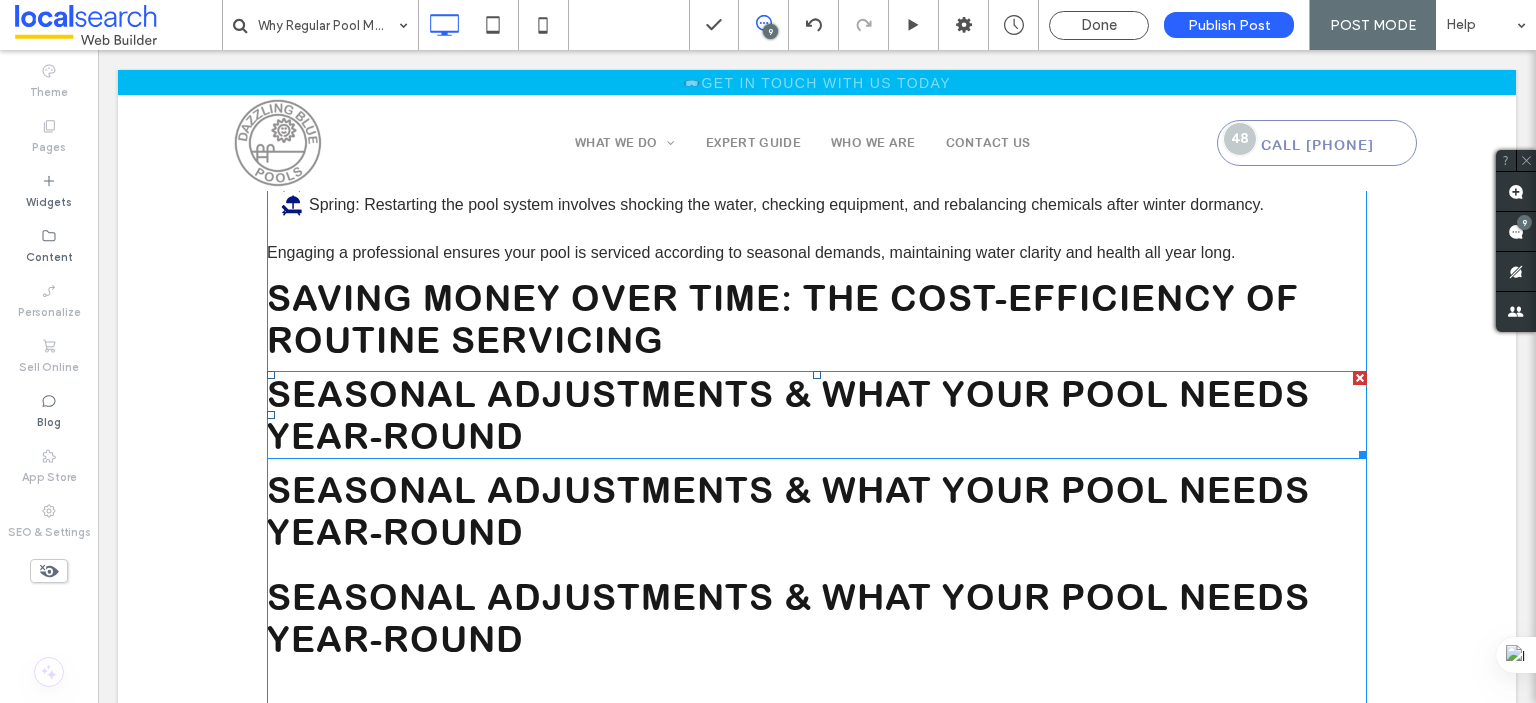 scroll, scrollTop: 2772, scrollLeft: 0, axis: vertical 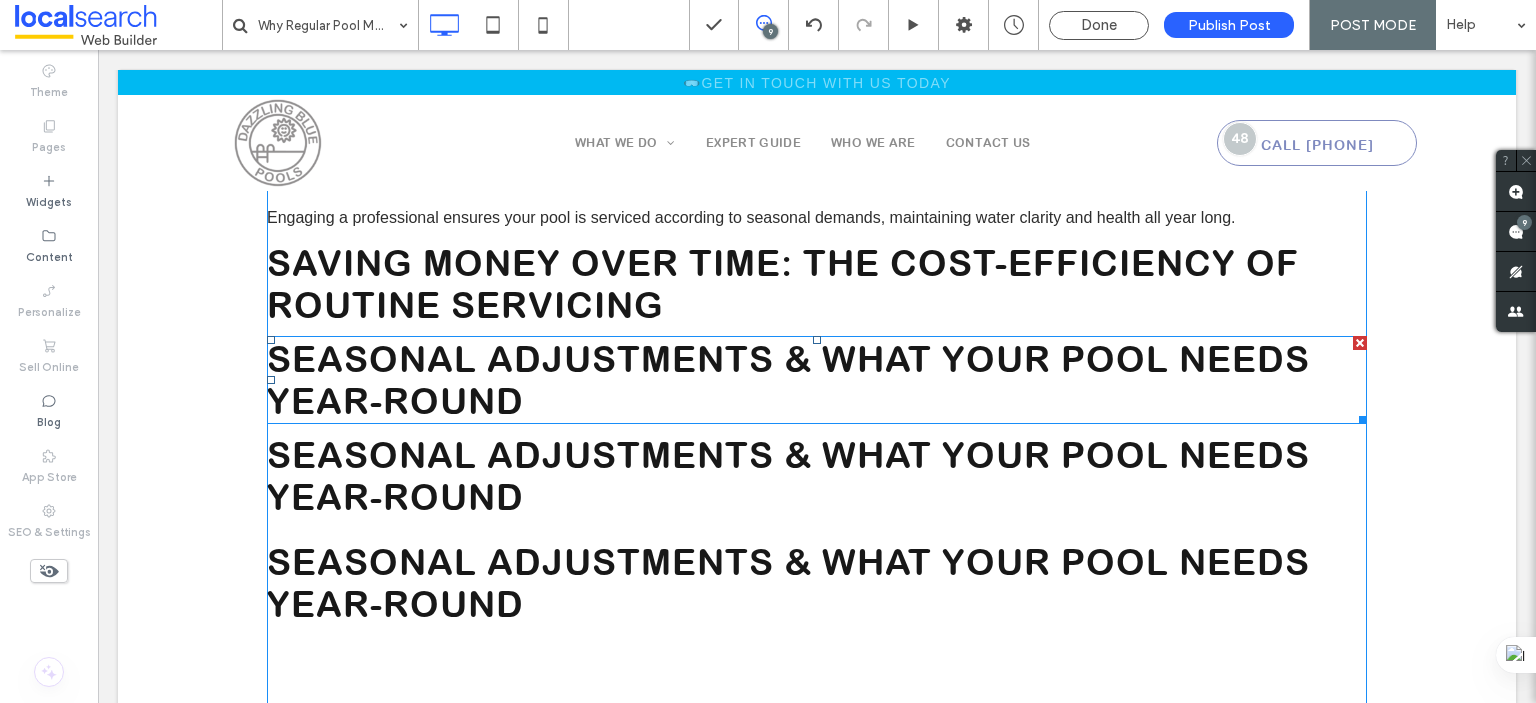 click on "Seasonal Adjustments & What Your Pool Needs Year-Round" at bounding box center [788, 380] 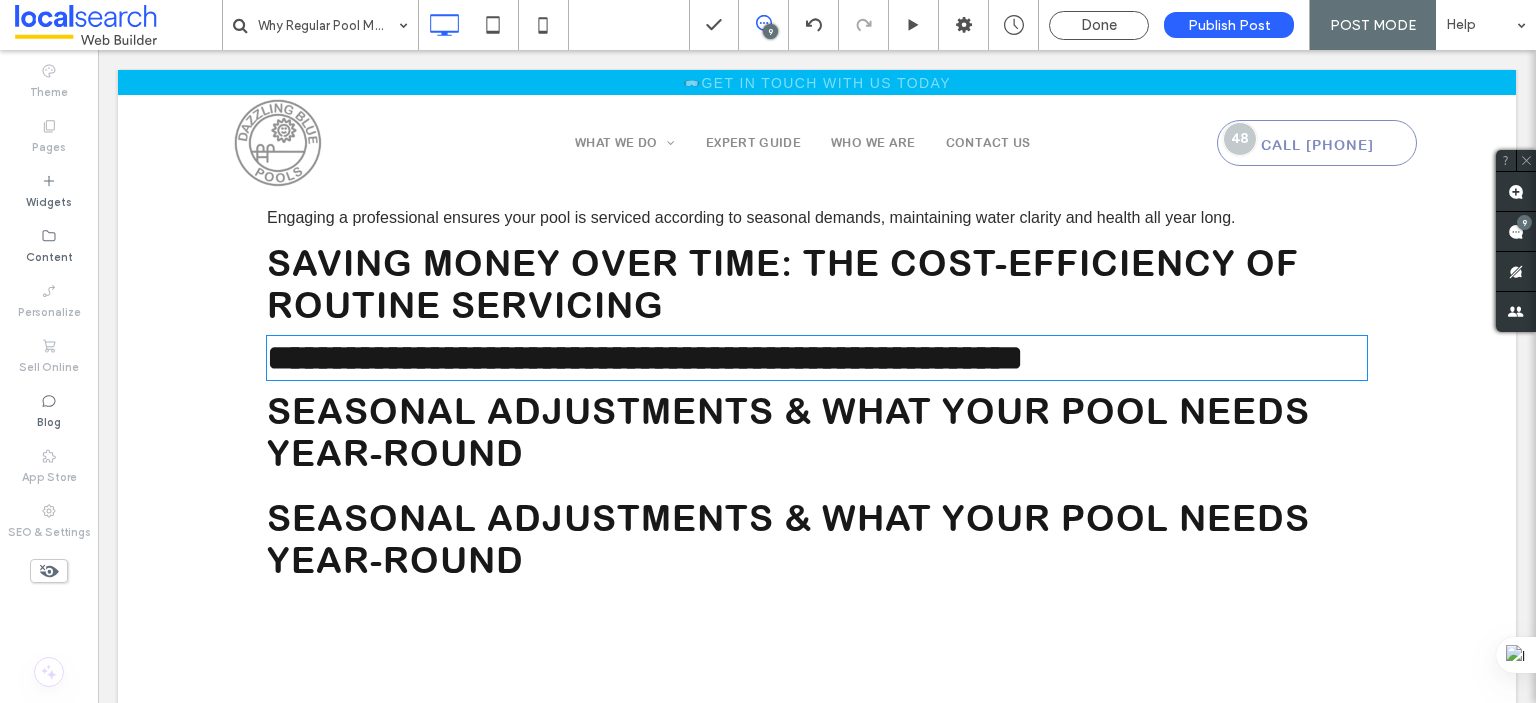 type on "**********" 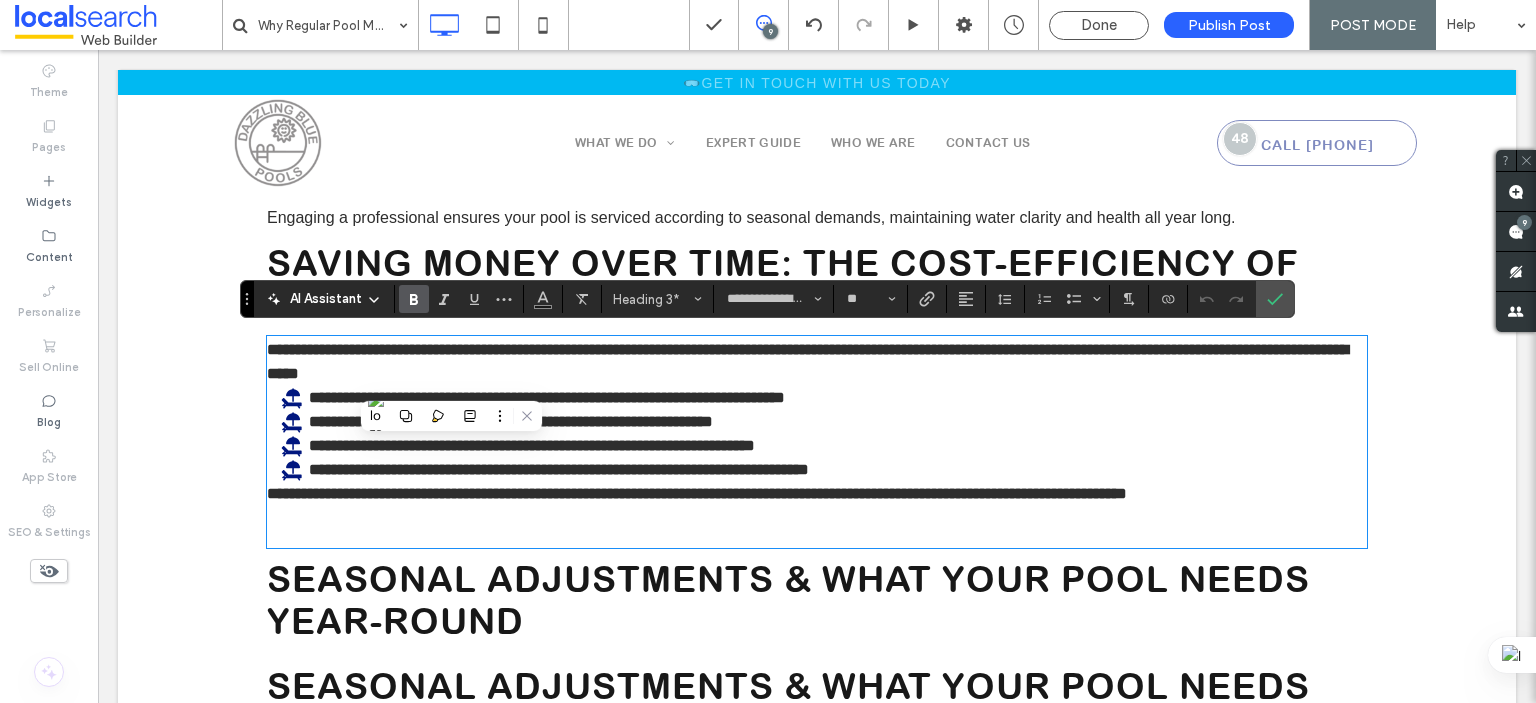 type on "**" 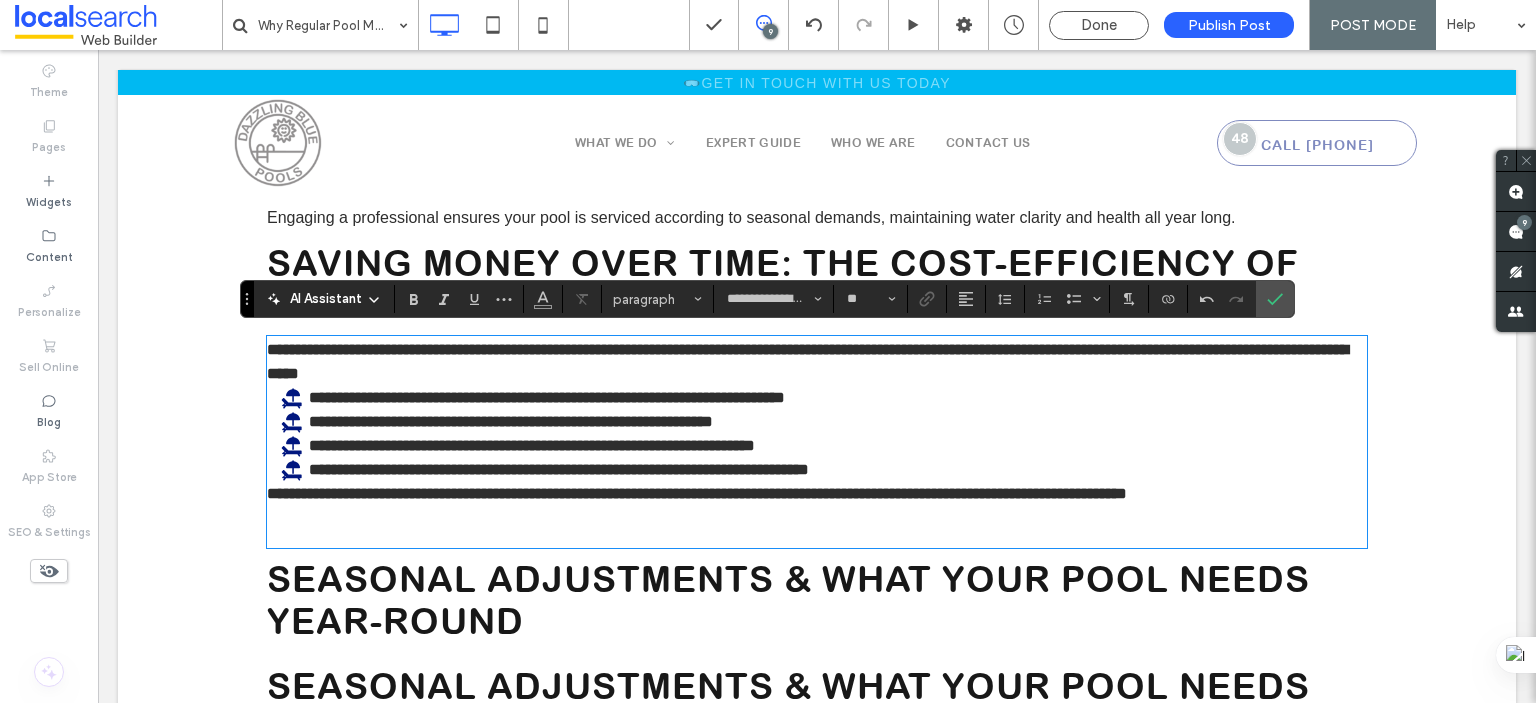 type on "*****" 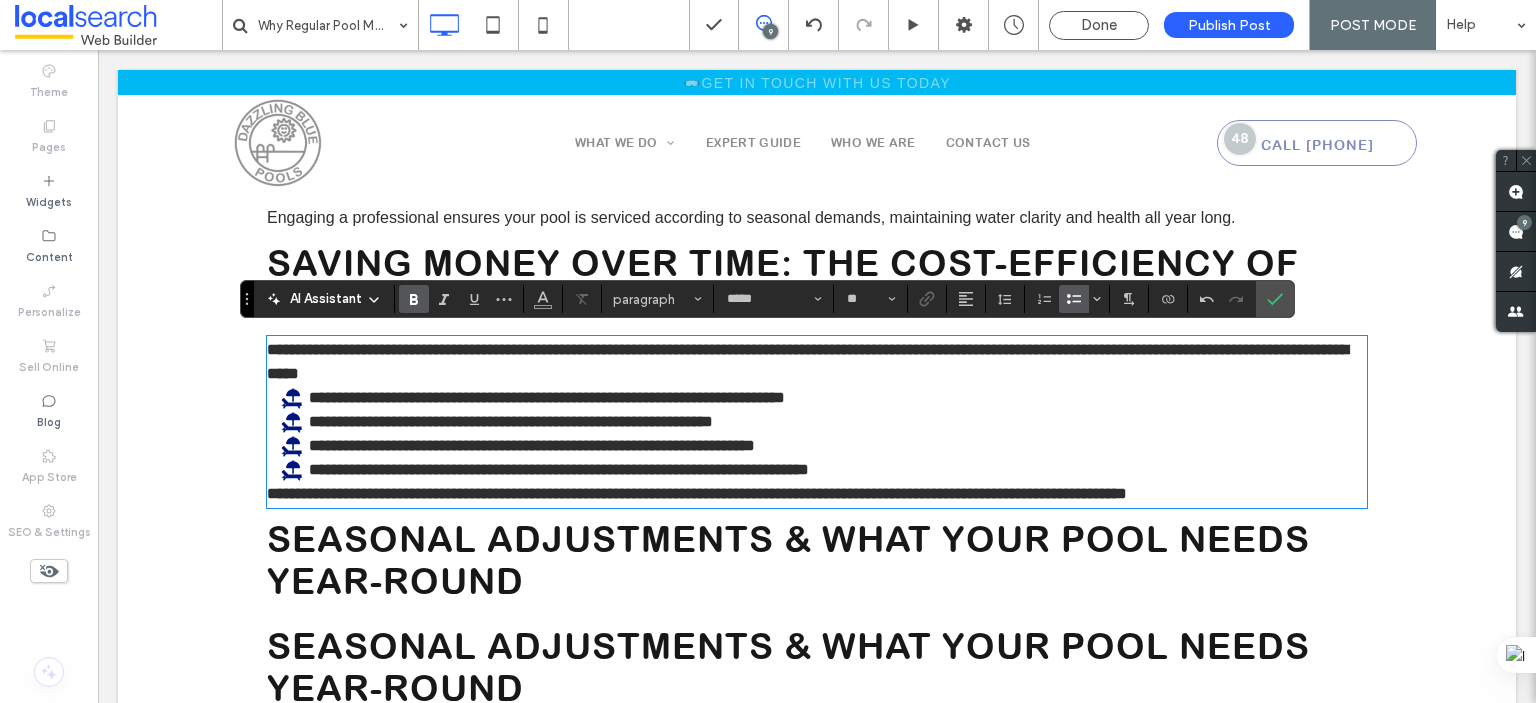 click on "**********" at bounding box center [823, 422] 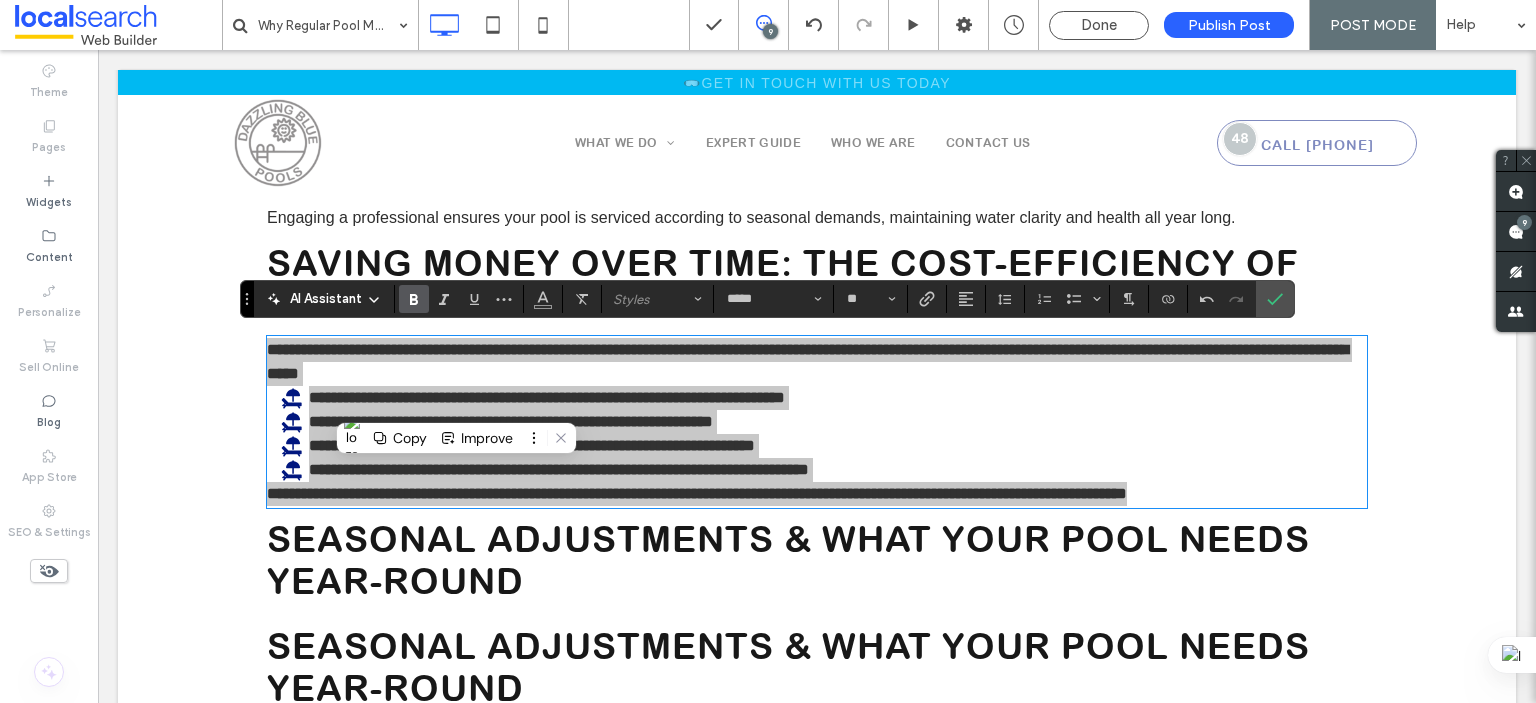 click 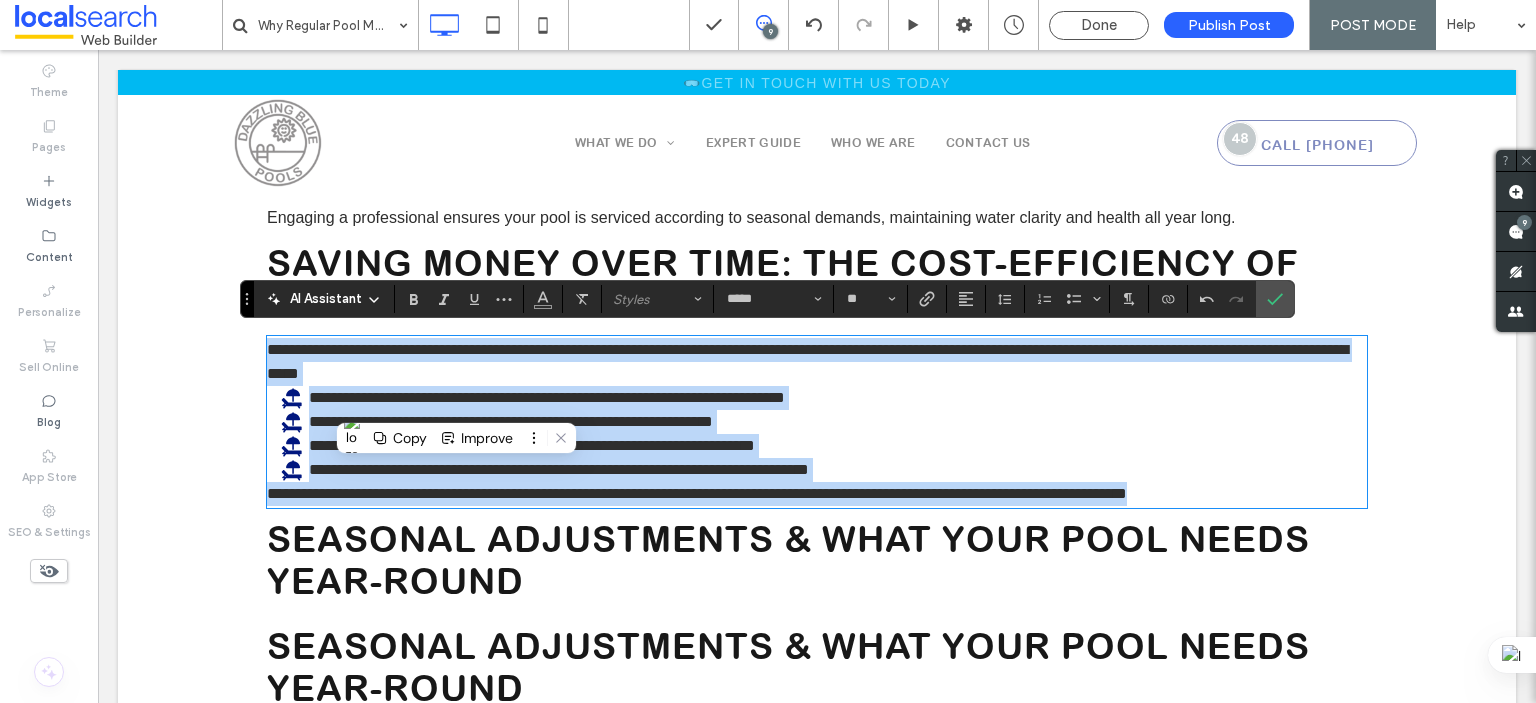 click on "**********" at bounding box center (817, 362) 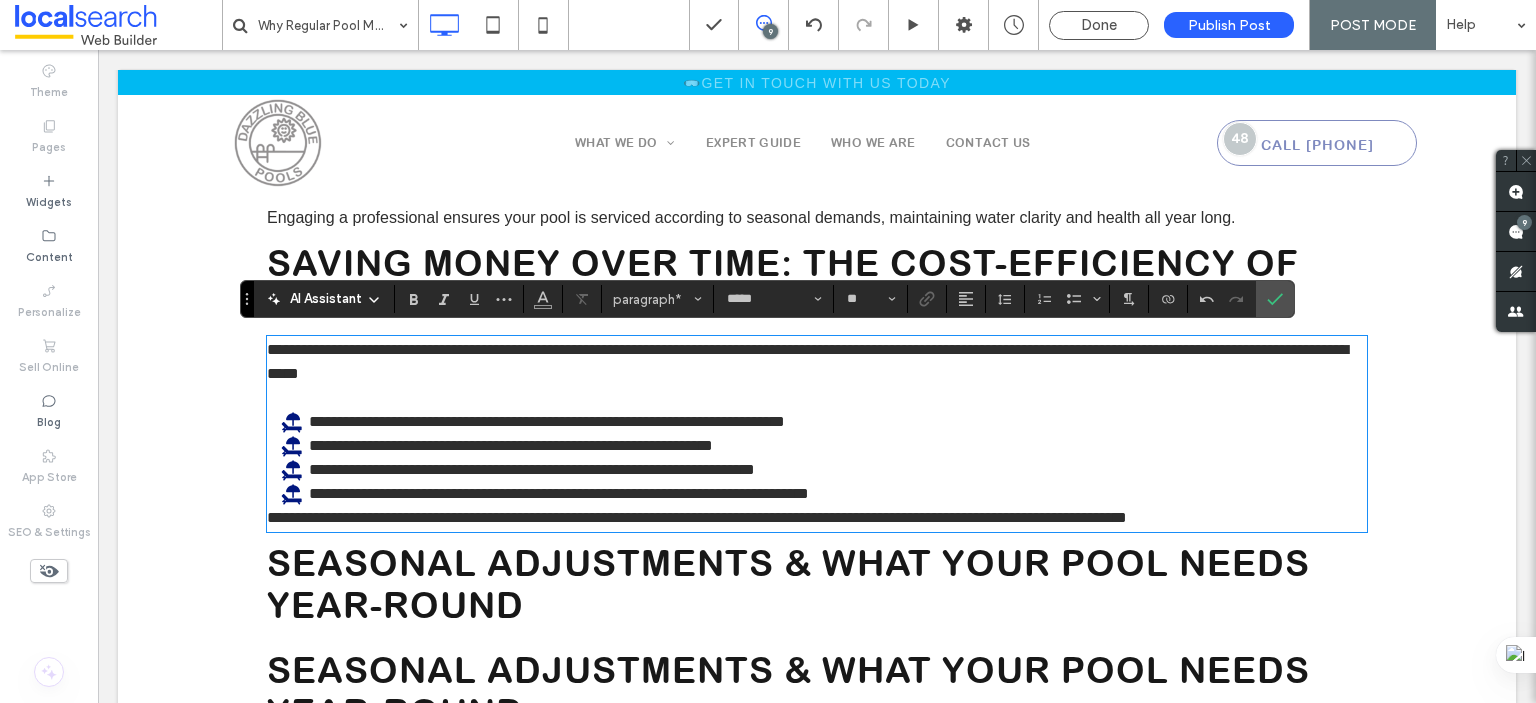 click on "**********" at bounding box center (697, 517) 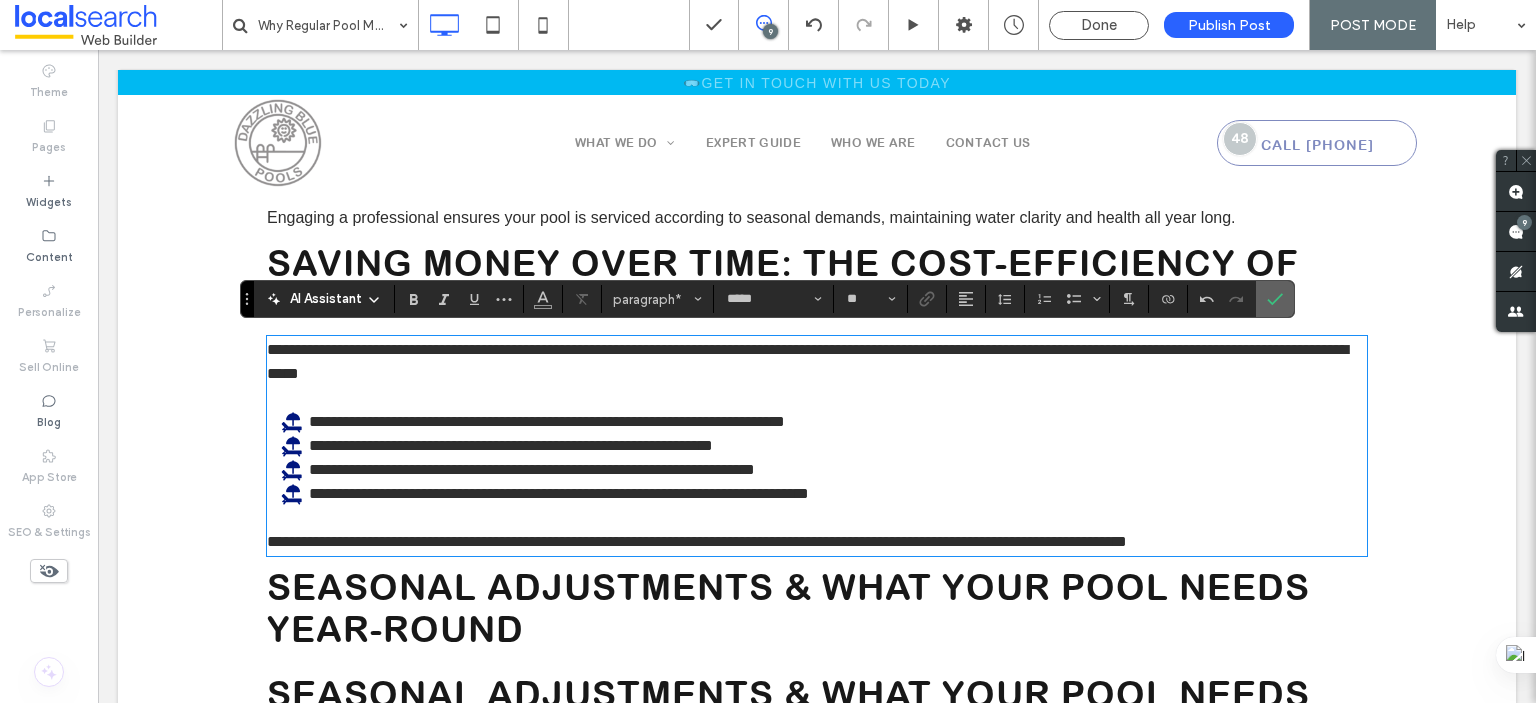 click 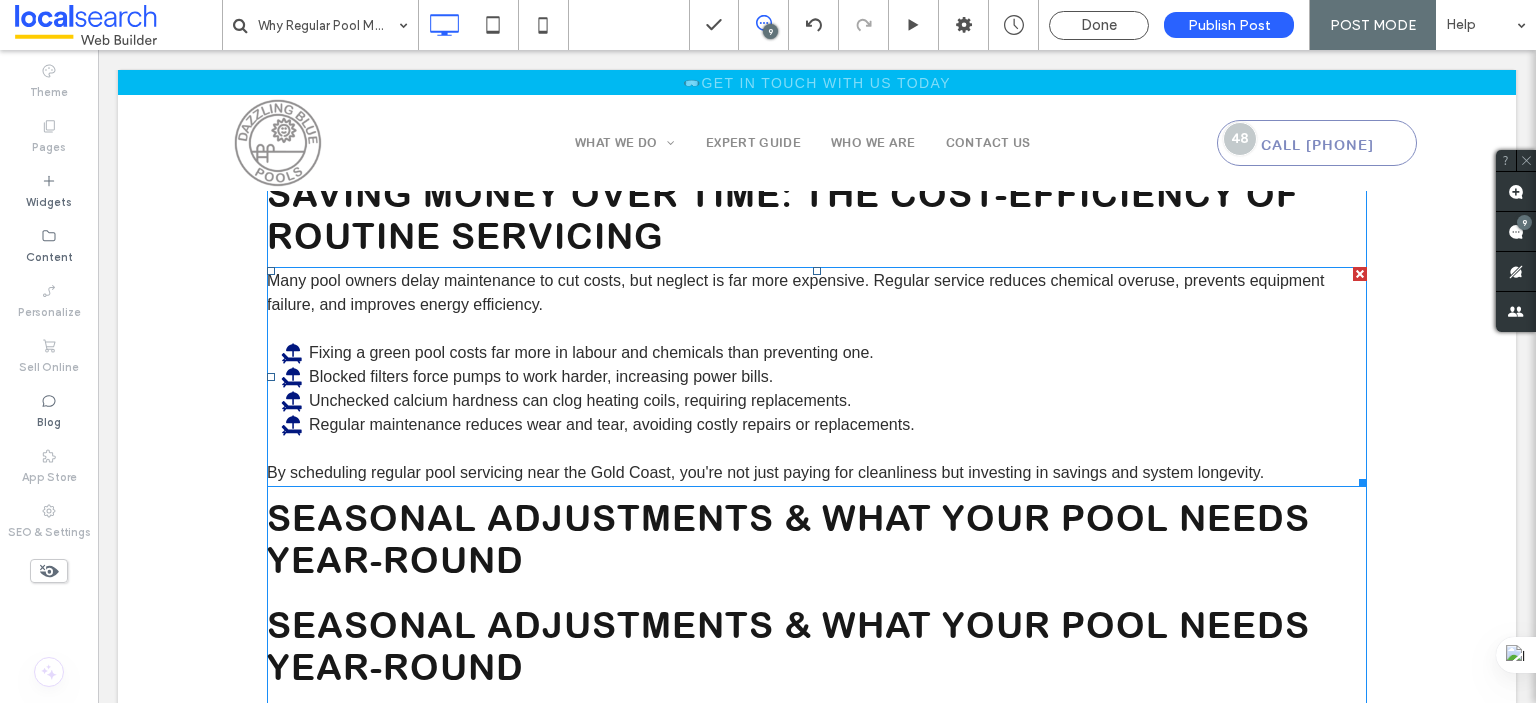 scroll, scrollTop: 2872, scrollLeft: 0, axis: vertical 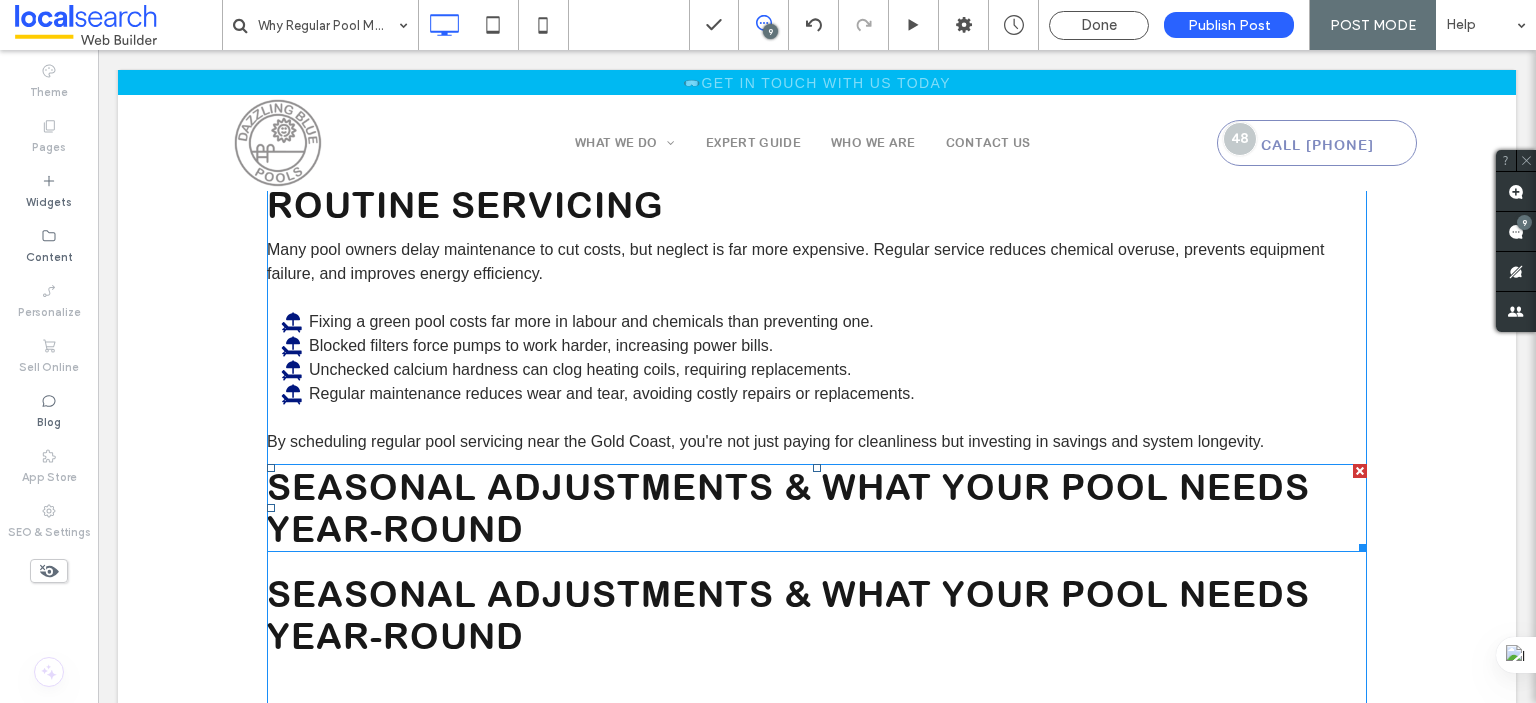 click on "Seasonal Adjustments & What Your Pool Needs Year-Round" at bounding box center [788, 508] 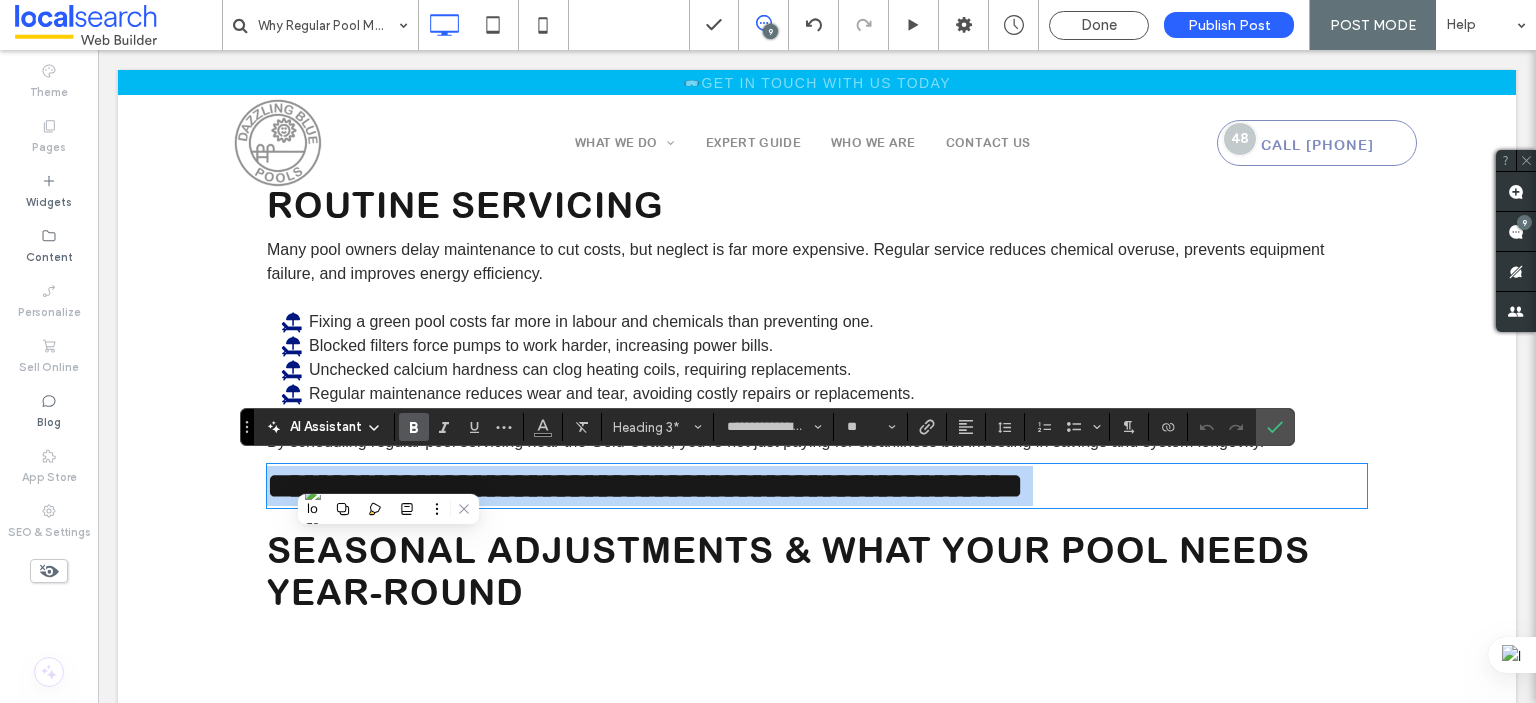 scroll, scrollTop: 0, scrollLeft: 0, axis: both 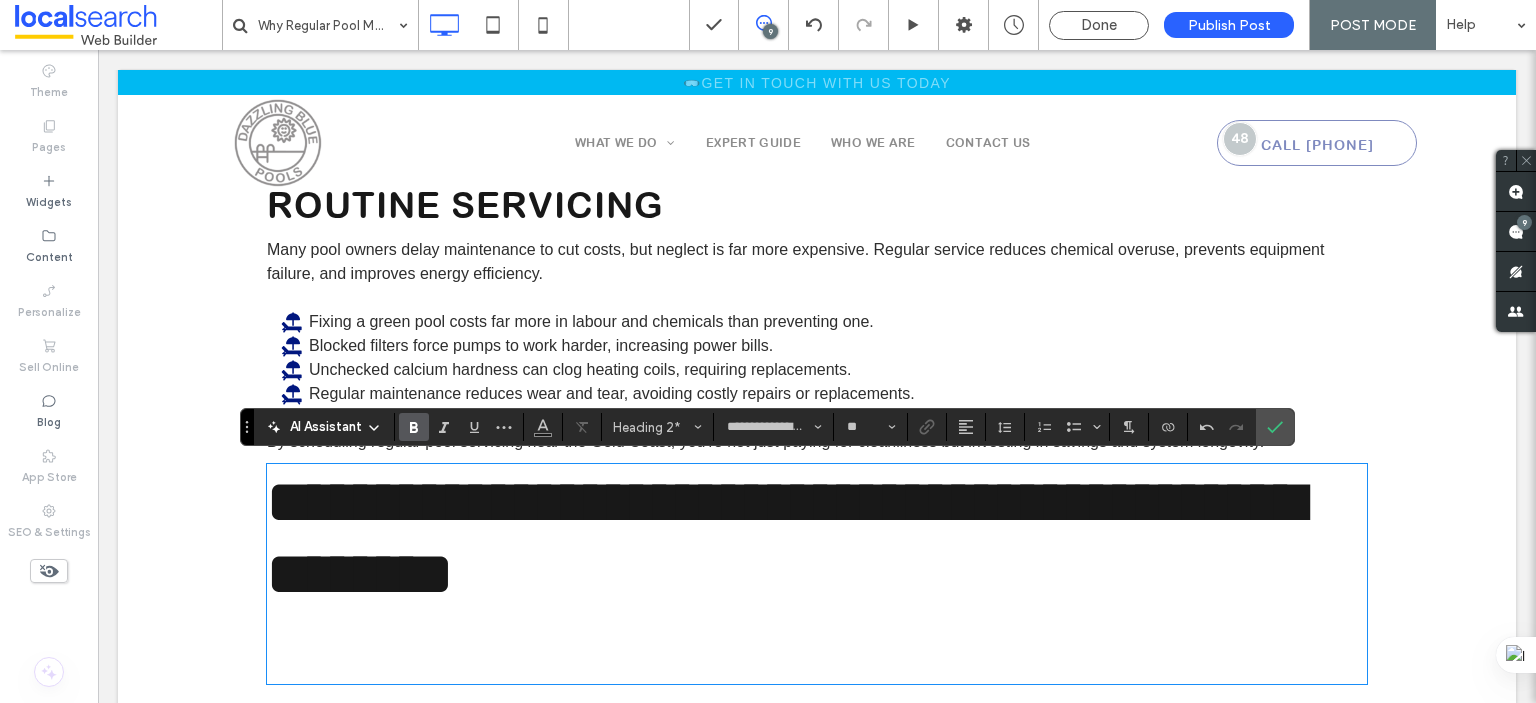 click on "**********" at bounding box center (817, 574) 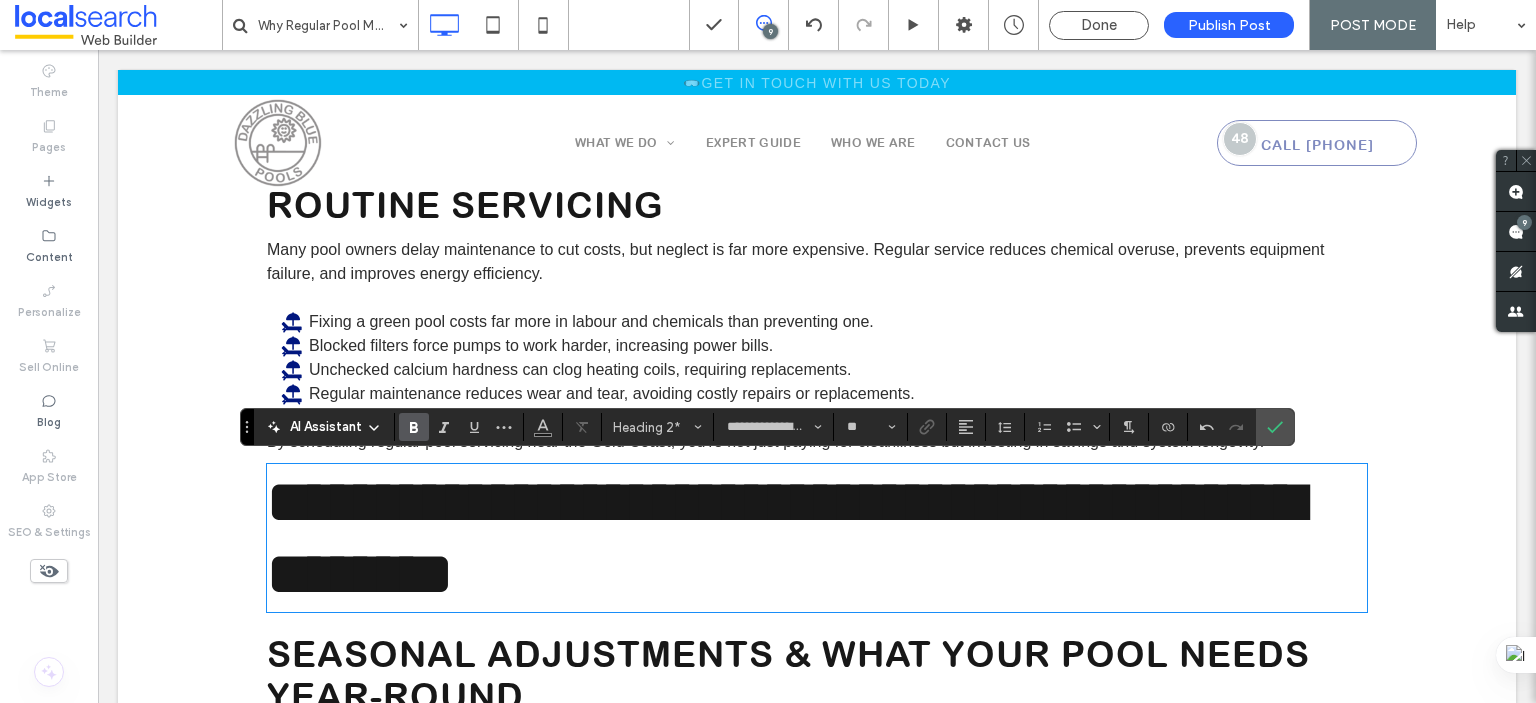 click on "**********" at bounding box center (785, 538) 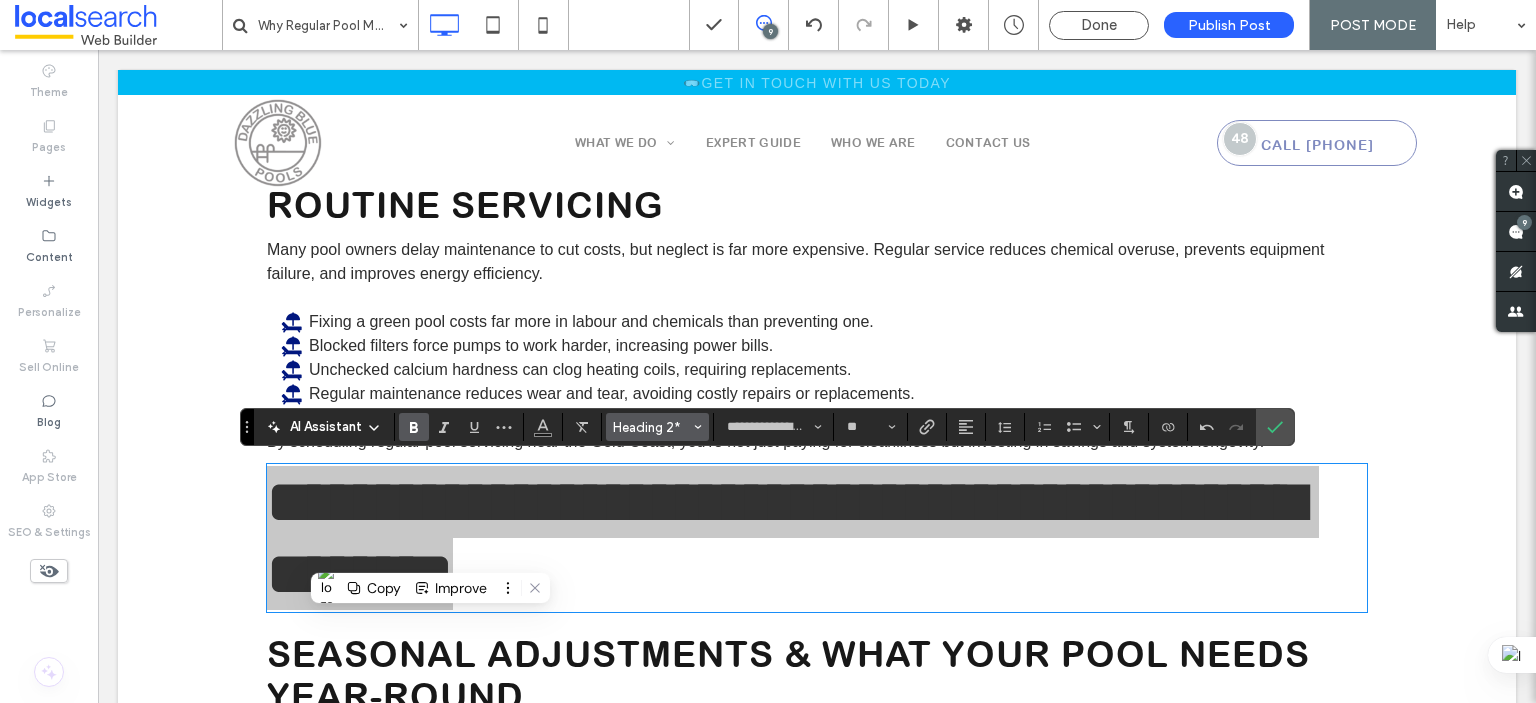 click on "Heading 2*" at bounding box center (658, 427) 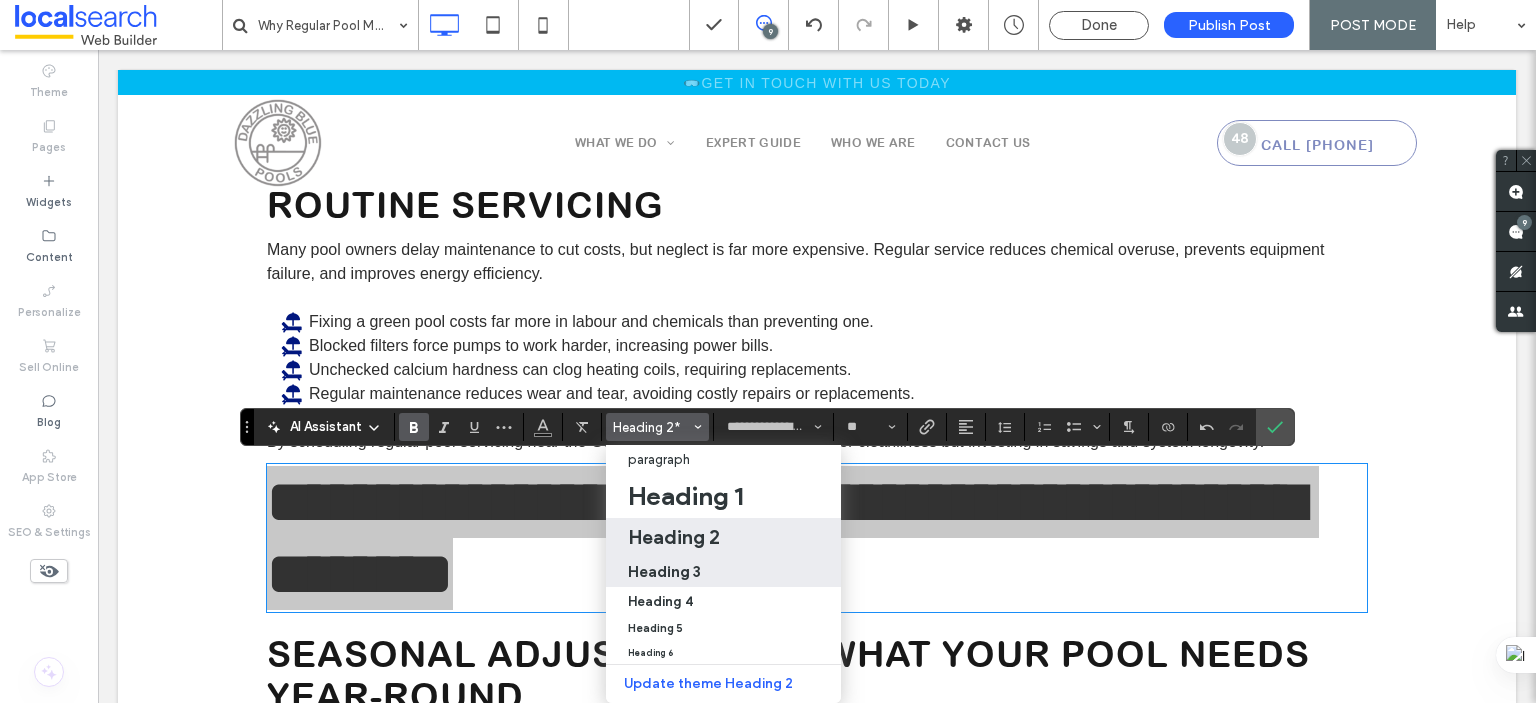 click on "Heading 3" at bounding box center [664, 571] 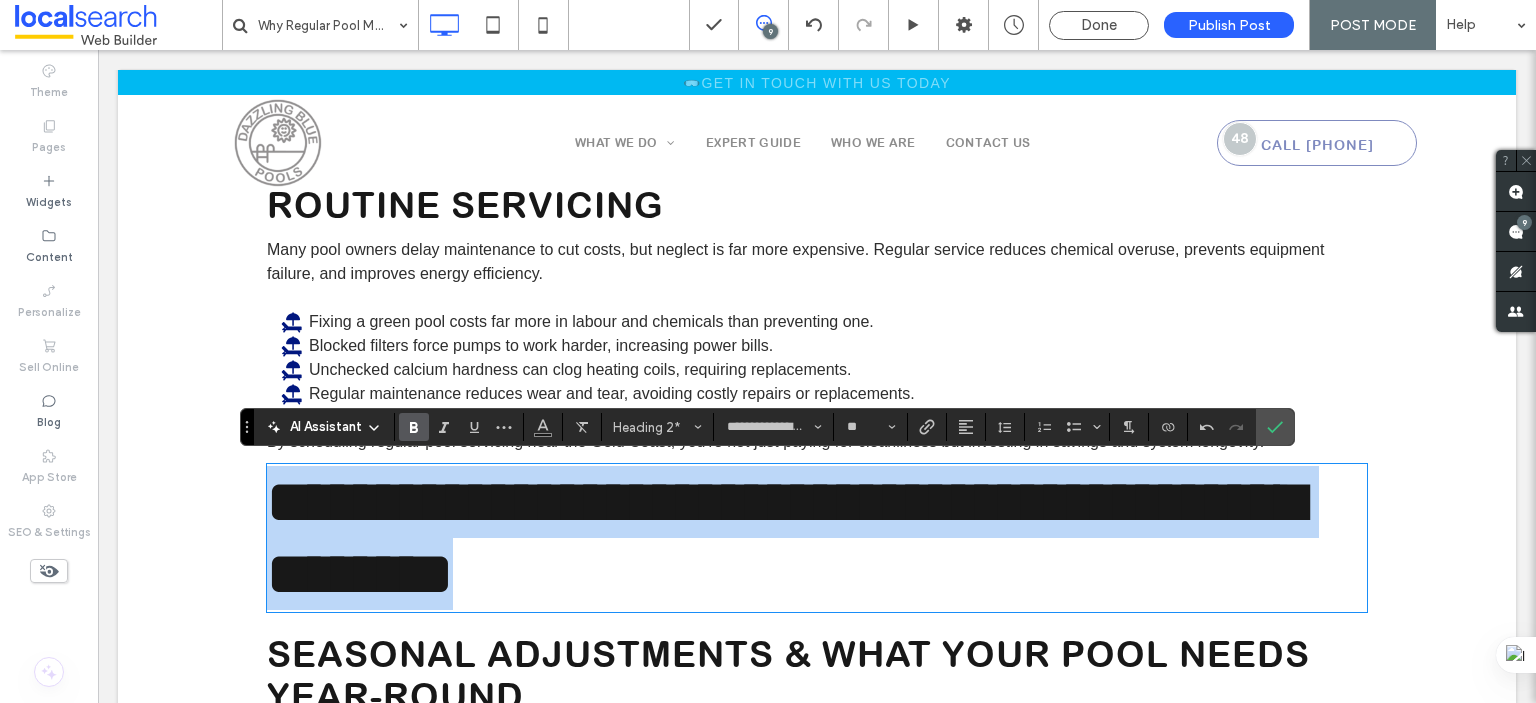 type on "**" 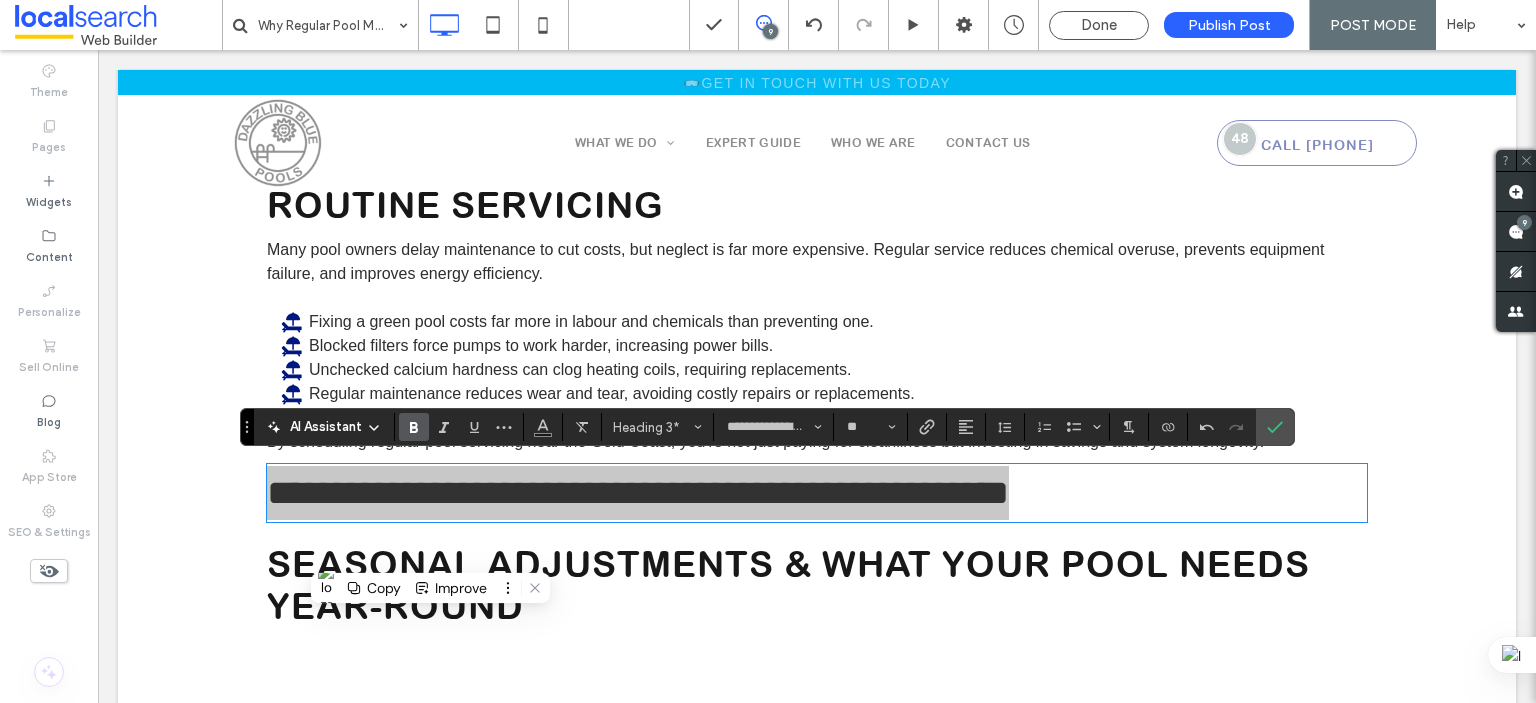 click 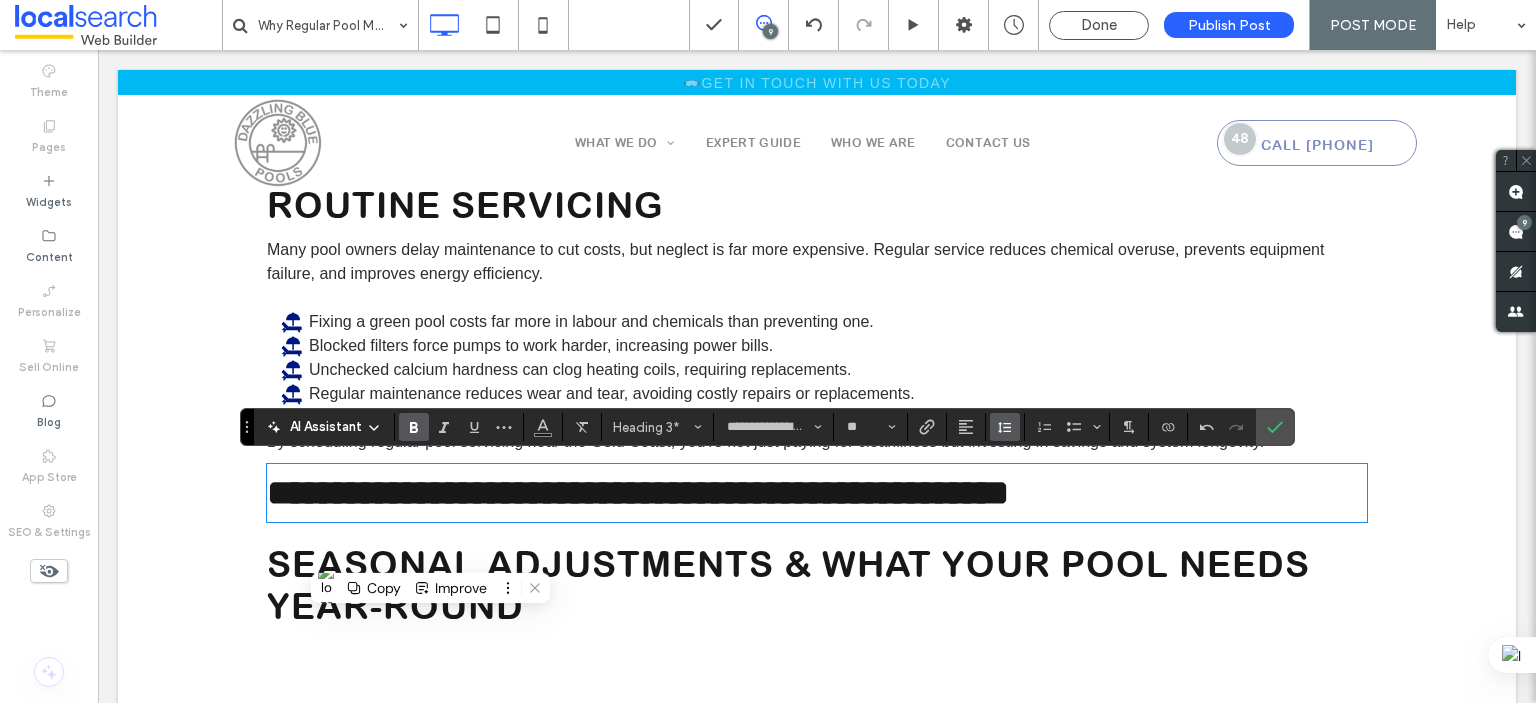 click 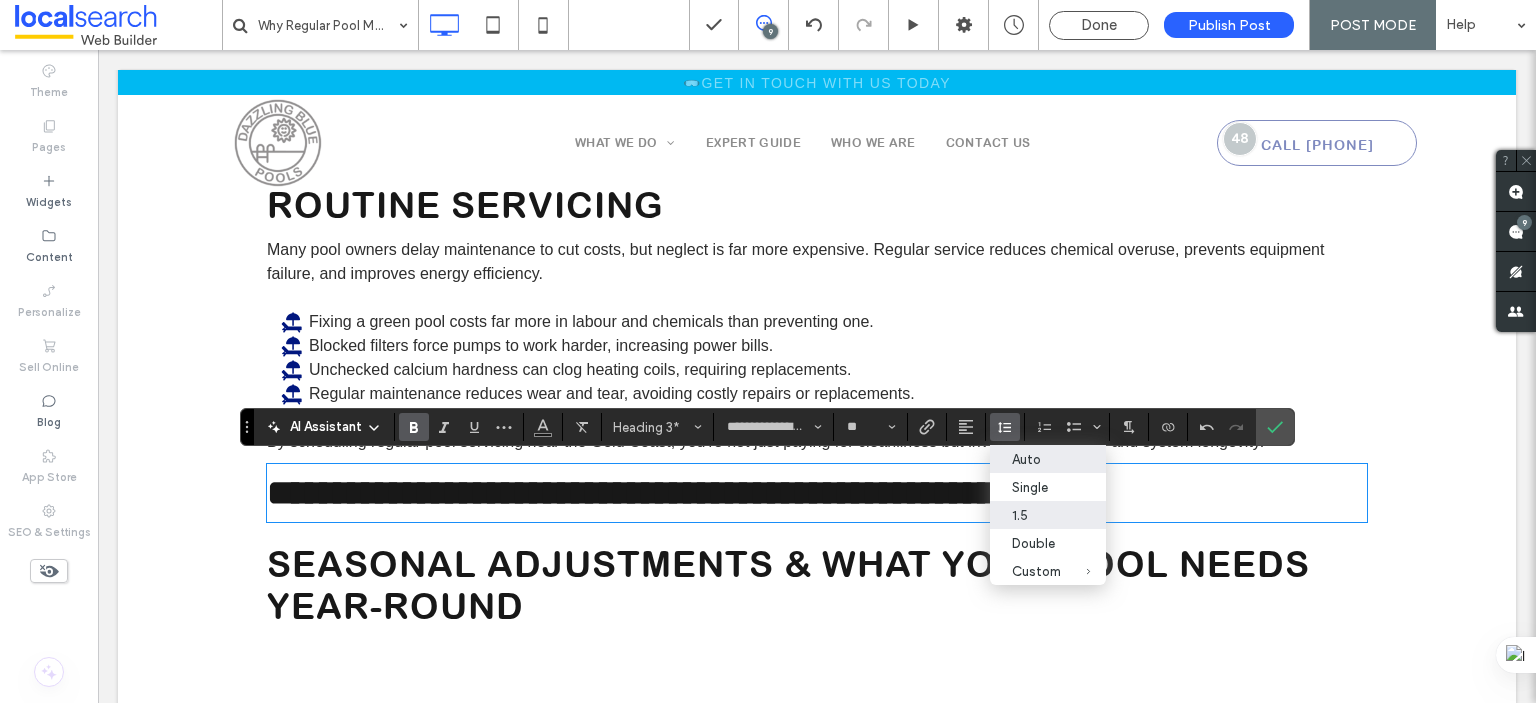 click on "Auto" at bounding box center (1036, 459) 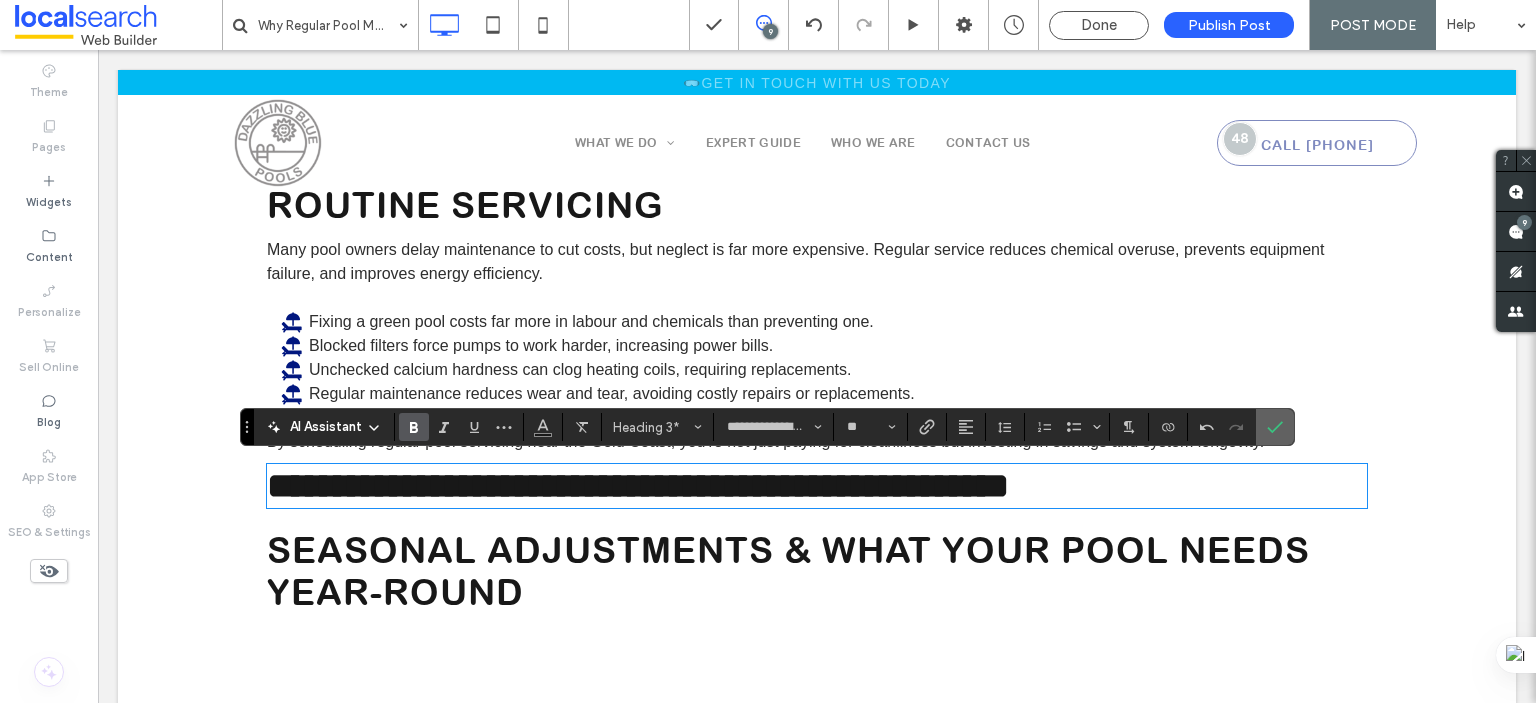 click at bounding box center [1271, 427] 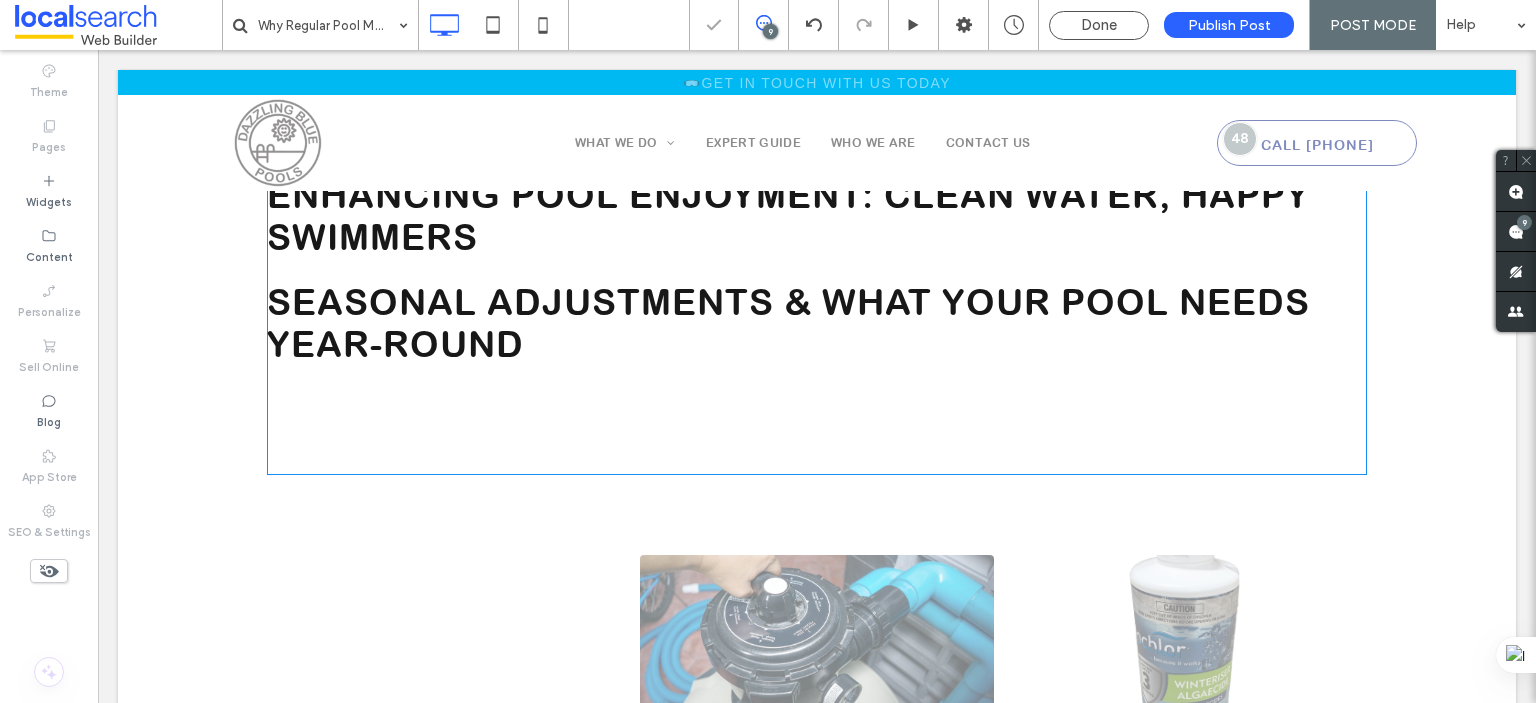 scroll, scrollTop: 3172, scrollLeft: 0, axis: vertical 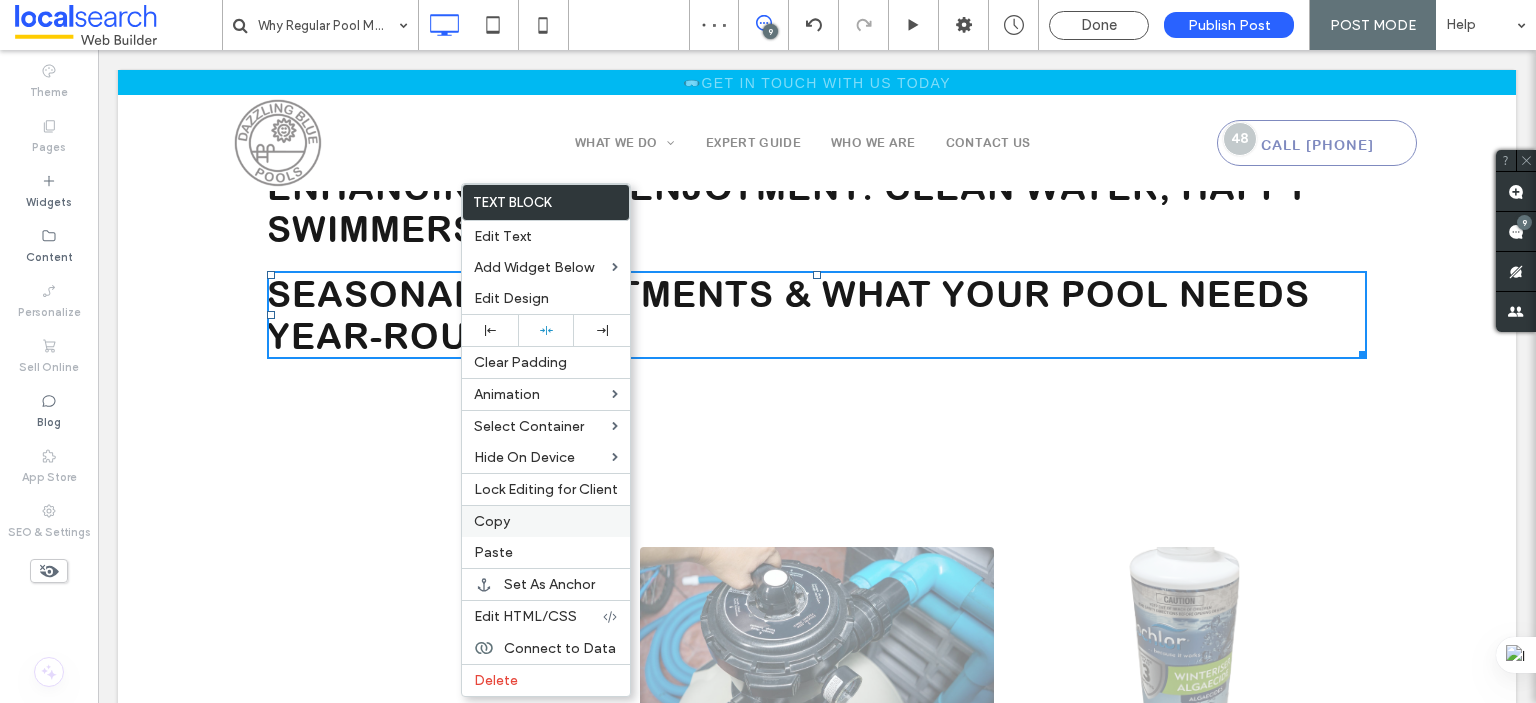 click on "Copy" at bounding box center (492, 521) 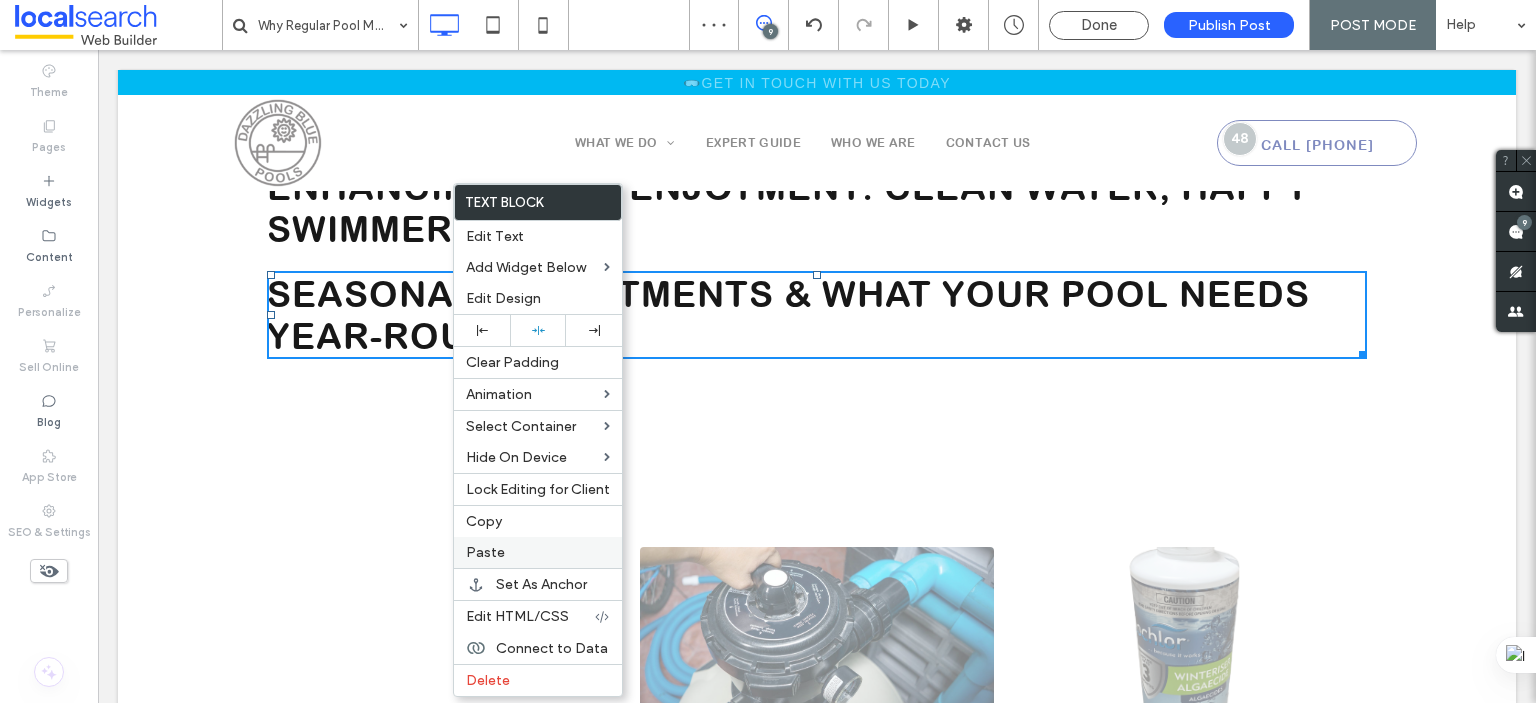click on "Paste" at bounding box center (485, 552) 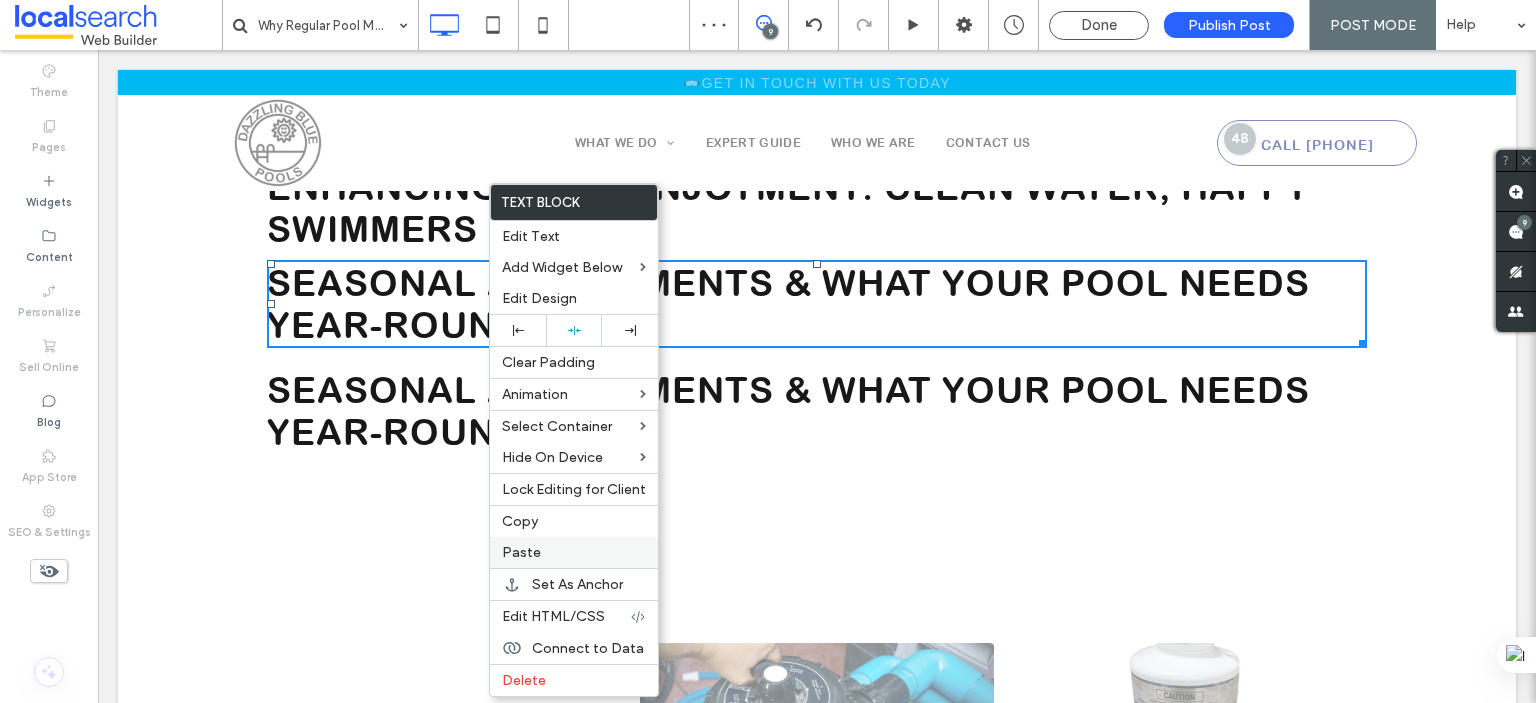click on "Paste" at bounding box center (521, 552) 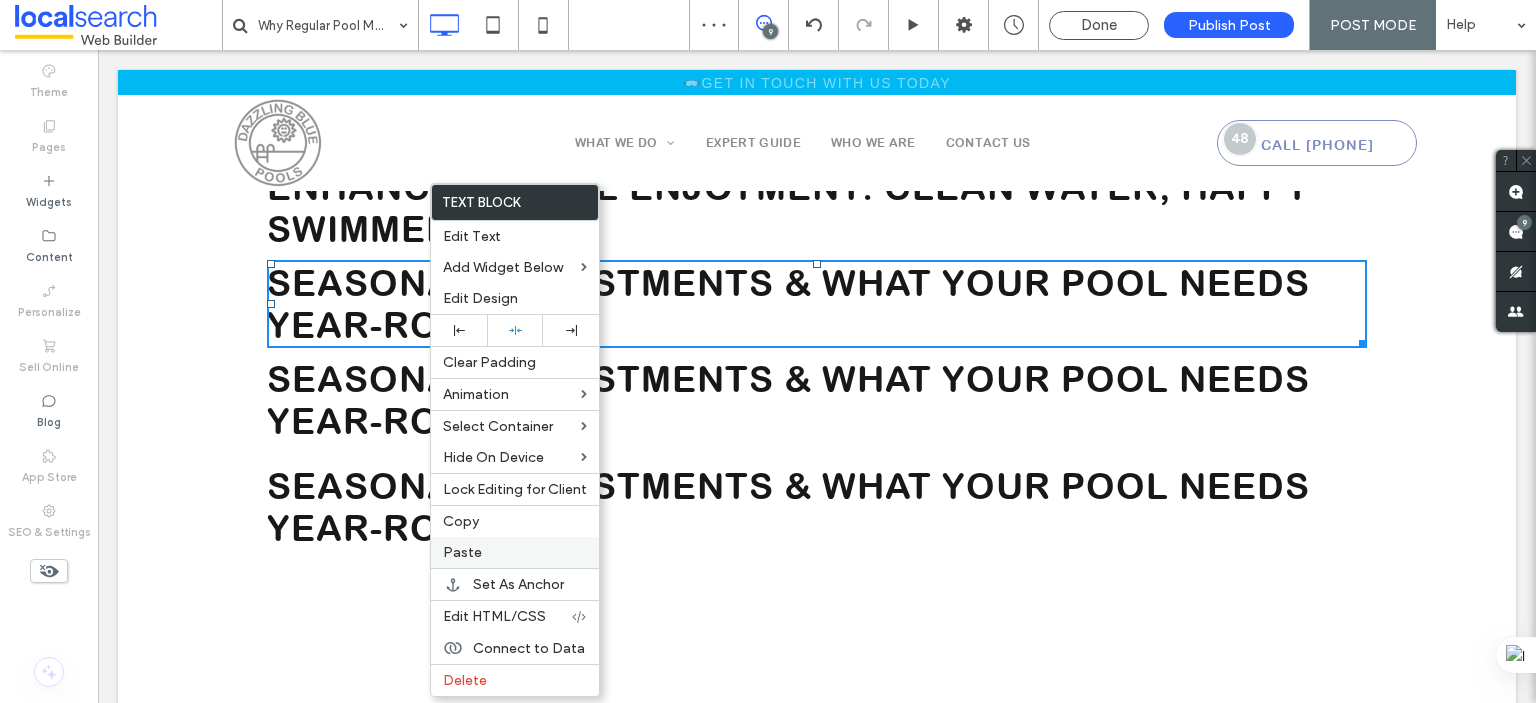 click on "Paste" at bounding box center (462, 552) 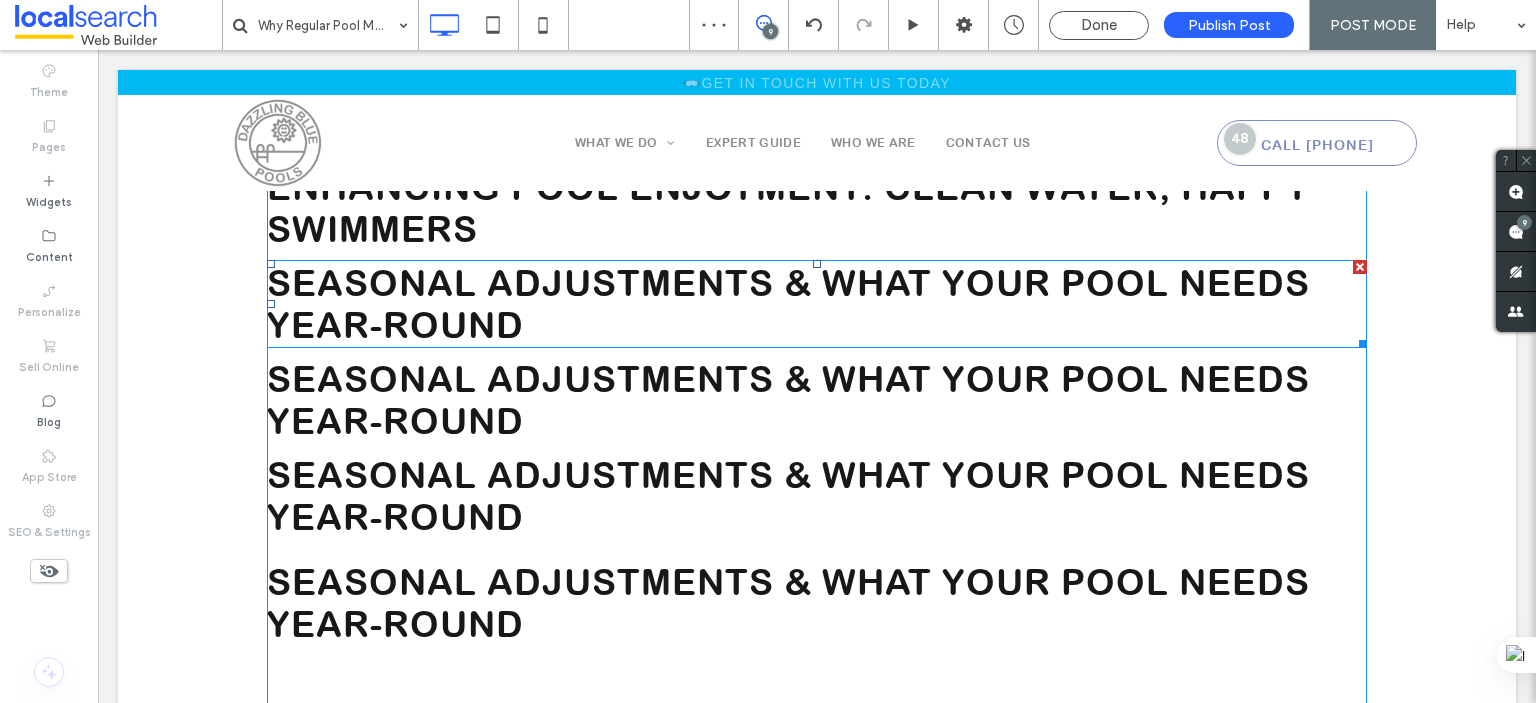 click on "Seasonal Adjustments & What Your Pool Needs Year-Round" at bounding box center (788, 304) 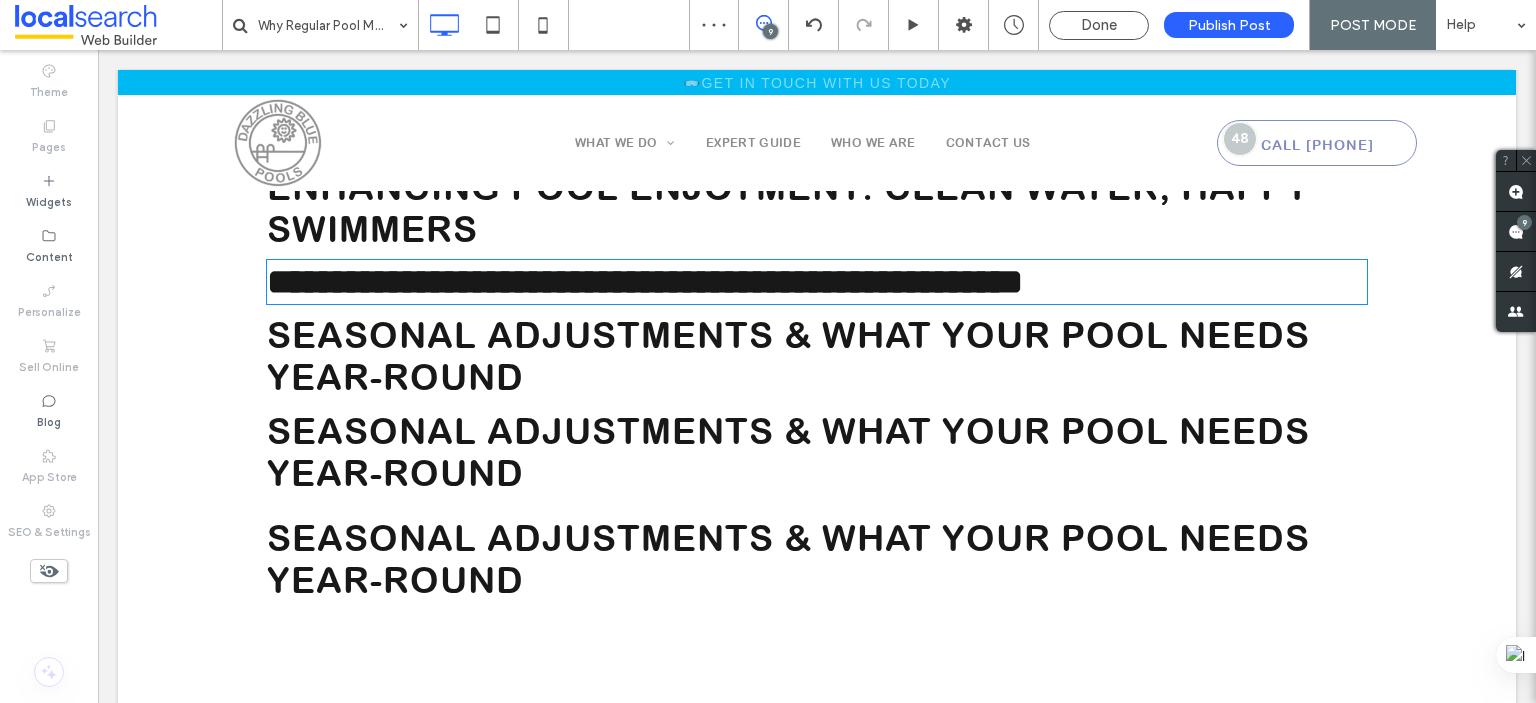 type on "**********" 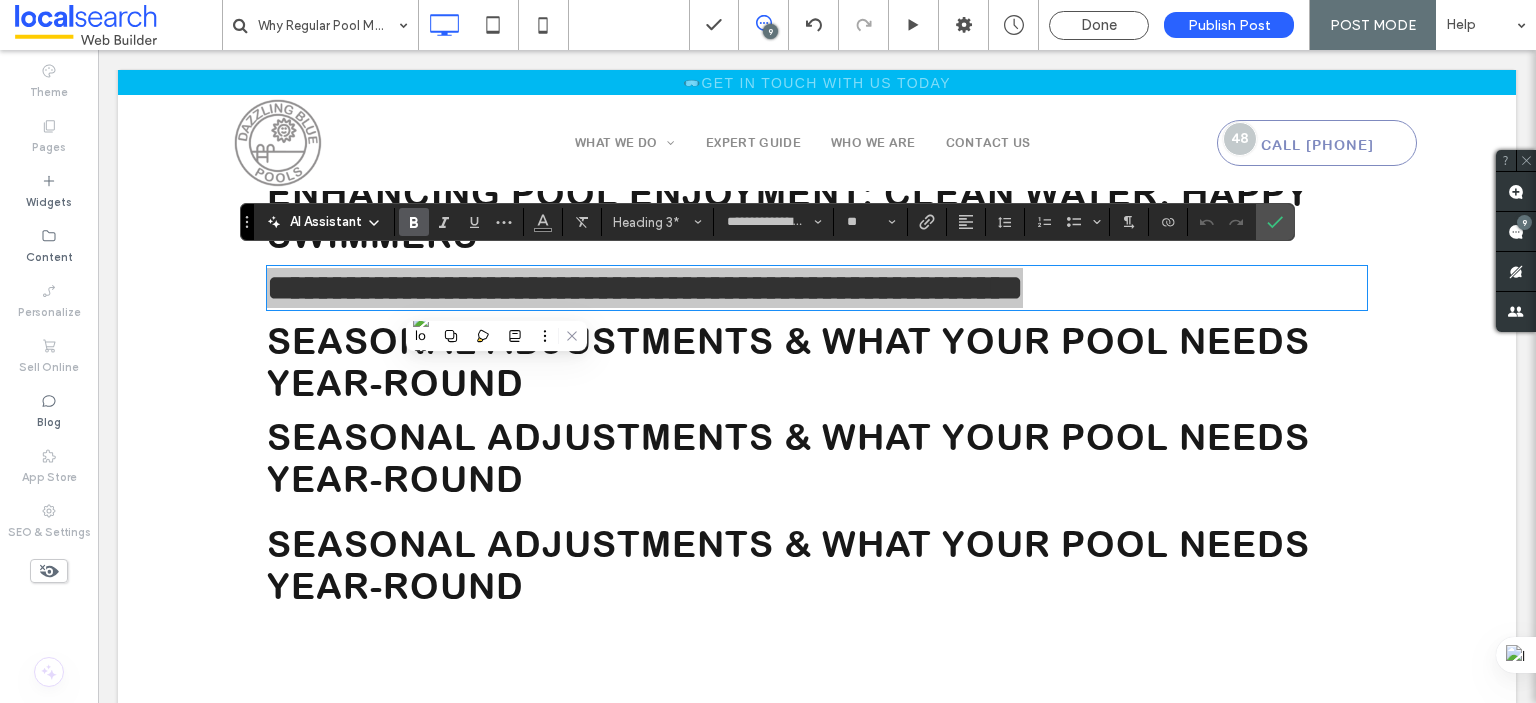 scroll, scrollTop: 2972, scrollLeft: 0, axis: vertical 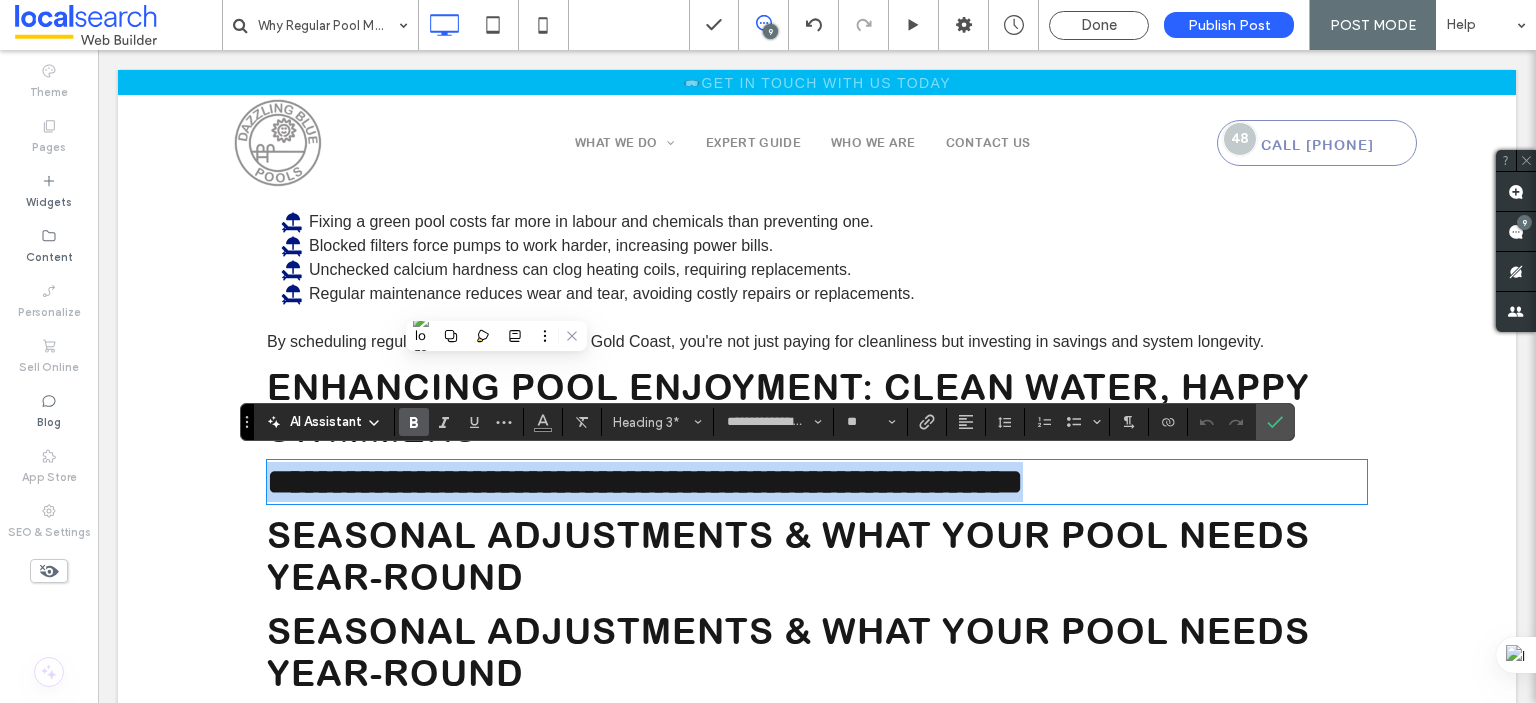 click on "**********" at bounding box center [645, 482] 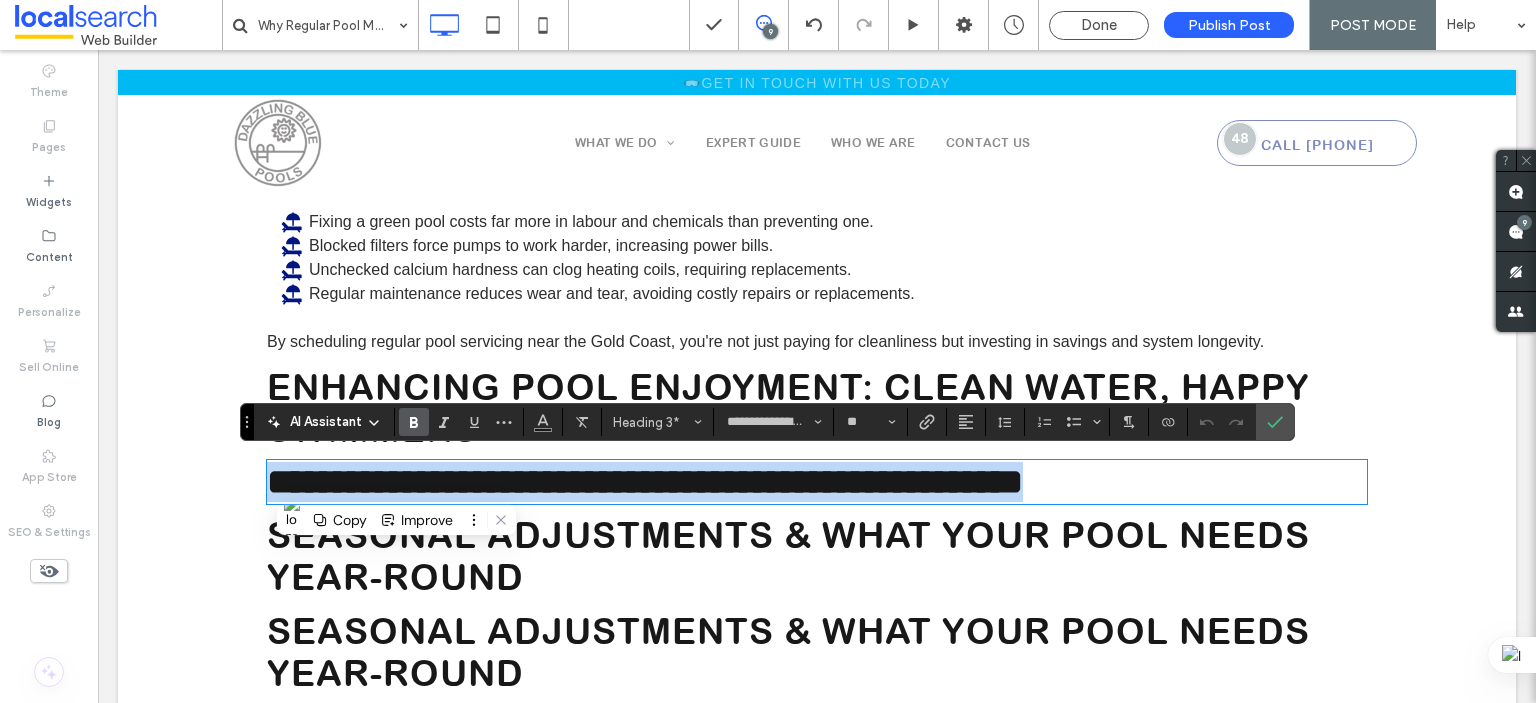 type on "**" 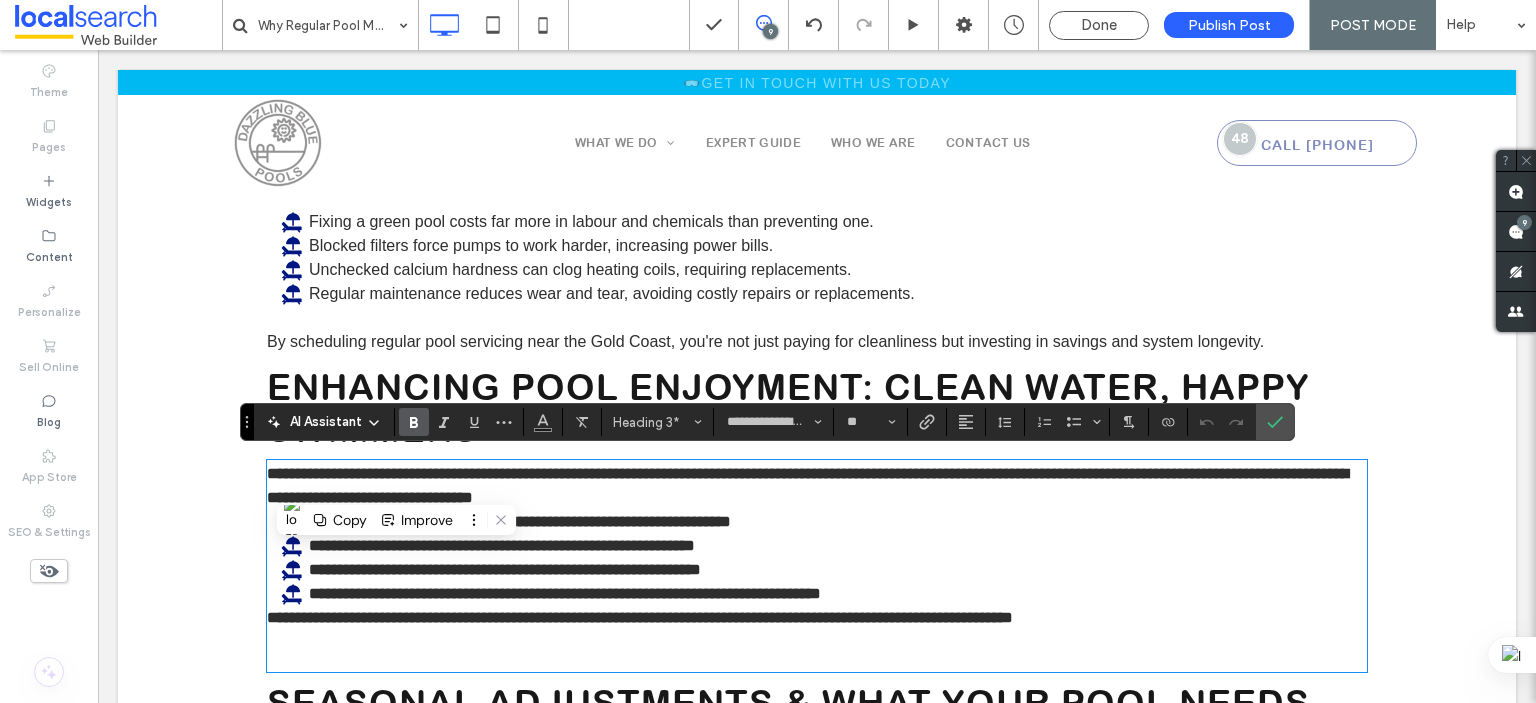 scroll, scrollTop: 0, scrollLeft: 0, axis: both 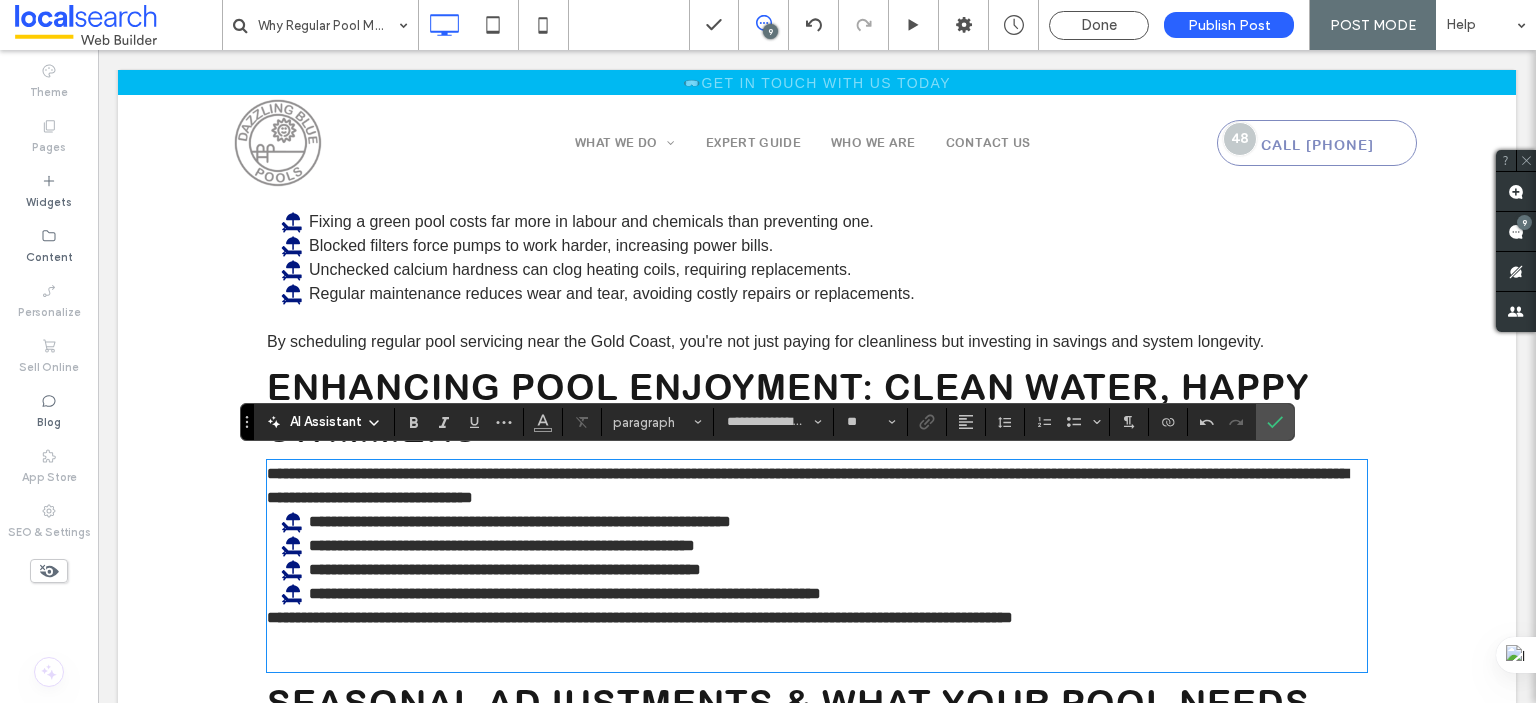 type on "*****" 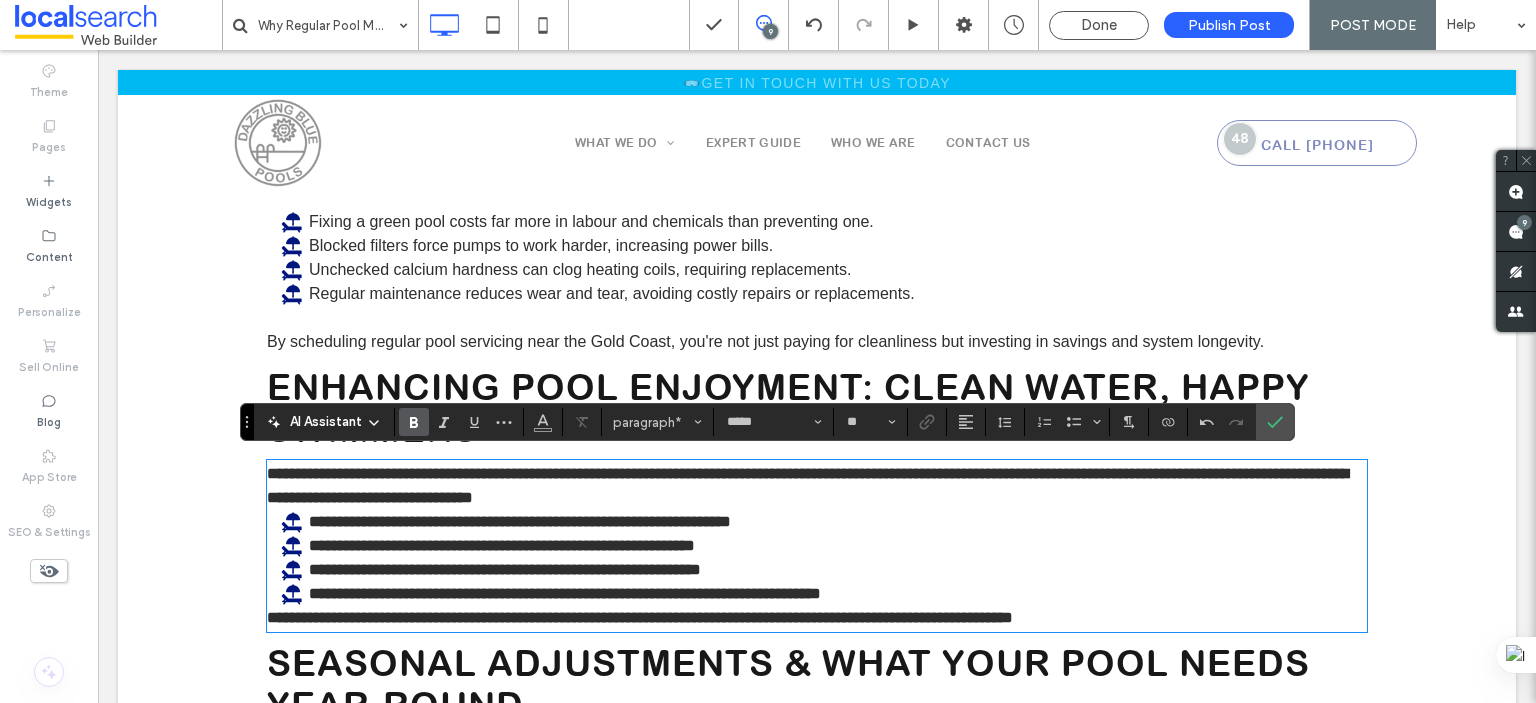 click on "**********" at bounding box center (817, 486) 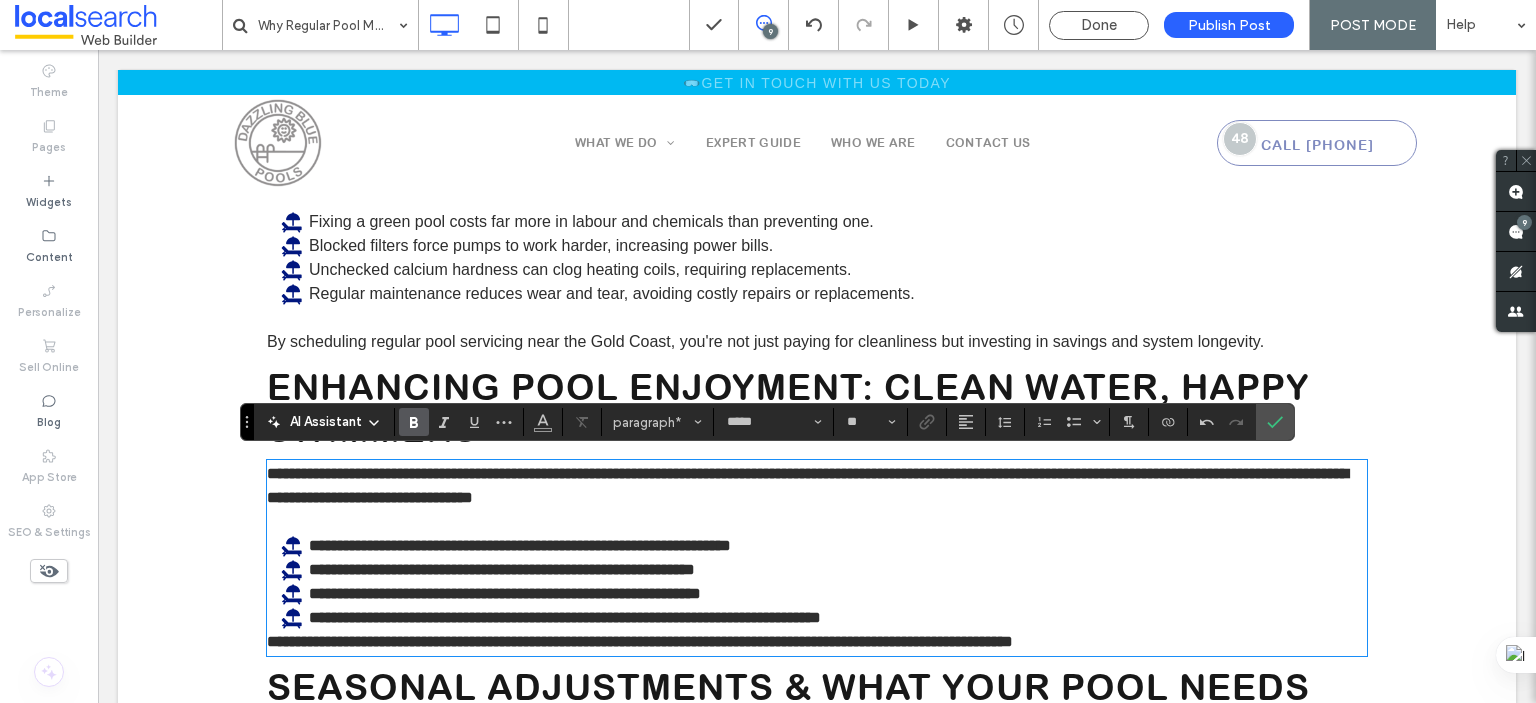 click on "**********" at bounding box center [640, 641] 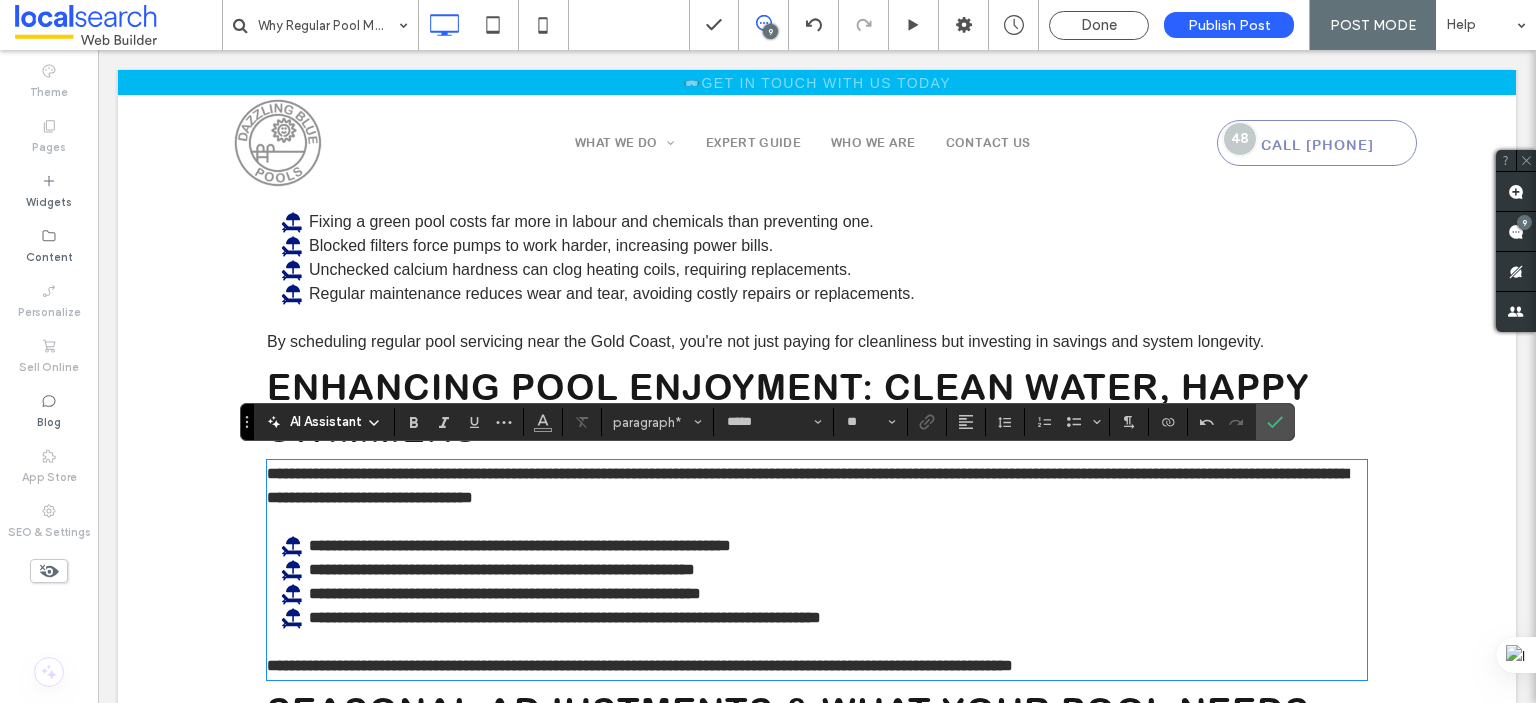 click on "**********" at bounding box center [823, 594] 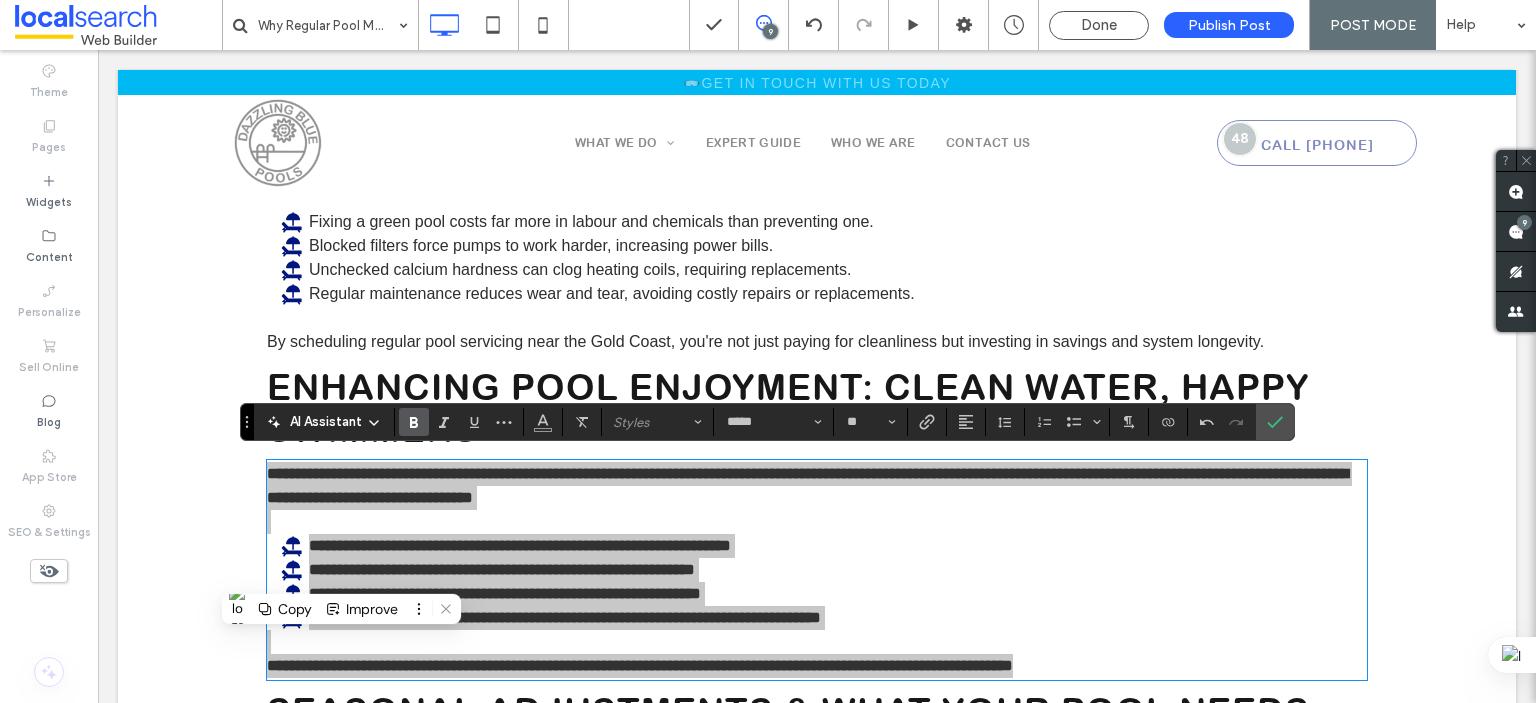 click 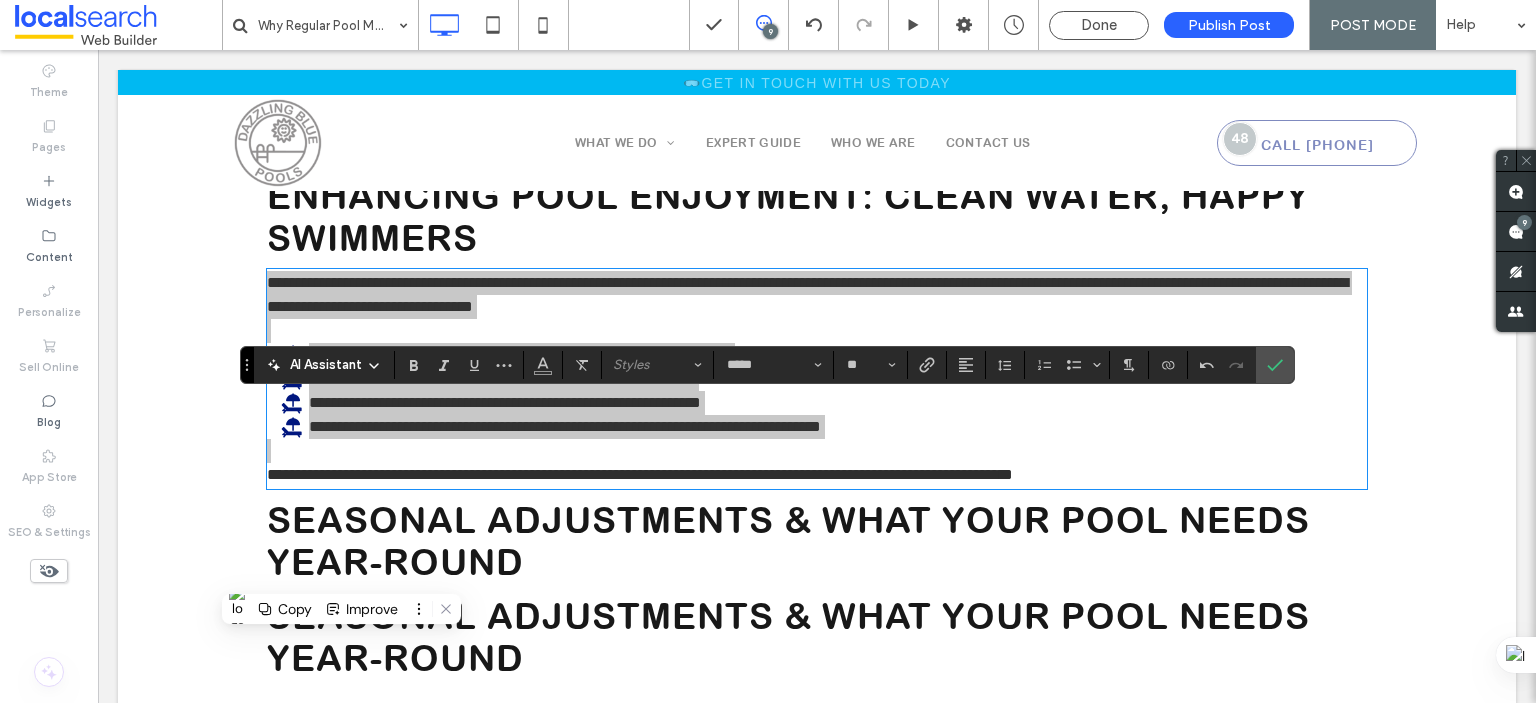 scroll, scrollTop: 3172, scrollLeft: 0, axis: vertical 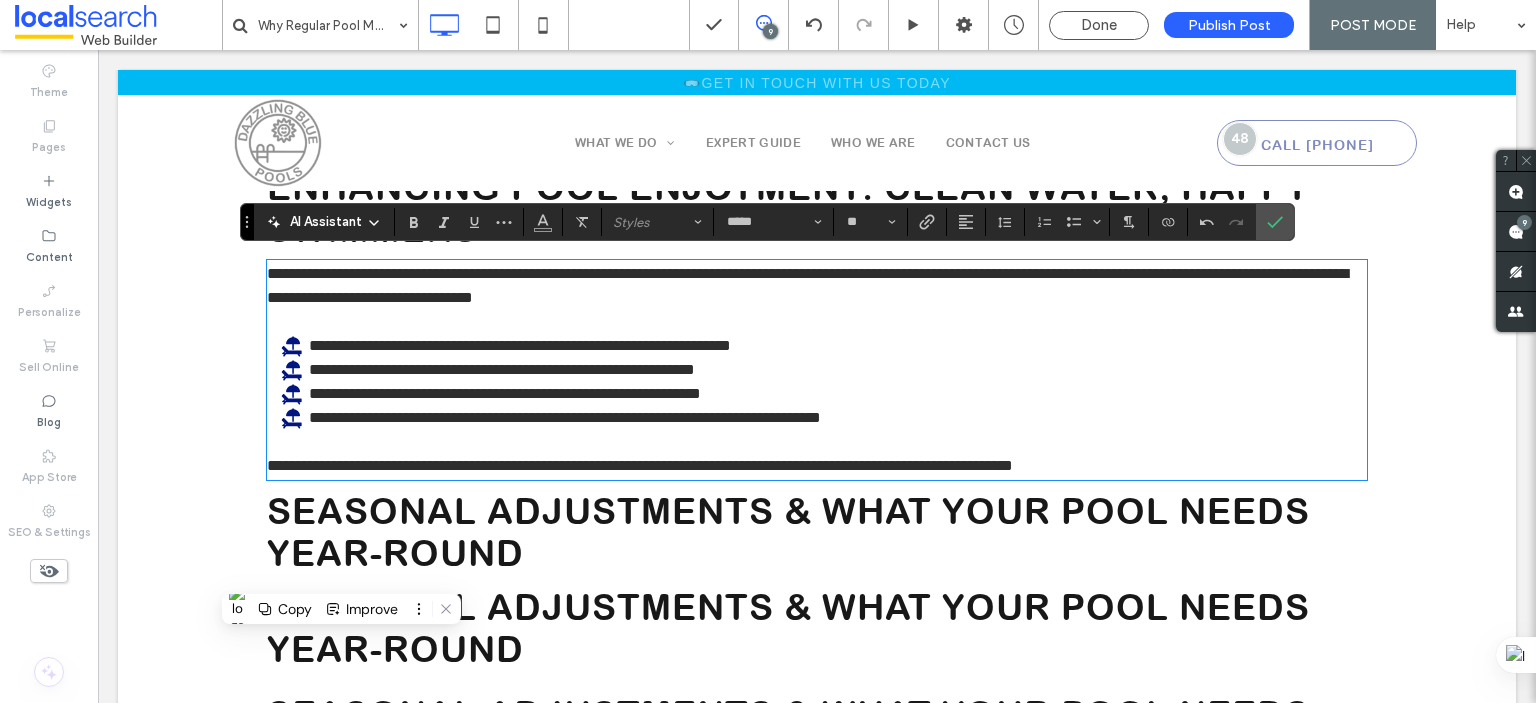 click on "Seasonal Adjustments & What Your Pool Needs Year-Round" at bounding box center [788, 532] 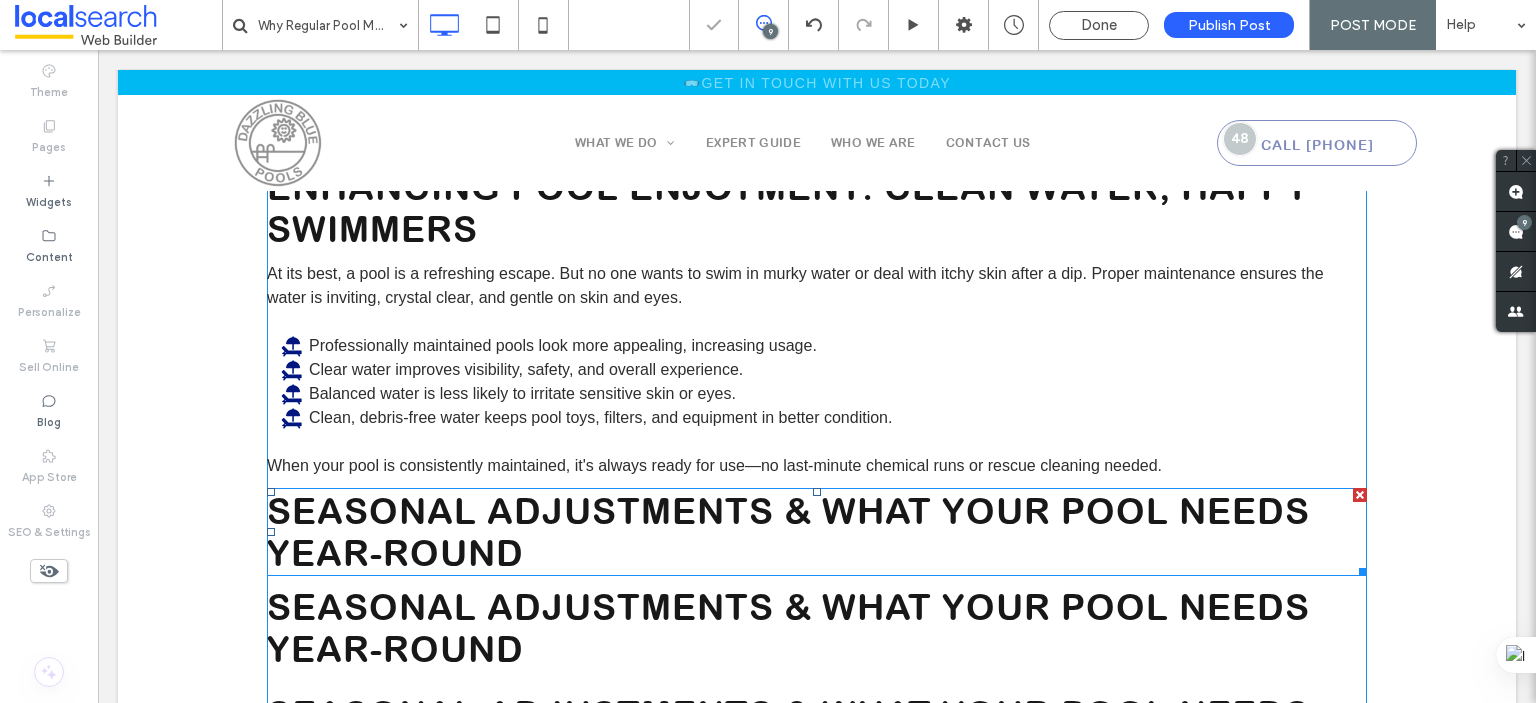 click on "Seasonal Adjustments & What Your Pool Needs Year-Round" at bounding box center [788, 532] 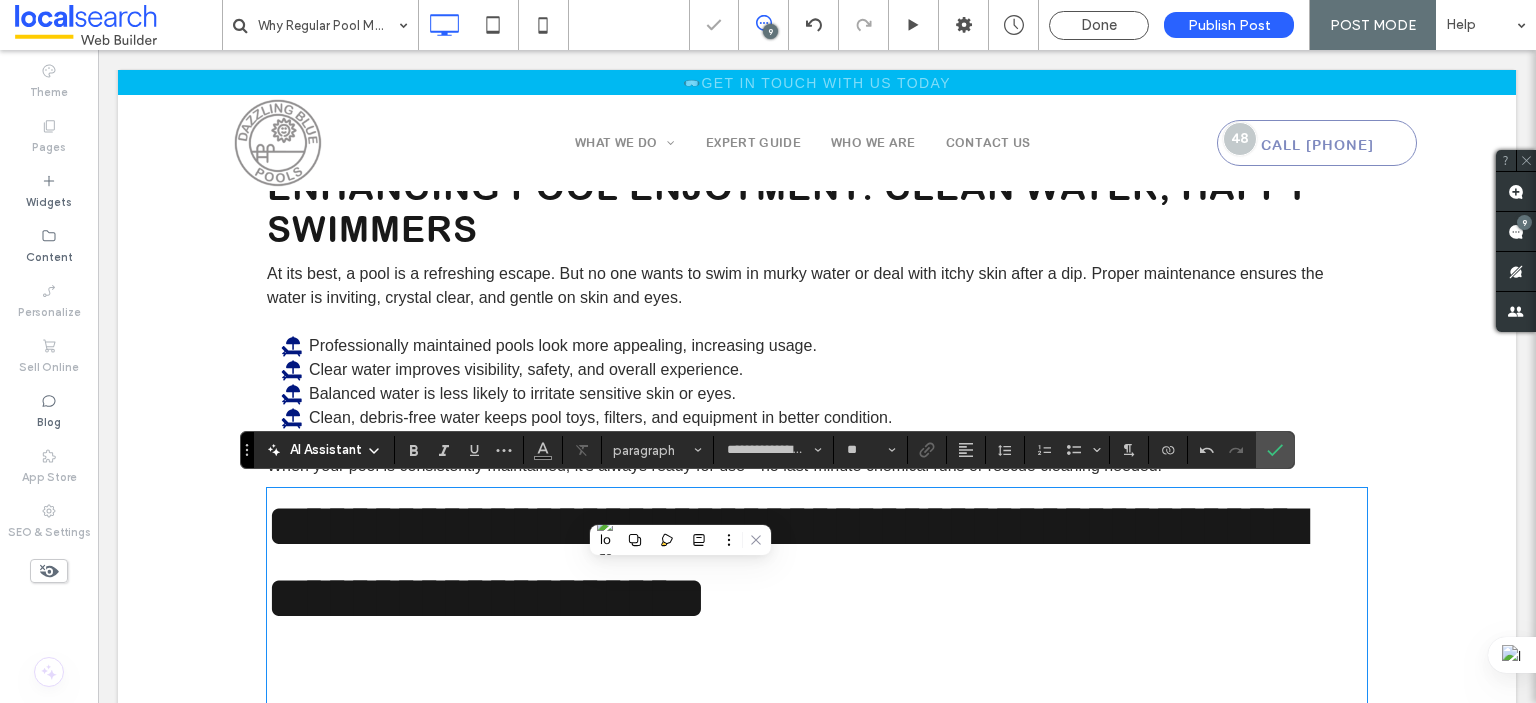 scroll, scrollTop: 0, scrollLeft: 0, axis: both 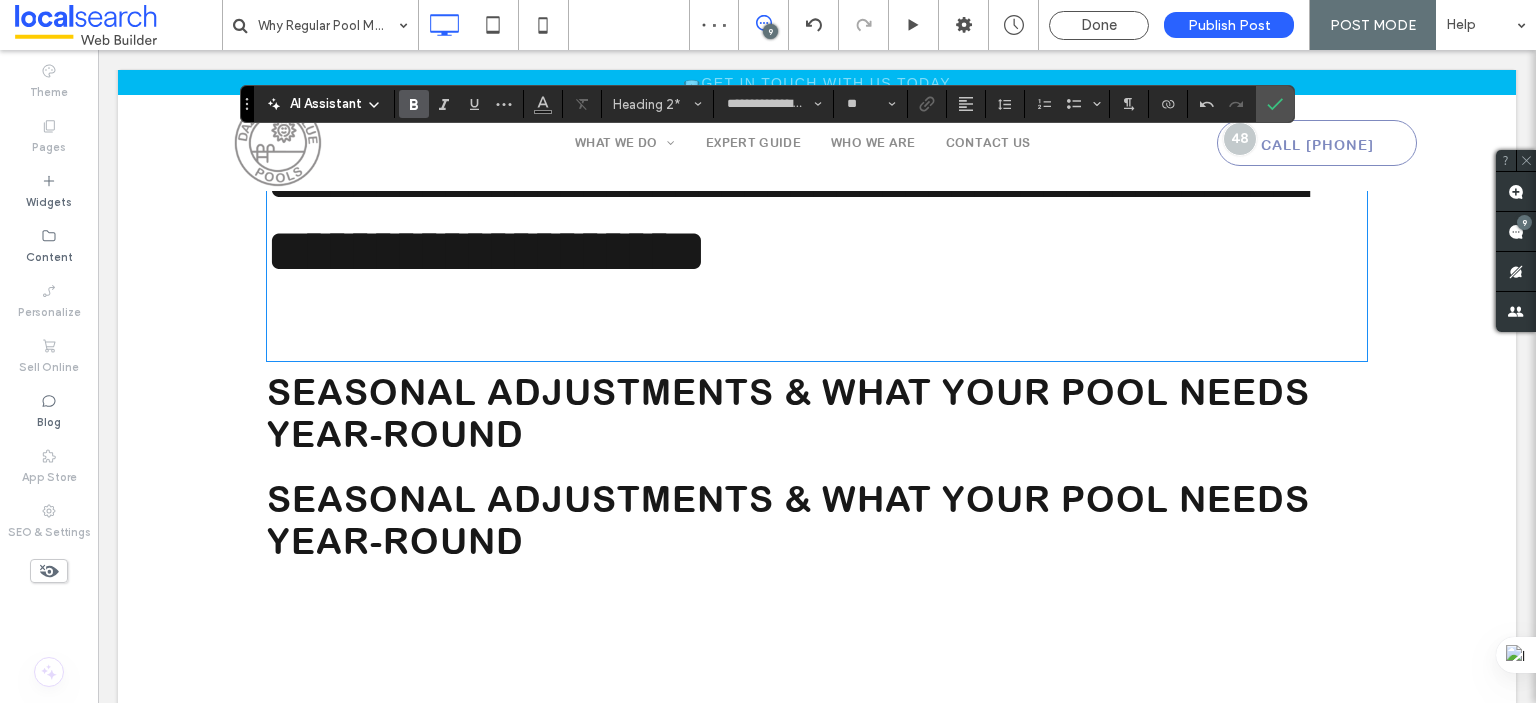 click on "**********" at bounding box center [817, 251] 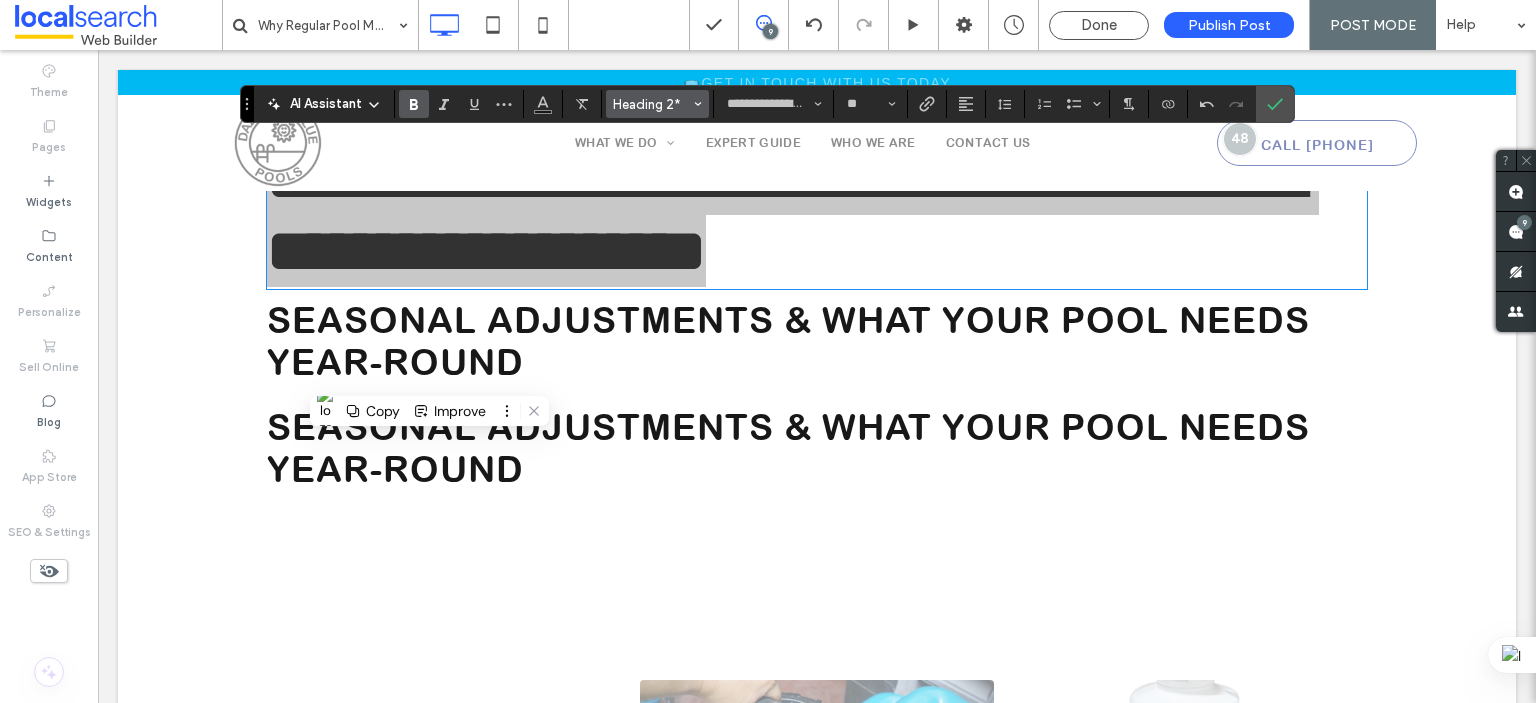 click on "Heading 2*" at bounding box center (652, 104) 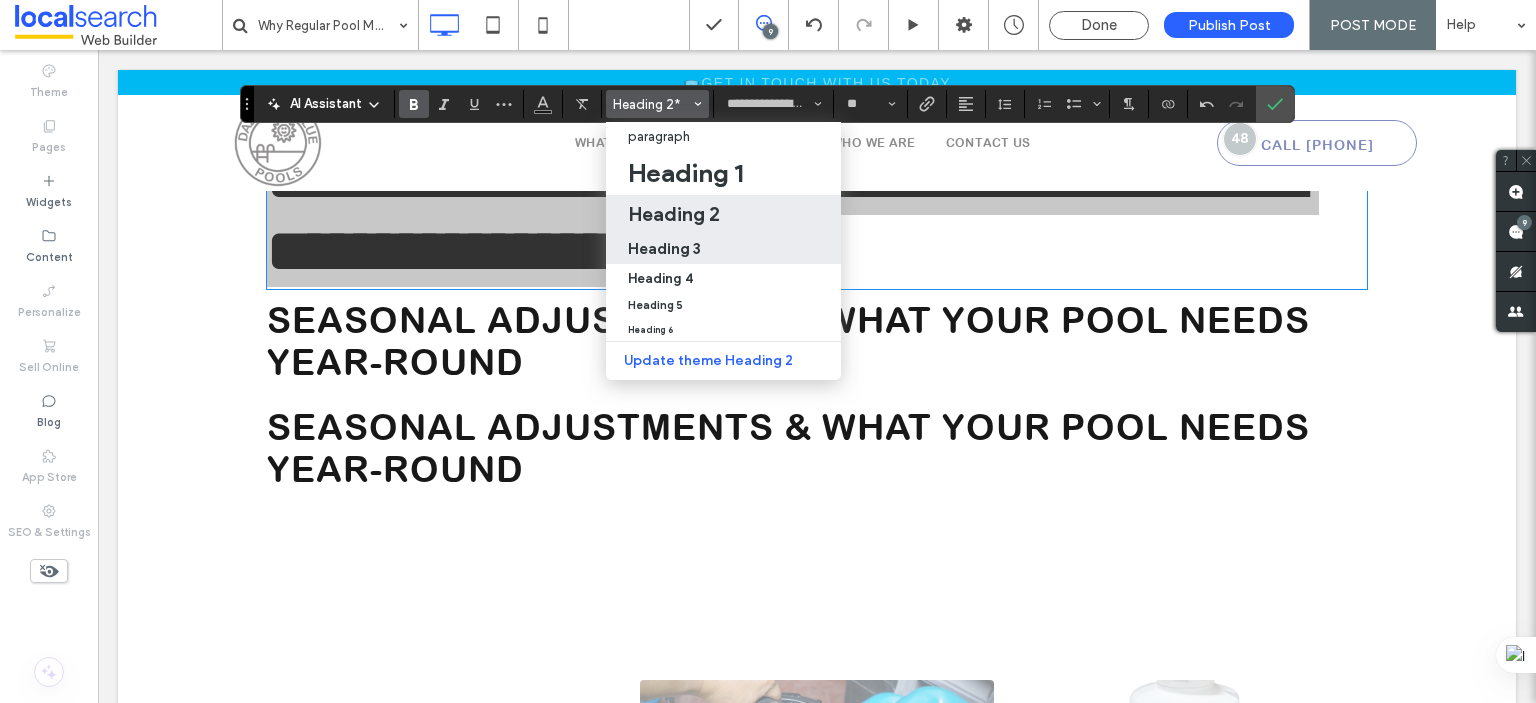click on "Heading 3" at bounding box center (664, 248) 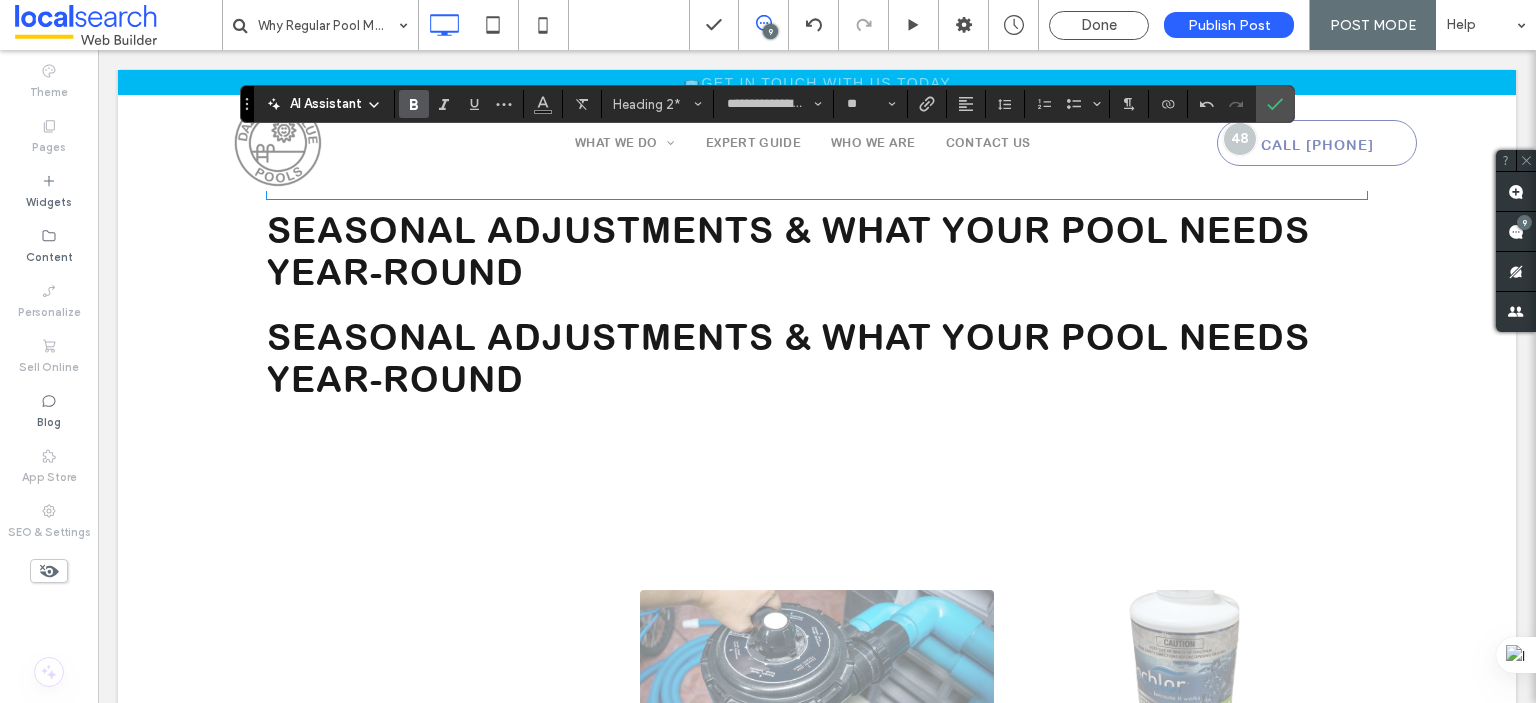 type on "**" 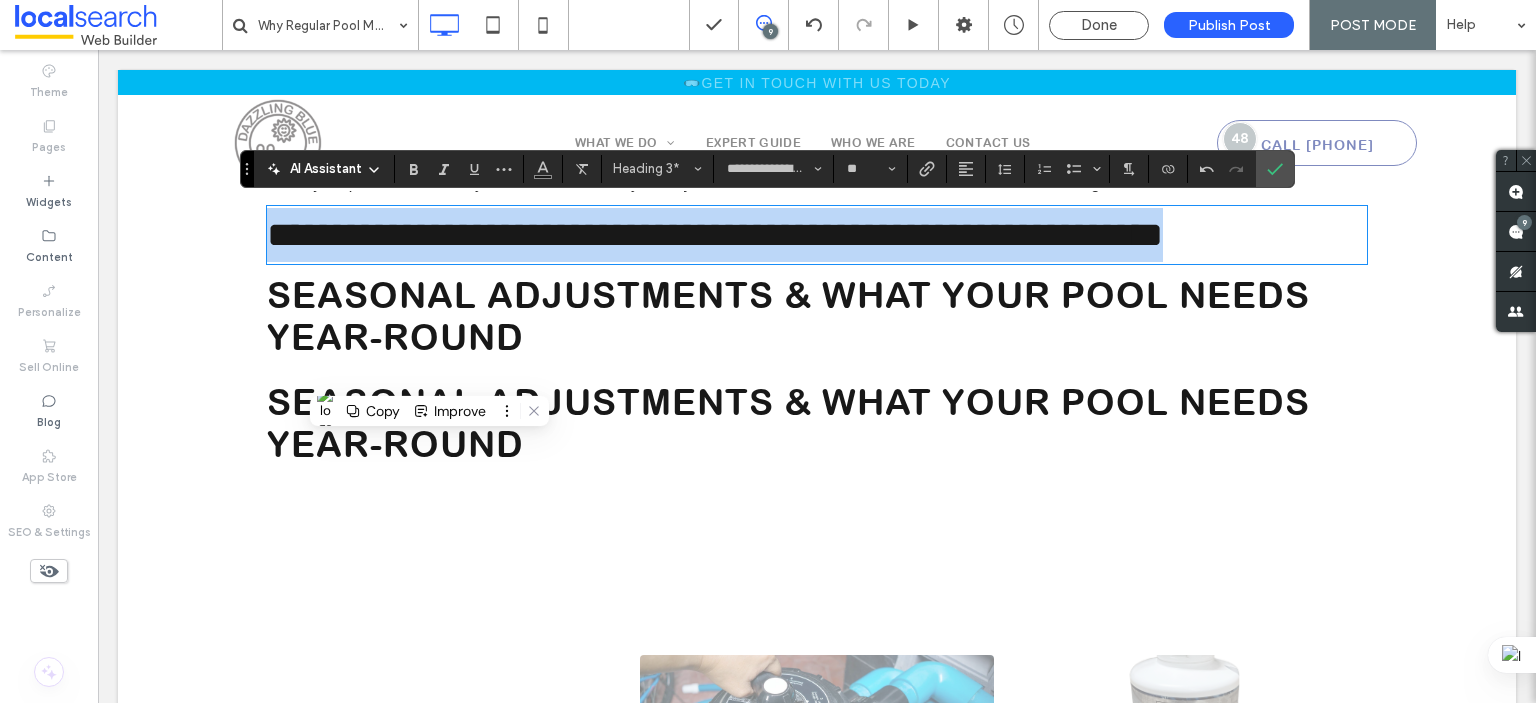 scroll, scrollTop: 3419, scrollLeft: 0, axis: vertical 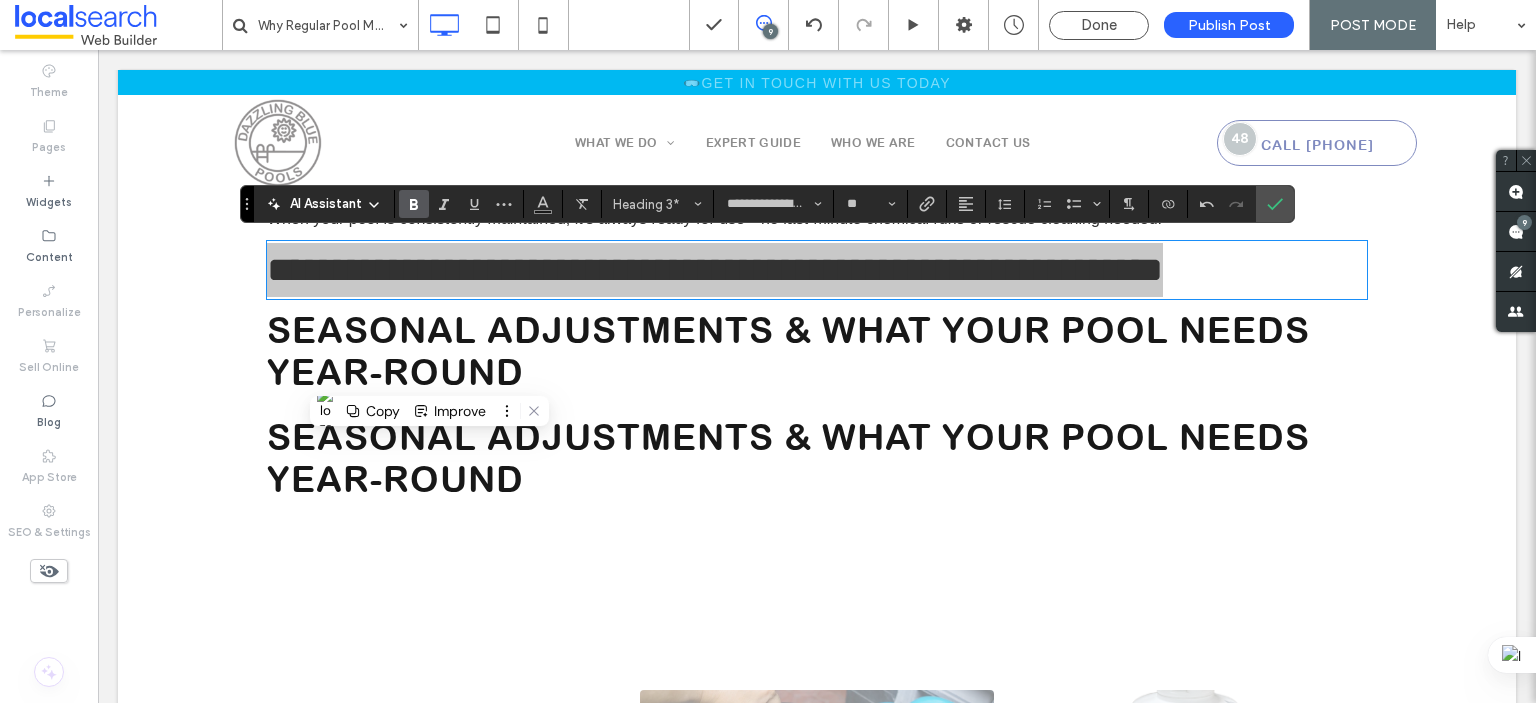 click at bounding box center (414, 204) 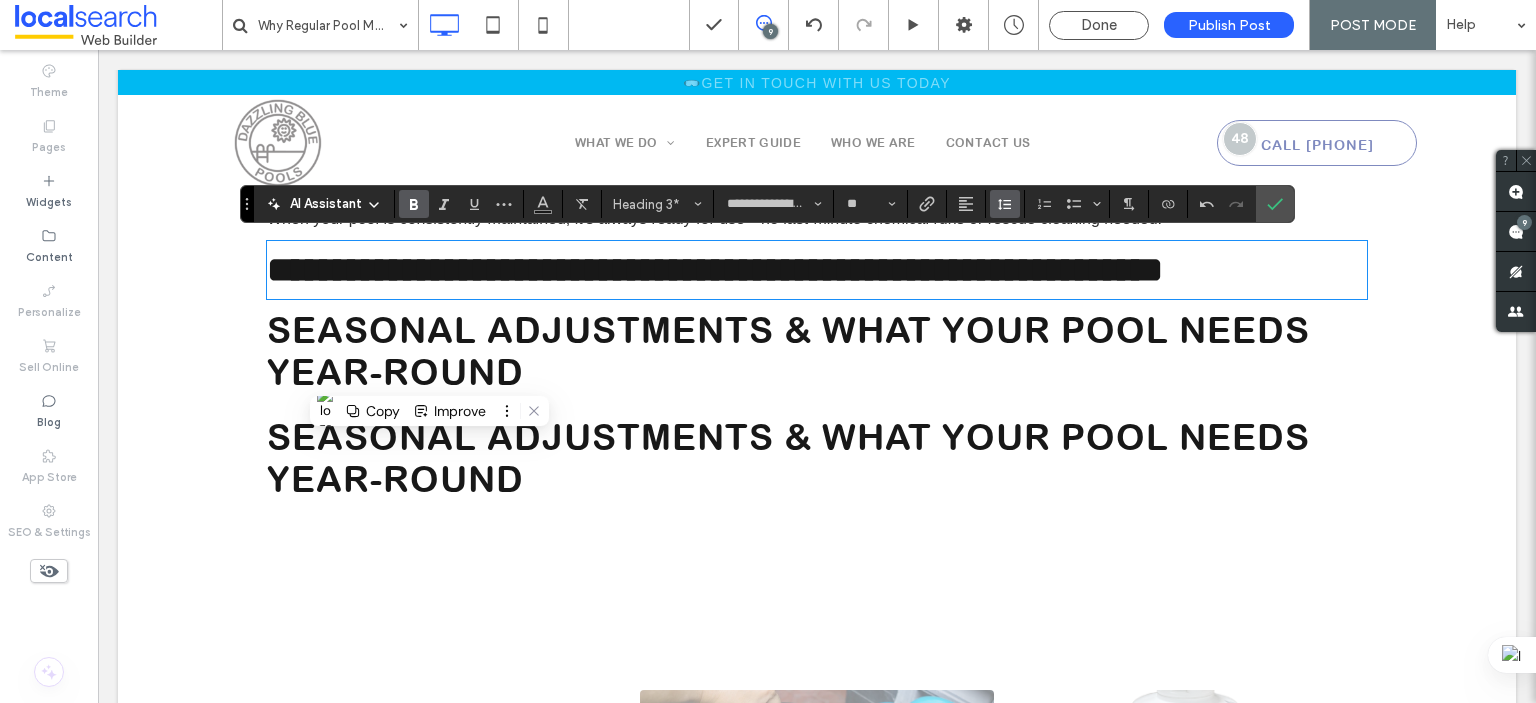click 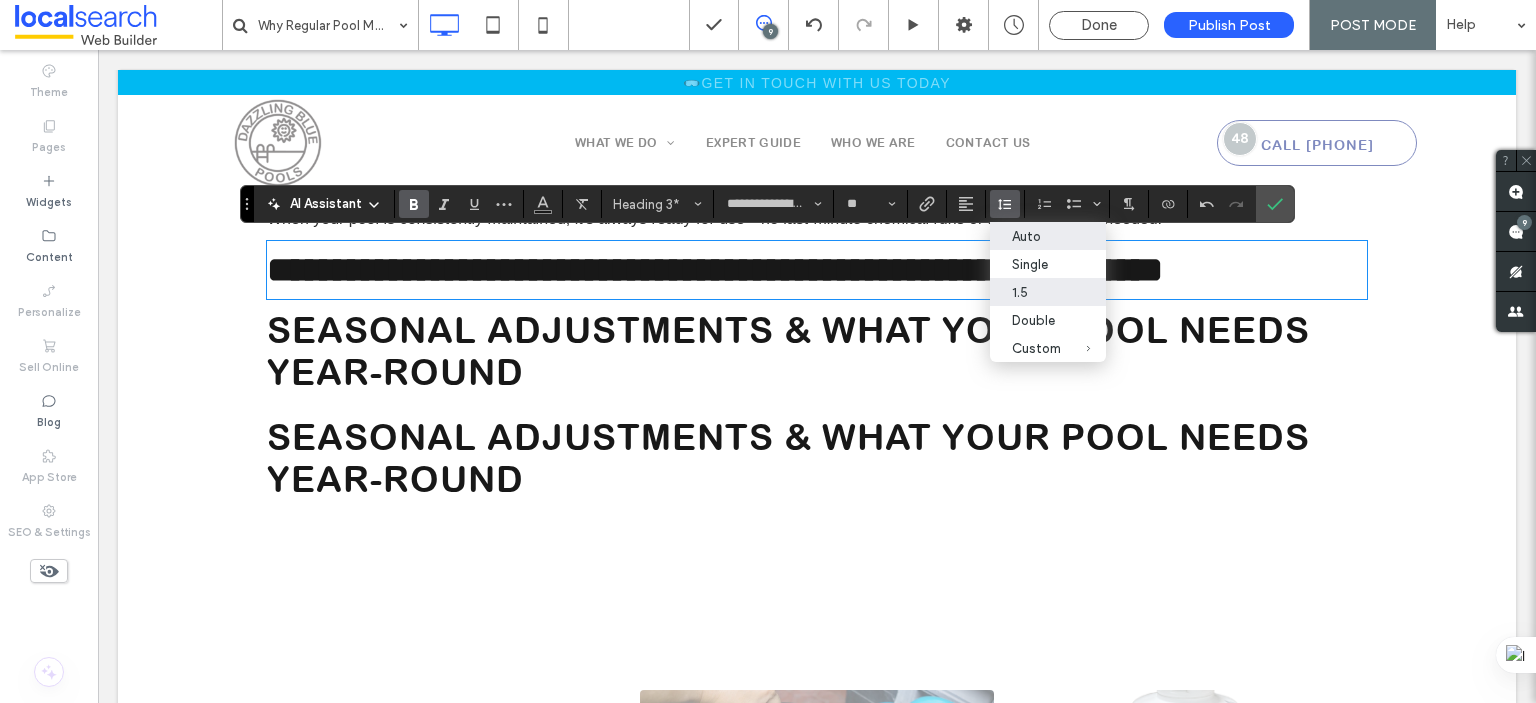 click on "Auto" at bounding box center [1048, 236] 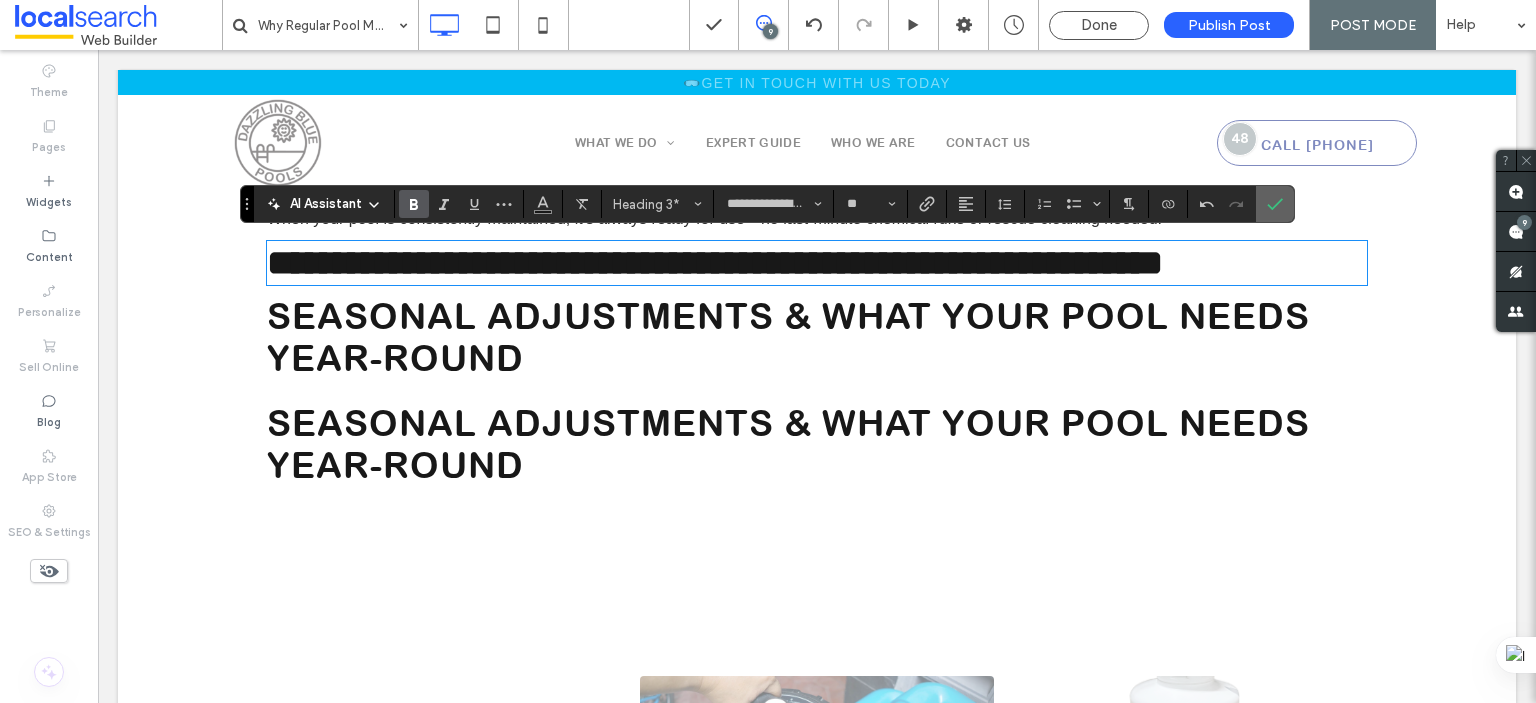 click 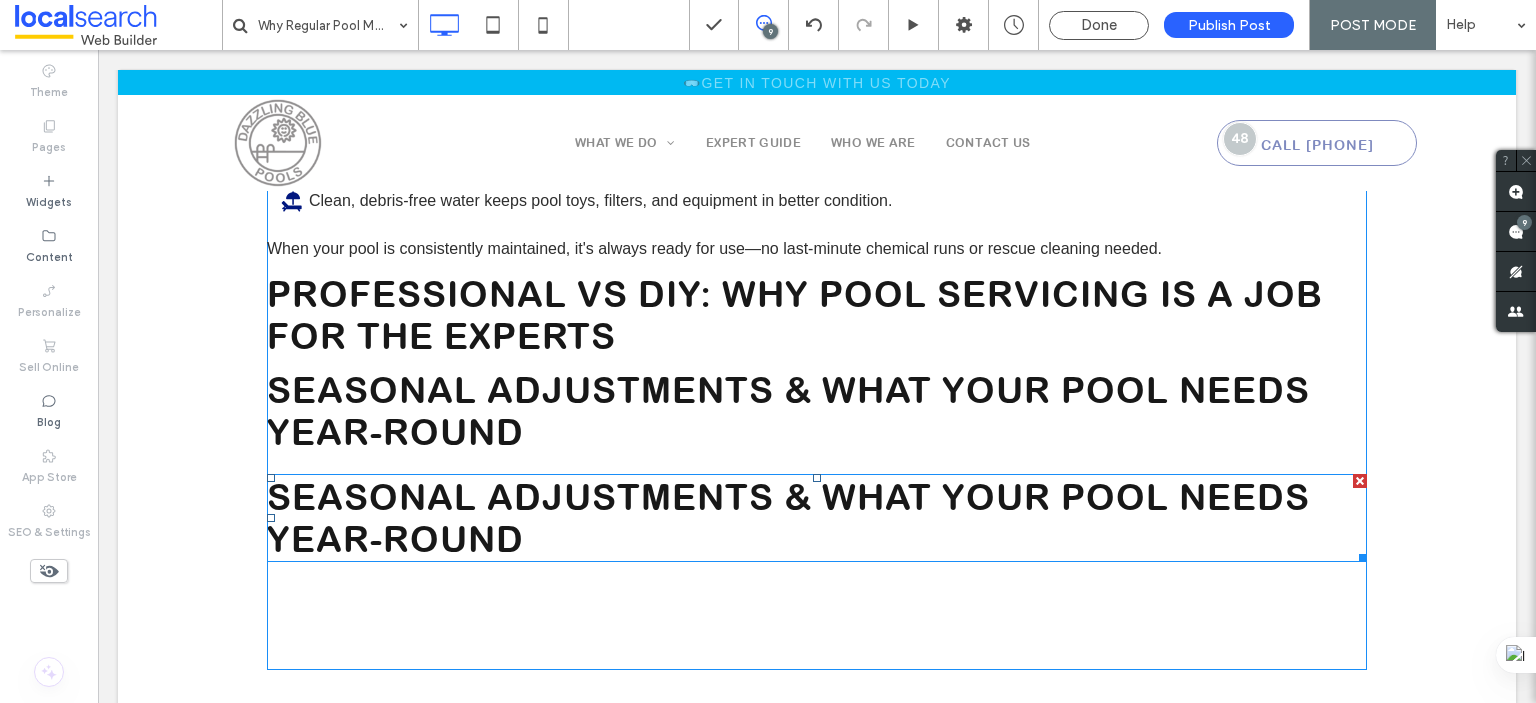 scroll, scrollTop: 3419, scrollLeft: 0, axis: vertical 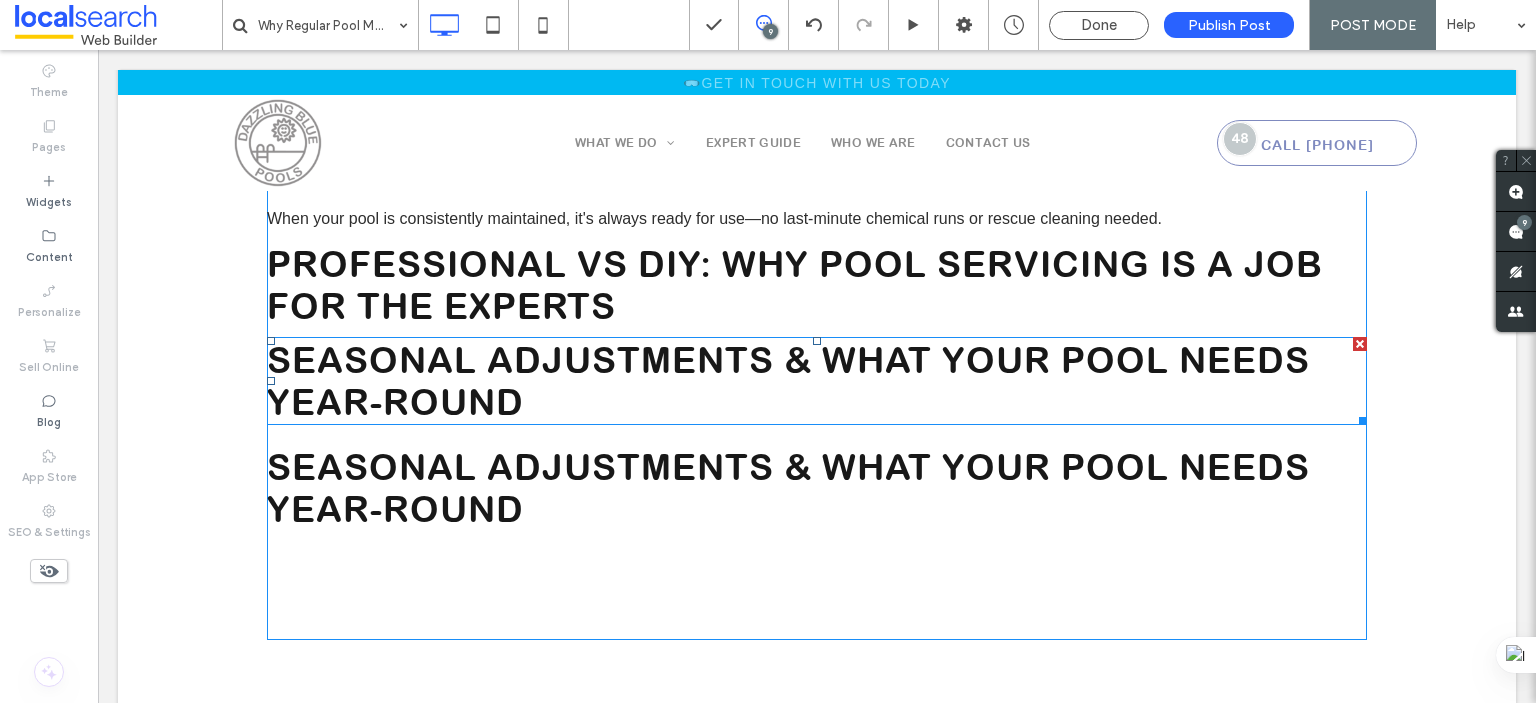 click on "Seasonal Adjustments & What Your Pool Needs Year-Round" at bounding box center [817, 381] 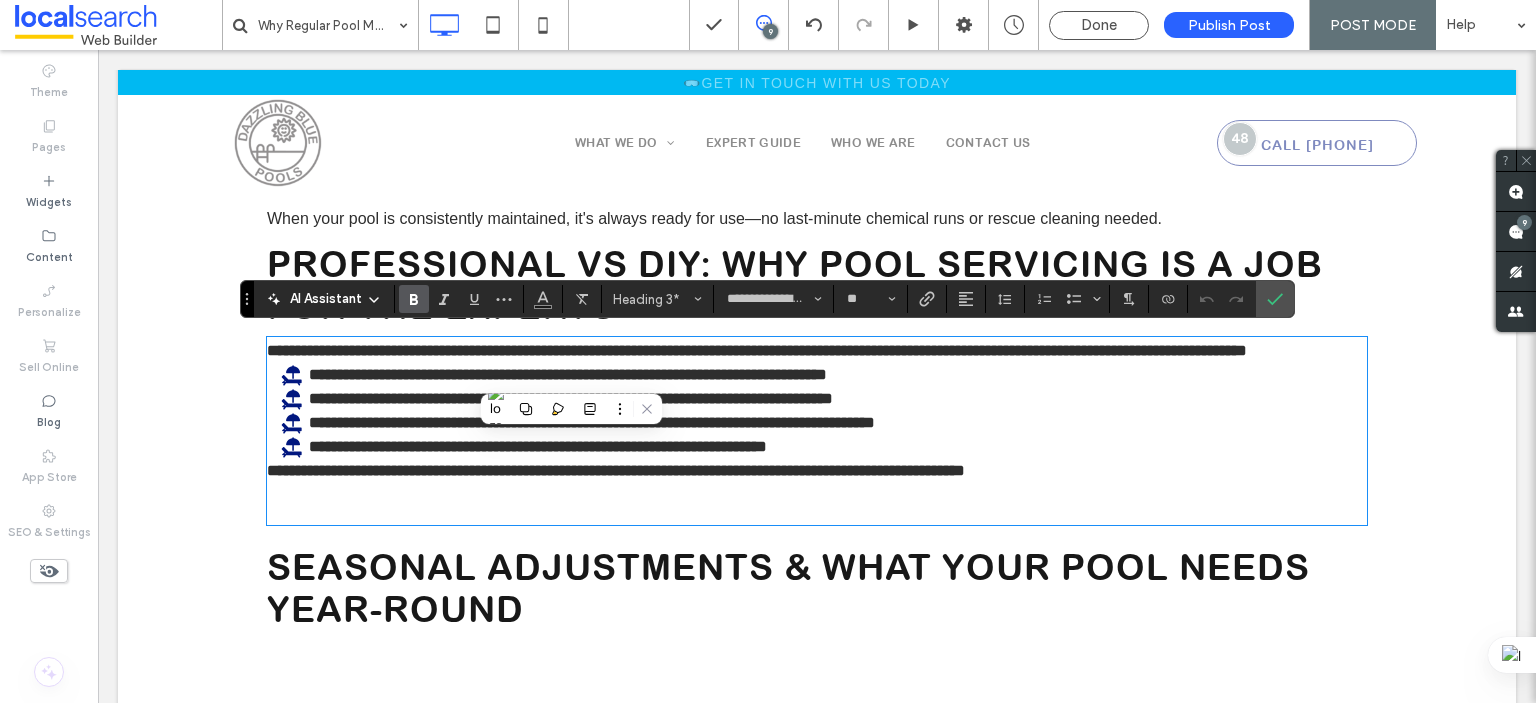 type on "**" 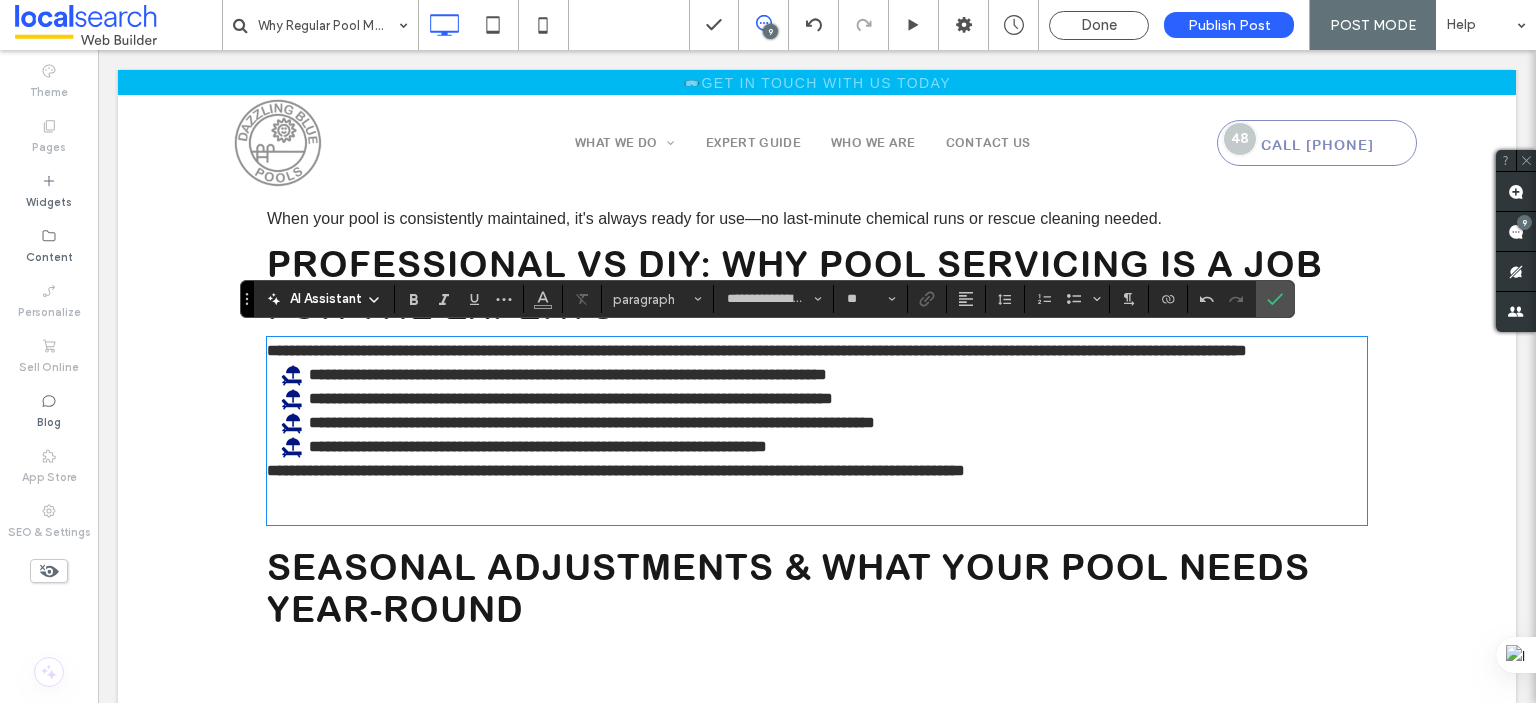 type on "*****" 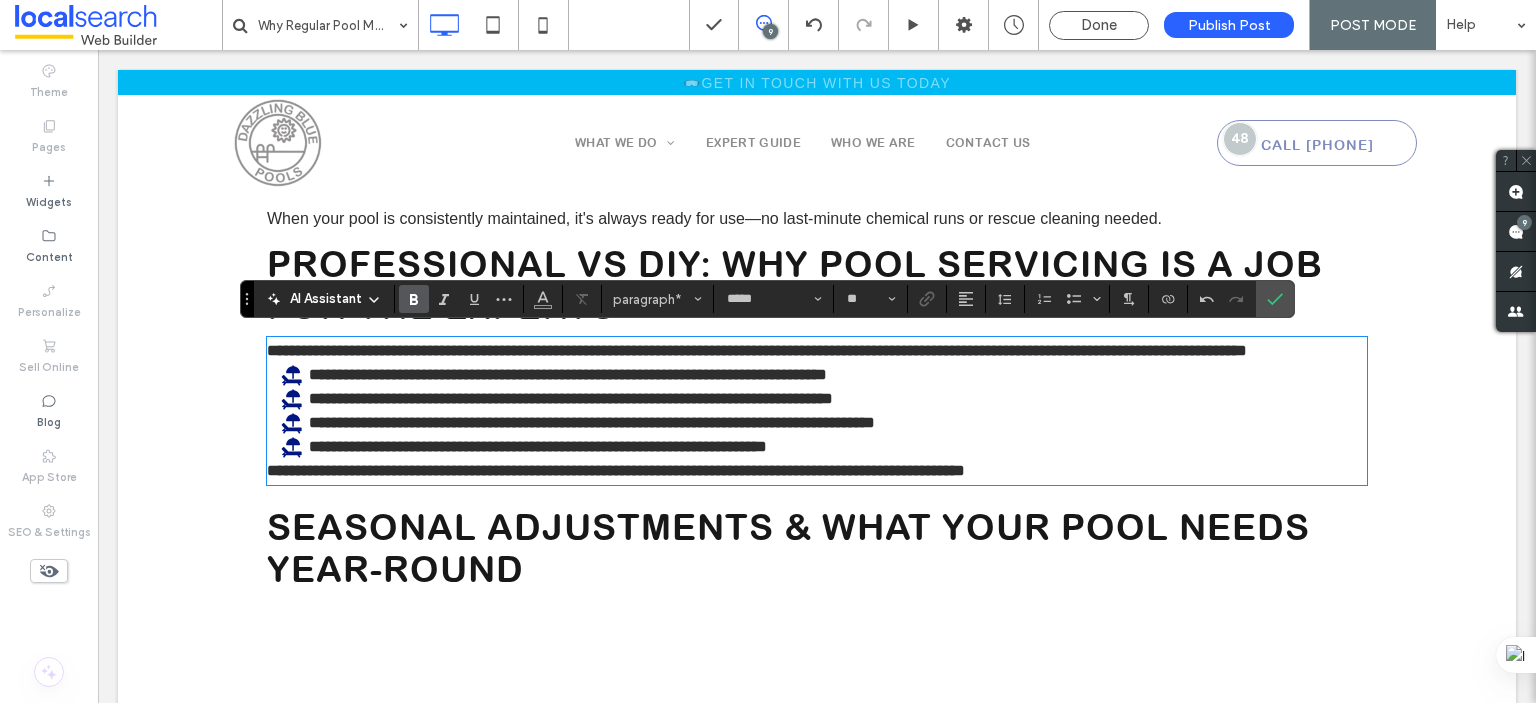 click on "**********" at bounding box center (571, 398) 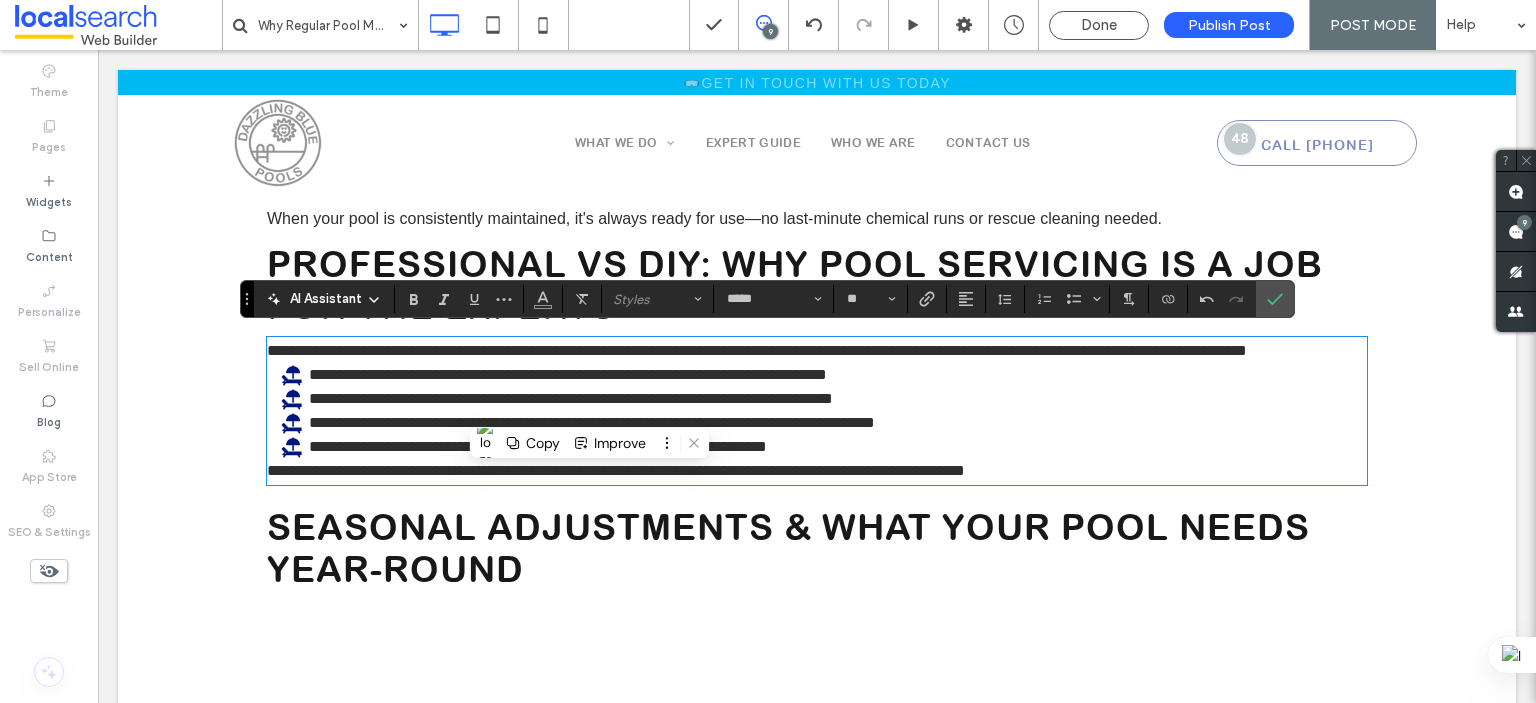 click on "**********" at bounding box center [757, 350] 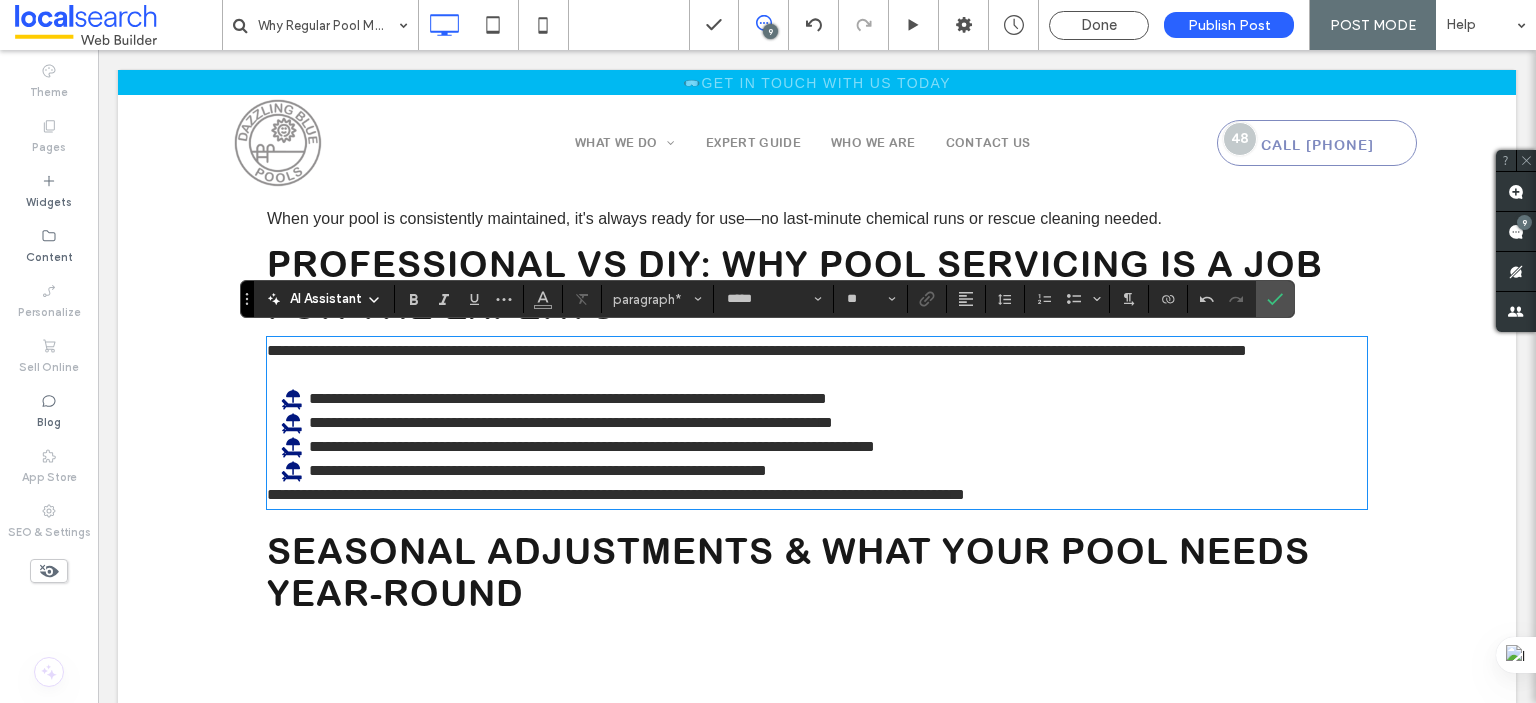 click on "**********" at bounding box center (616, 494) 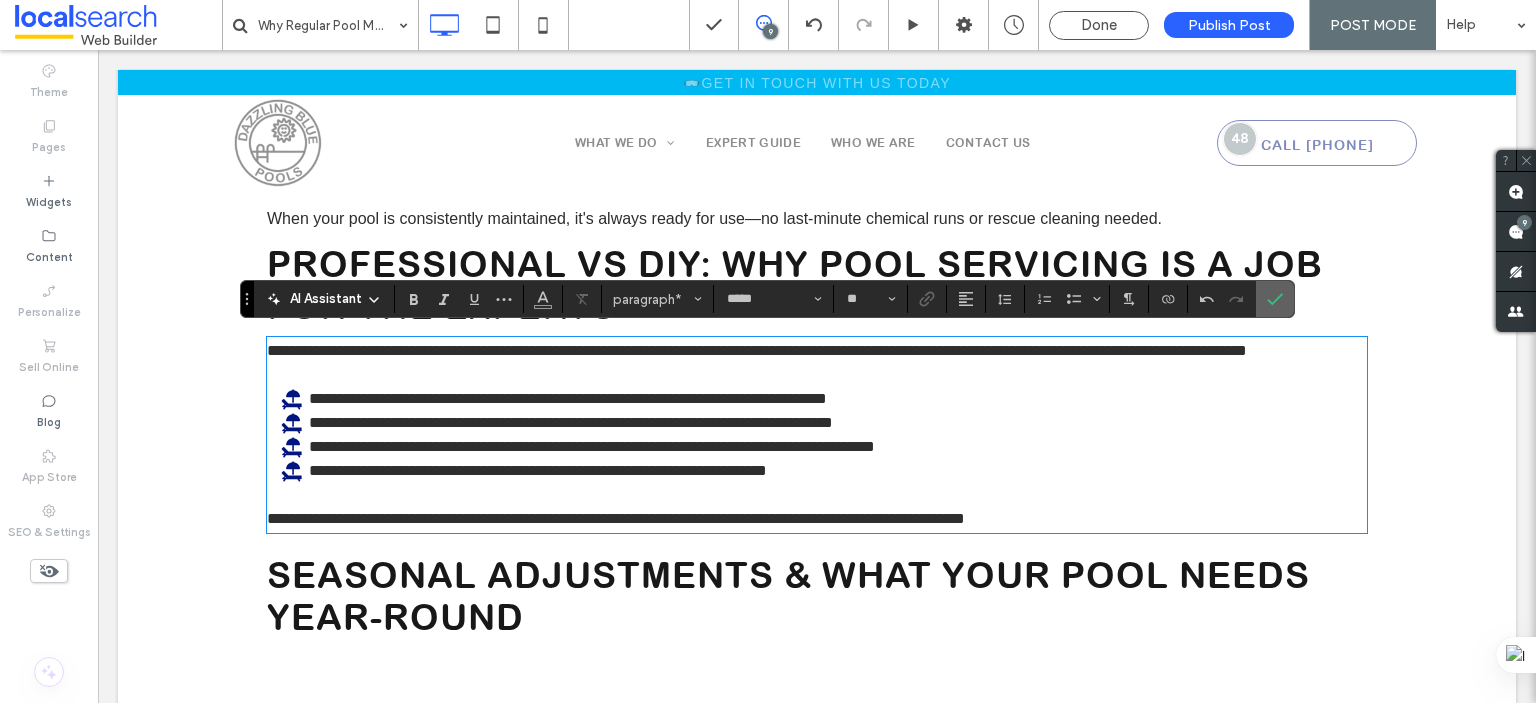 click 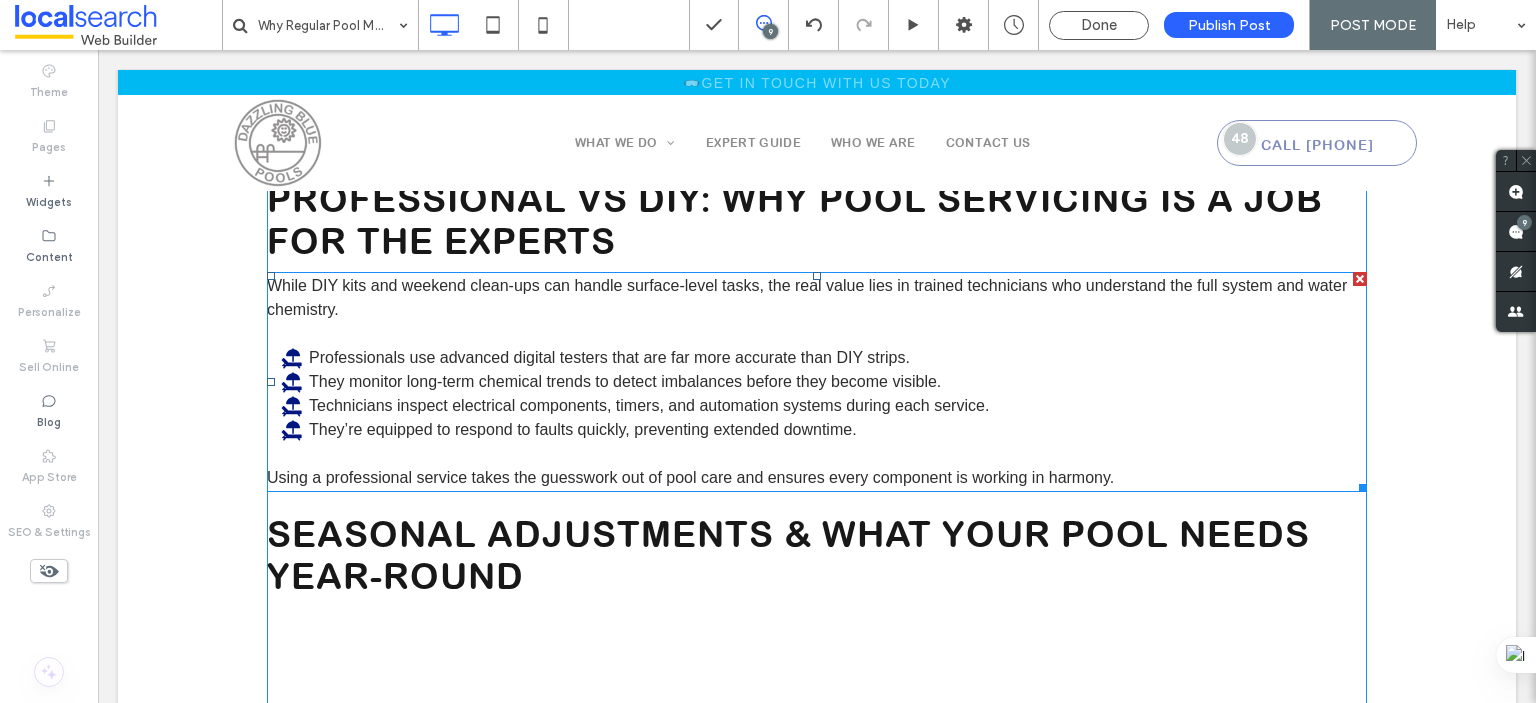 scroll, scrollTop: 3619, scrollLeft: 0, axis: vertical 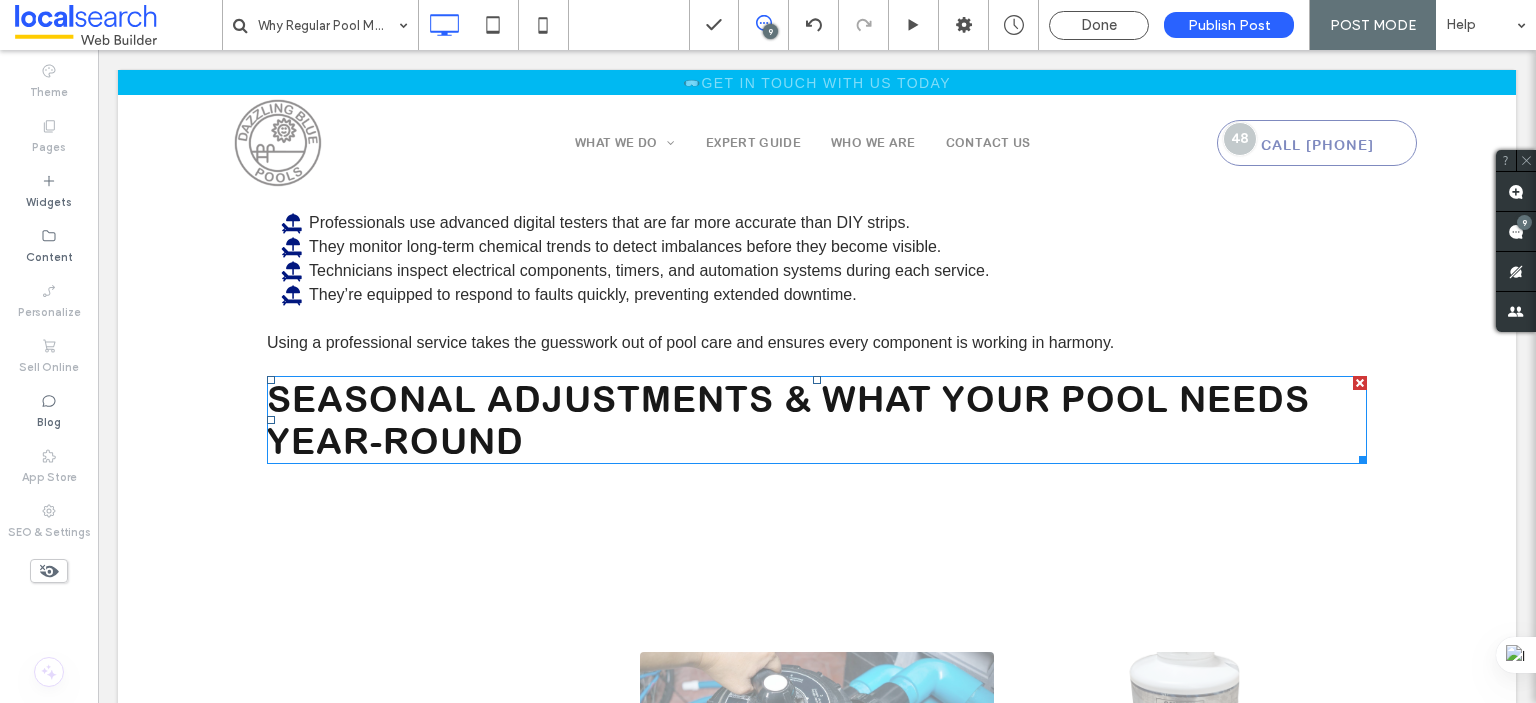 click on "Seasonal Adjustments & What Your Pool Needs Year-Round" at bounding box center (788, 420) 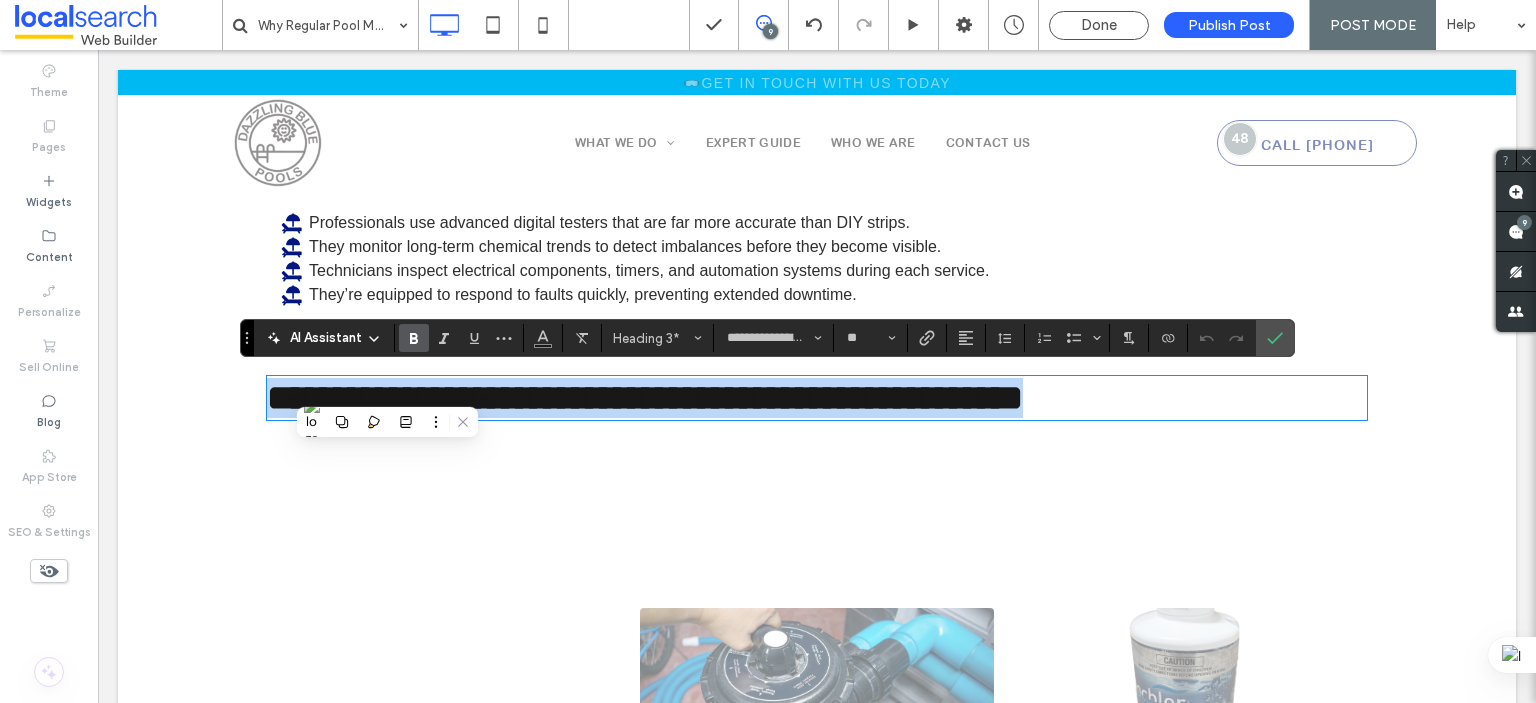 scroll, scrollTop: 0, scrollLeft: 0, axis: both 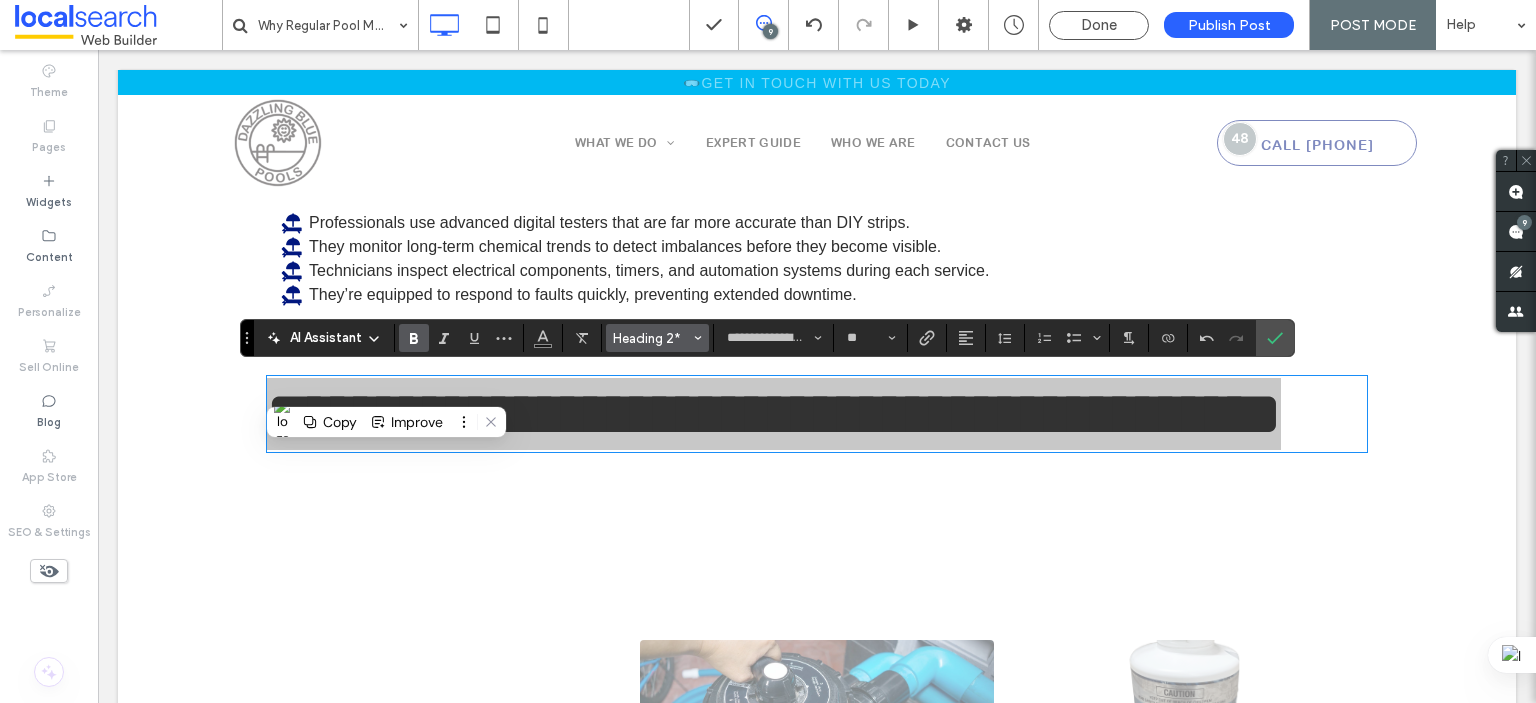 click on "Heading 2*" at bounding box center [652, 338] 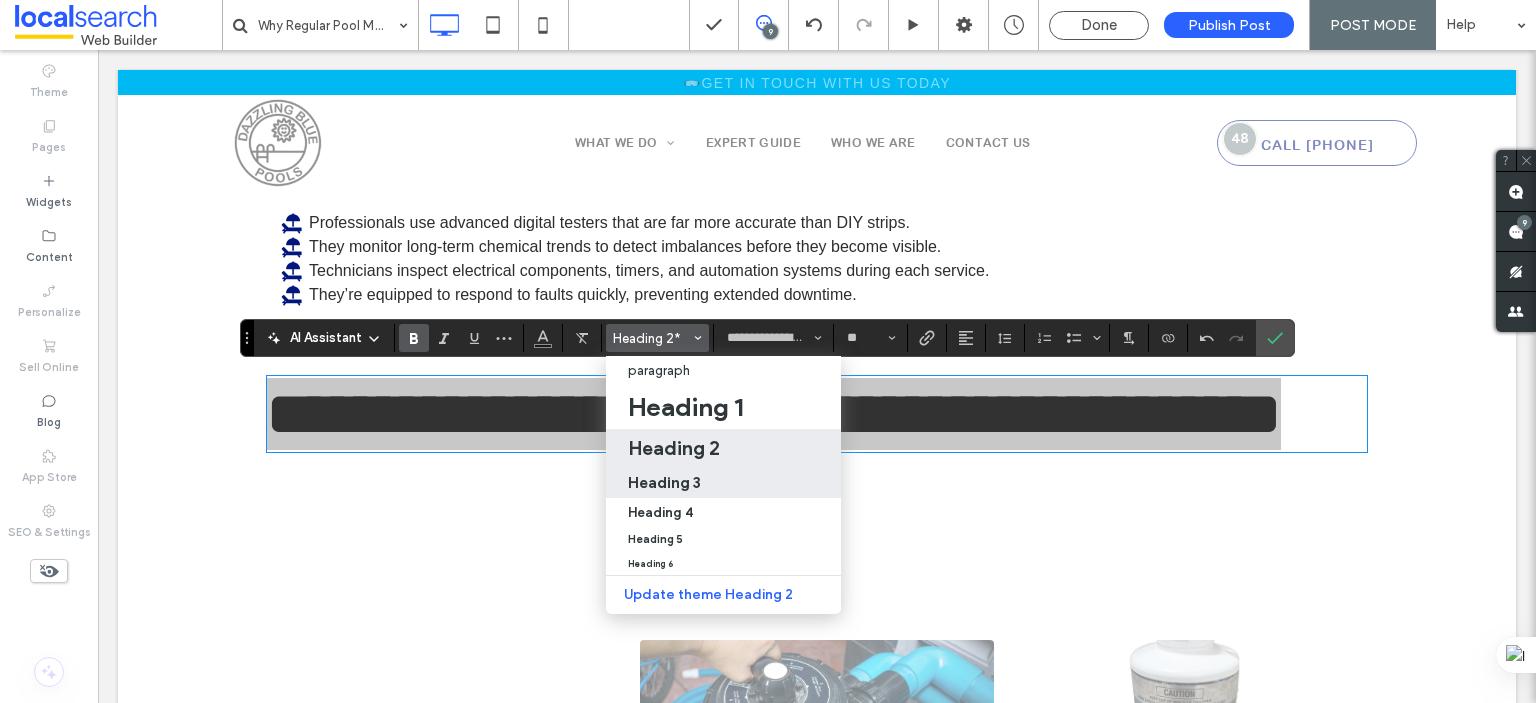 click on "Heading 3" at bounding box center (723, 482) 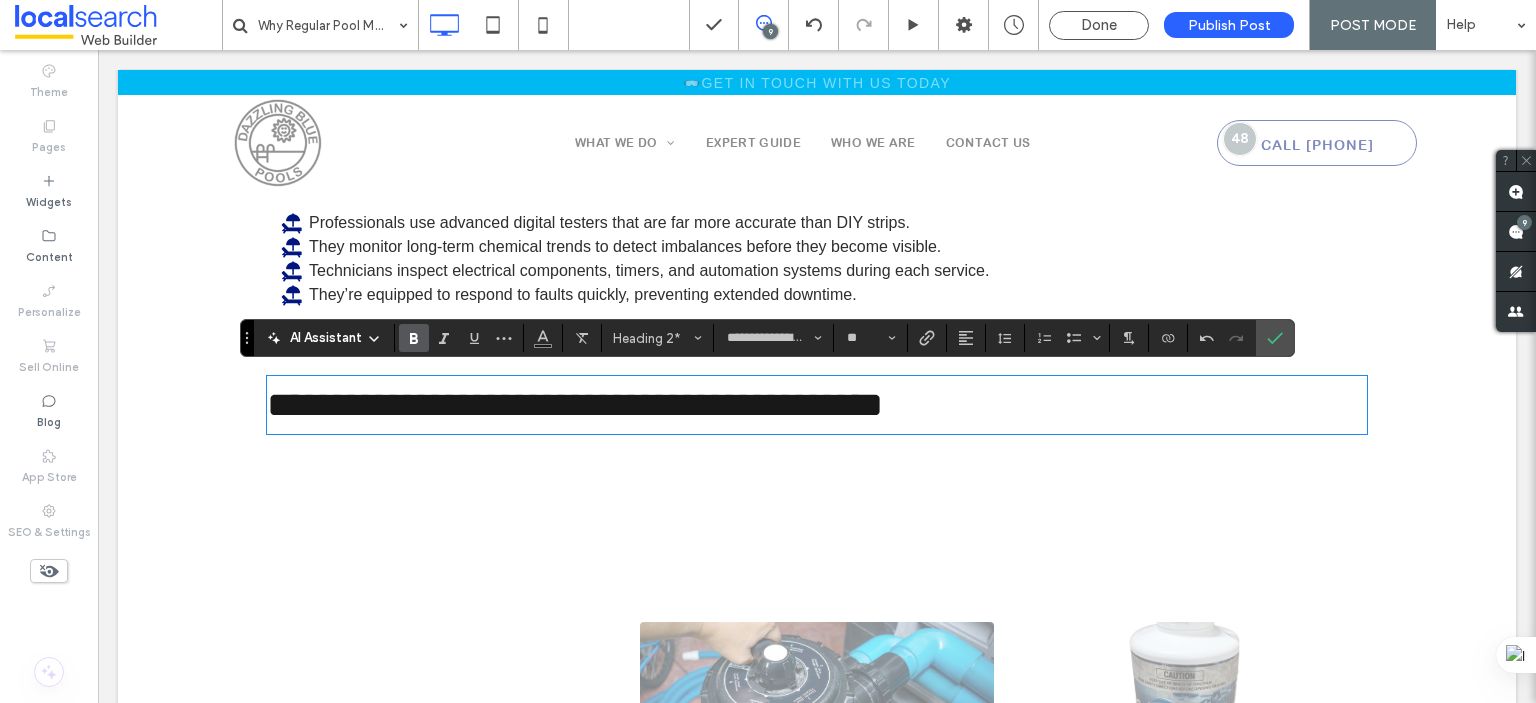 type on "**" 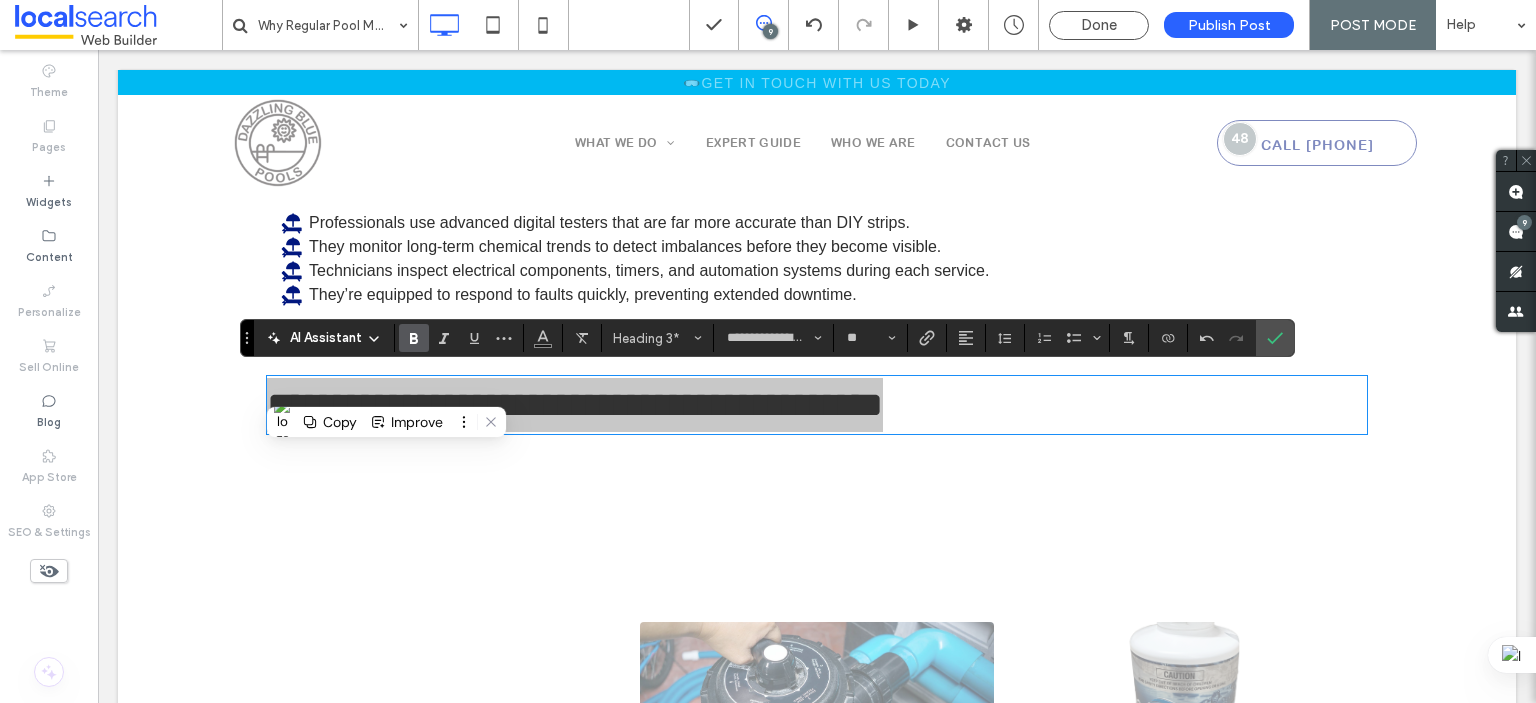 click 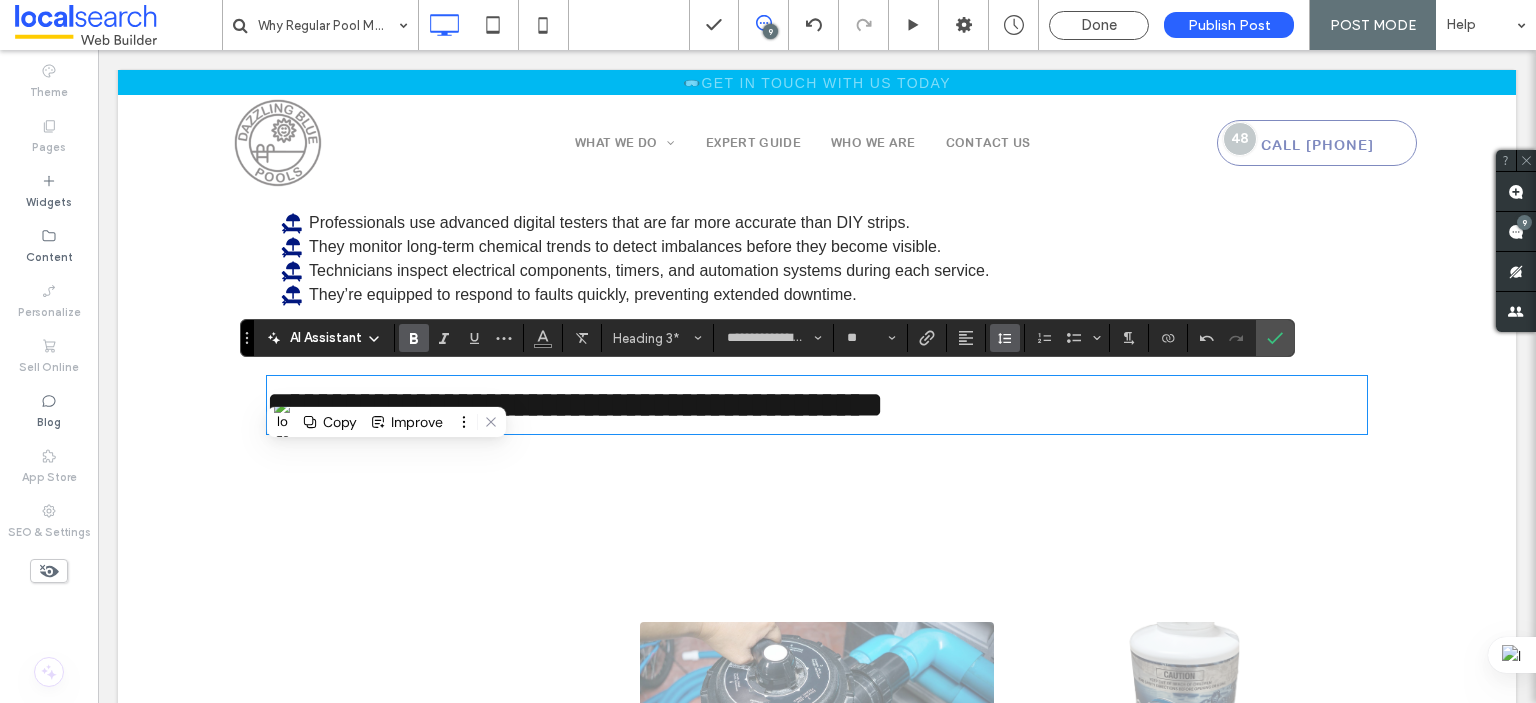click 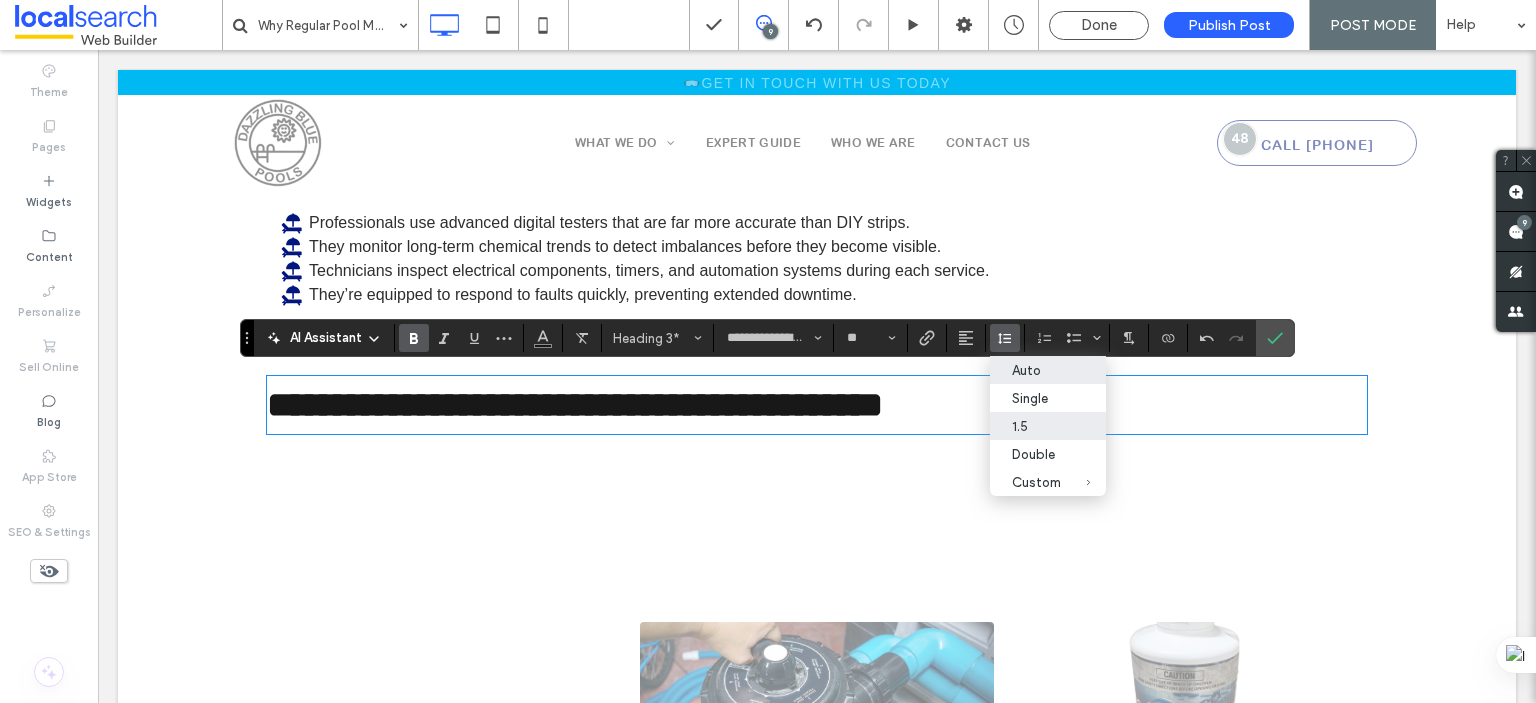 click on "Auto" at bounding box center (1036, 370) 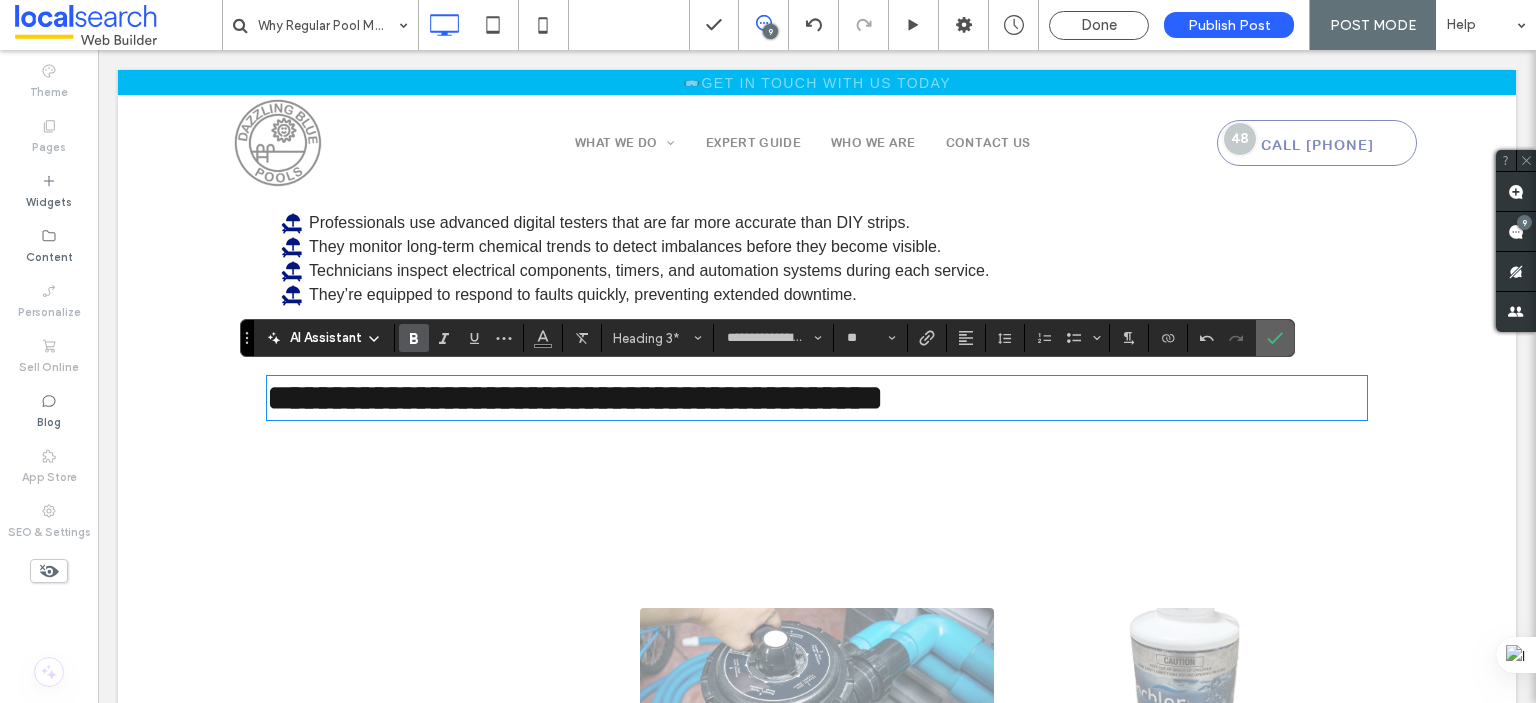 click at bounding box center [1275, 338] 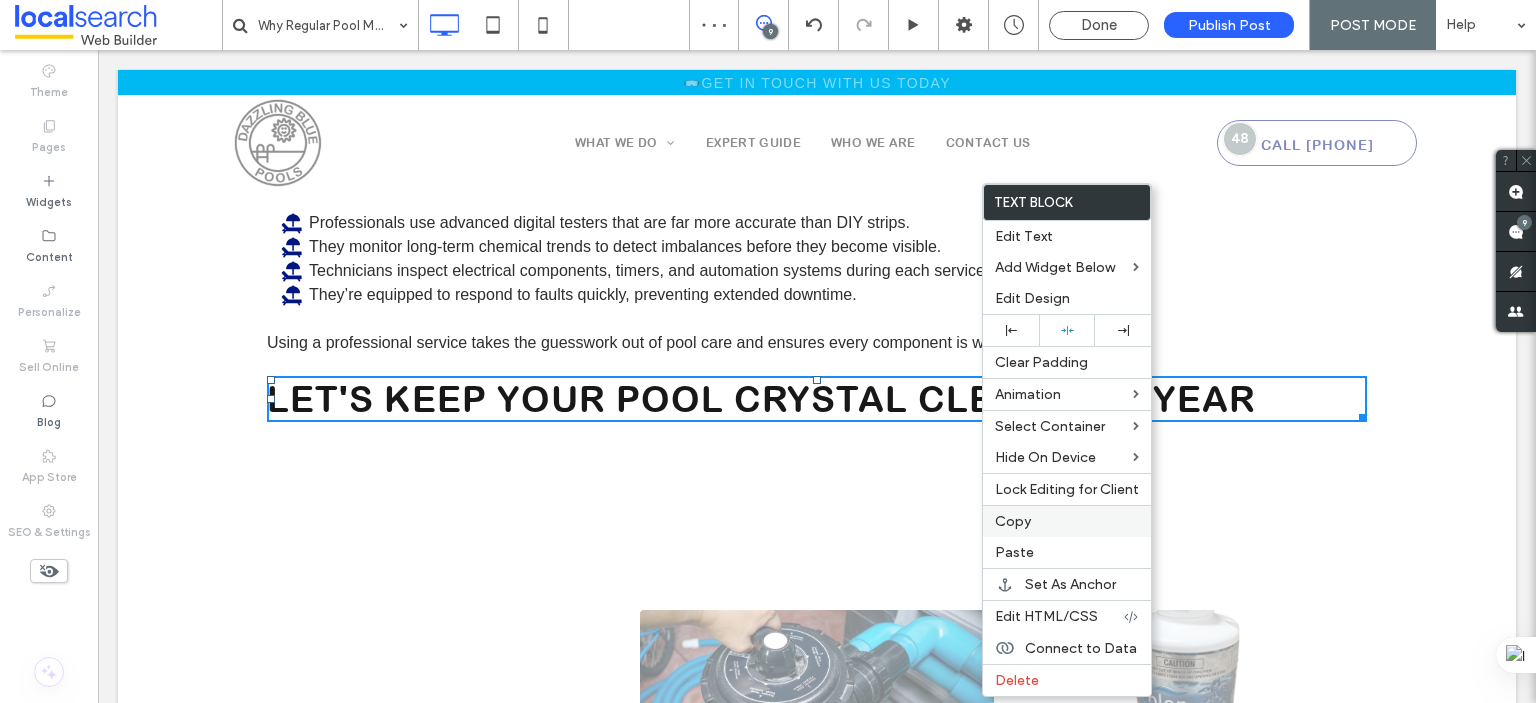 click on "Copy" at bounding box center [1013, 521] 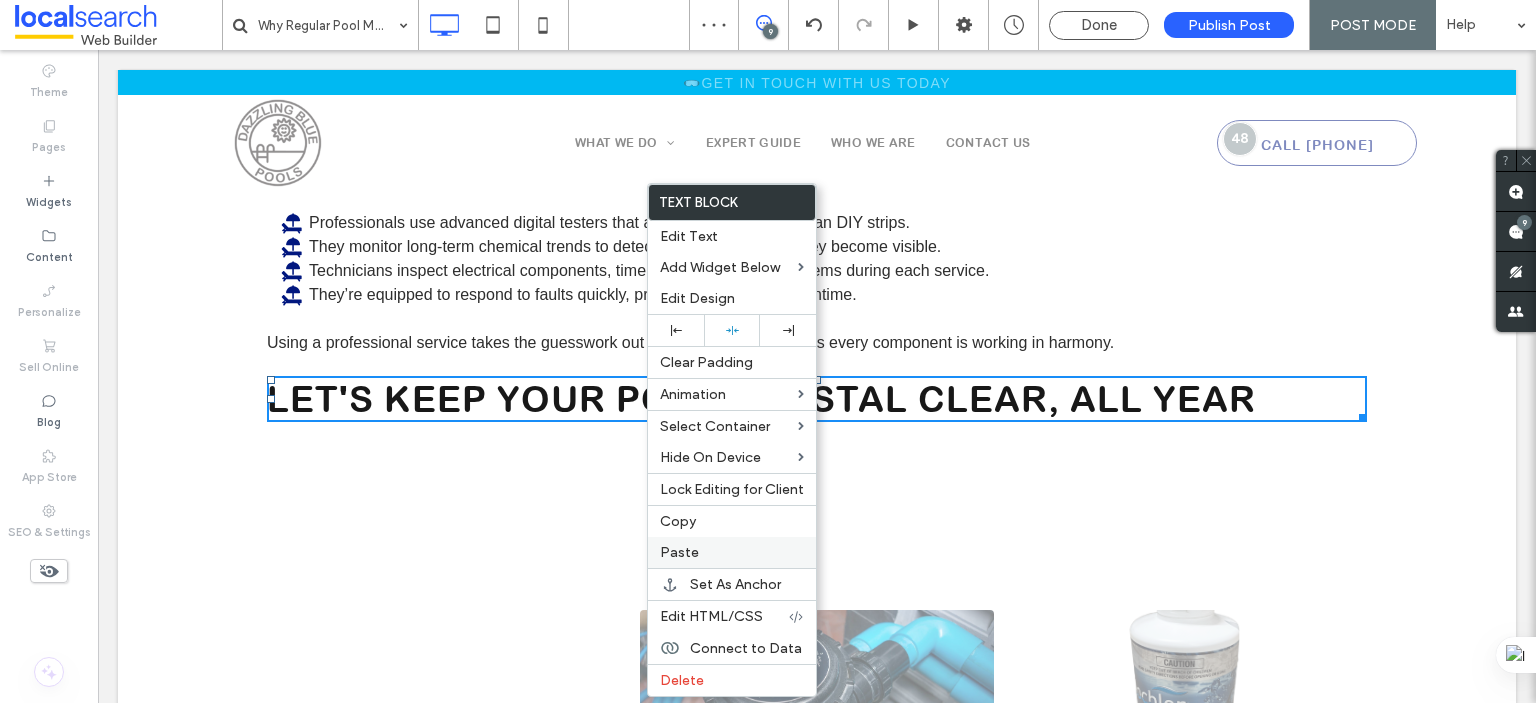click on "Paste" at bounding box center (679, 552) 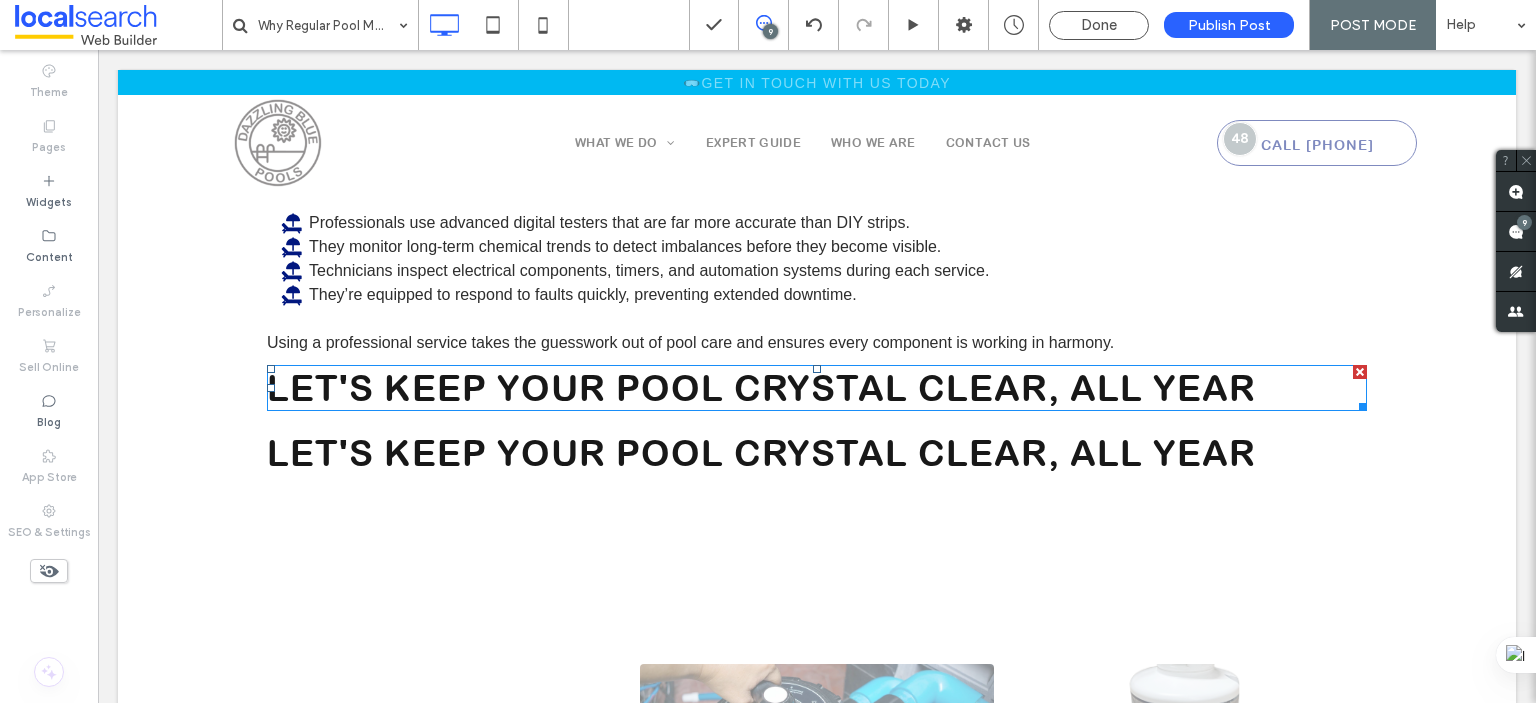 scroll, scrollTop: 3819, scrollLeft: 0, axis: vertical 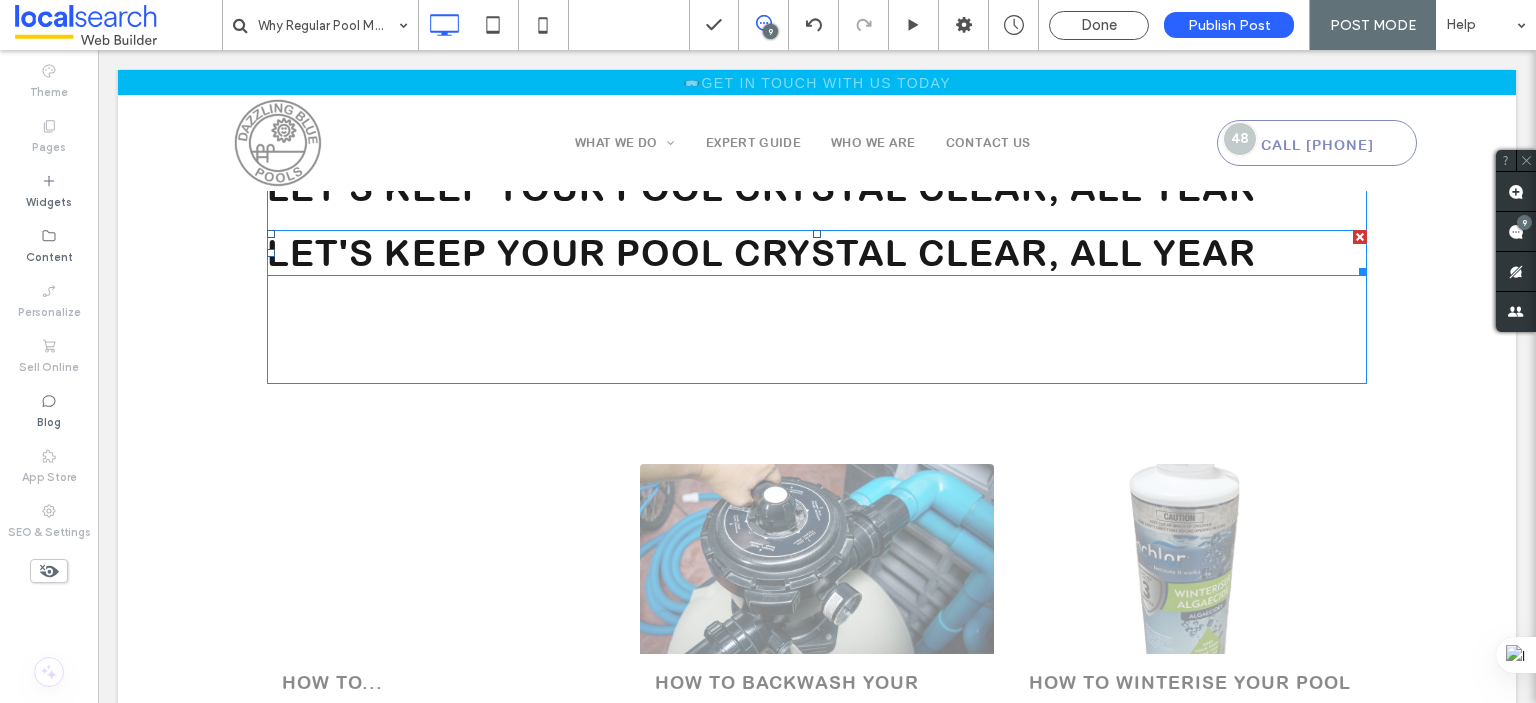 click on "Let's Keep Your Pool Crystal Clear, All Year" at bounding box center (761, 253) 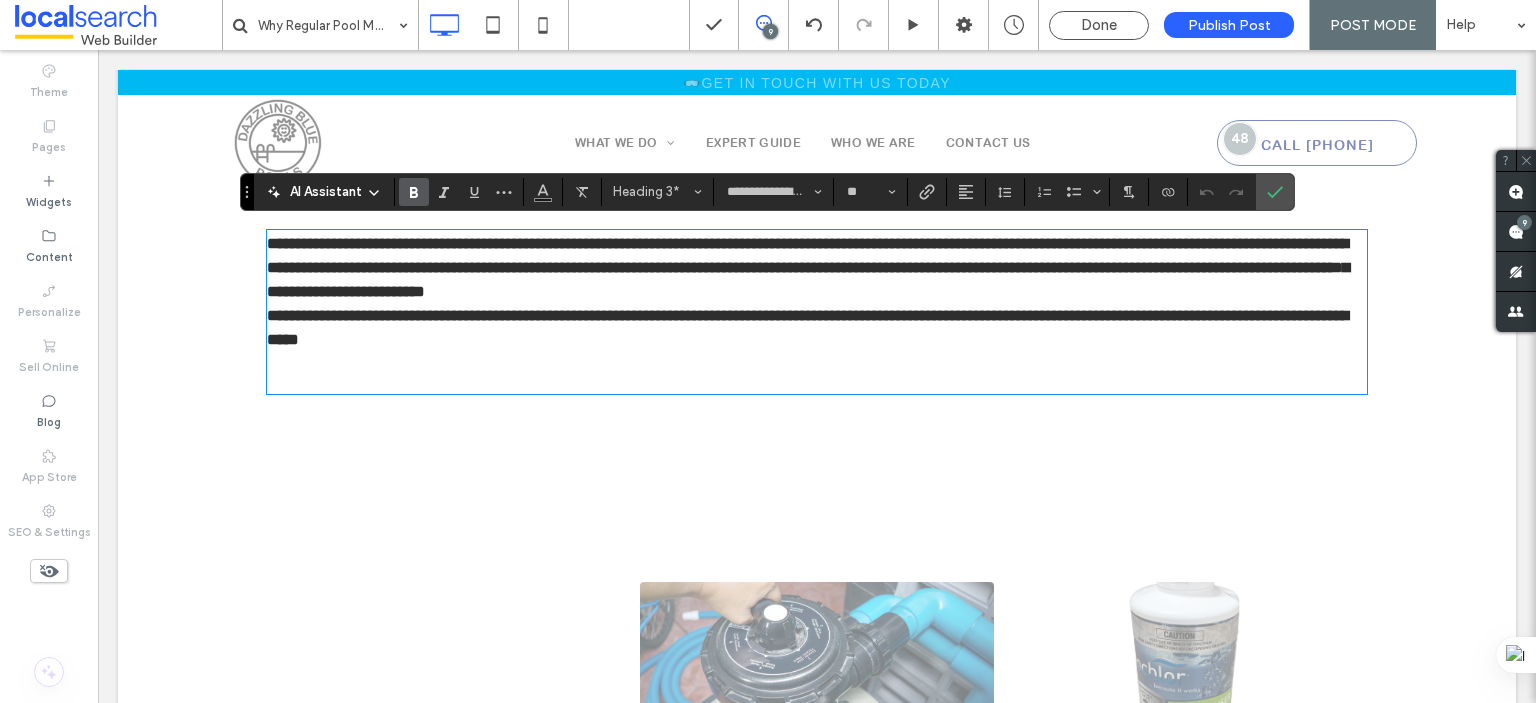 type on "**" 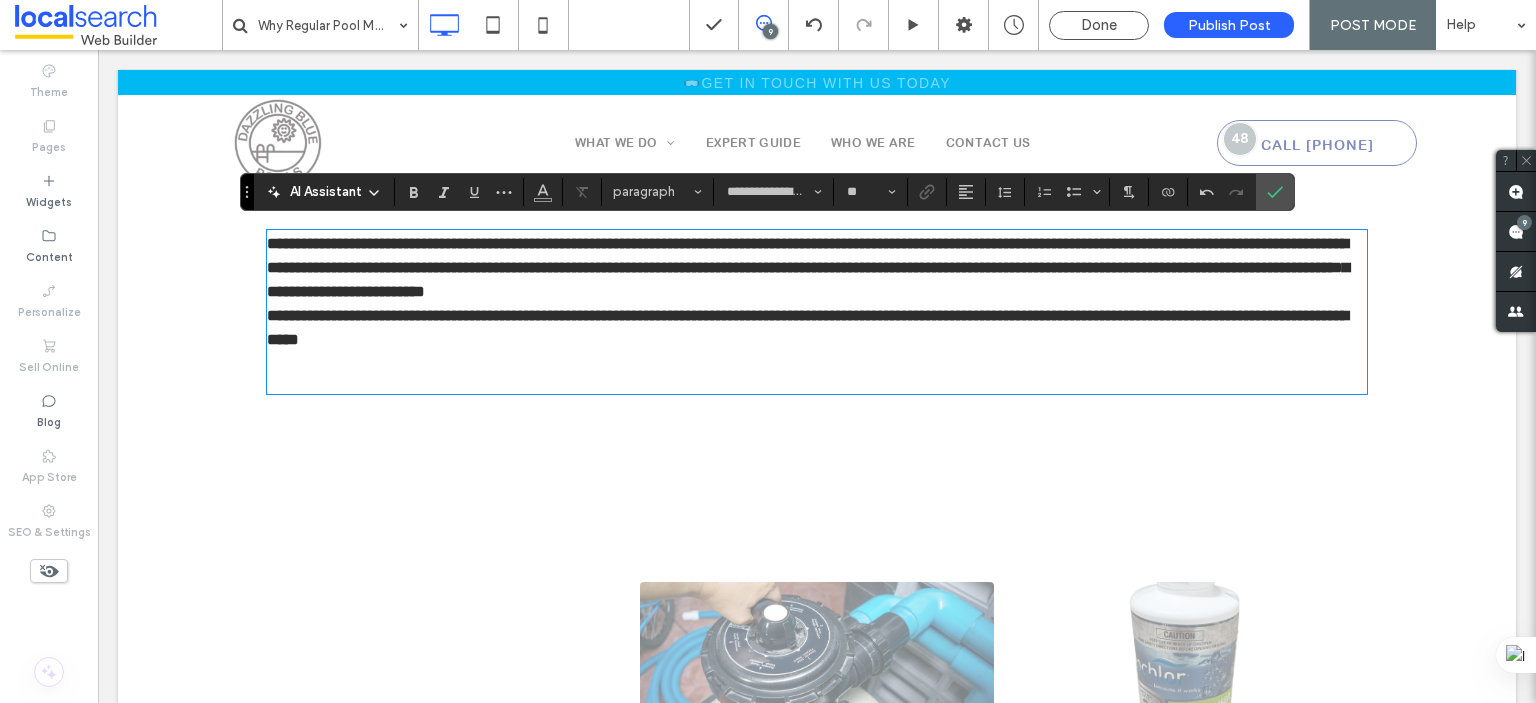 type on "*****" 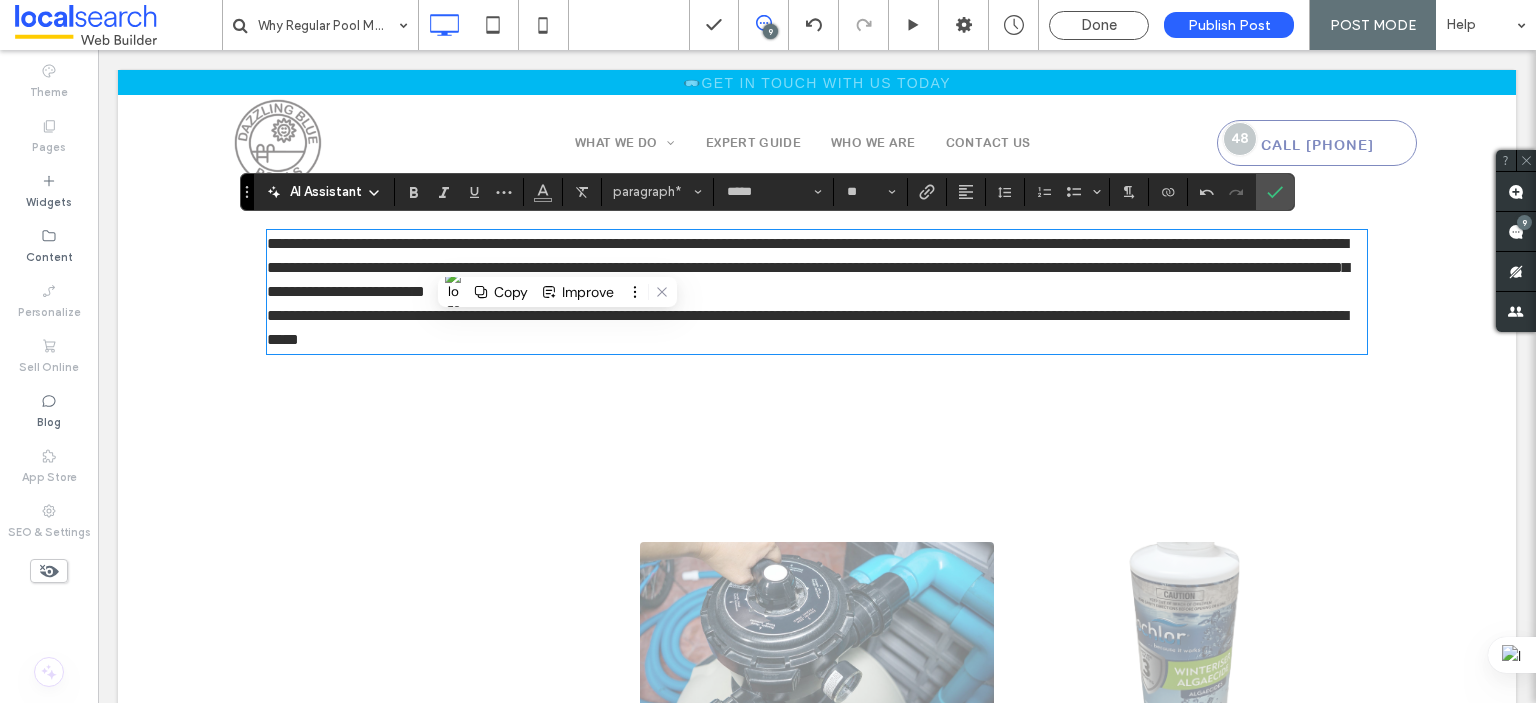 click on "A pool is more than a backyard luxury—it's a centrepiece for relaxation, fun, and fitness. But behind the sparkling blue surface lies a system that demands regular upkeep to remain clean, safe, and efficient. Skipping maintenance might seem harmless for a week or two, but the consequences can be swift and costly. Water chemistry changes fast, filters clog, algae take hold, and expensive equipment begins to deteriorate. That’s where professional pool servicing becomes essential—not just as a convenience, but as a safeguard for health, comfort, and long-term cost control. ﻿ Below, we explore why regular pool service is vital and not just recommended.
Unseen Consequences: What Happens When Pool Maintenance Is Ignored
What appears as a slight cloudiness or green tinge in your pool is often just the tip of the iceberg. Water left unchecked can quickly harbour harmful bacteria and algae. The result? Unsafe swimming conditions and a pool that’s anything but inviting. ﻿ ﻿ ﻿ ﻿" at bounding box center (817, -1117) 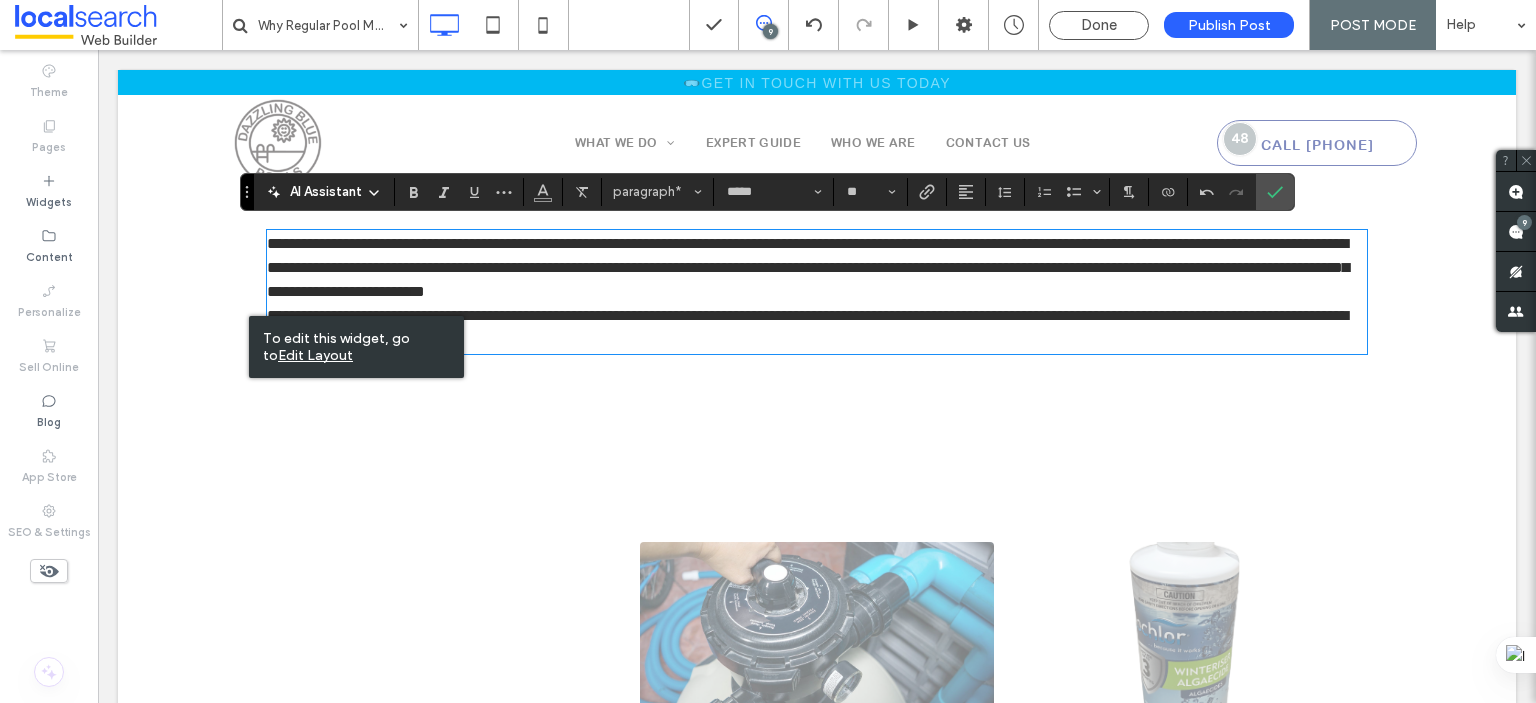 click on "**********" at bounding box center (817, 328) 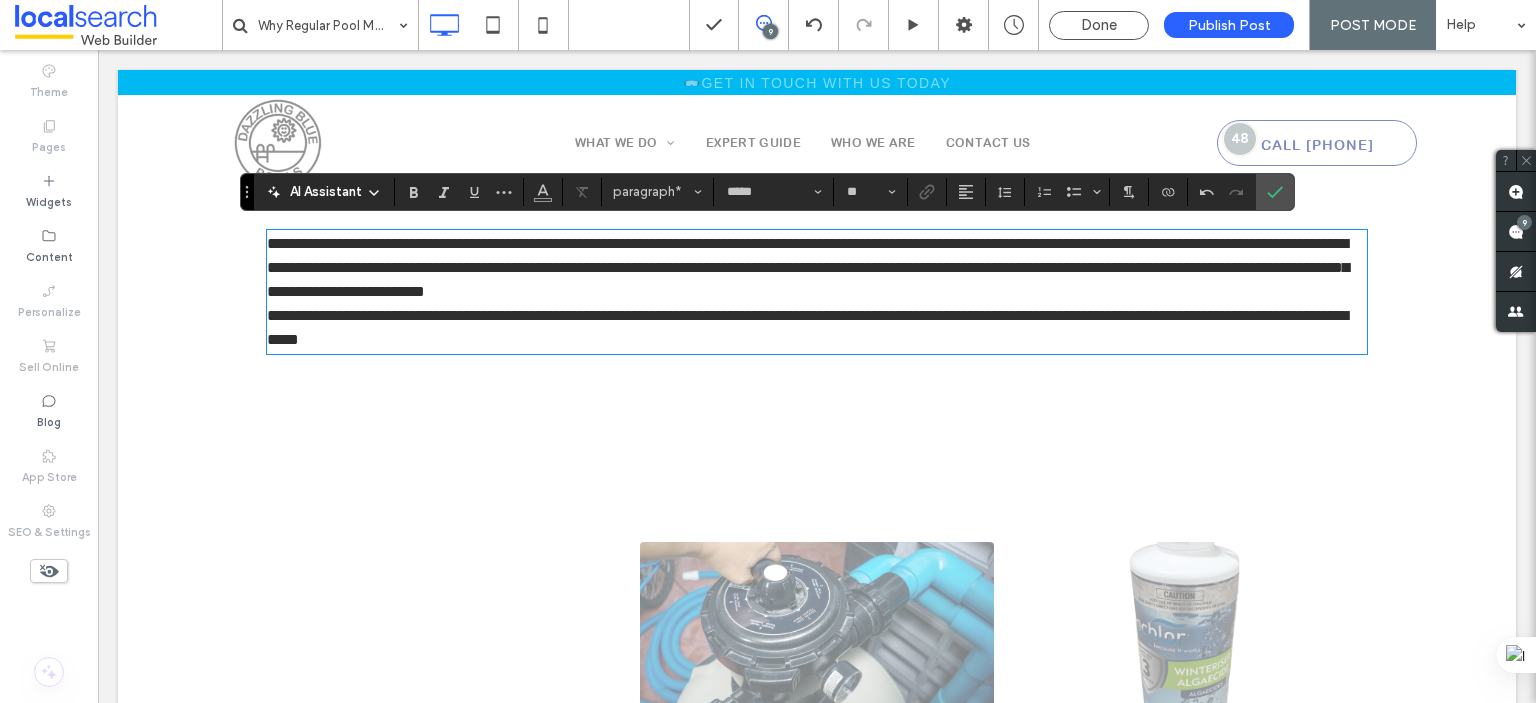 click on "**********" at bounding box center [817, 268] 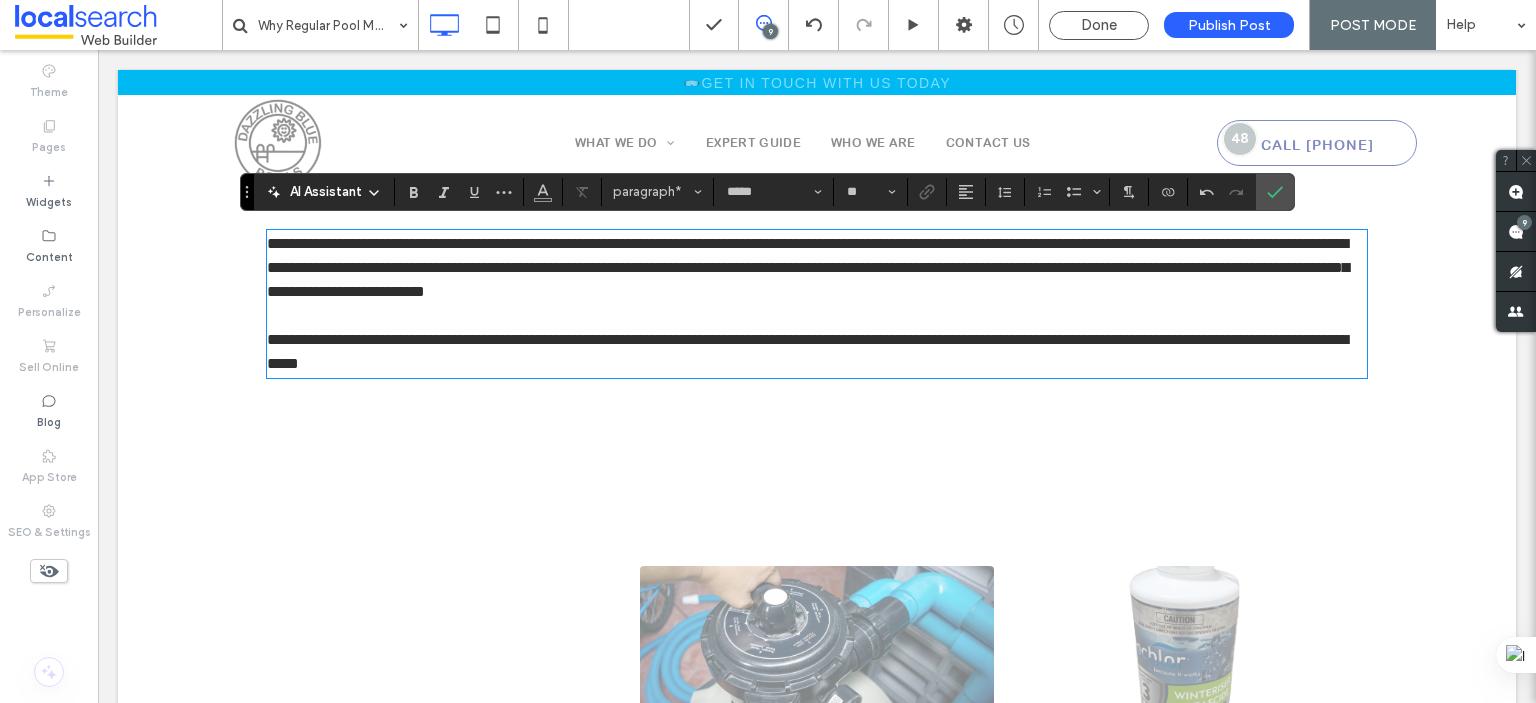 click on "**********" at bounding box center (808, 267) 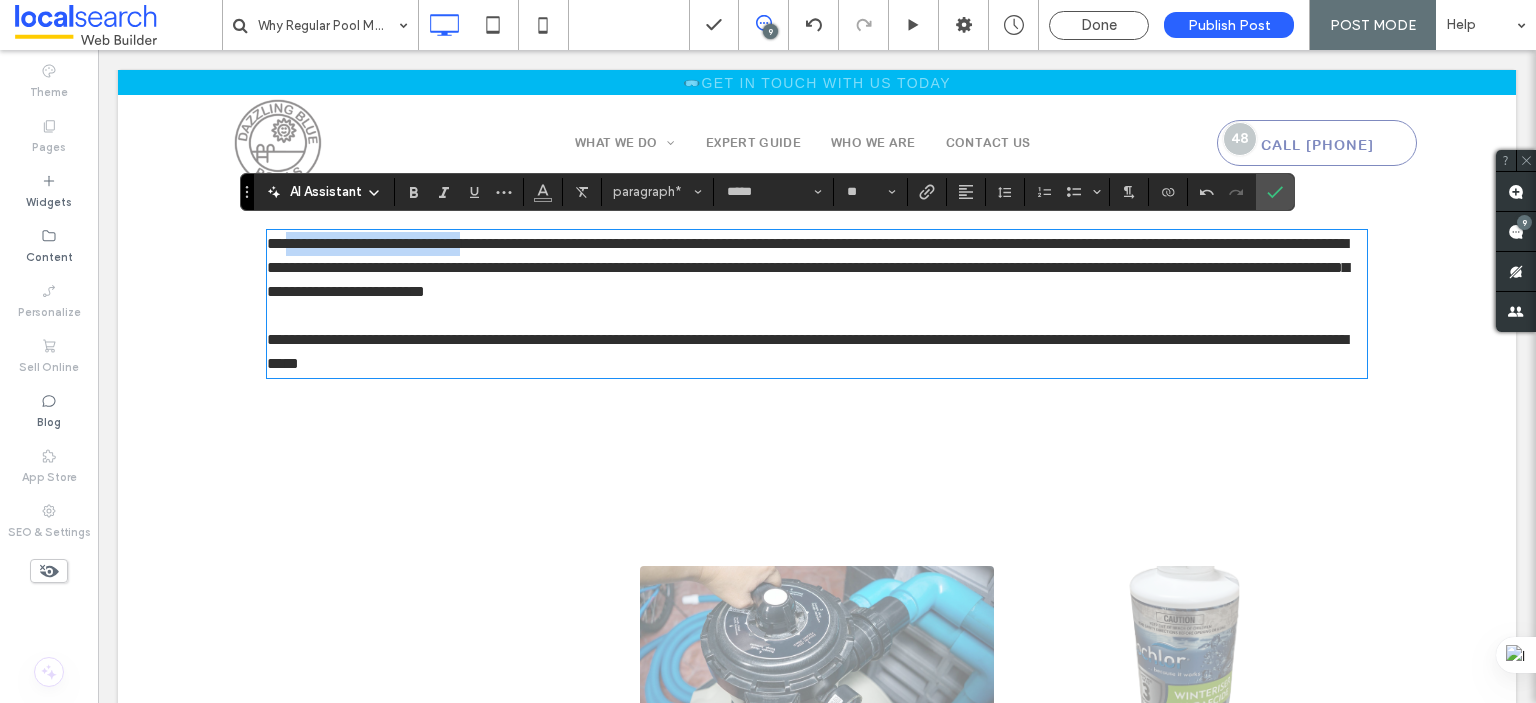 drag, startPoint x: 280, startPoint y: 241, endPoint x: 500, endPoint y: 236, distance: 220.05681 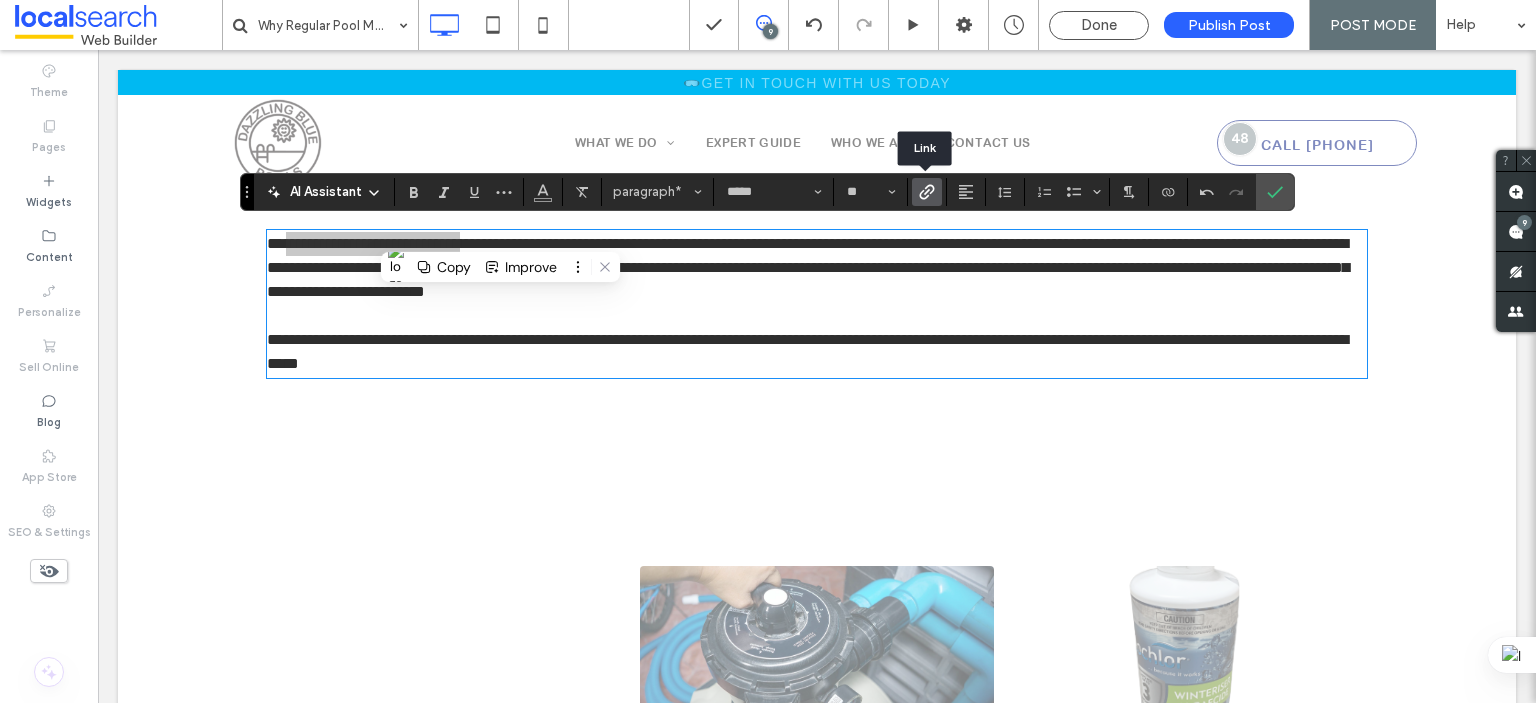 click 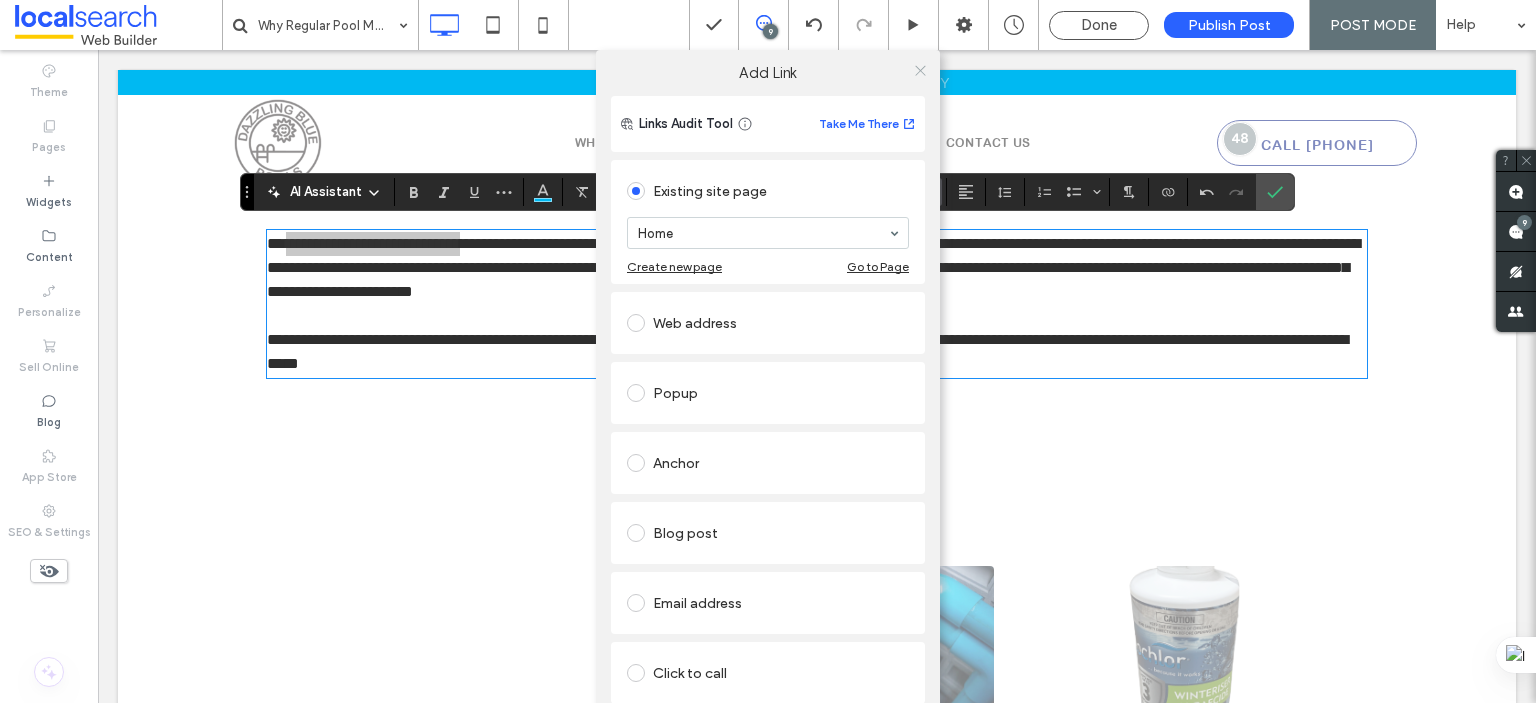click 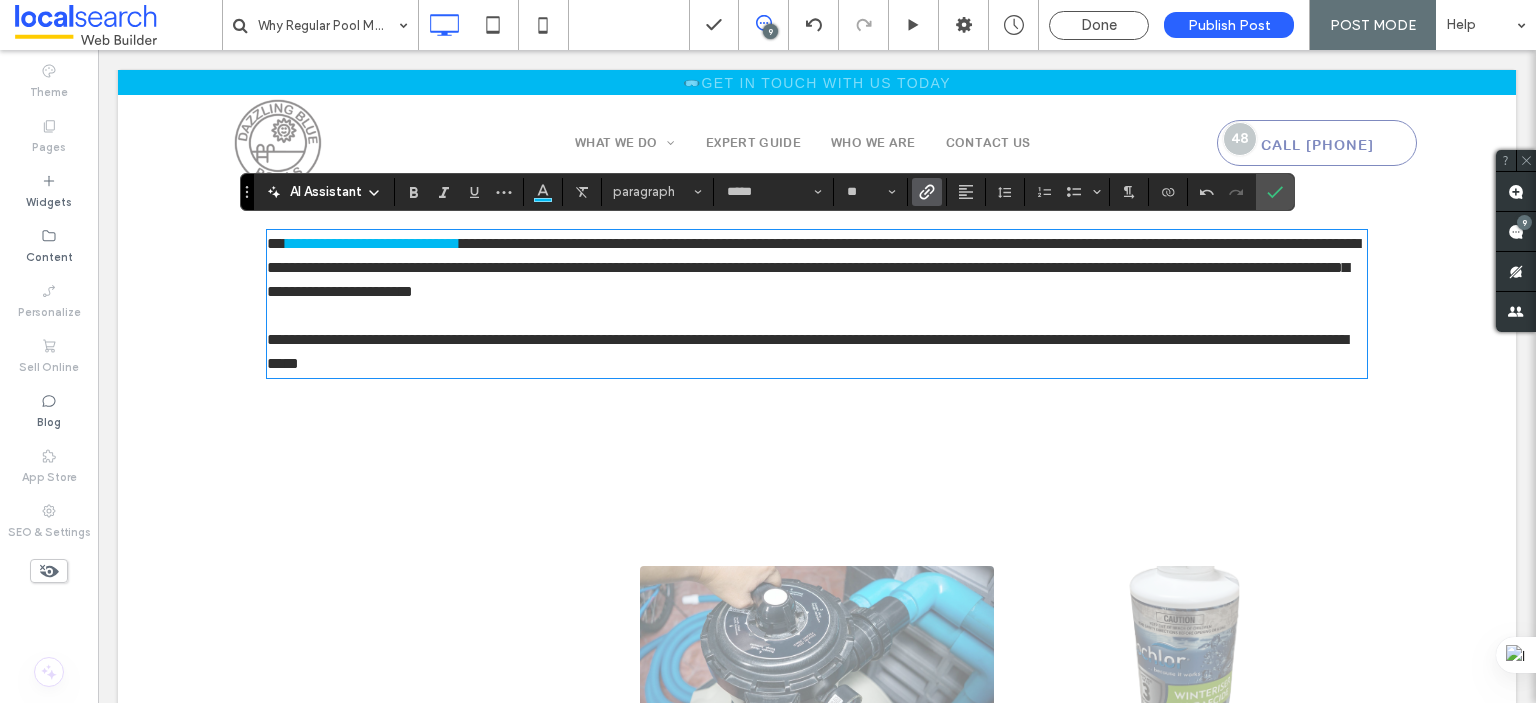 click on "**********" at bounding box center [817, 268] 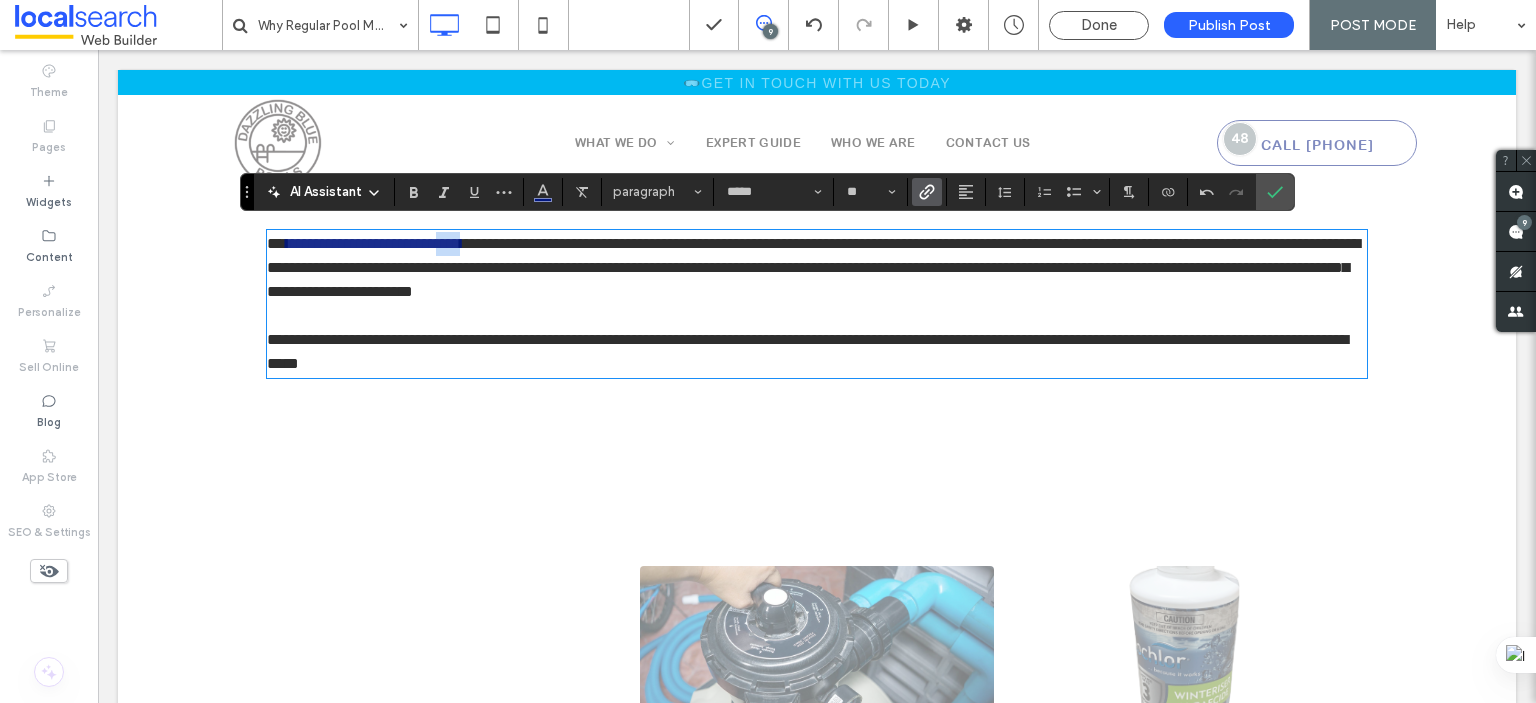drag, startPoint x: 468, startPoint y: 244, endPoint x: 503, endPoint y: 237, distance: 35.69314 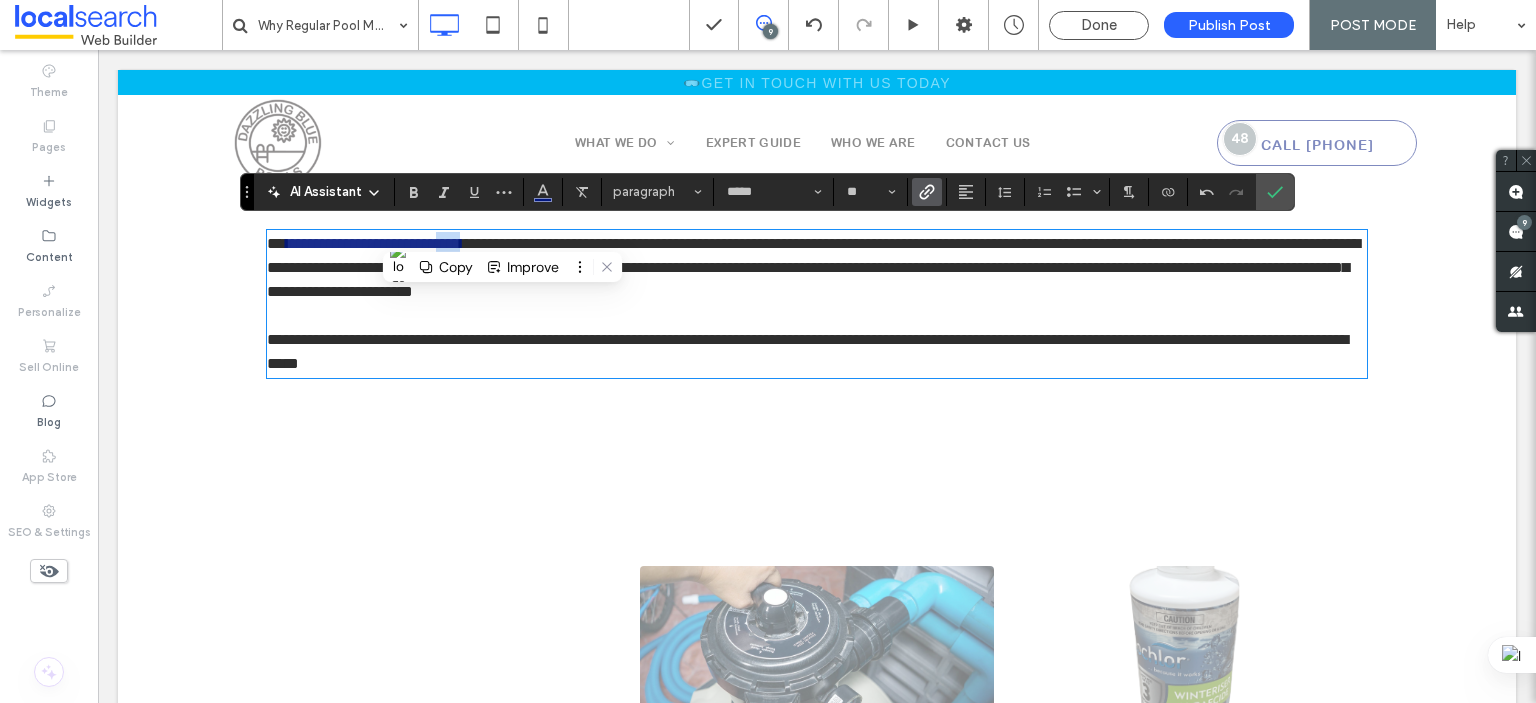 type 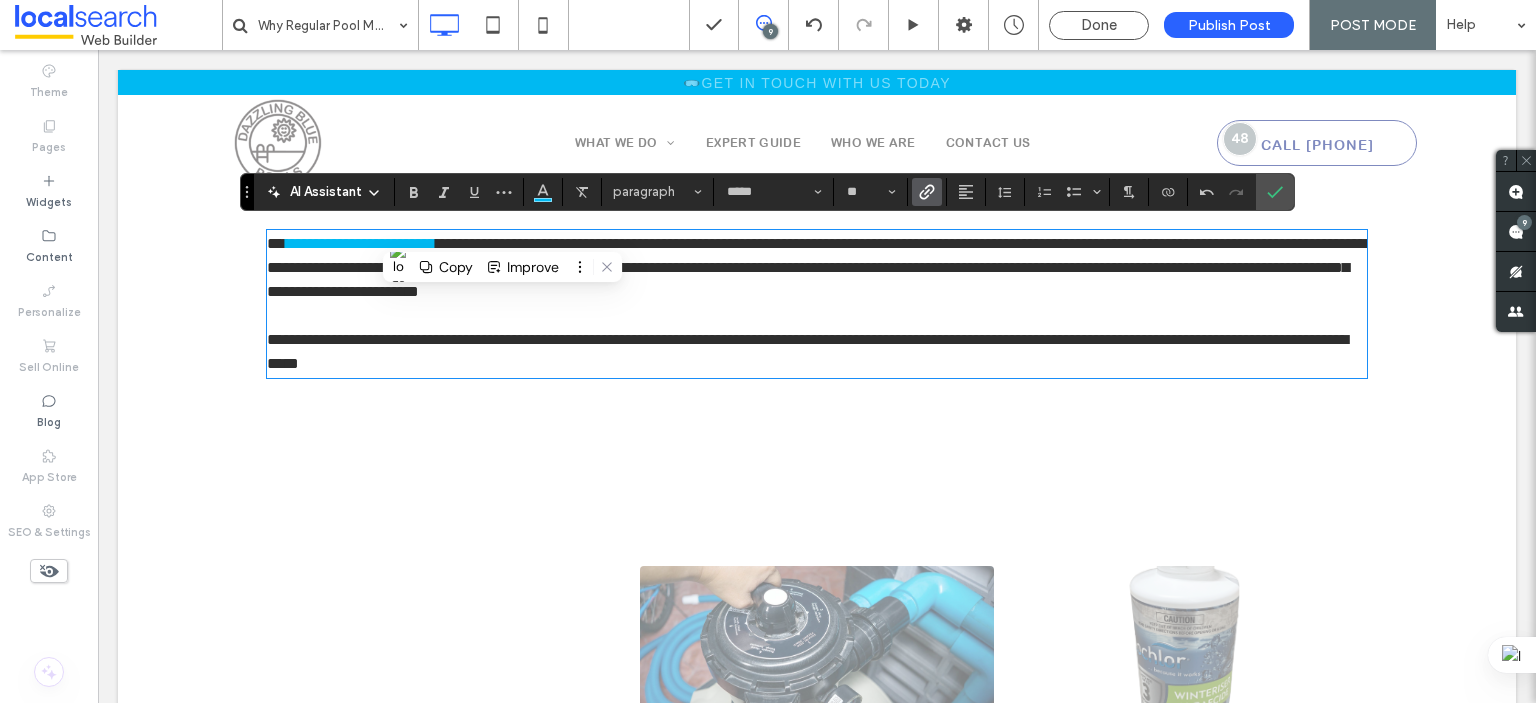 click on "**********" at bounding box center (807, 351) 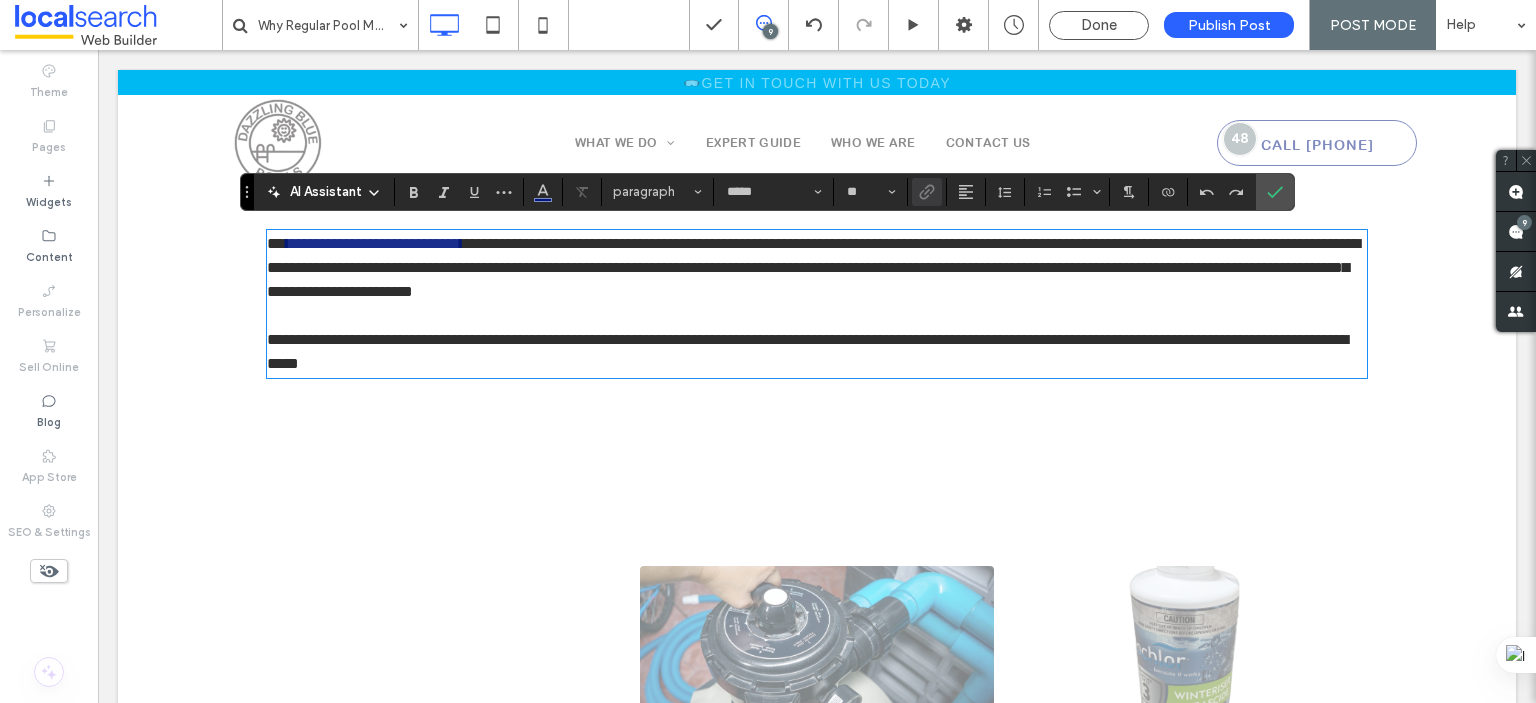 click on "**********" at bounding box center (373, 243) 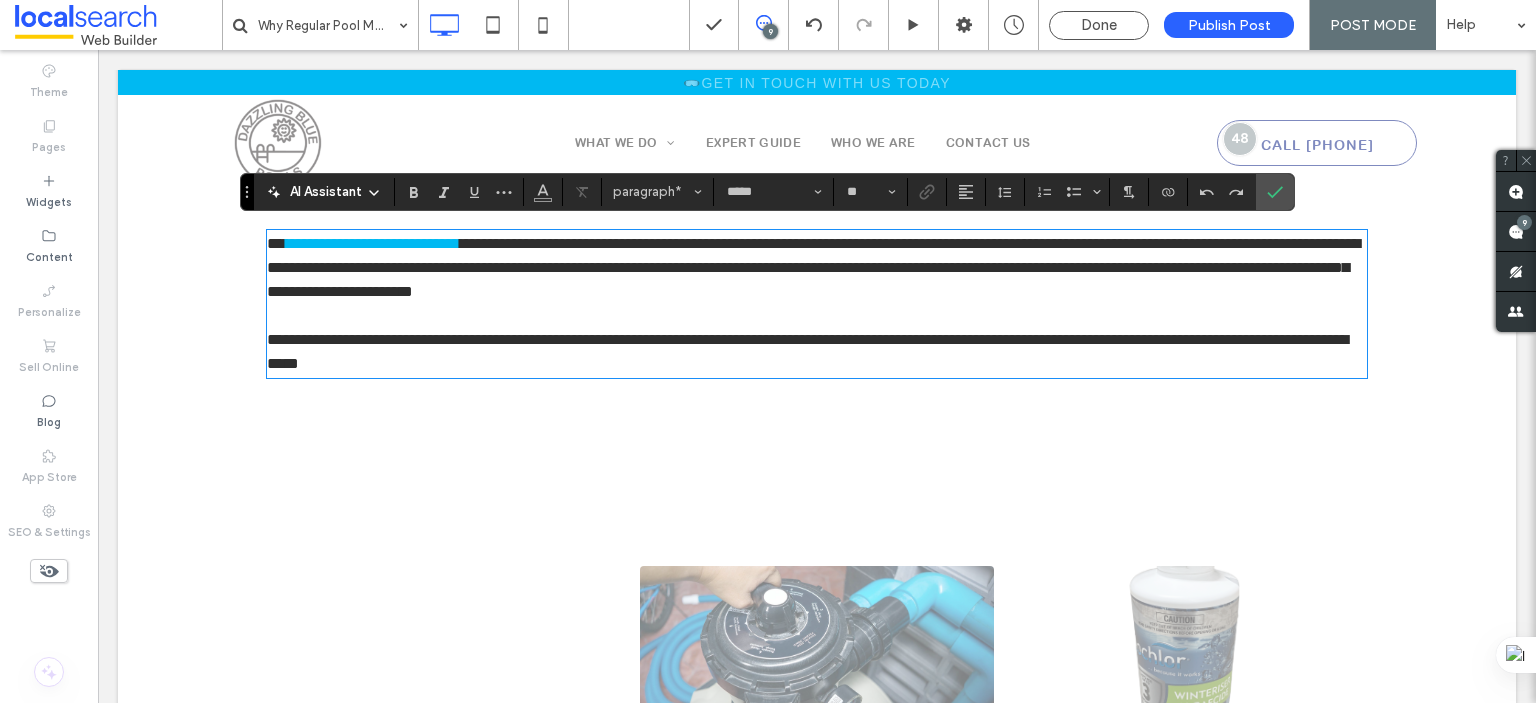 click on "**********" at bounding box center (813, 267) 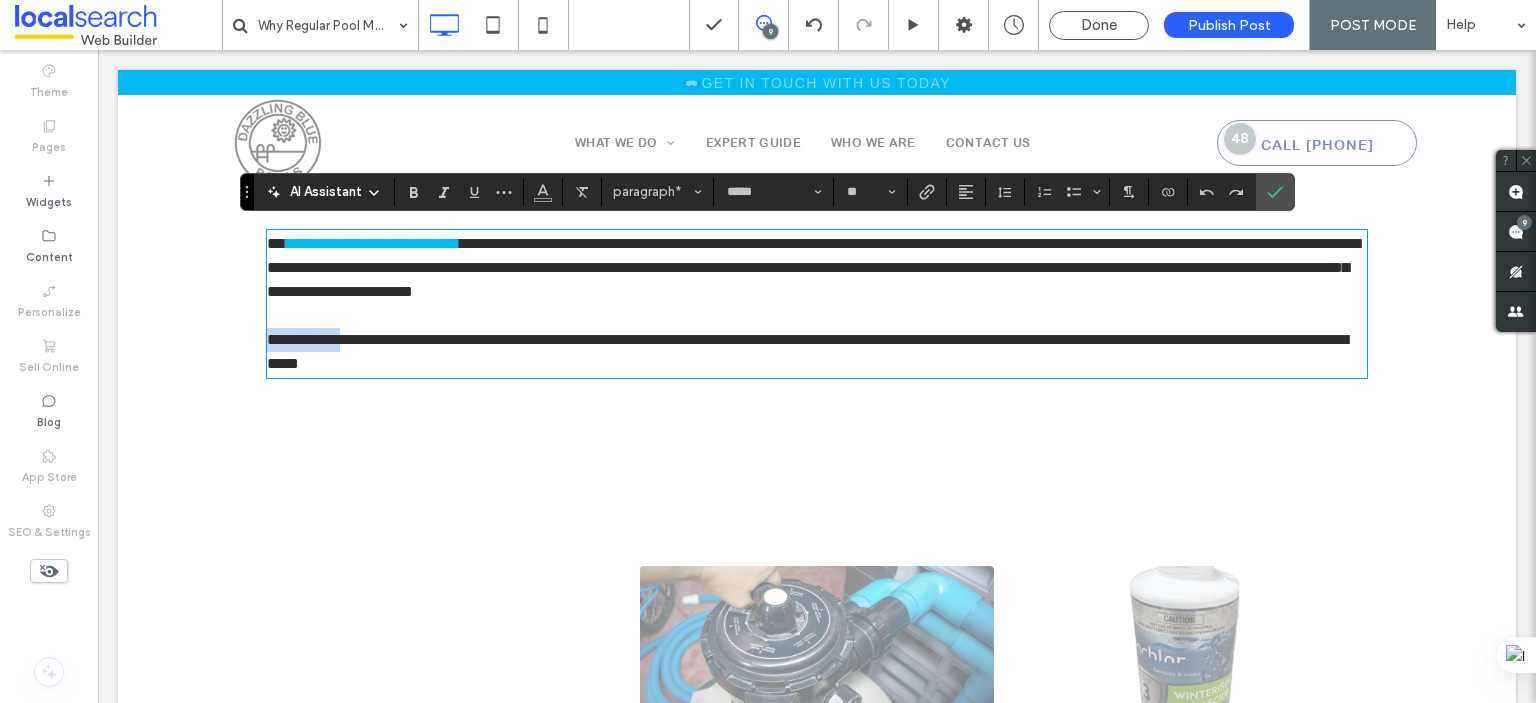 drag, startPoint x: 264, startPoint y: 334, endPoint x: 342, endPoint y: 334, distance: 78 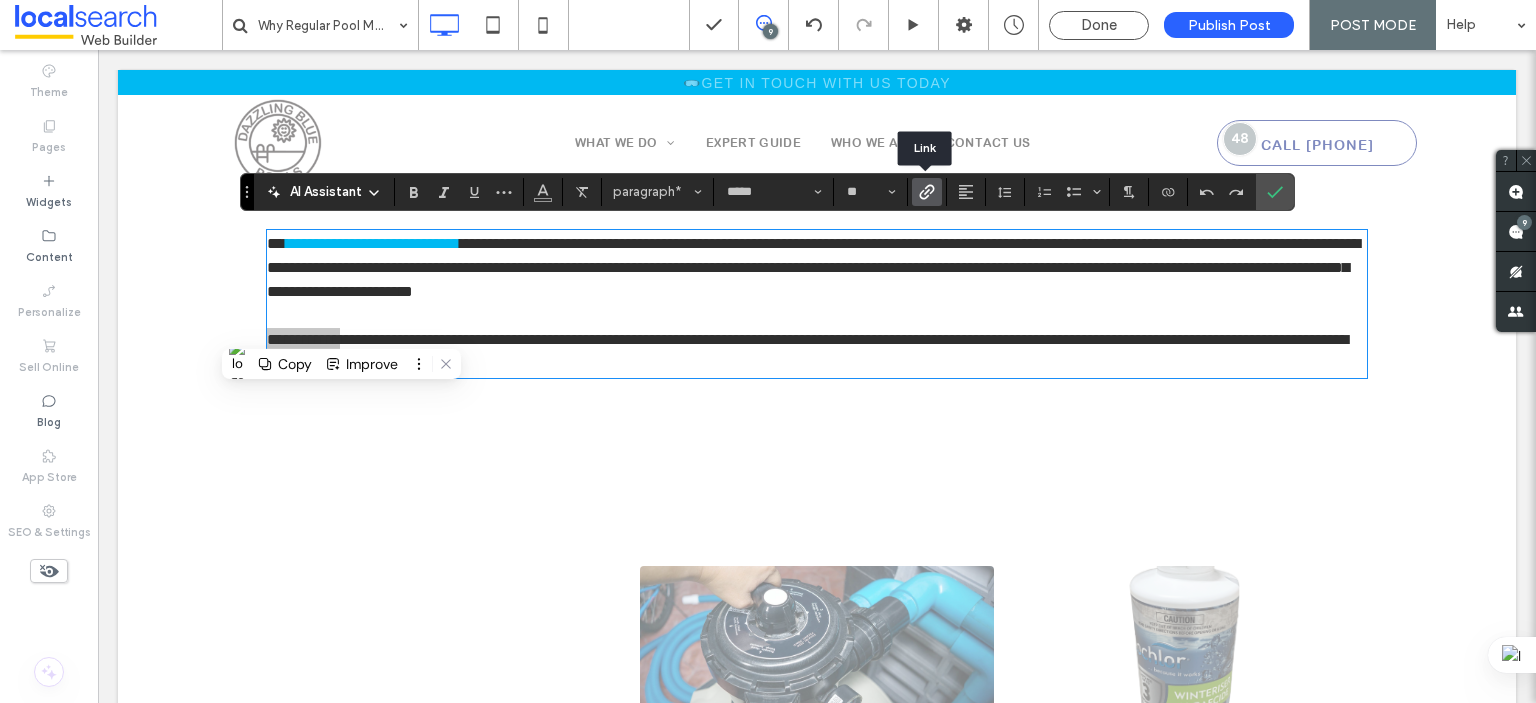click at bounding box center [927, 192] 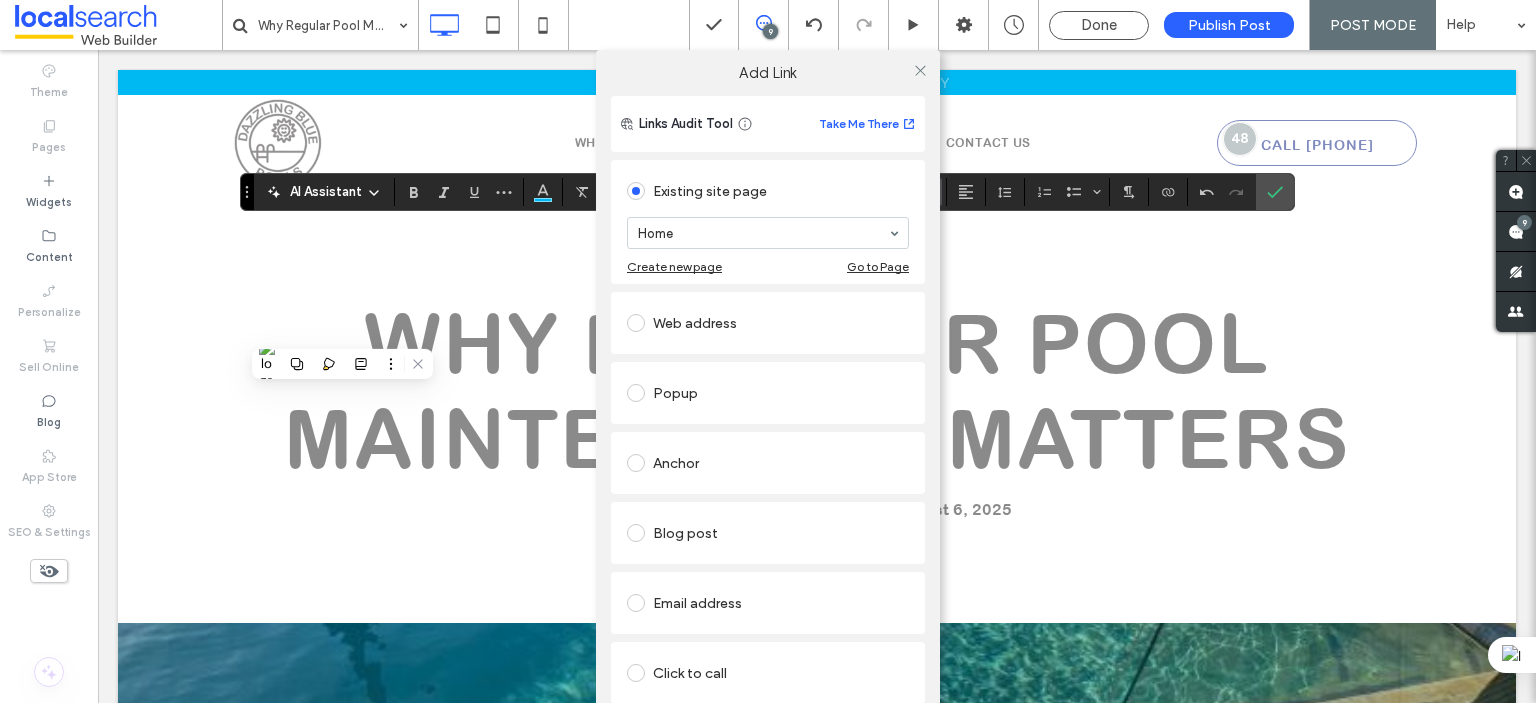 scroll, scrollTop: 3819, scrollLeft: 0, axis: vertical 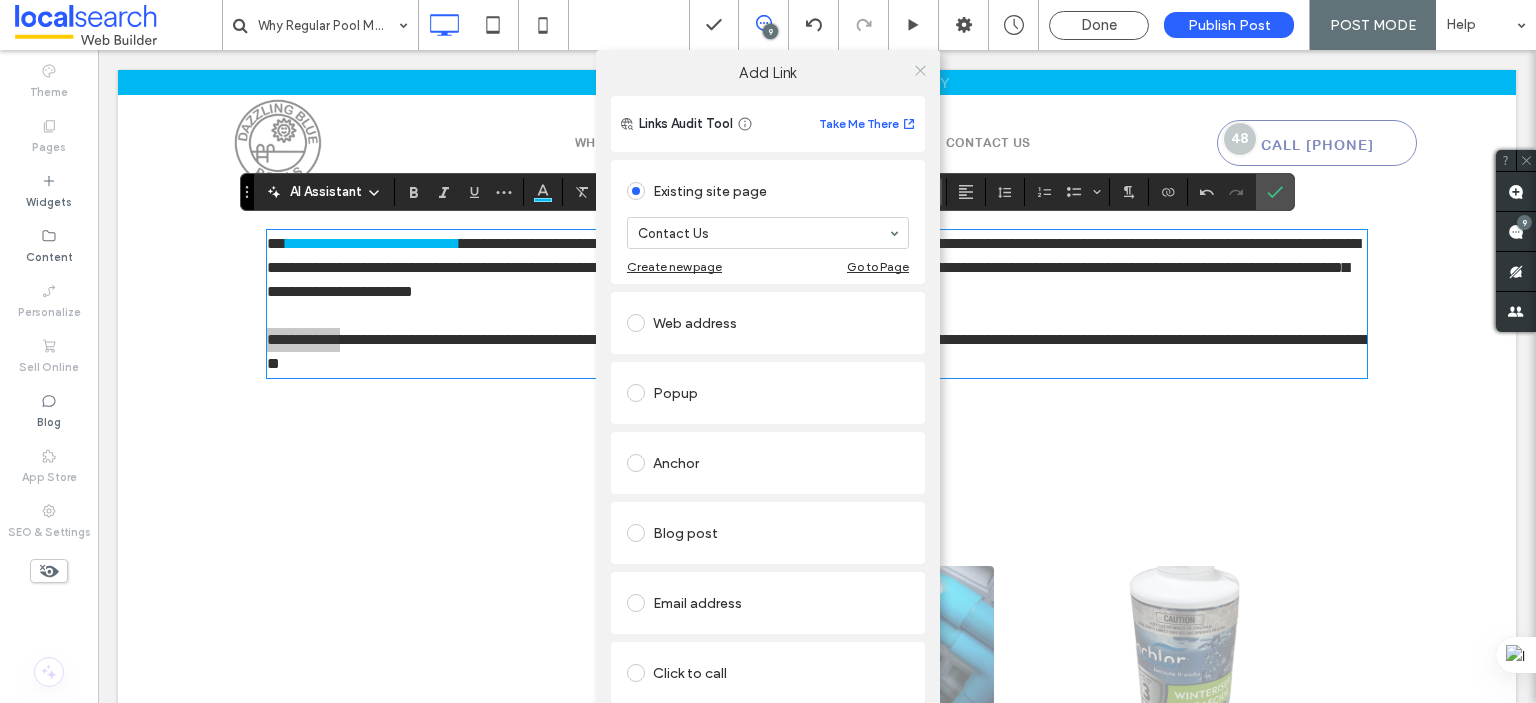 click 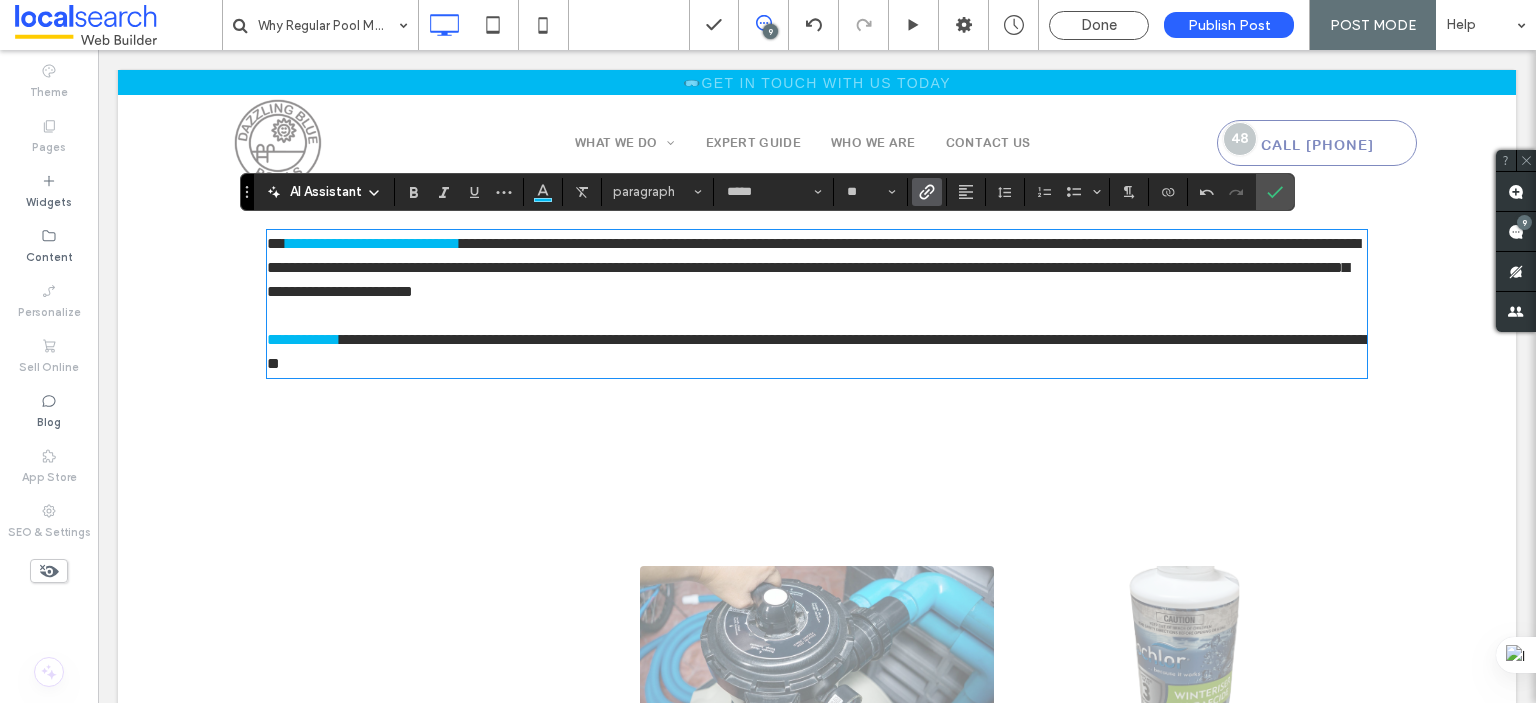 click on "**********" at bounding box center (813, 267) 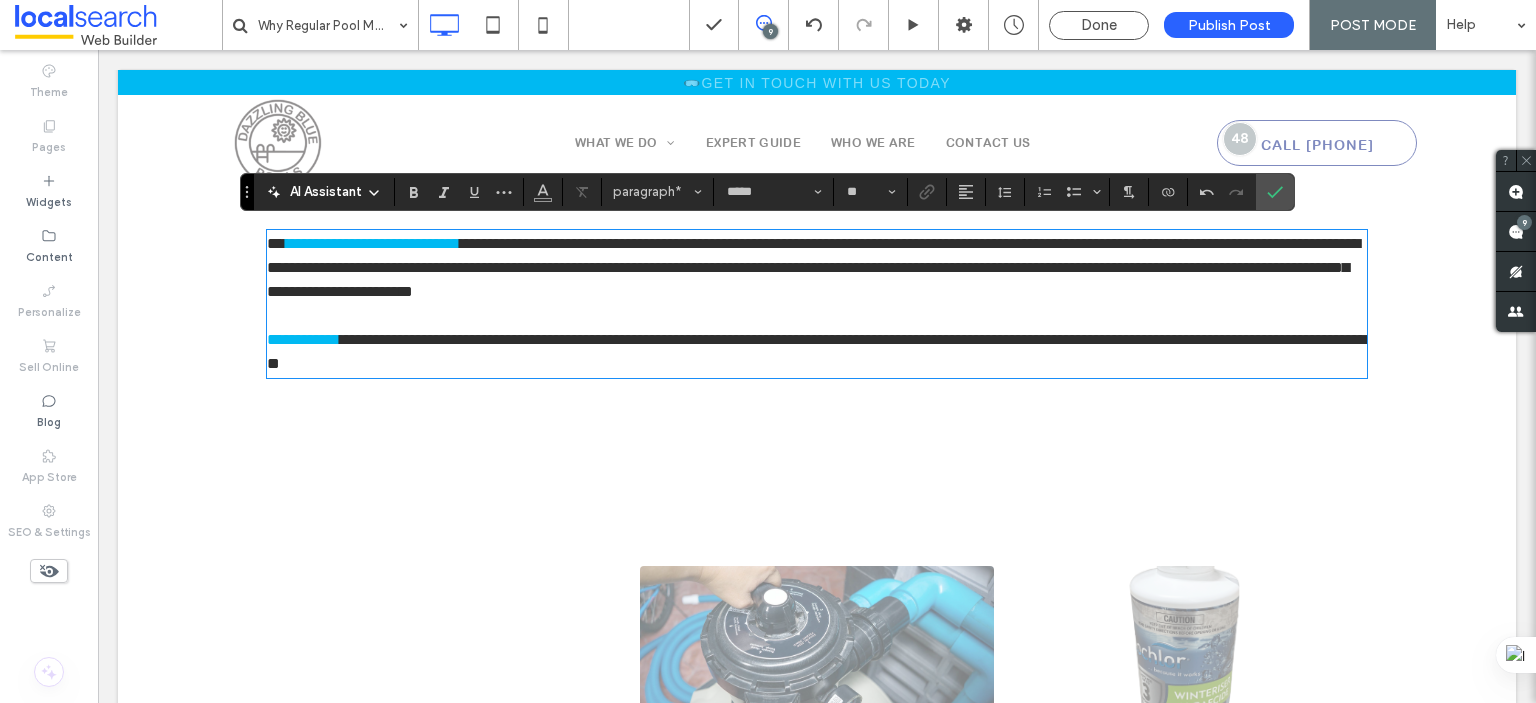 click on "**********" at bounding box center (816, 351) 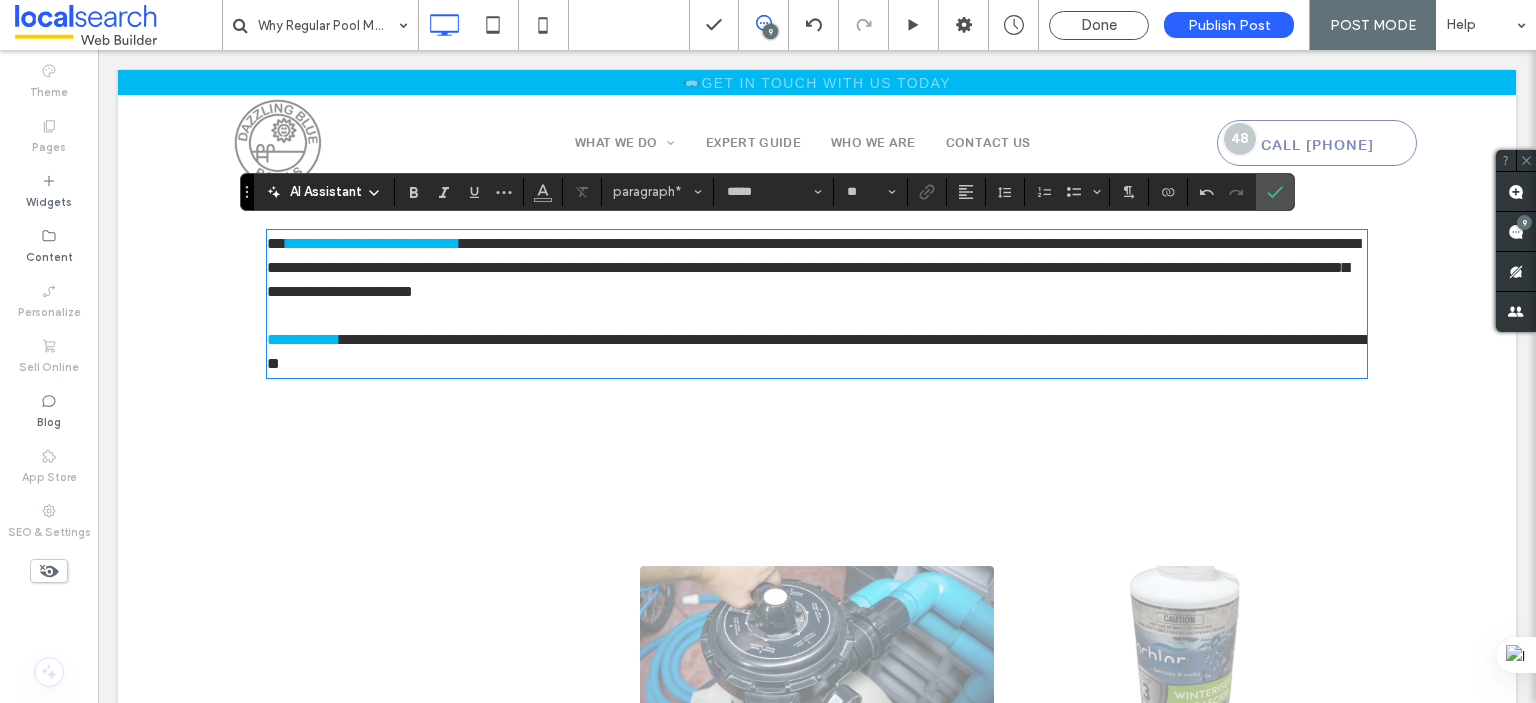 click on "**********" at bounding box center [816, 351] 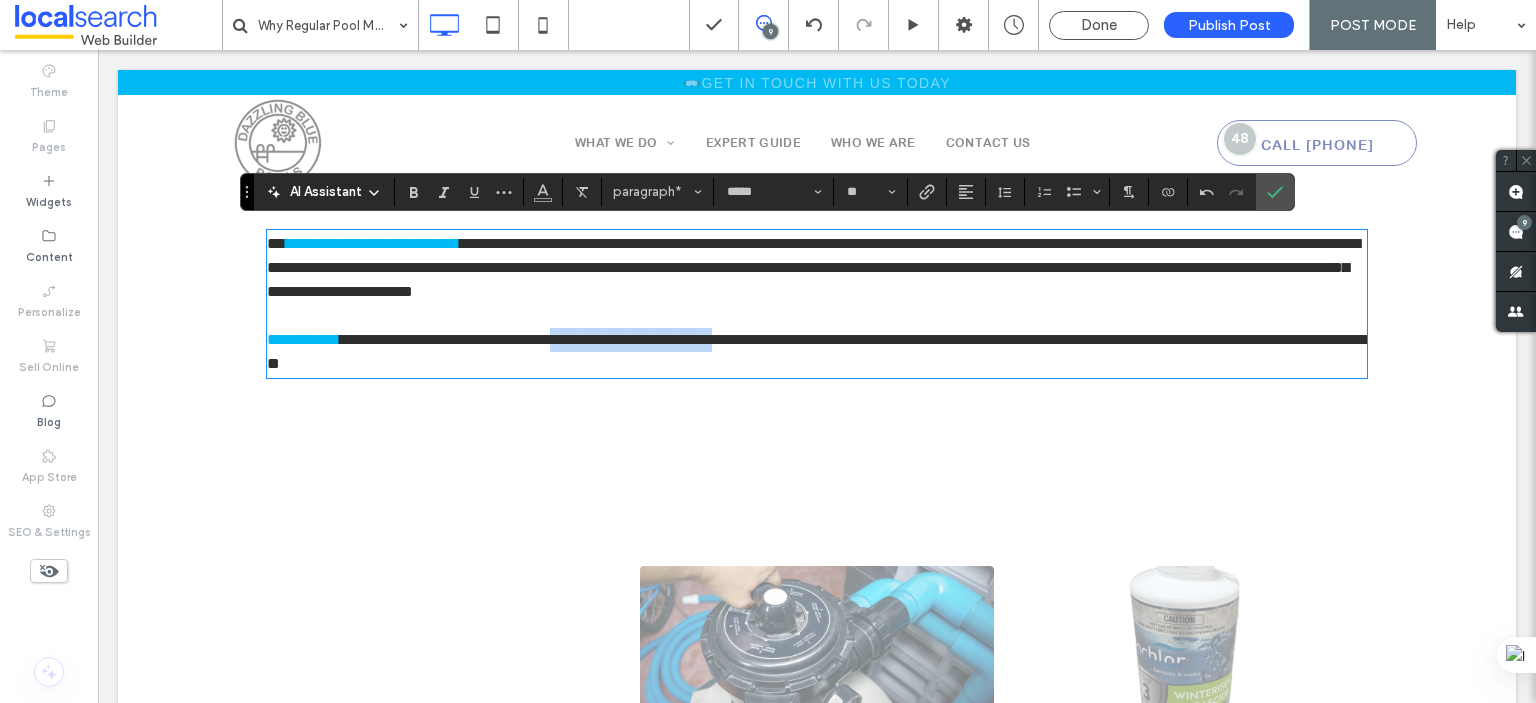 drag, startPoint x: 580, startPoint y: 339, endPoint x: 779, endPoint y: 345, distance: 199.09044 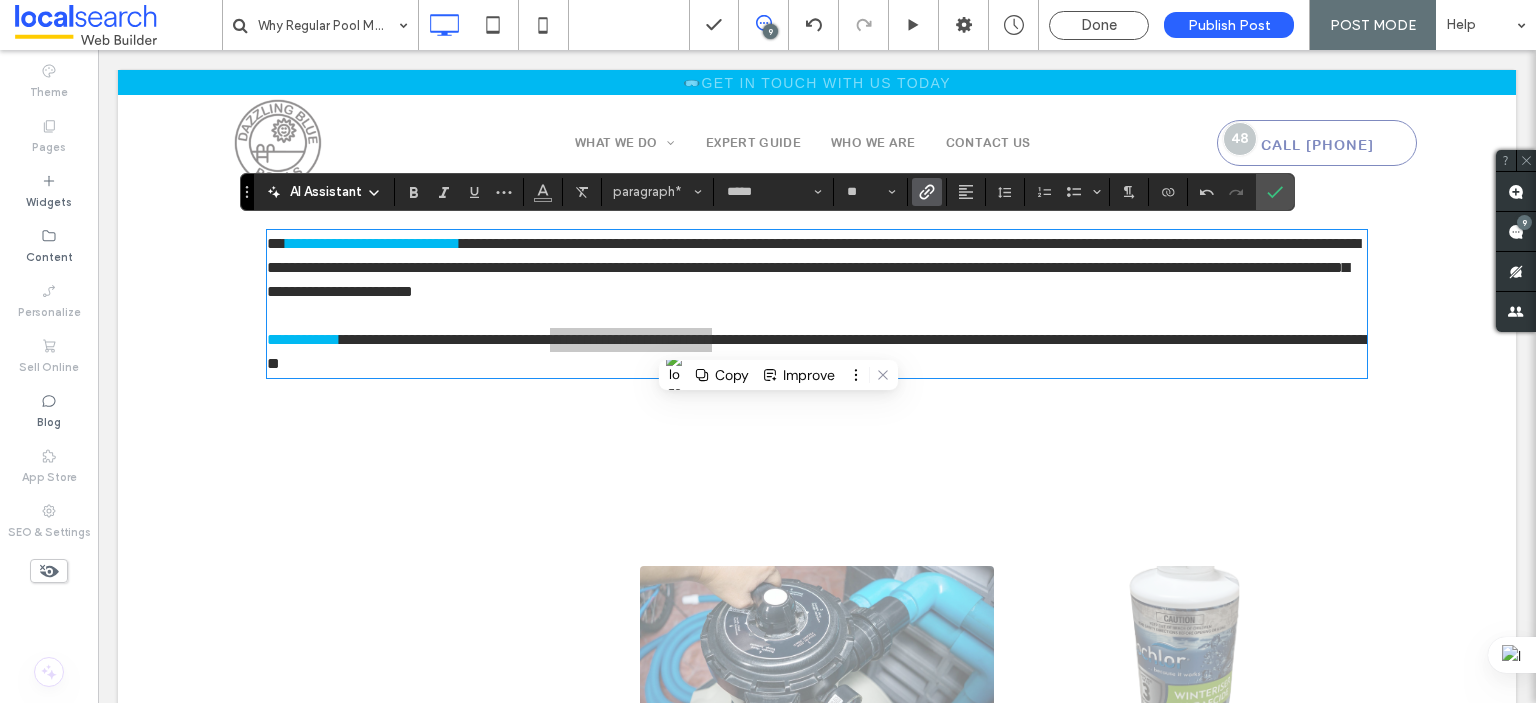 click 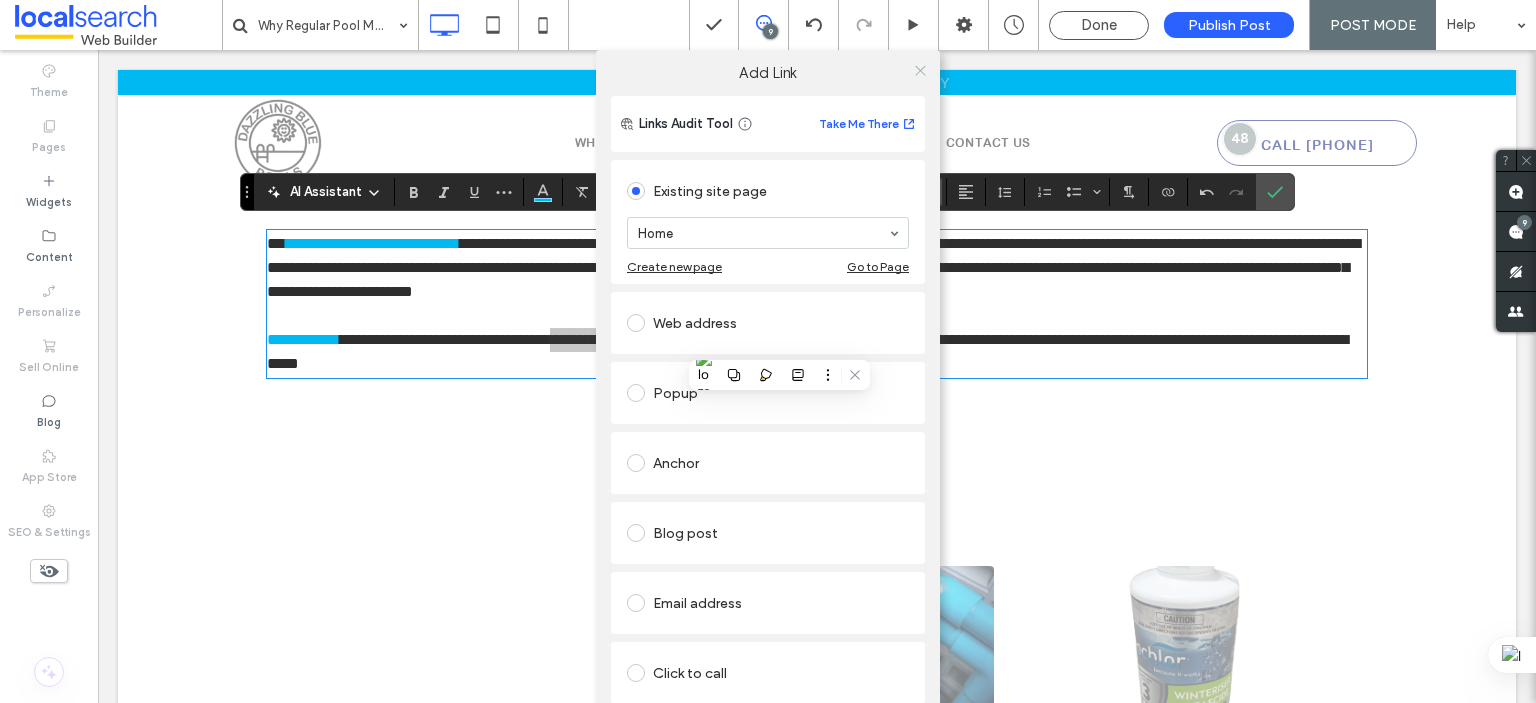click 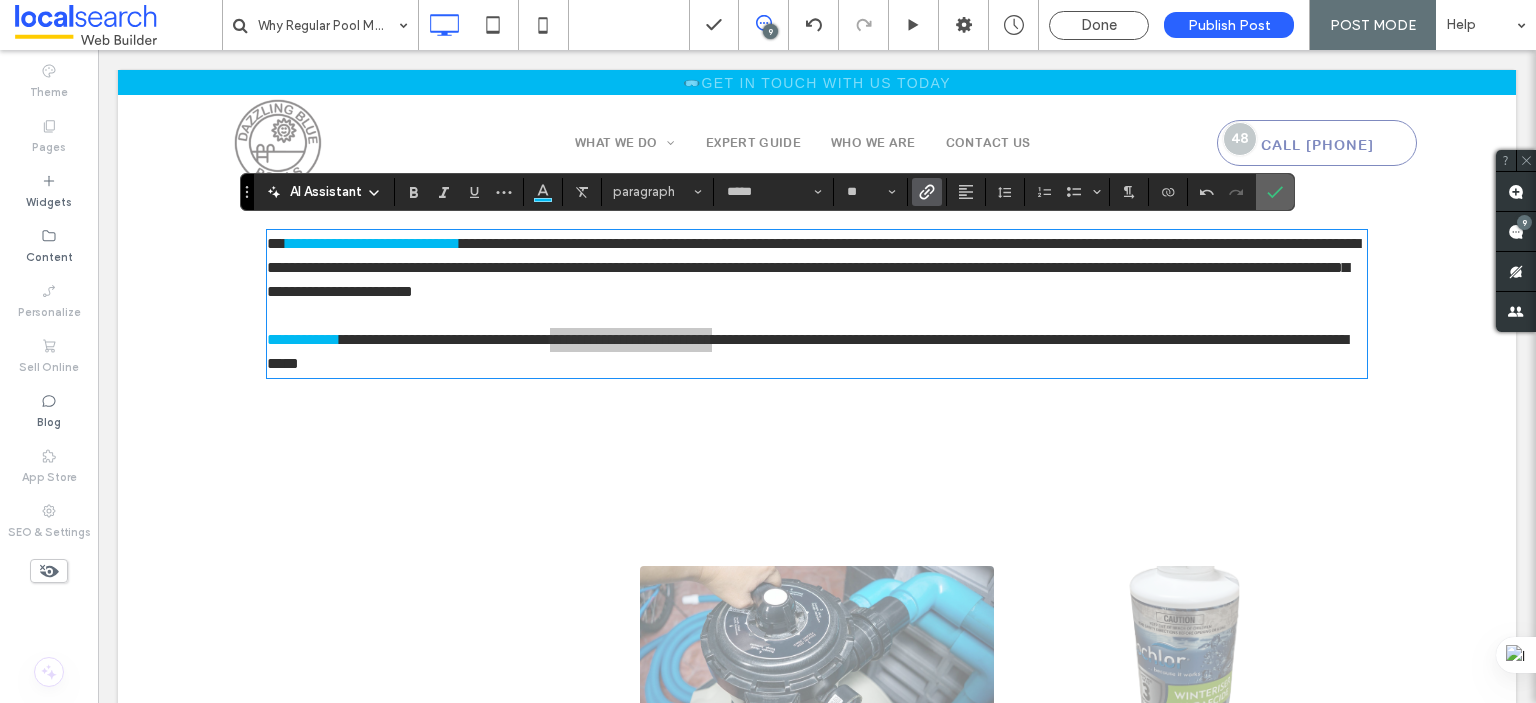 click 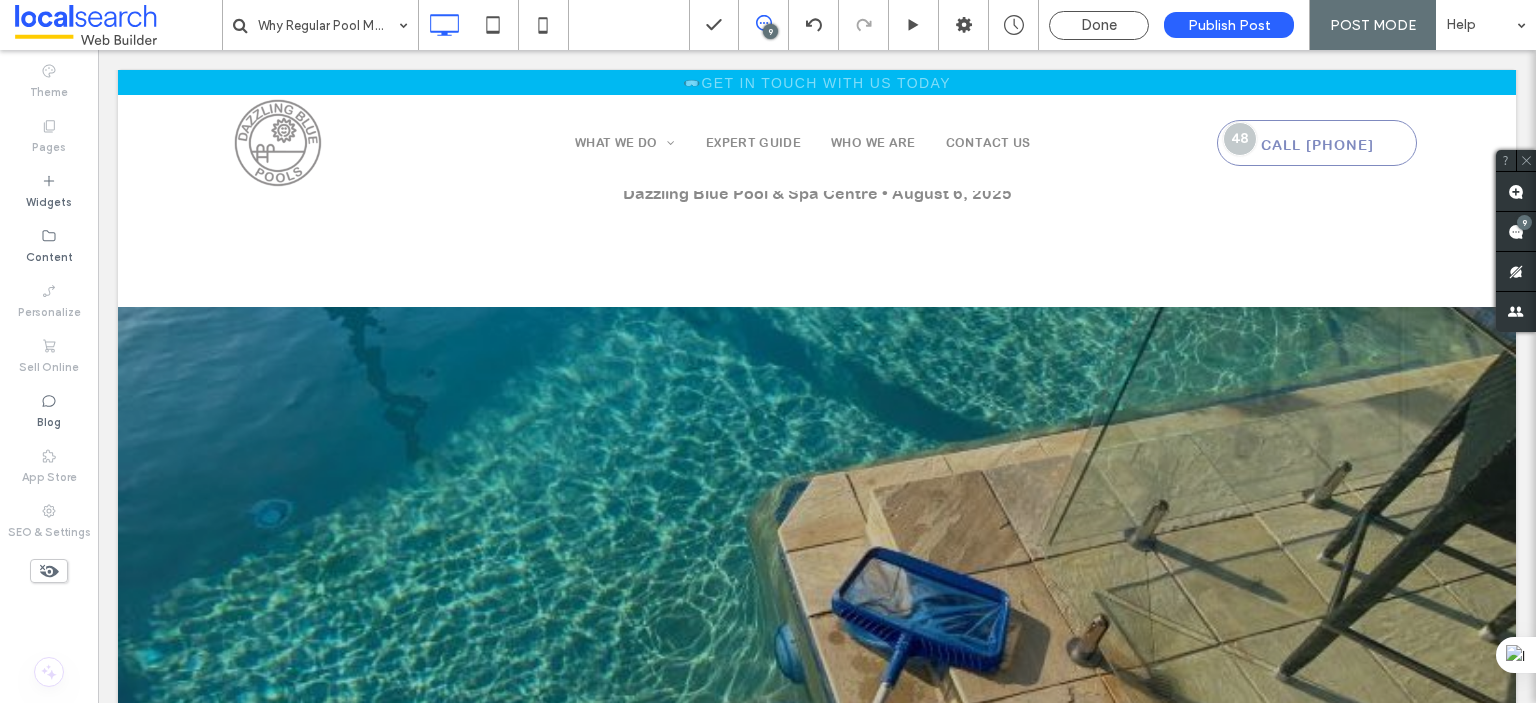 scroll, scrollTop: 300, scrollLeft: 0, axis: vertical 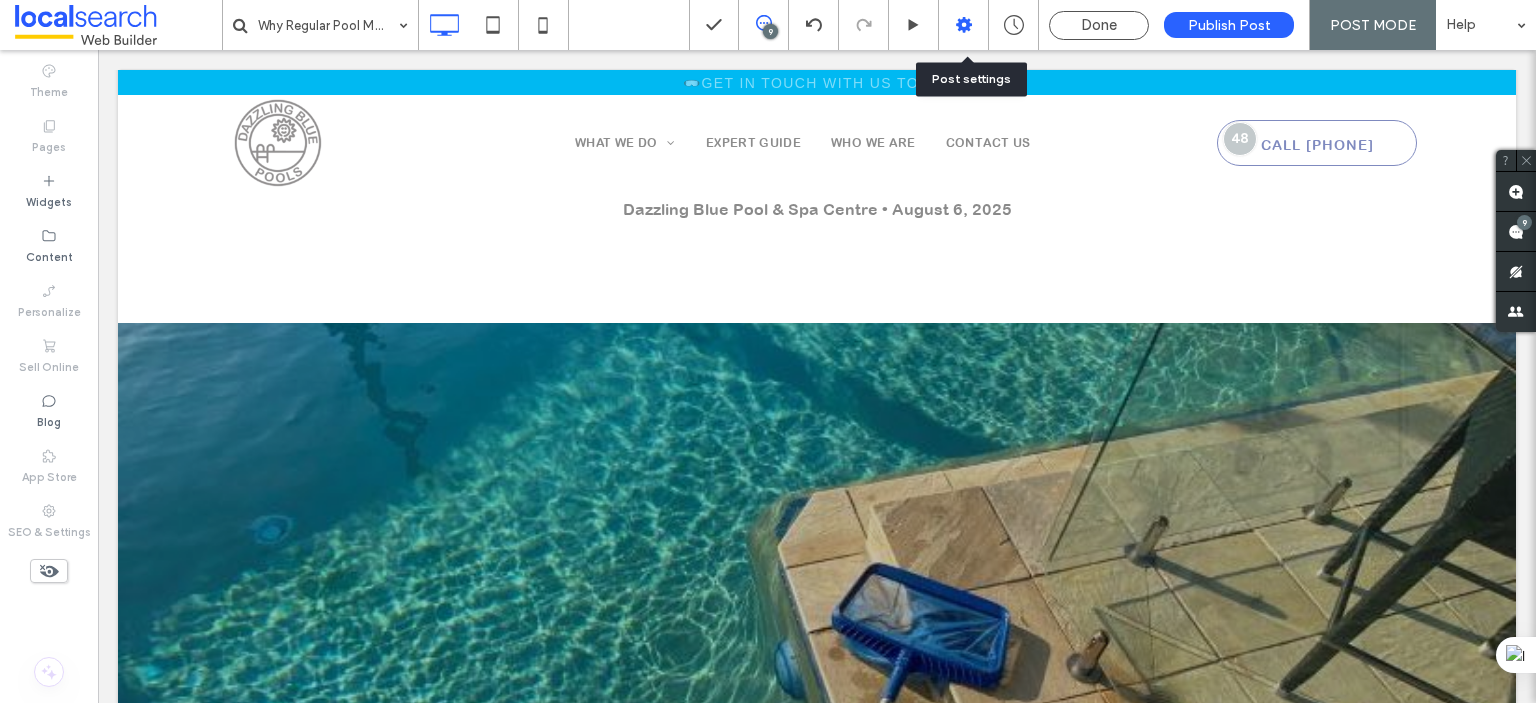 click 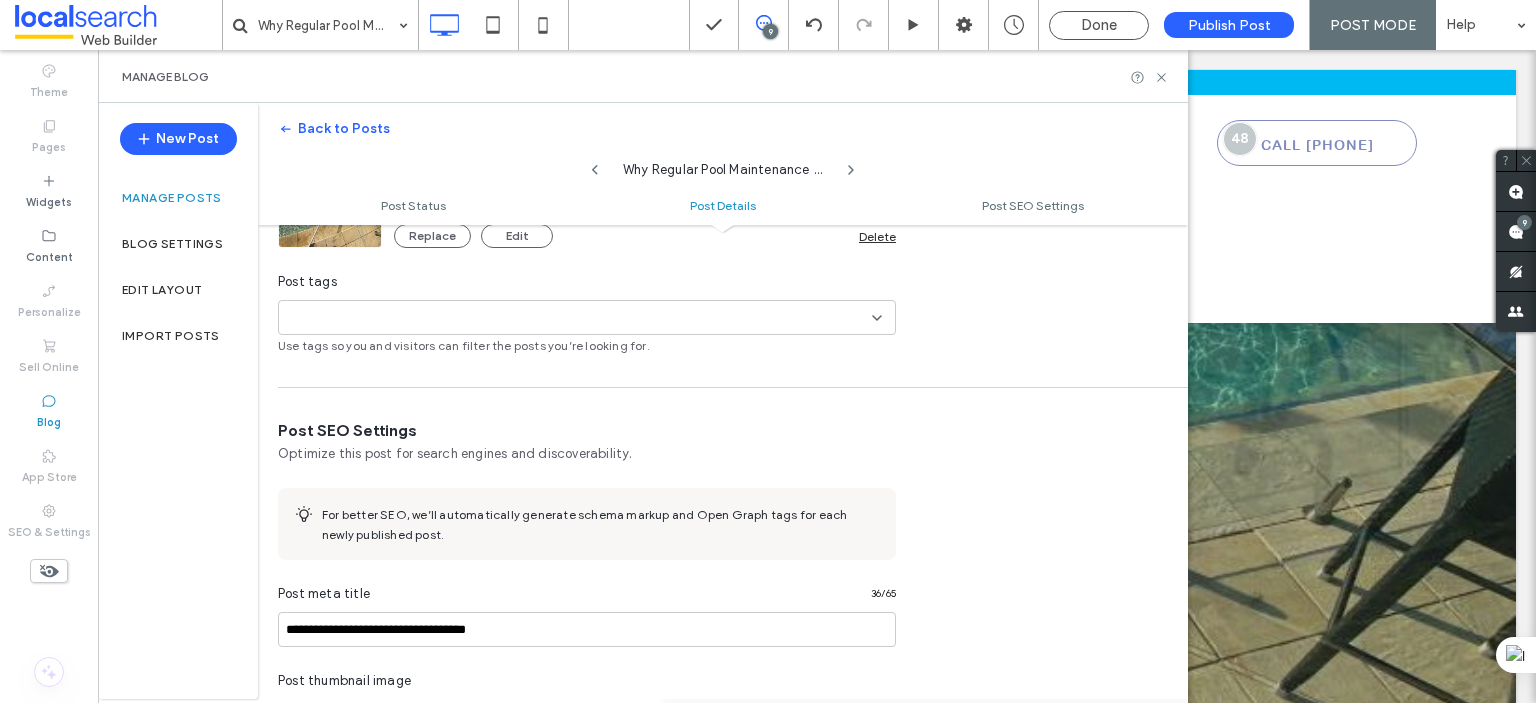 scroll, scrollTop: 700, scrollLeft: 0, axis: vertical 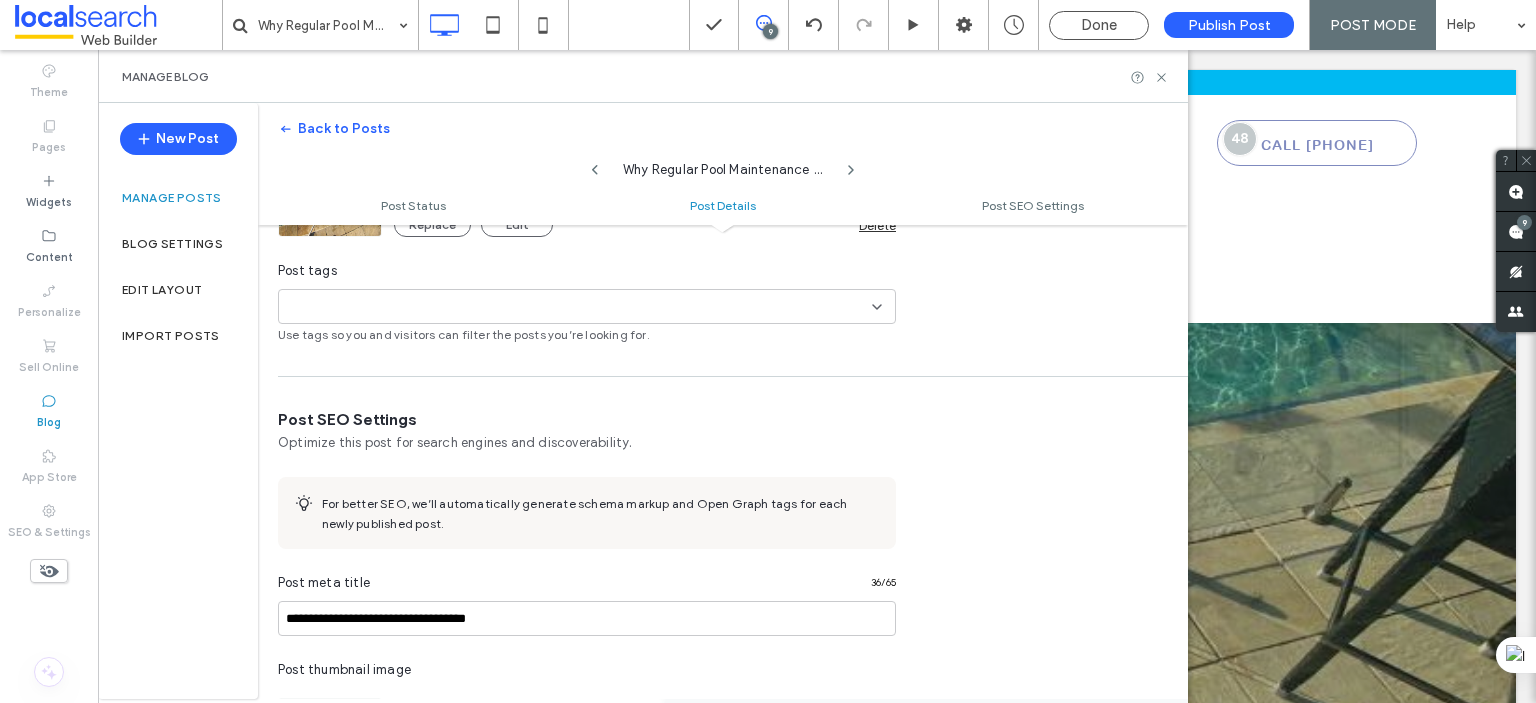 click on "+0 +0" at bounding box center [579, 306] 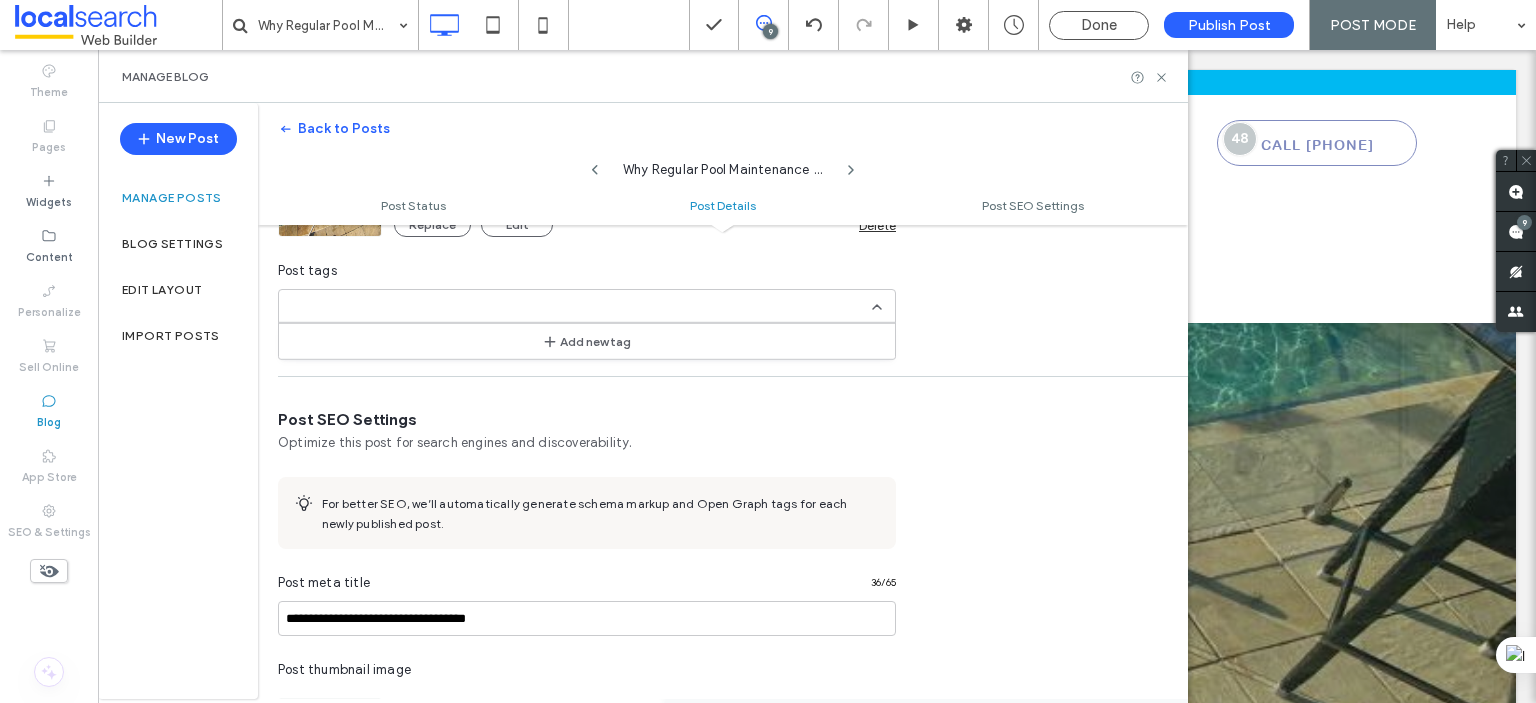 paste on "**********" 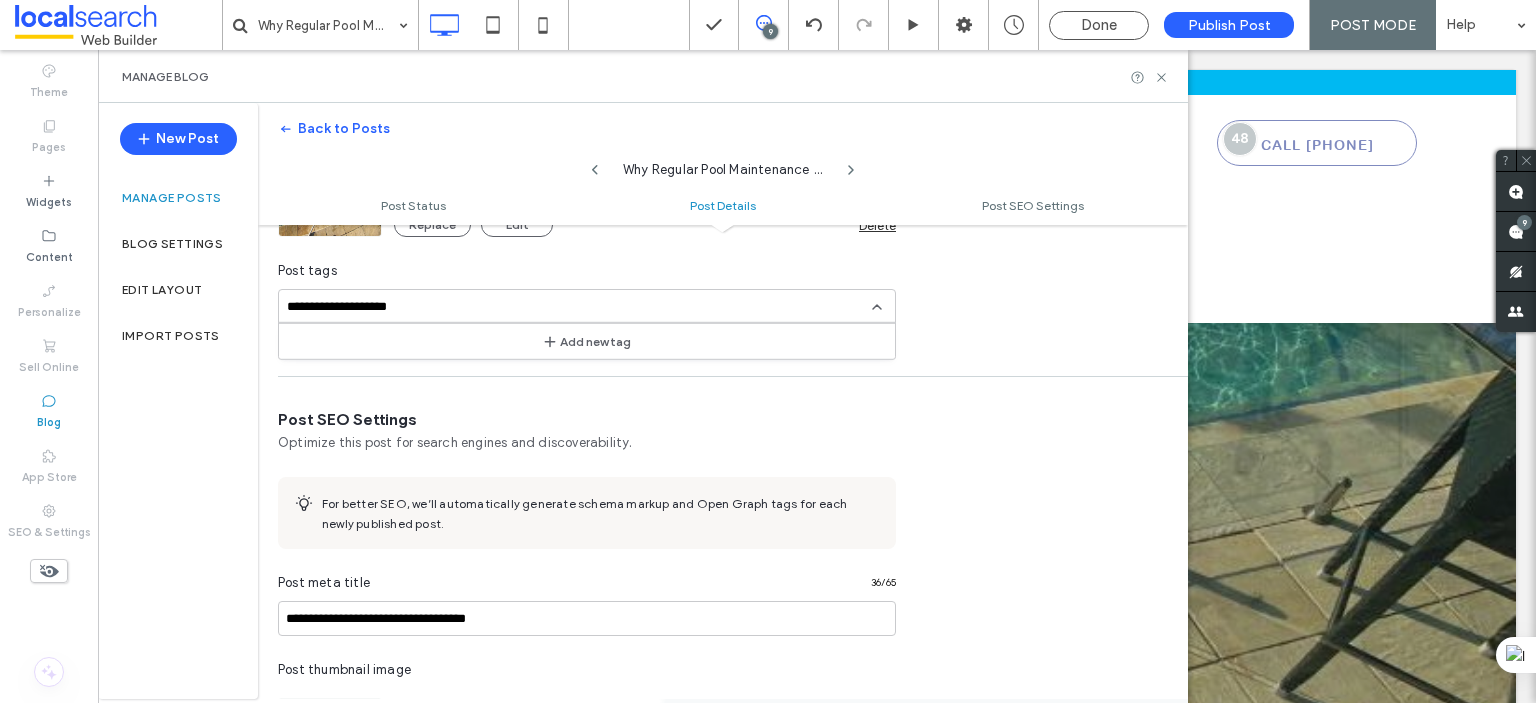 type on "**********" 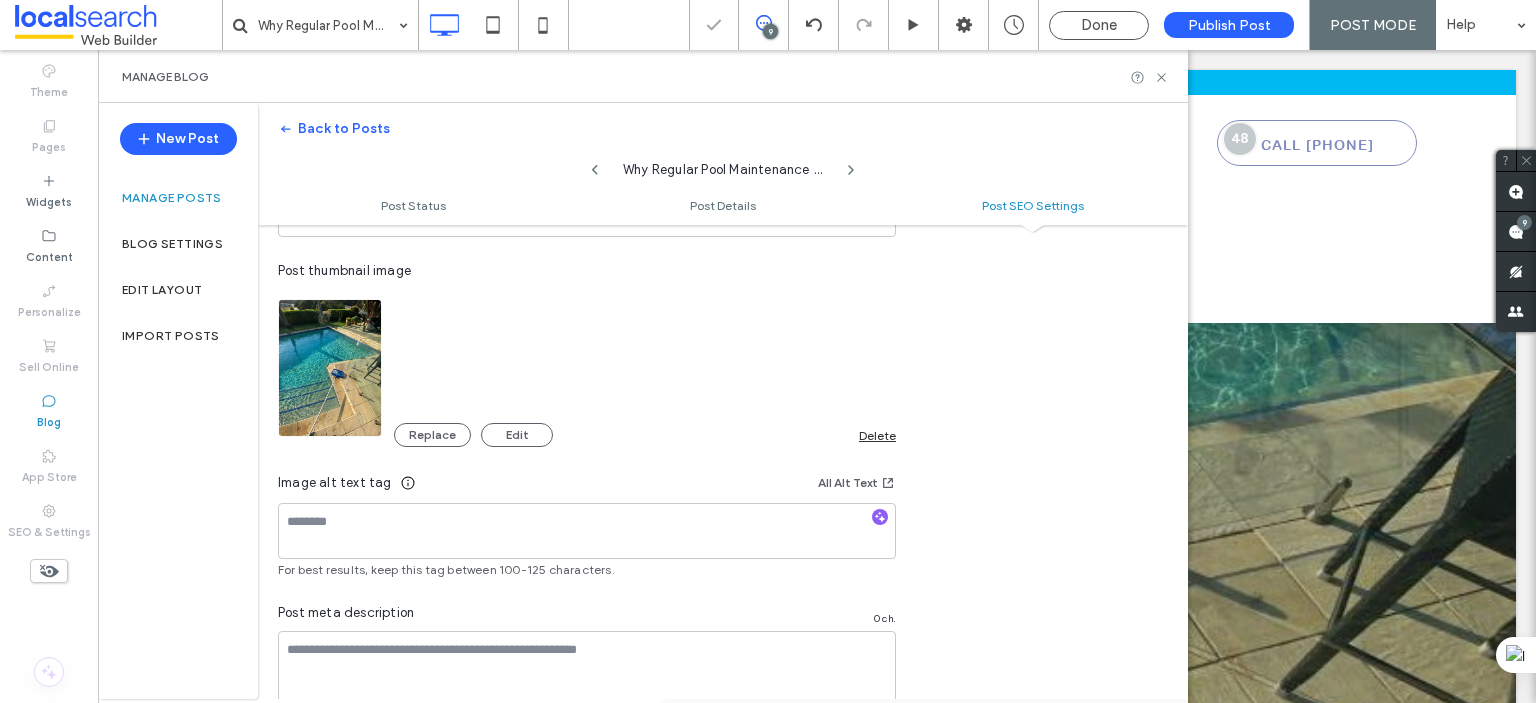 scroll, scrollTop: 1100, scrollLeft: 0, axis: vertical 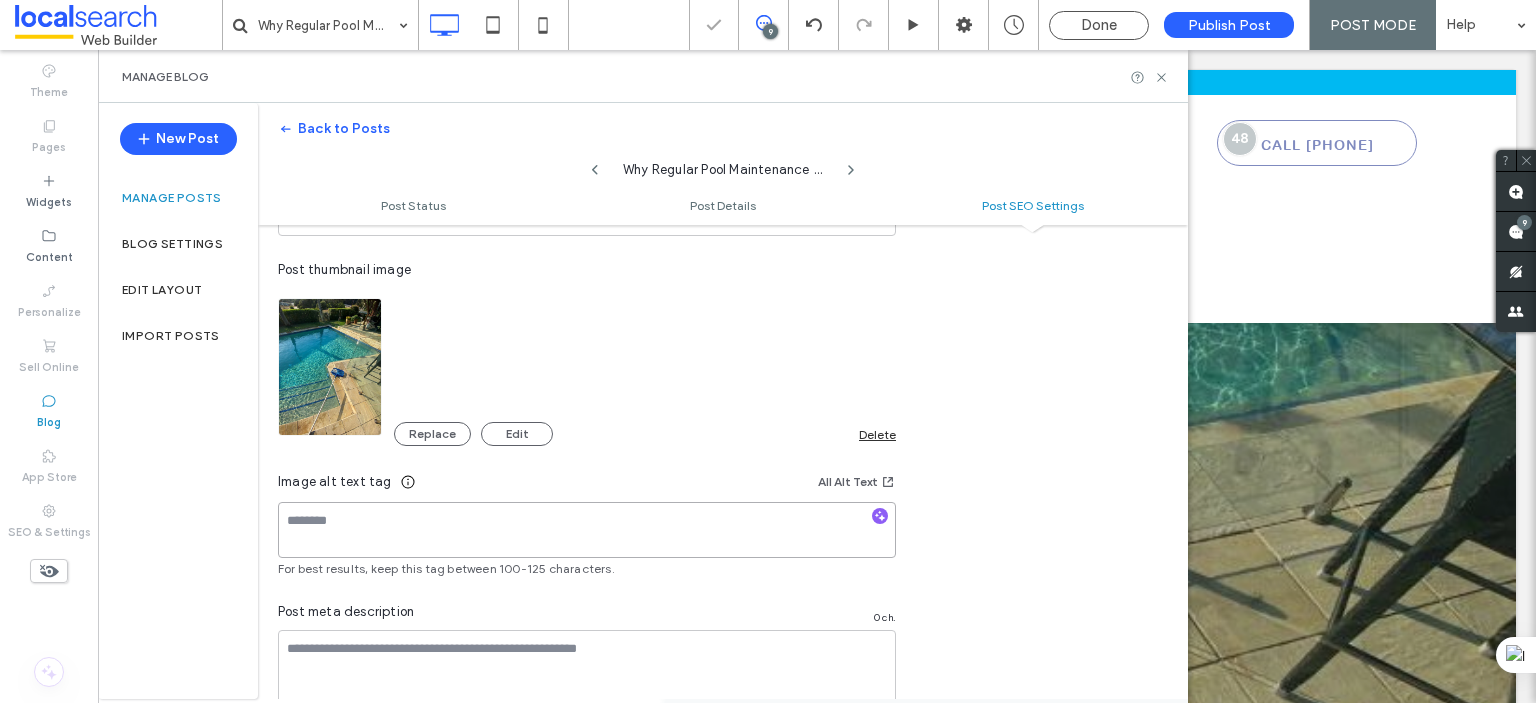 click at bounding box center [587, 530] 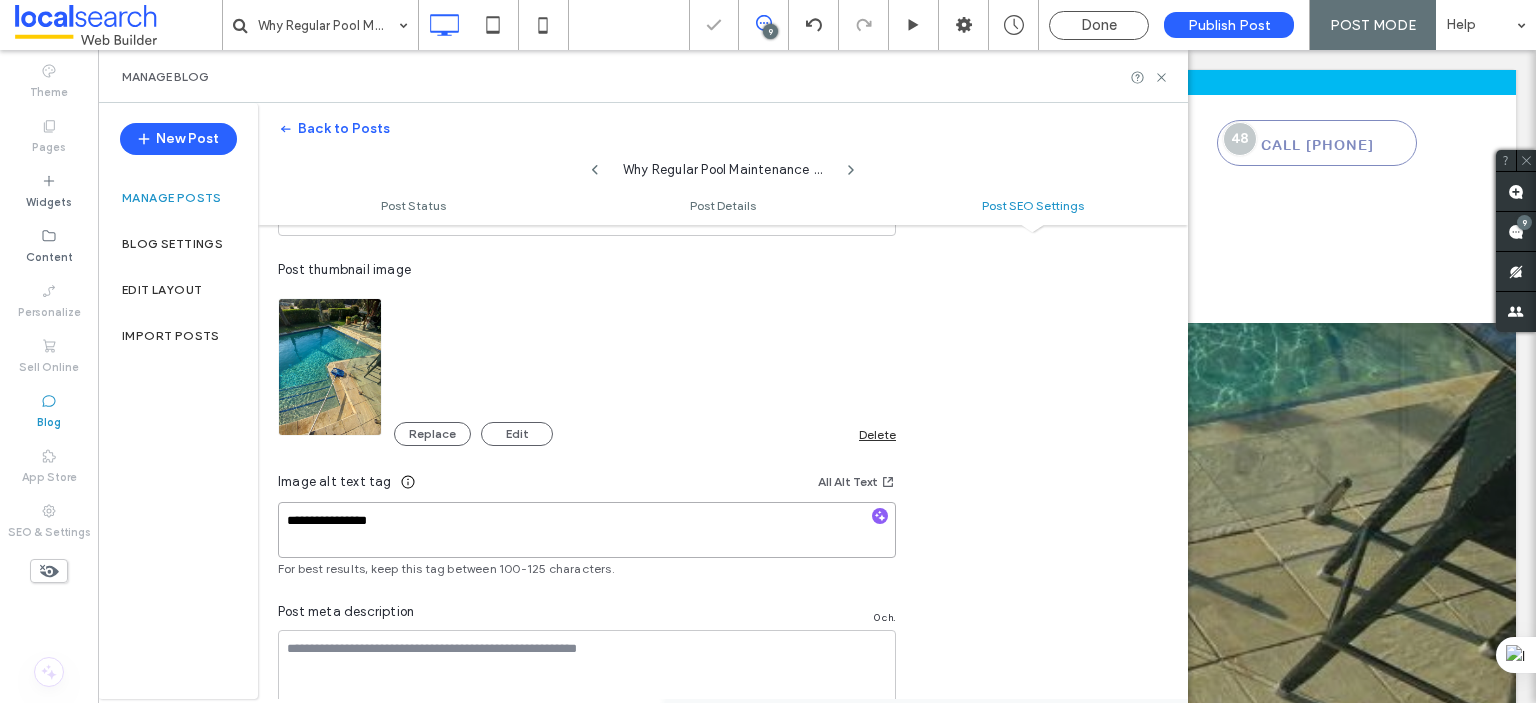 scroll, scrollTop: 1277, scrollLeft: 0, axis: vertical 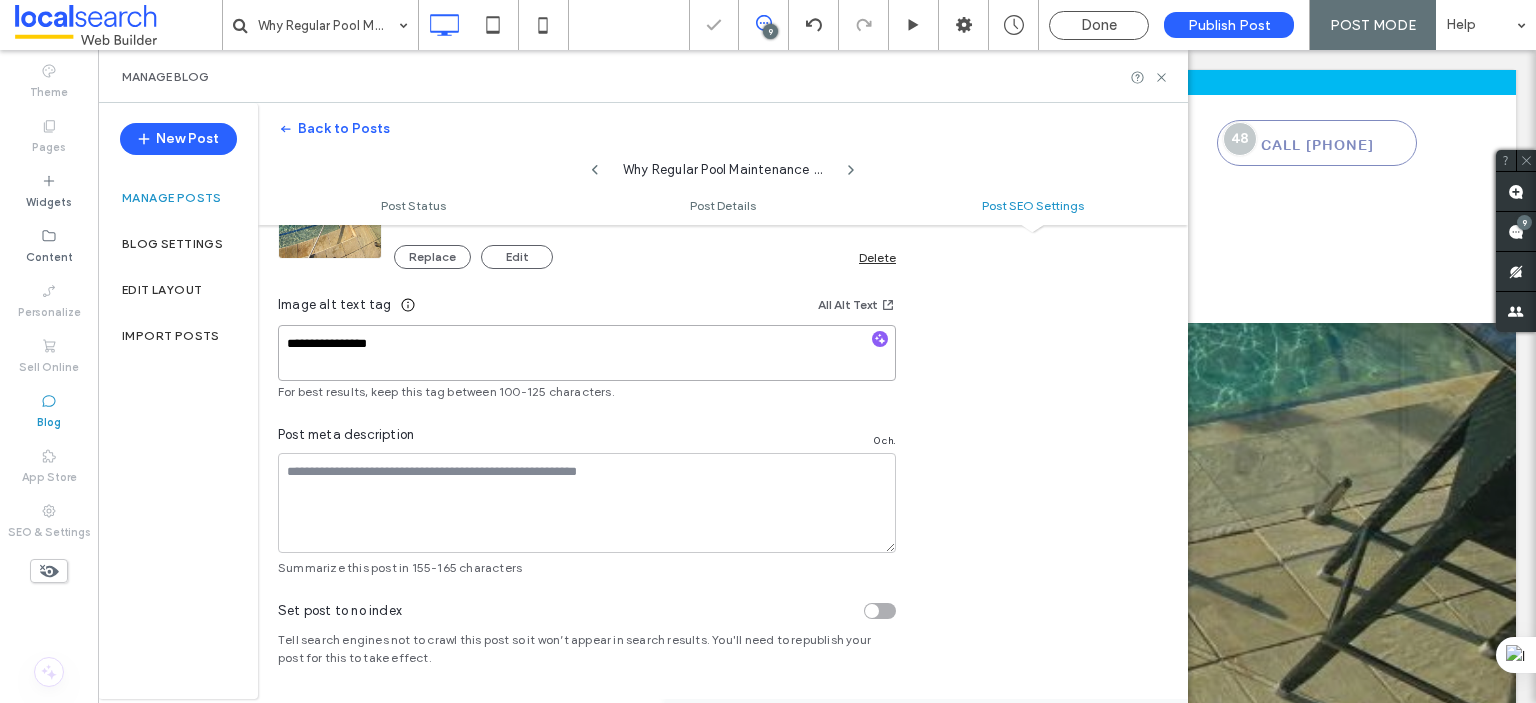 type on "**********" 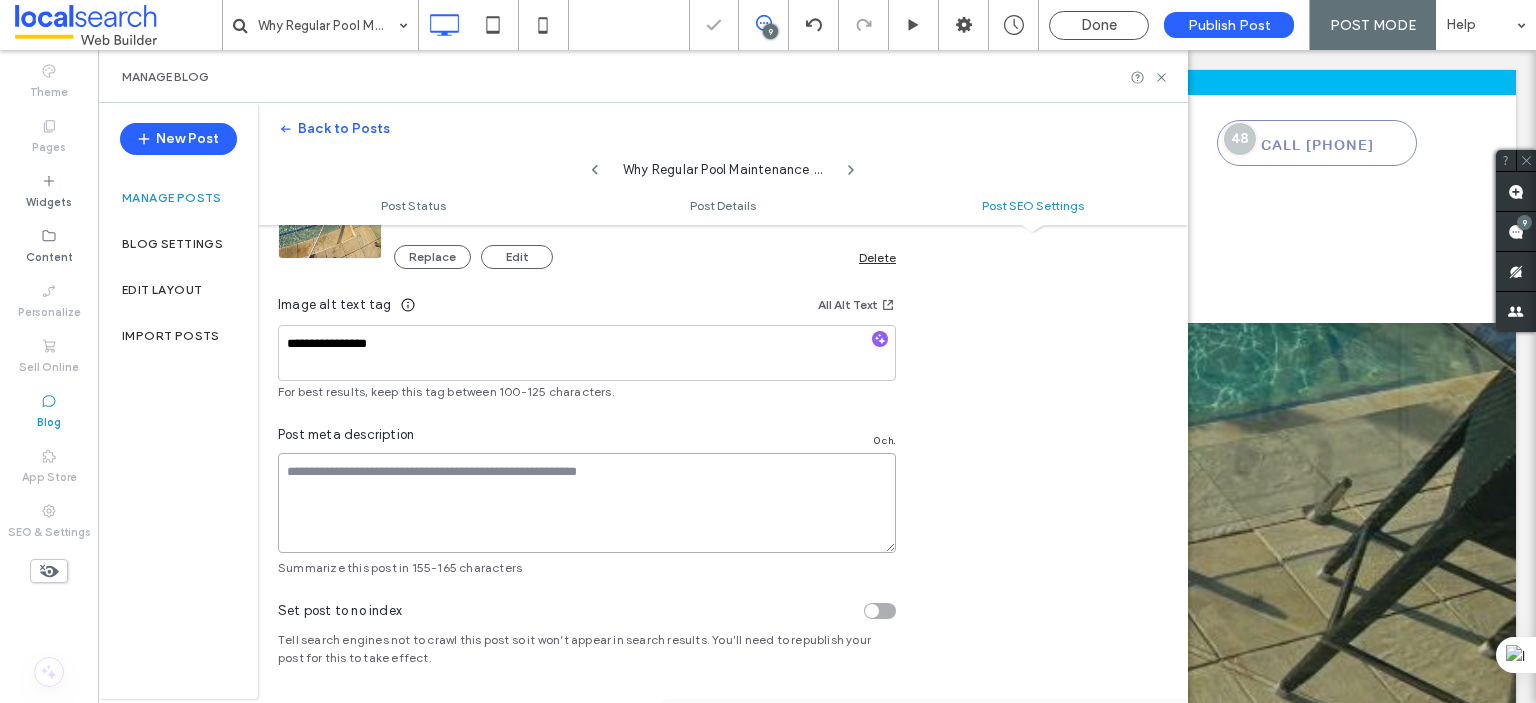 click at bounding box center (587, 503) 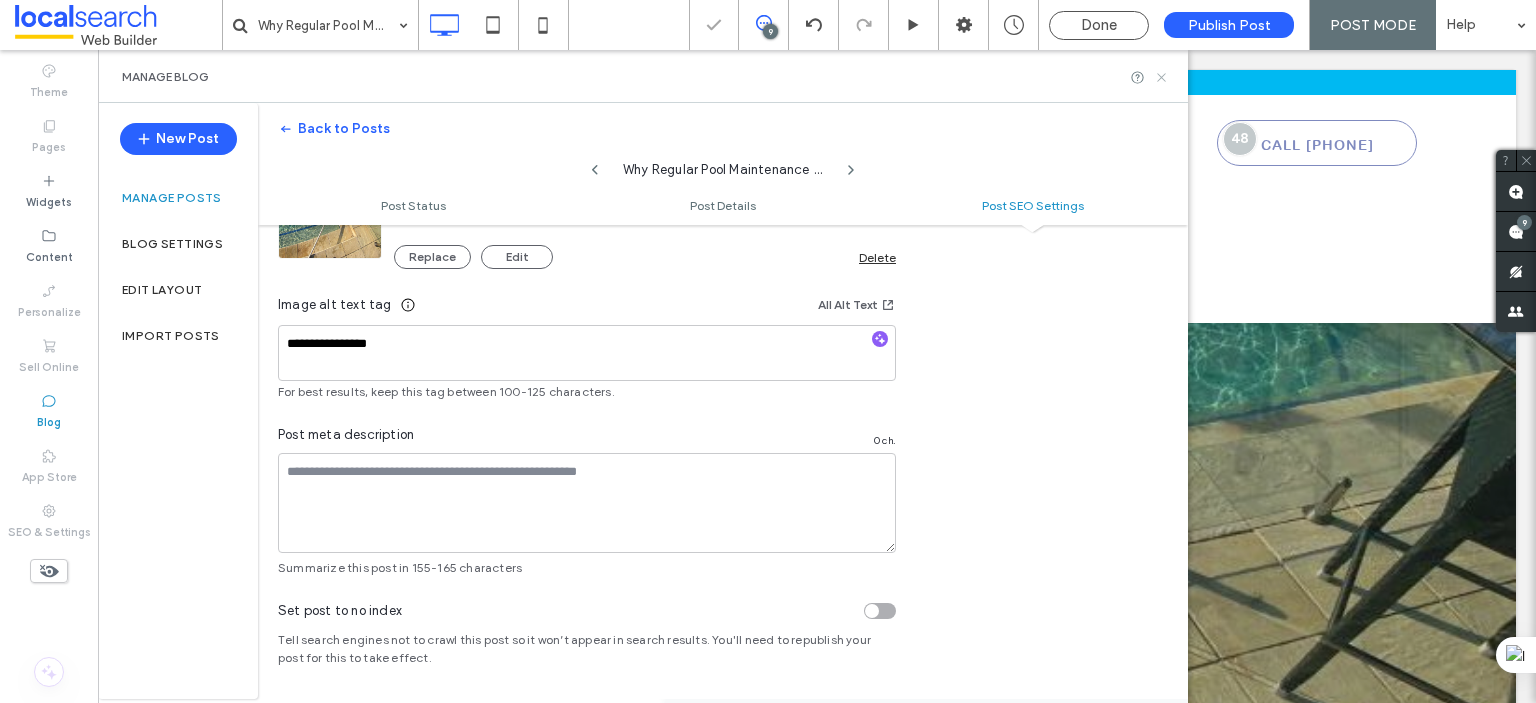 click 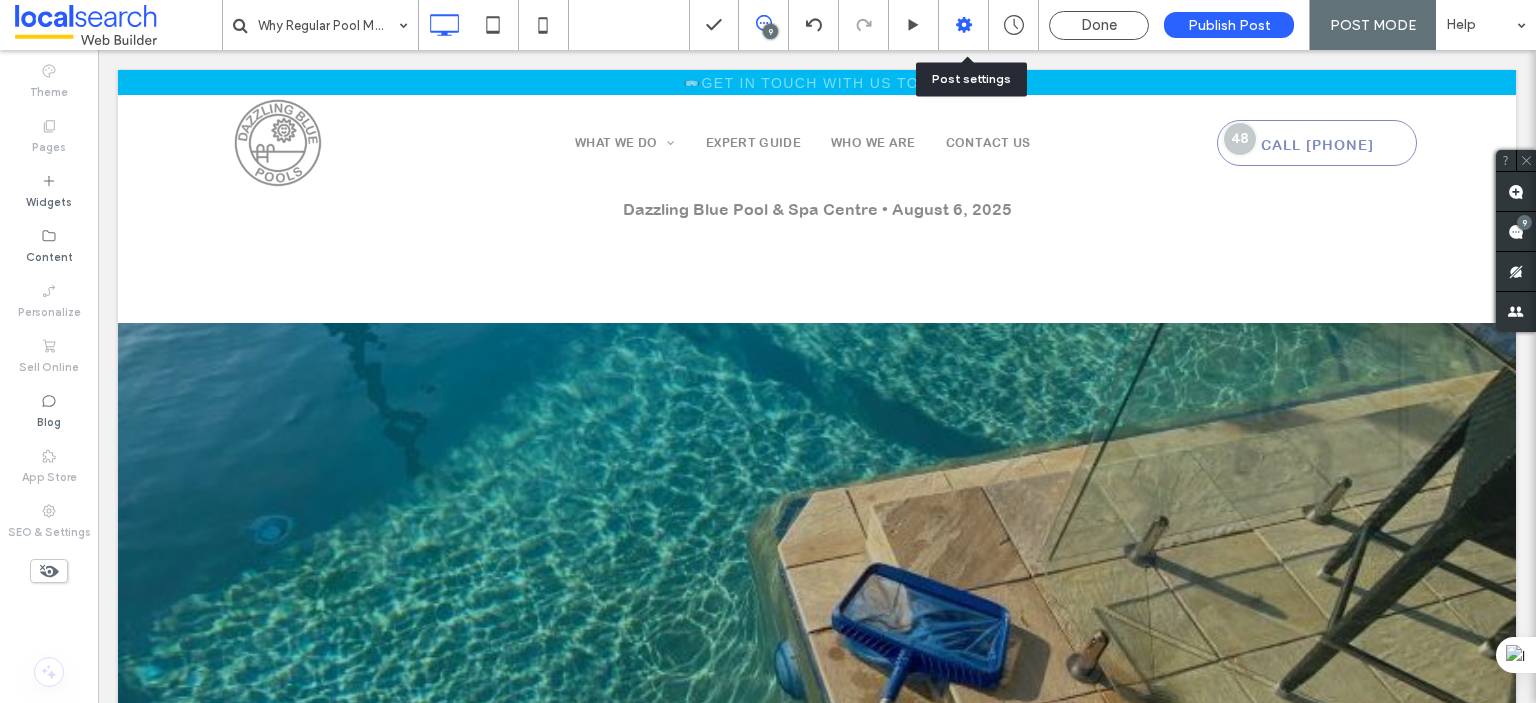 click 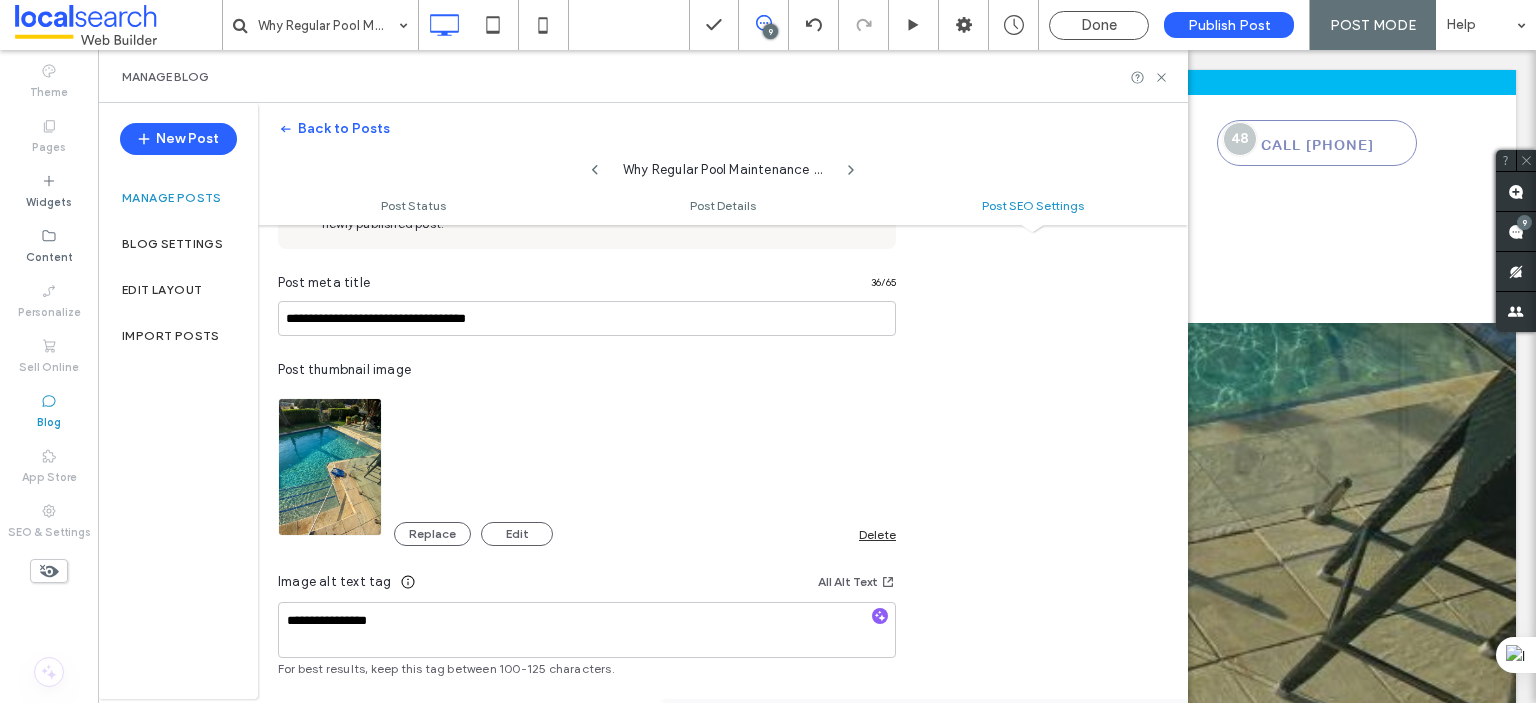 scroll, scrollTop: 1200, scrollLeft: 0, axis: vertical 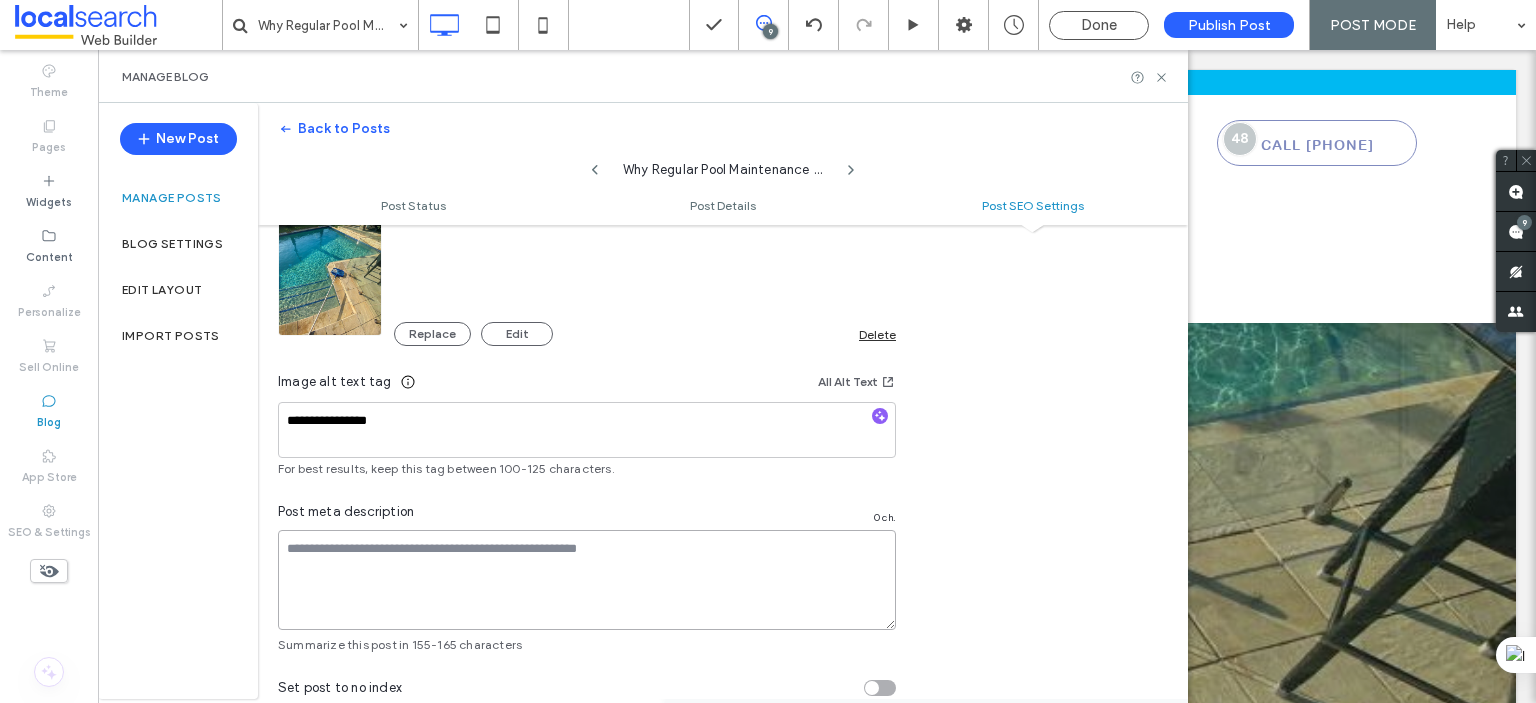 click at bounding box center [587, 580] 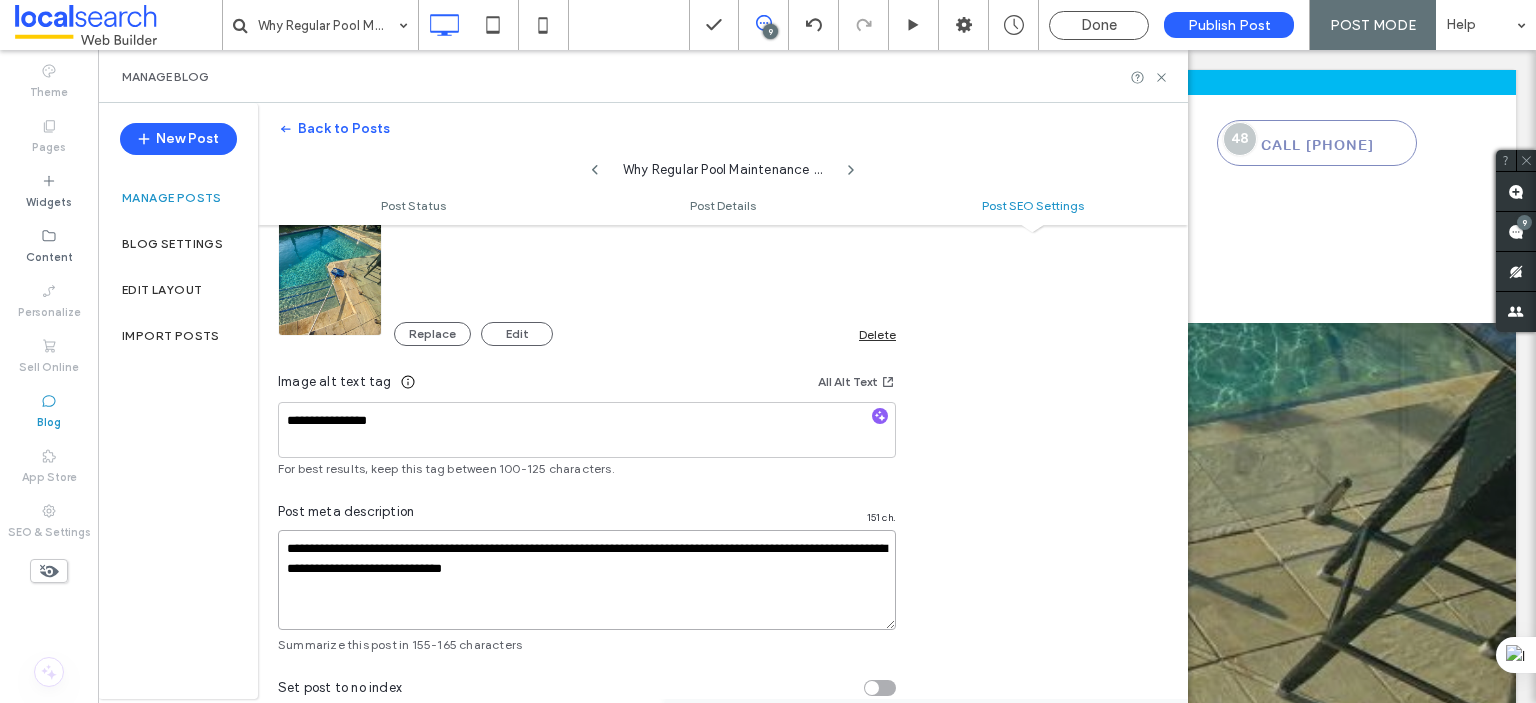 click on "**********" at bounding box center (587, 580) 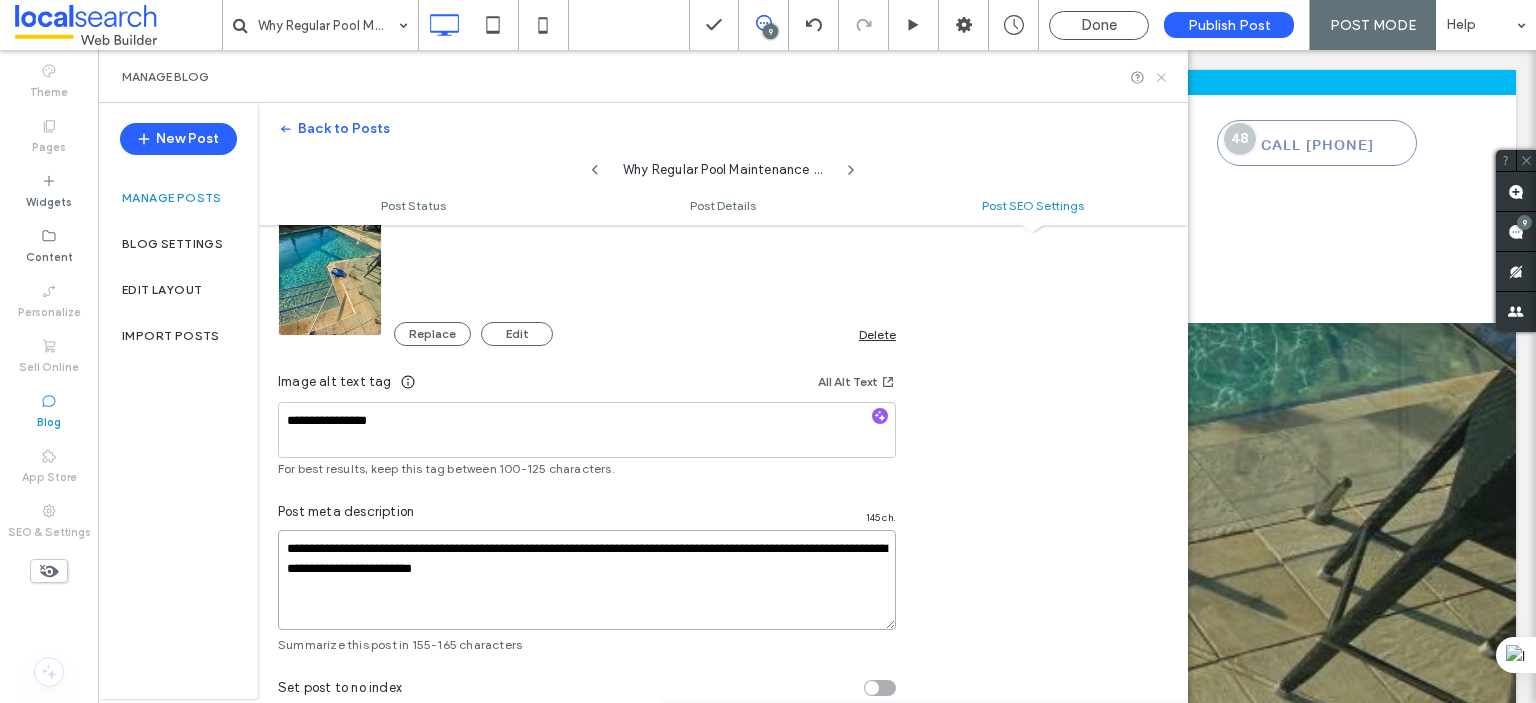 type on "**********" 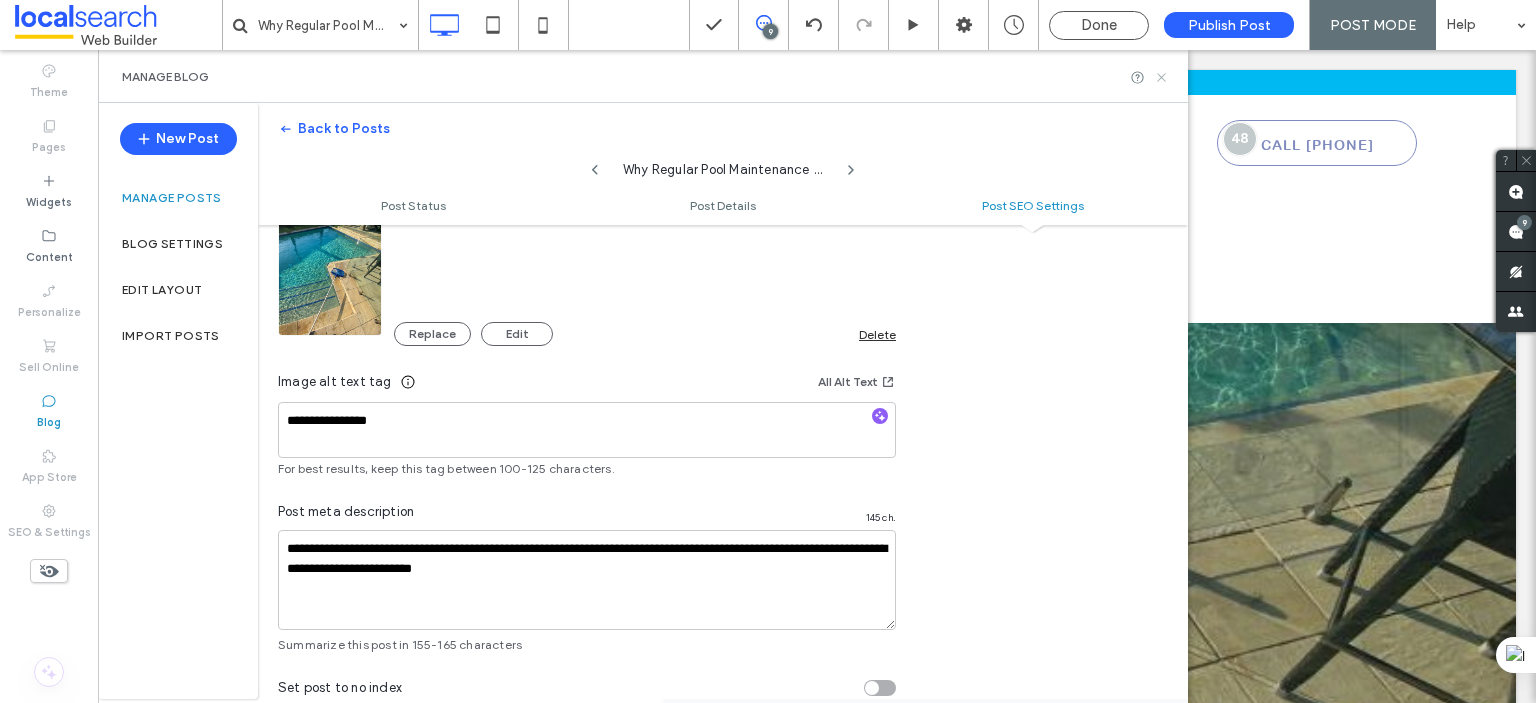 click 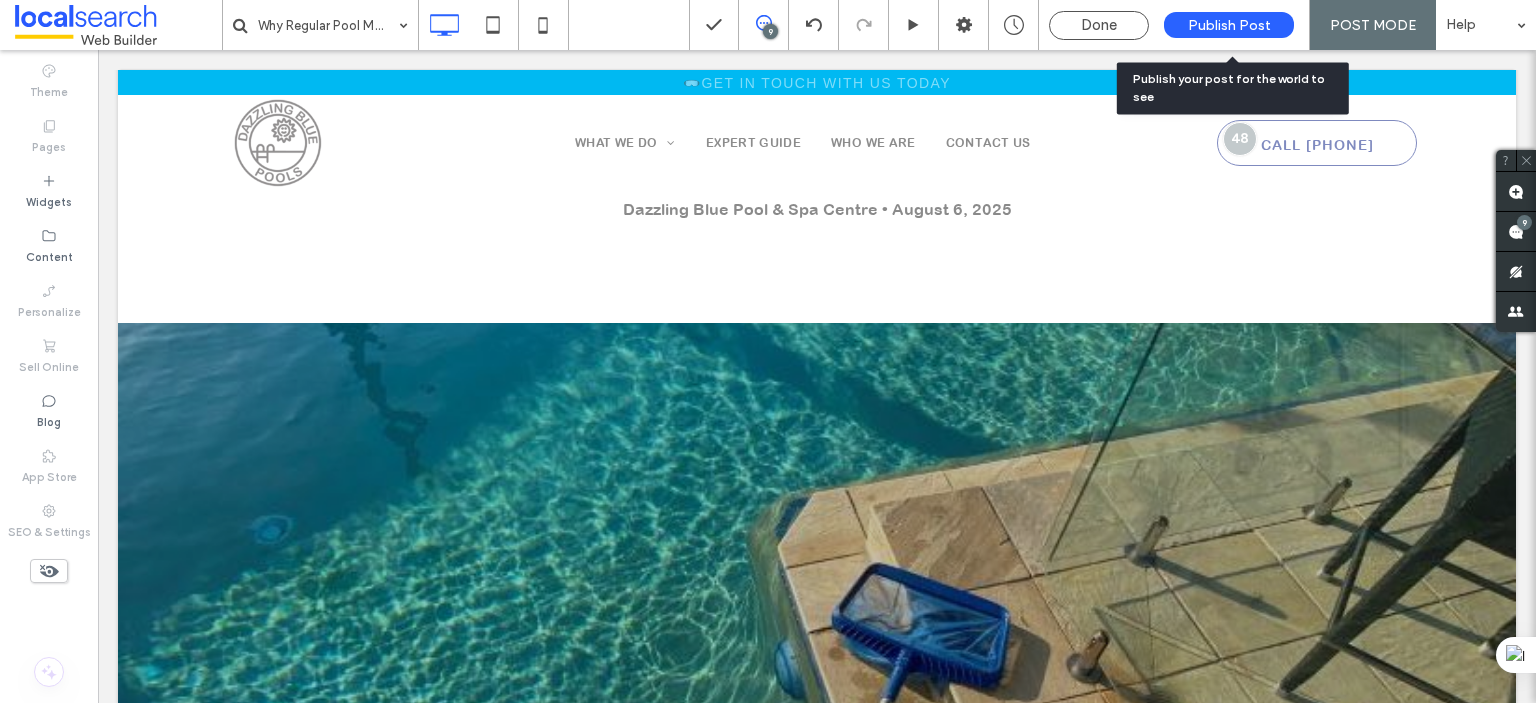 click on "Publish Post" at bounding box center (1229, 25) 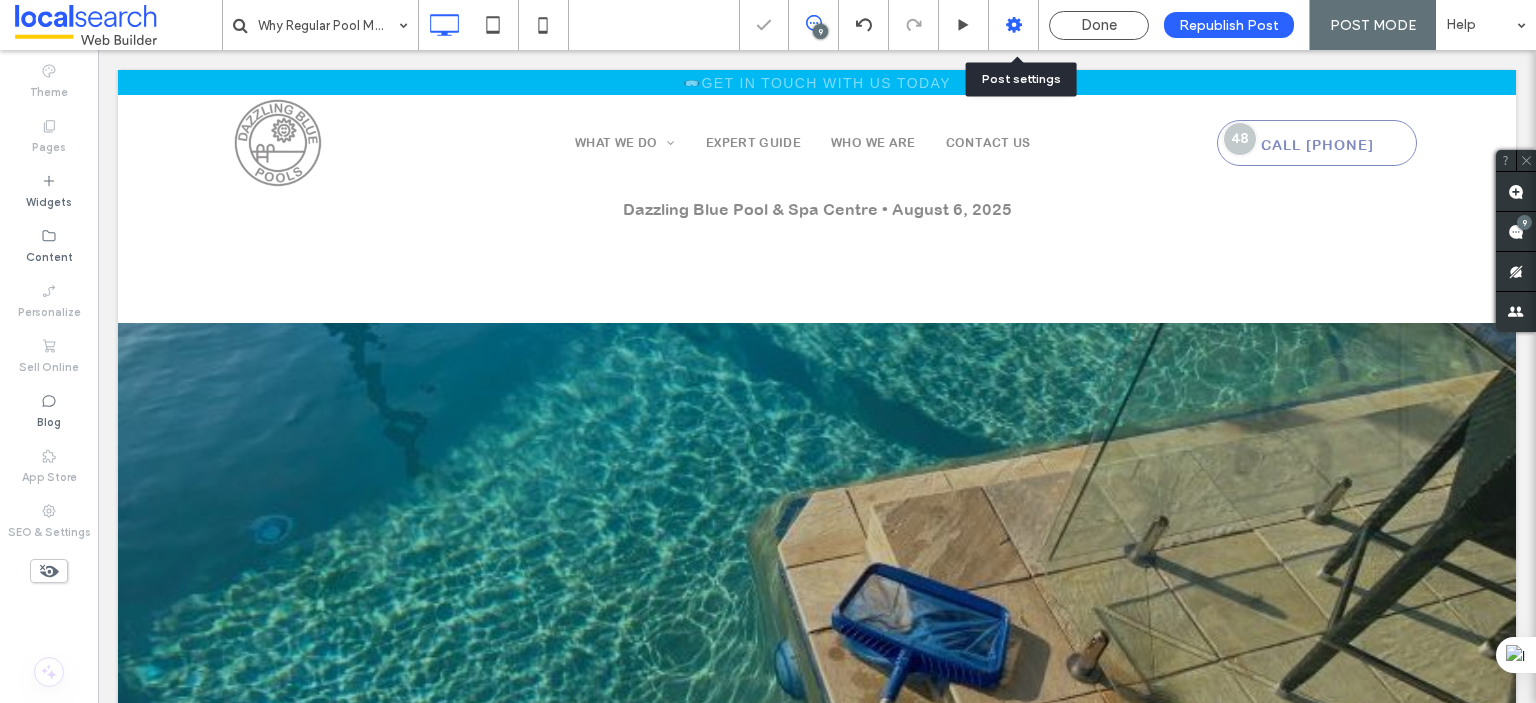 click 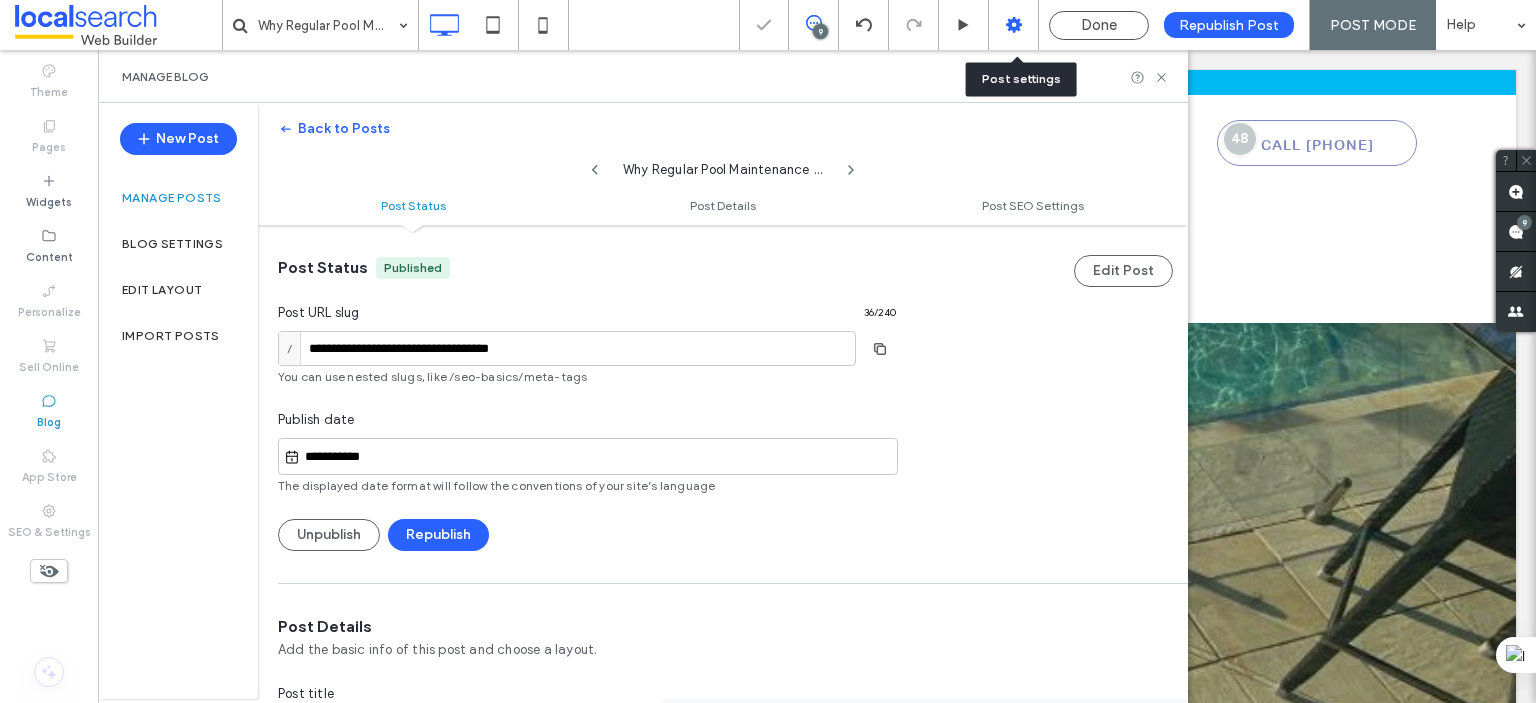 scroll, scrollTop: 0, scrollLeft: 0, axis: both 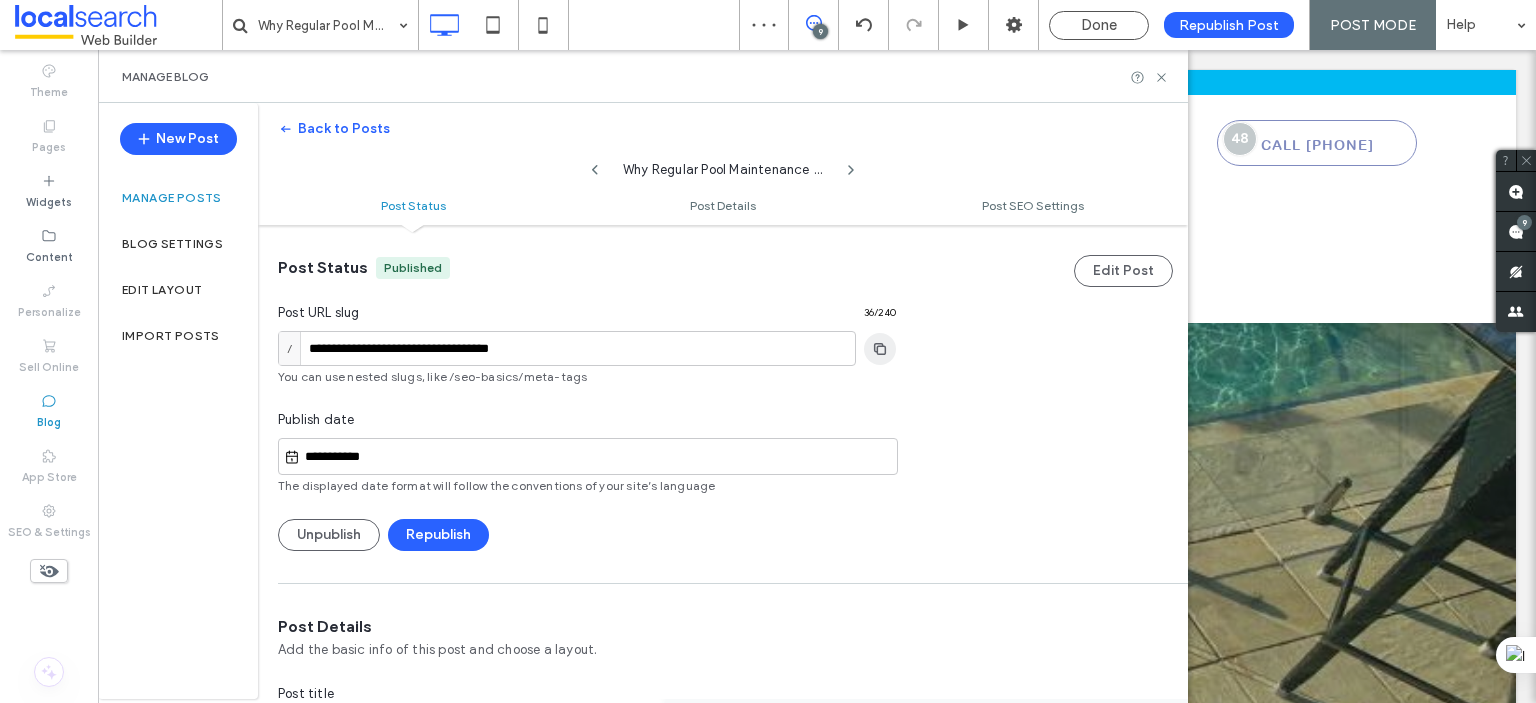 click 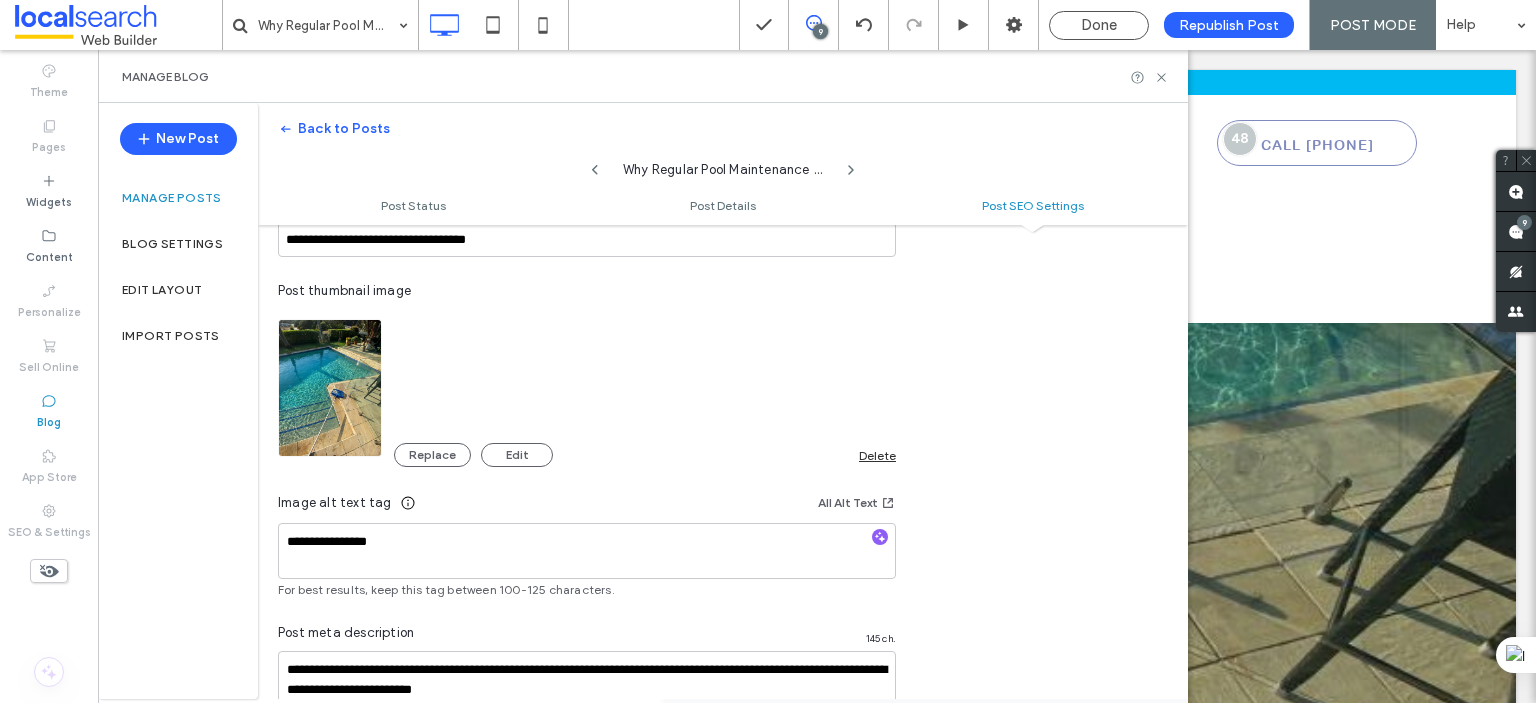 scroll, scrollTop: 1386, scrollLeft: 0, axis: vertical 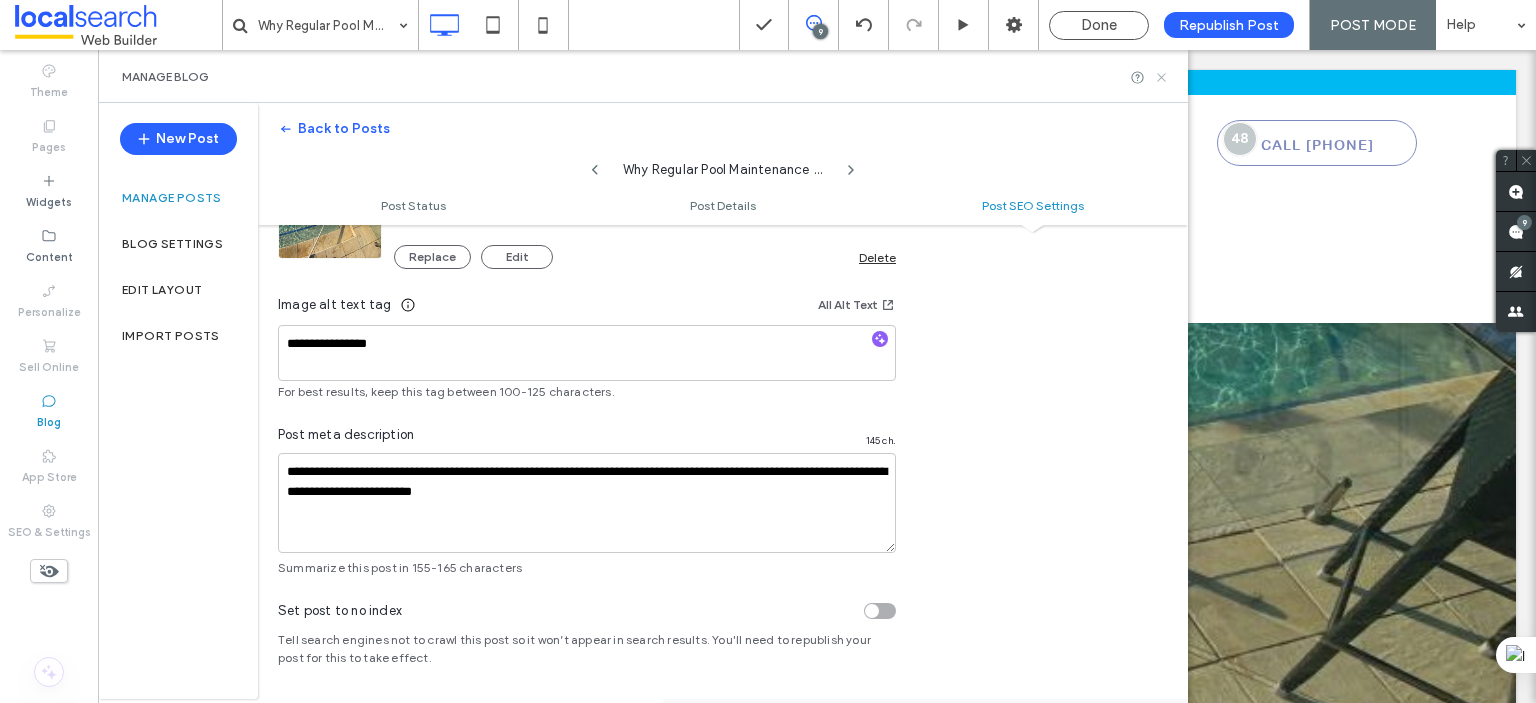click 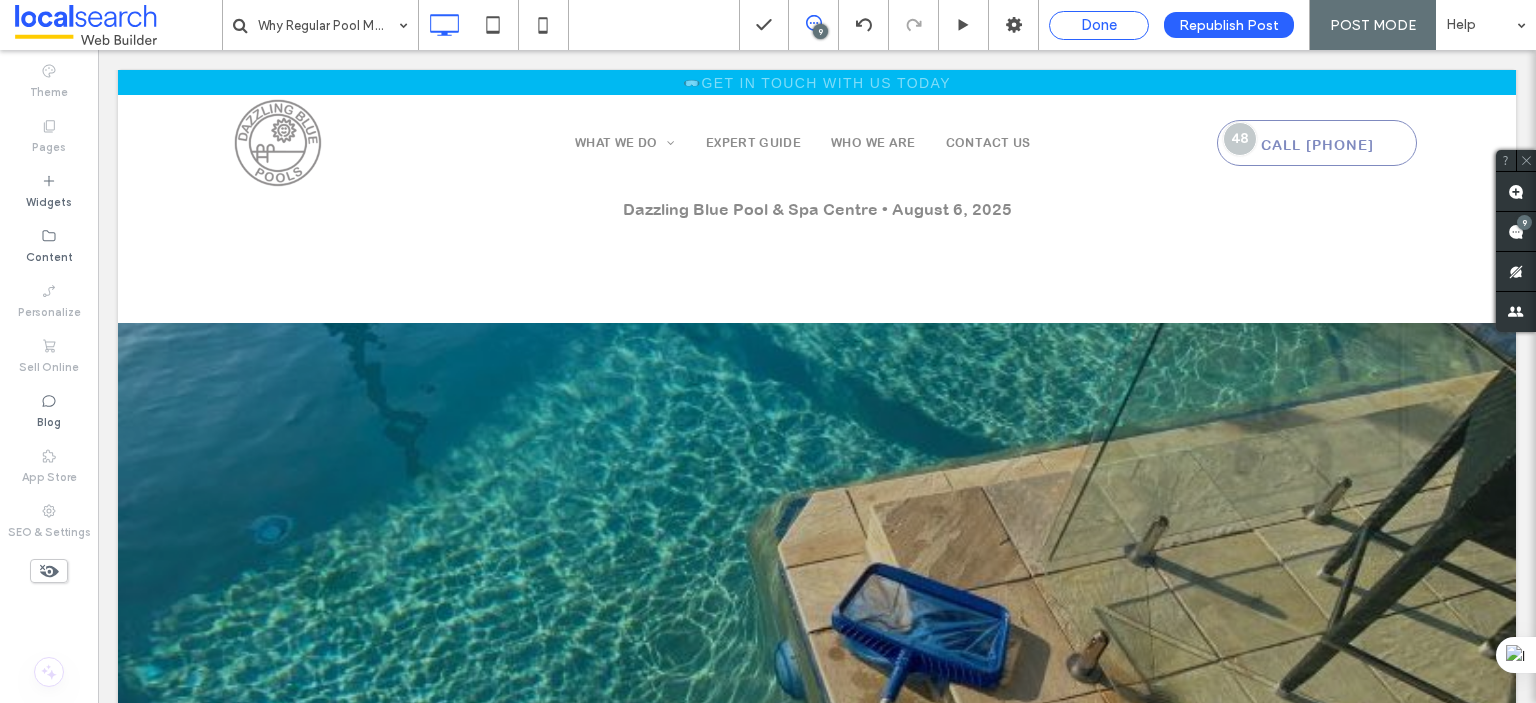 click on "Done" at bounding box center (1099, 25) 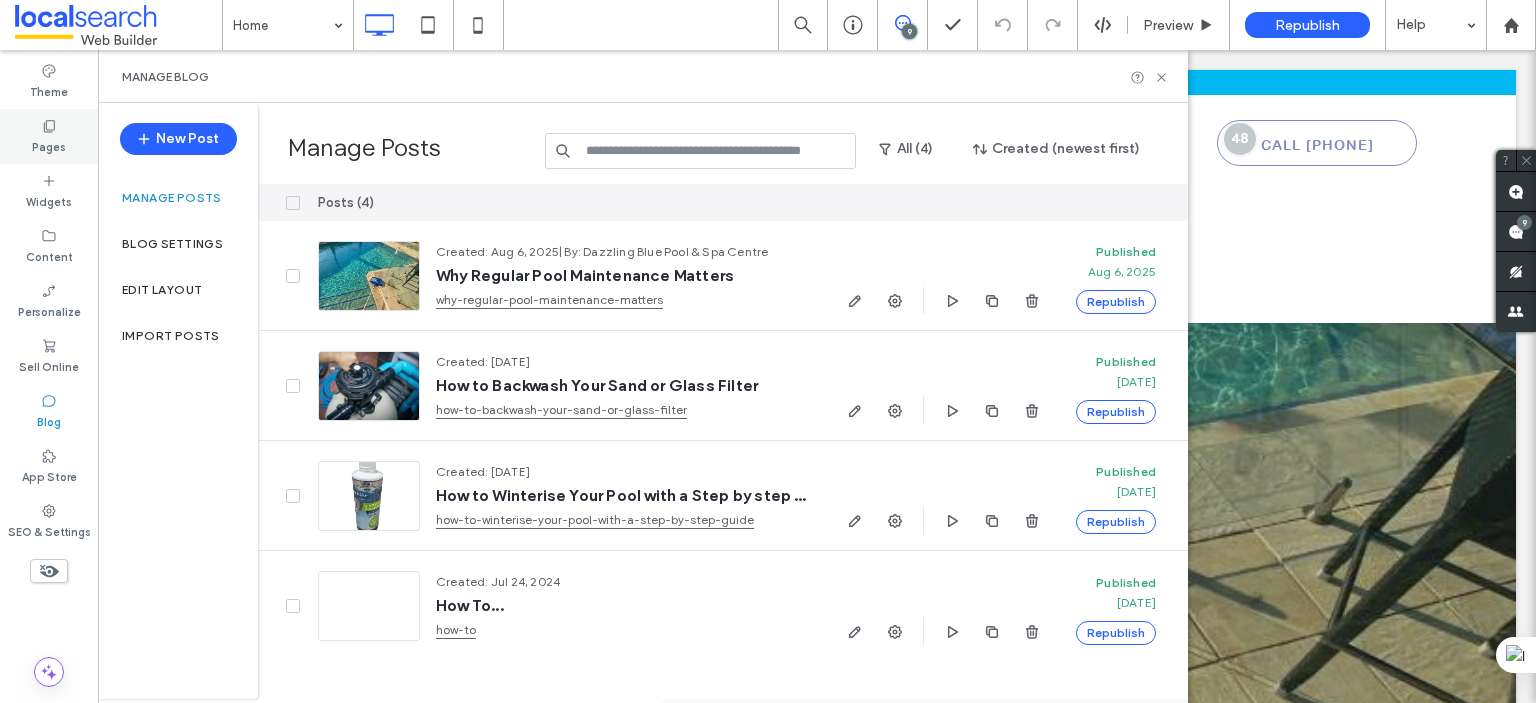 click on "Pages" at bounding box center (49, 145) 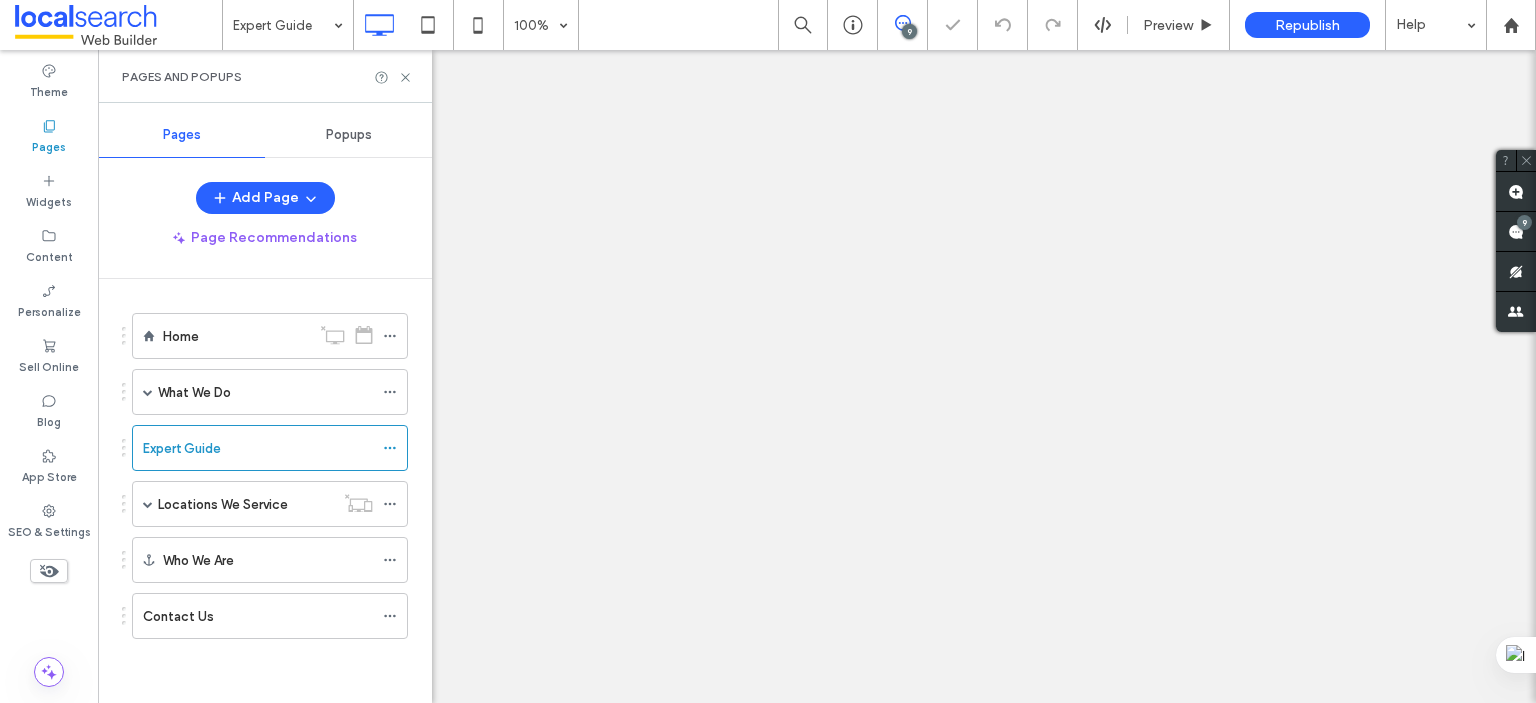 scroll, scrollTop: 0, scrollLeft: 0, axis: both 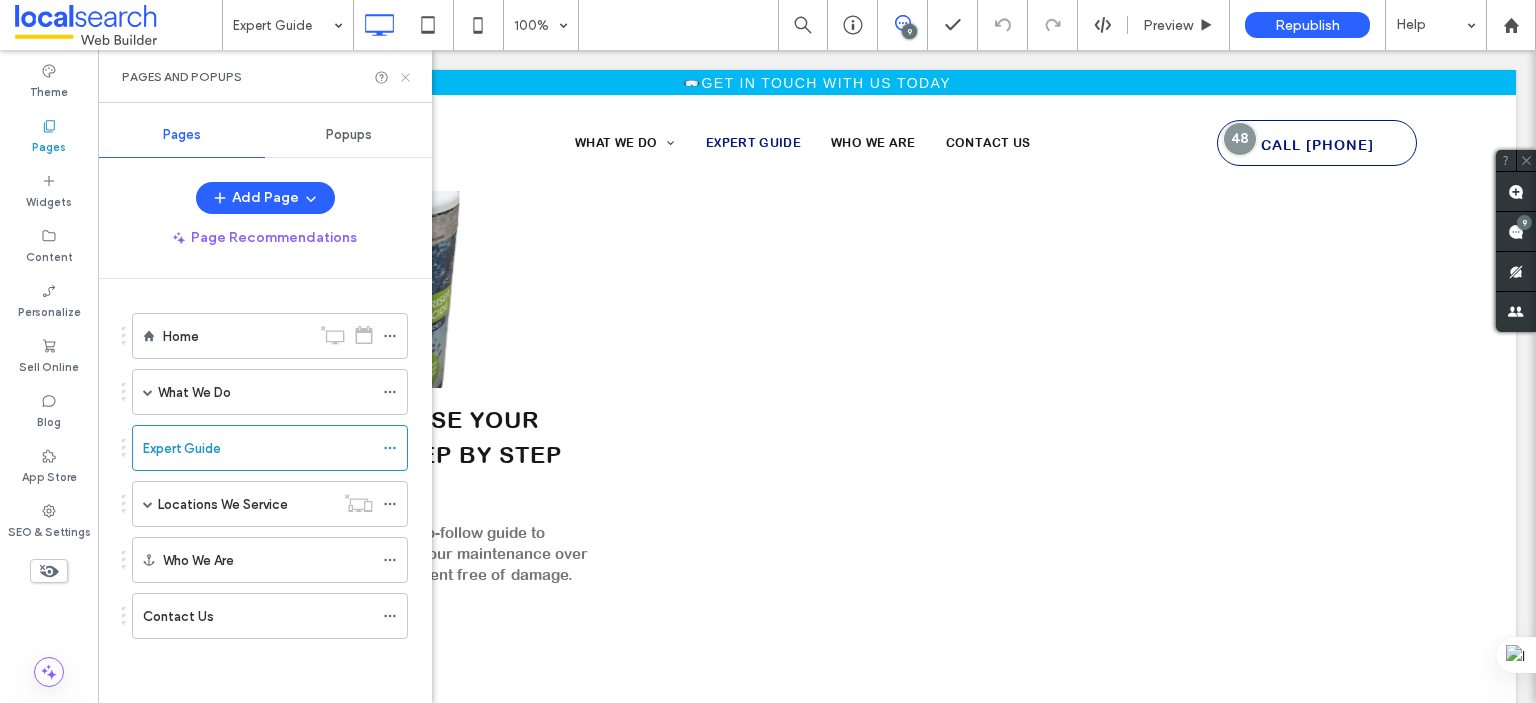 click 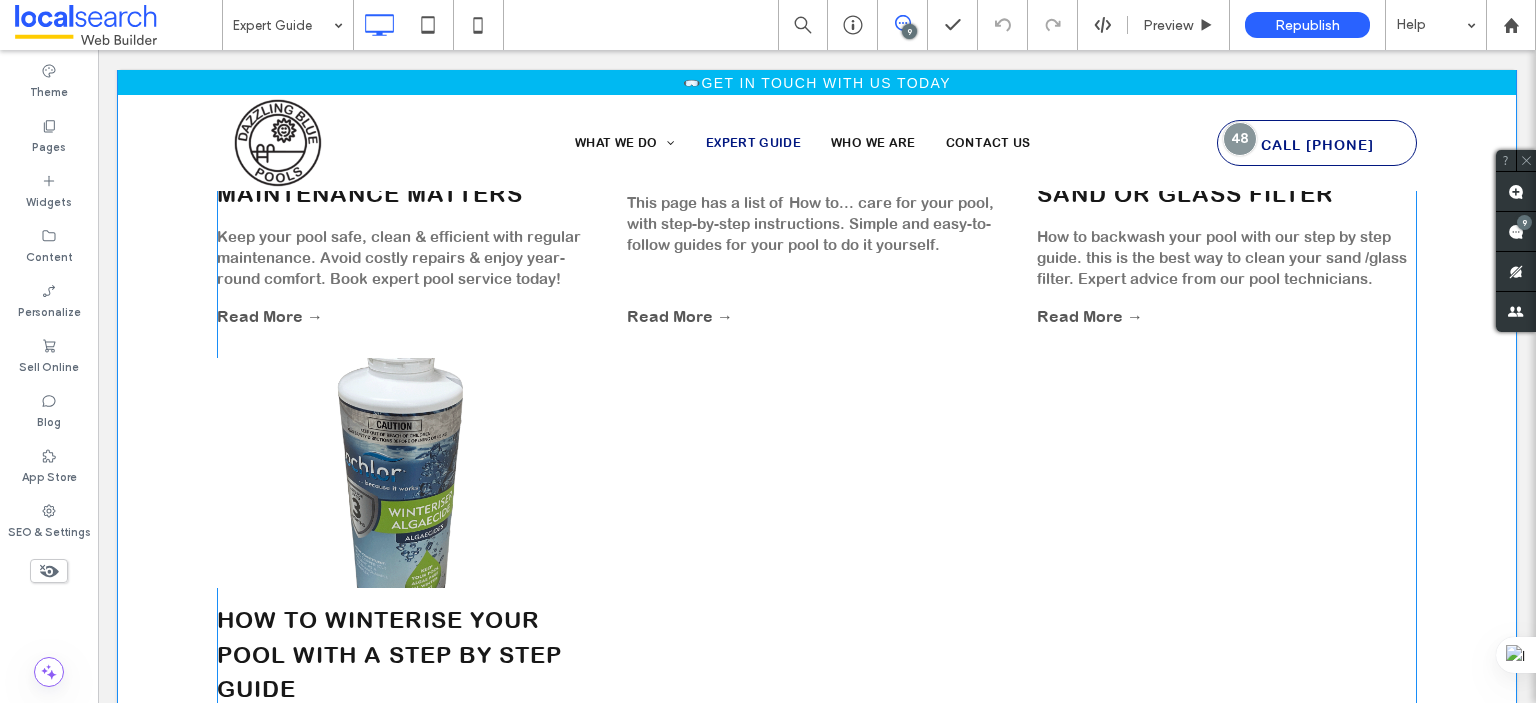 scroll, scrollTop: 1260, scrollLeft: 0, axis: vertical 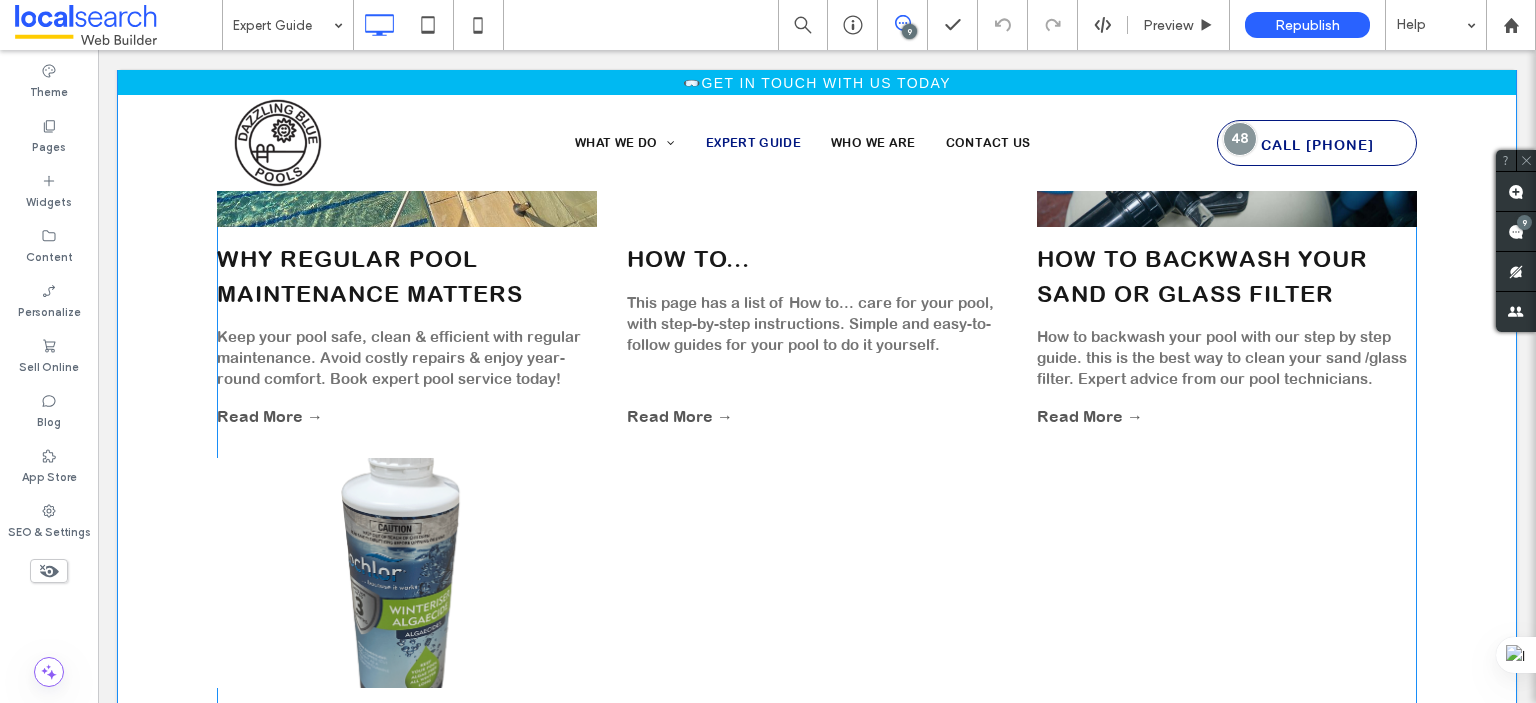 click on "Why Regular Pool Maintenance Matters
By Dazzling Blue Pool & Spa Centre
•
[DATE]
Keep your pool safe, clean & efficient with regular maintenance. Avoid costly repairs & enjoy year-round comfort. Book expert pool service today!
Read More →
How To...
[DATE]
This page has a list of How to... care for your pool, with step-by-step instructions. Simple and easy-to-follow guides for your pool to do it yourself.
Read More →
How to Backwash Your Sand or Glass Filter
[DATE]
How to backwash your pool with our step by step guide. this is the best way to clean your sand /glass filter. Expert advice from our pool technicians.
Read More →
How to Winterise Your Pool with a Step by step guide
[DATE]
Read More →" at bounding box center (817, 460) 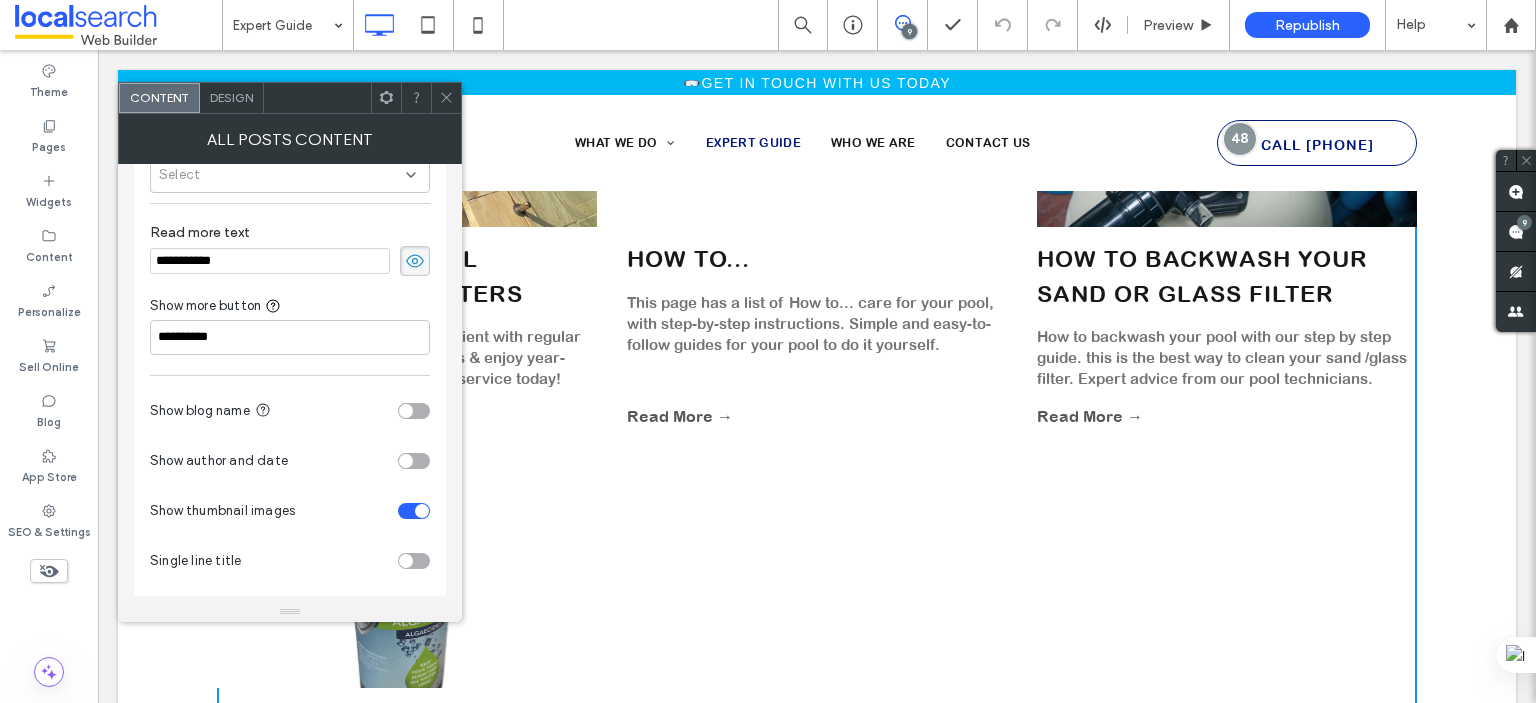 scroll, scrollTop: 122, scrollLeft: 0, axis: vertical 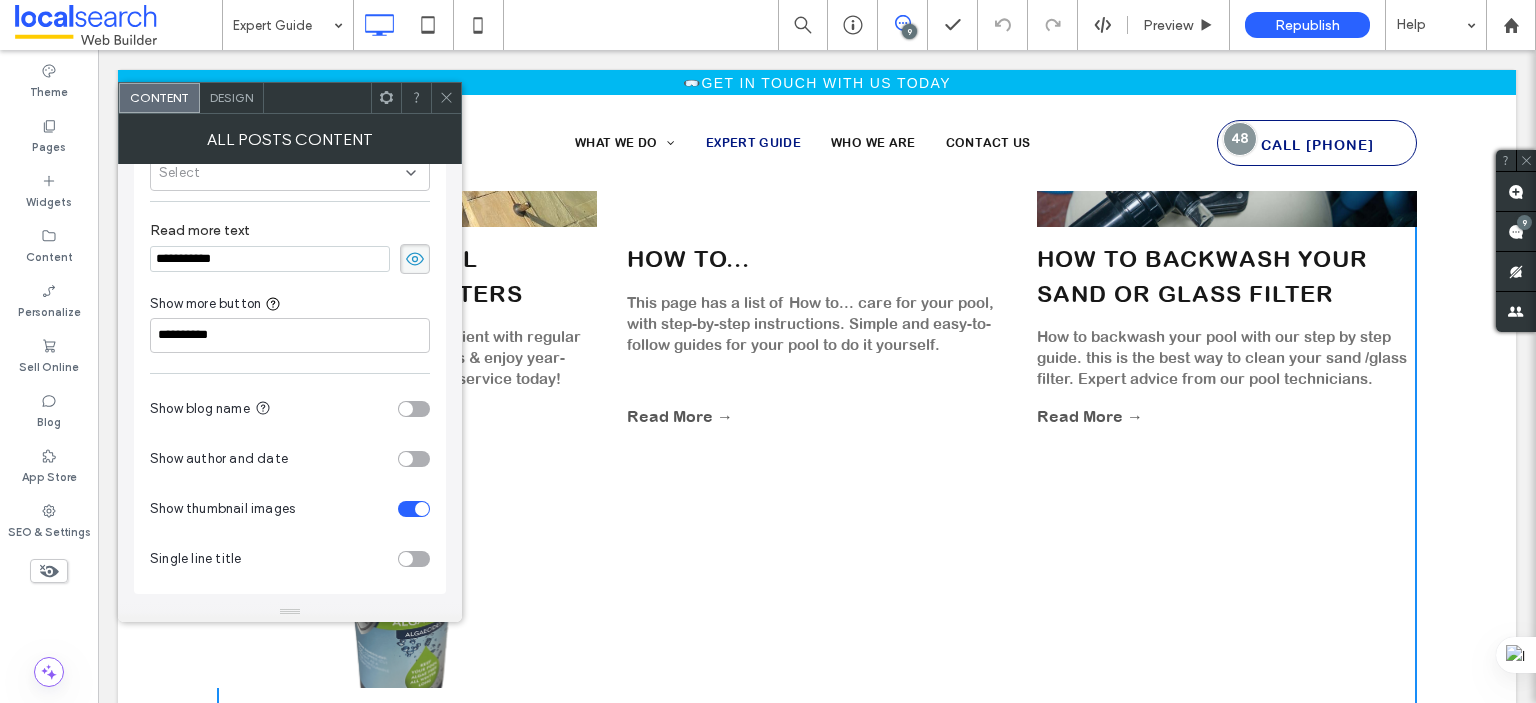 click at bounding box center [406, 459] 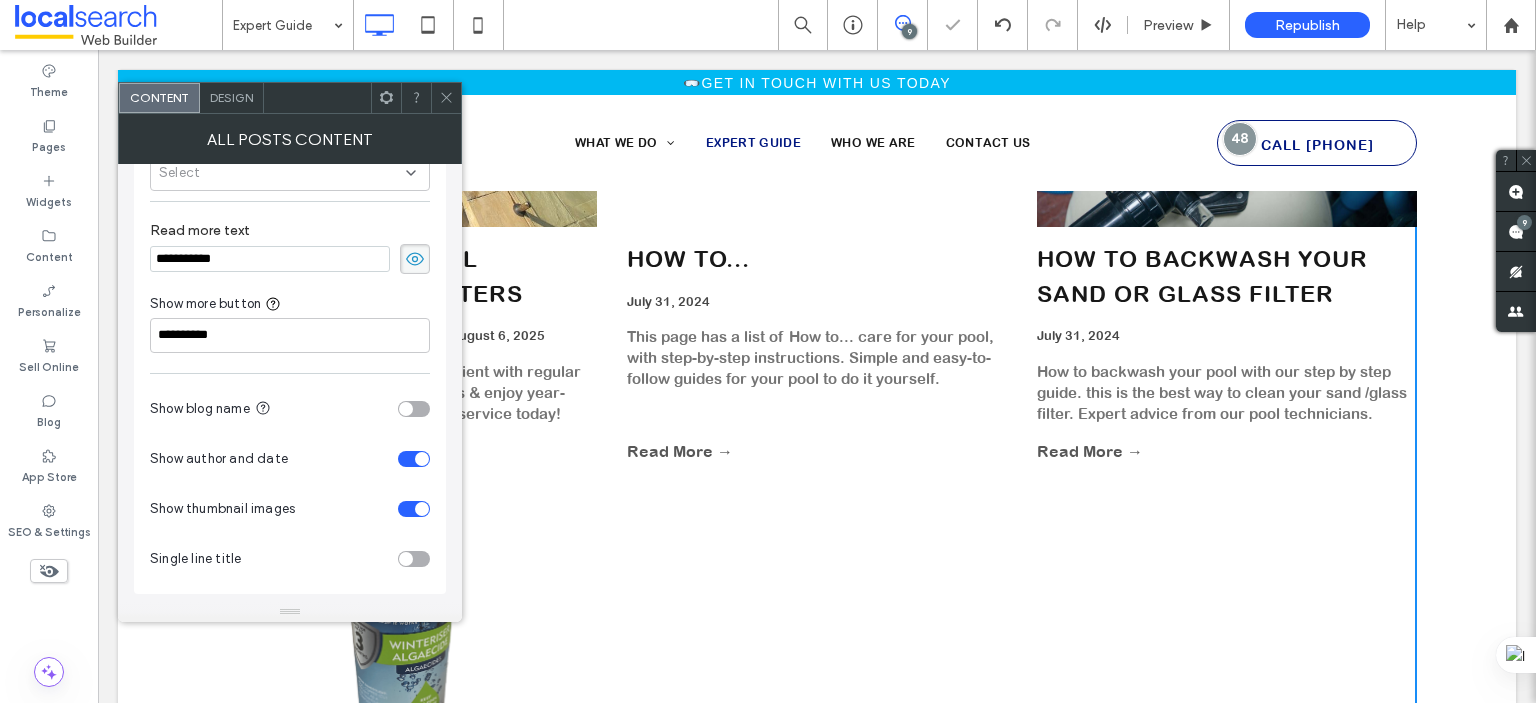 click 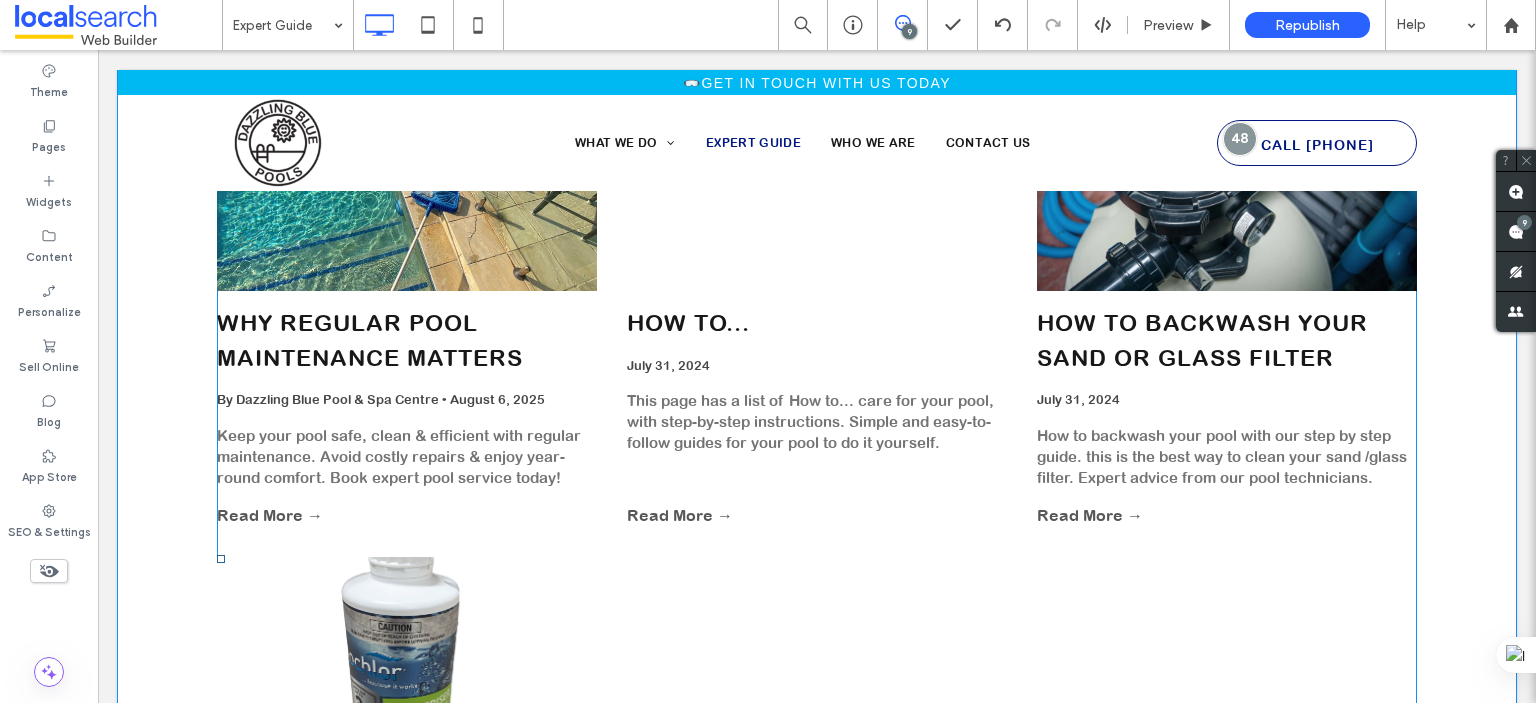 scroll, scrollTop: 1160, scrollLeft: 0, axis: vertical 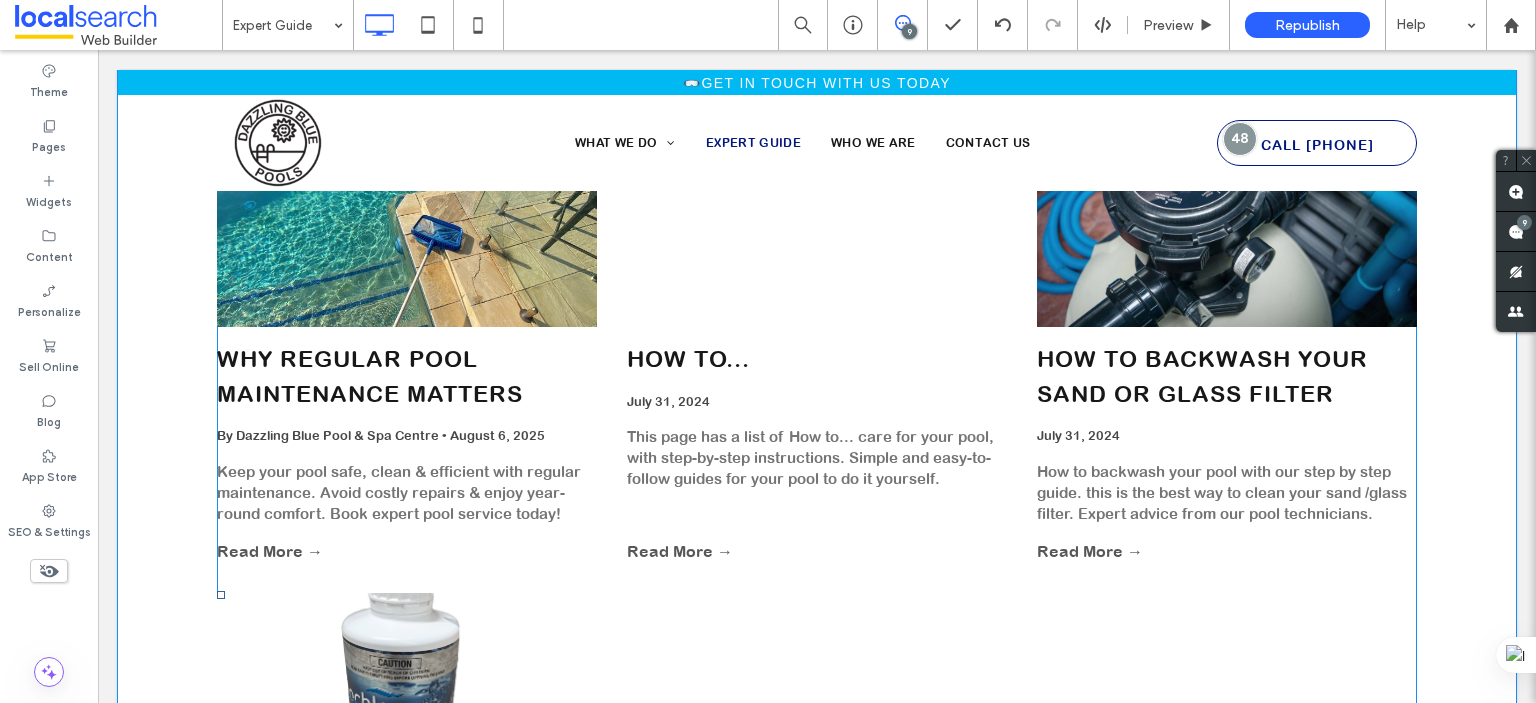 click on "Why Regular Pool Maintenance Matters" at bounding box center [407, 376] 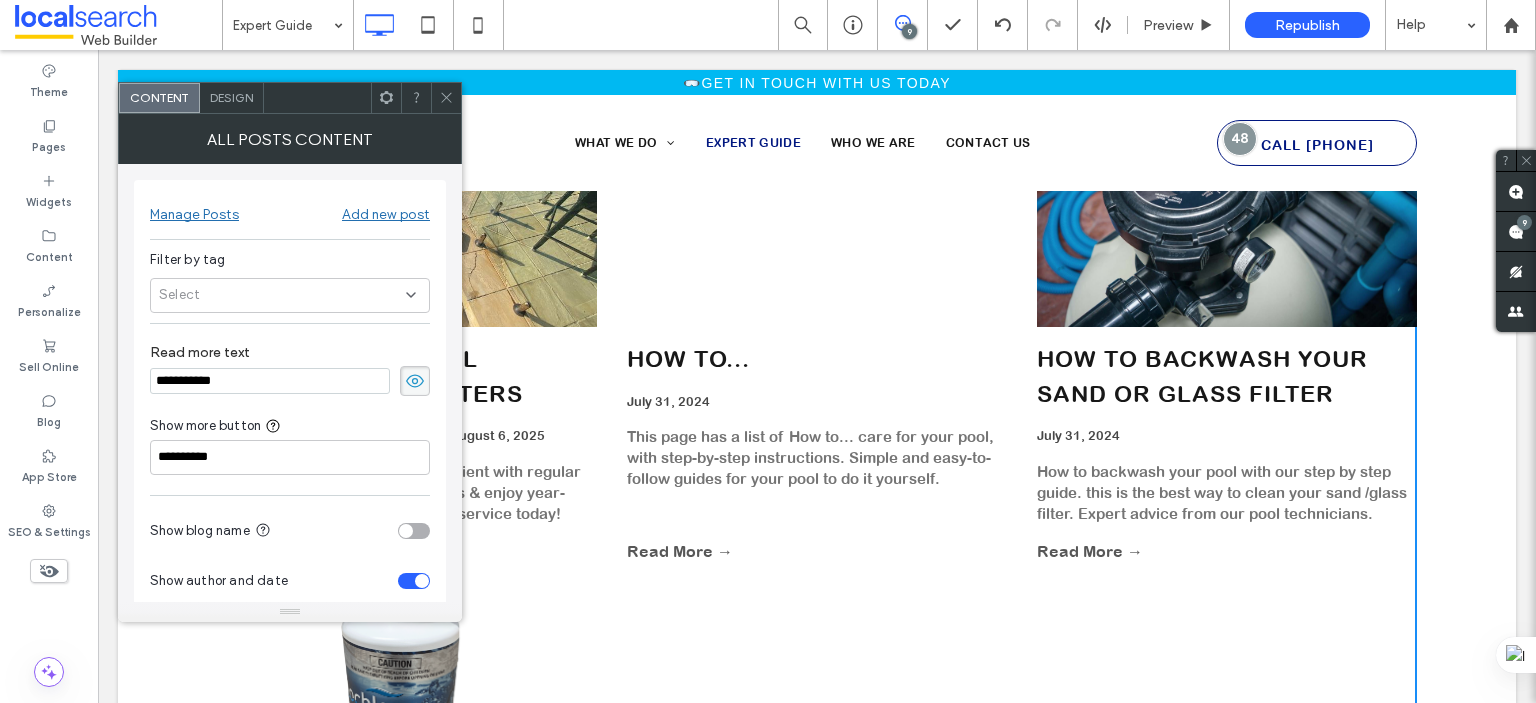 click on "Design" at bounding box center (231, 97) 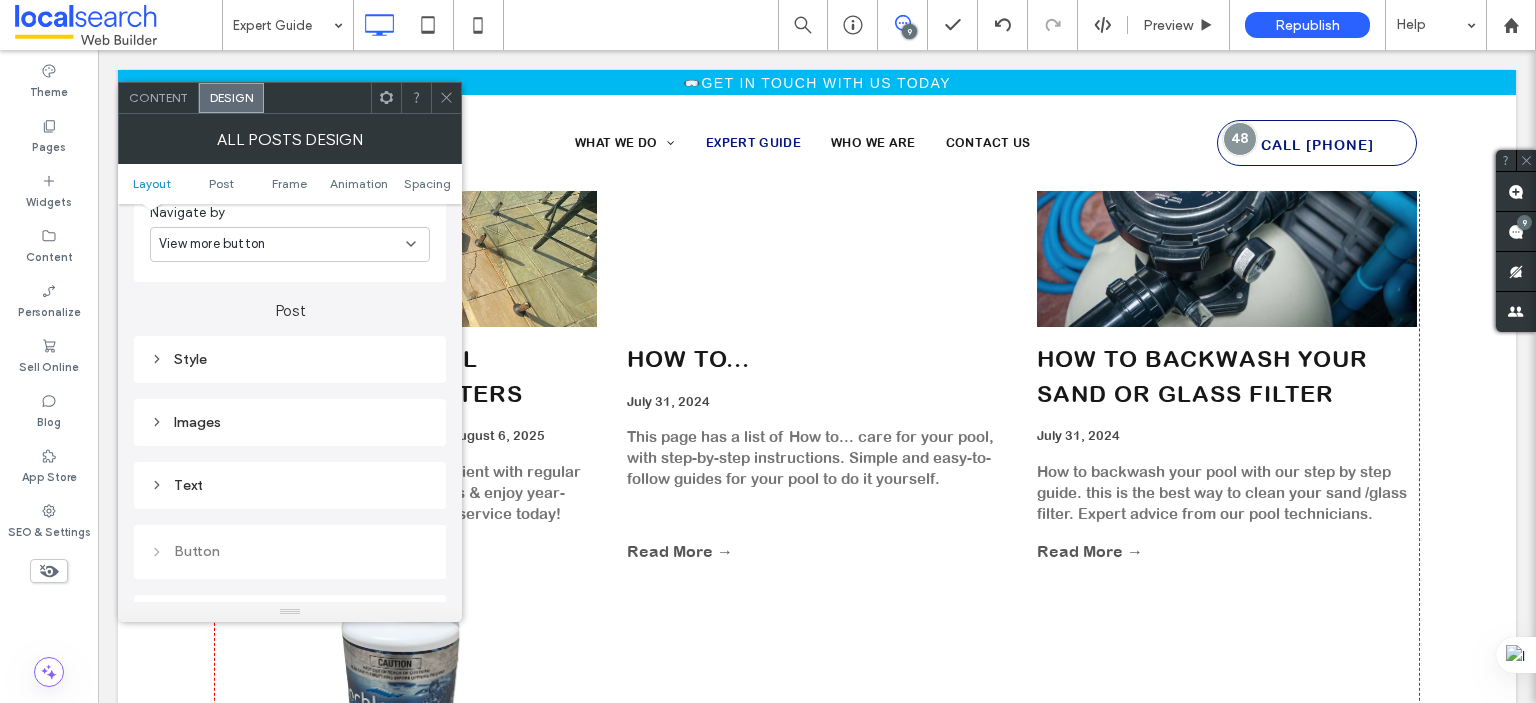 scroll, scrollTop: 500, scrollLeft: 0, axis: vertical 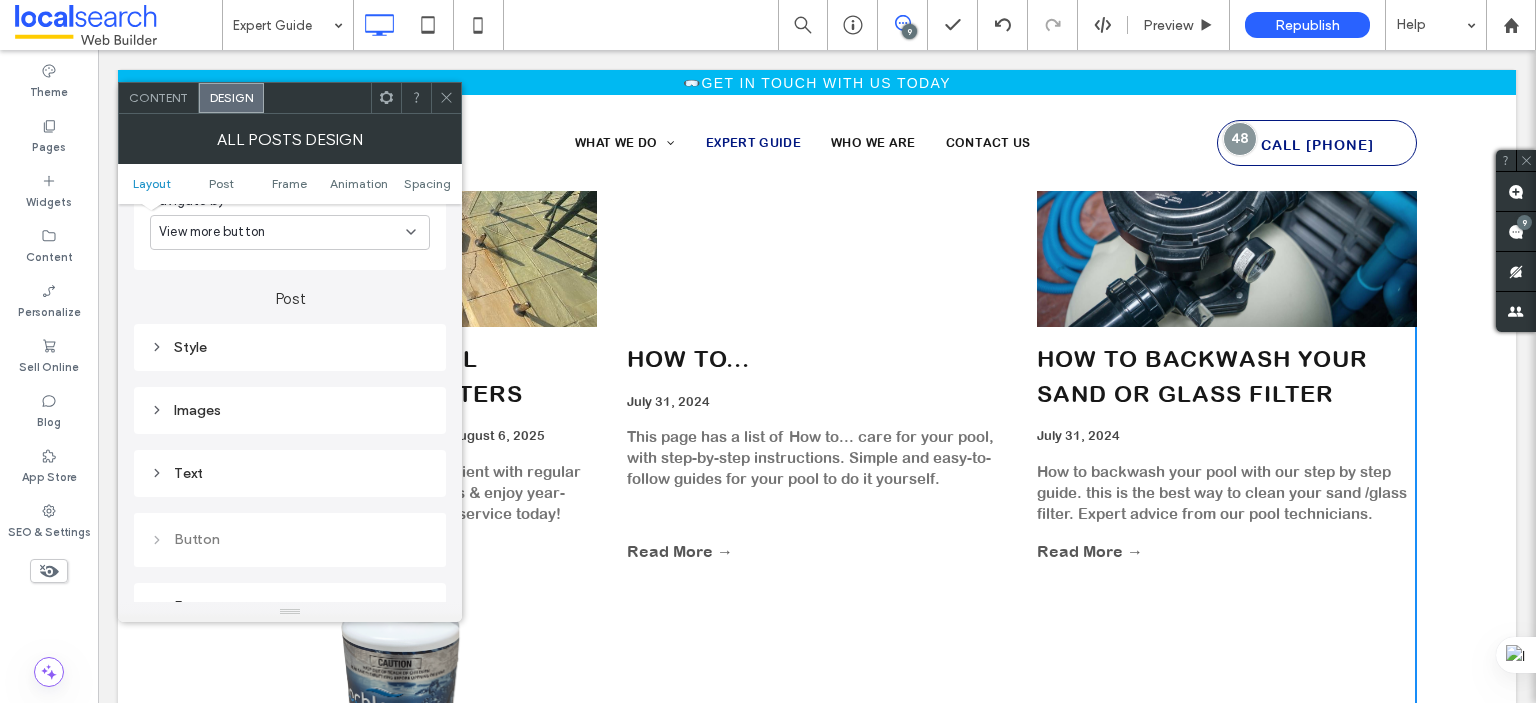 click on "Text" at bounding box center [290, 473] 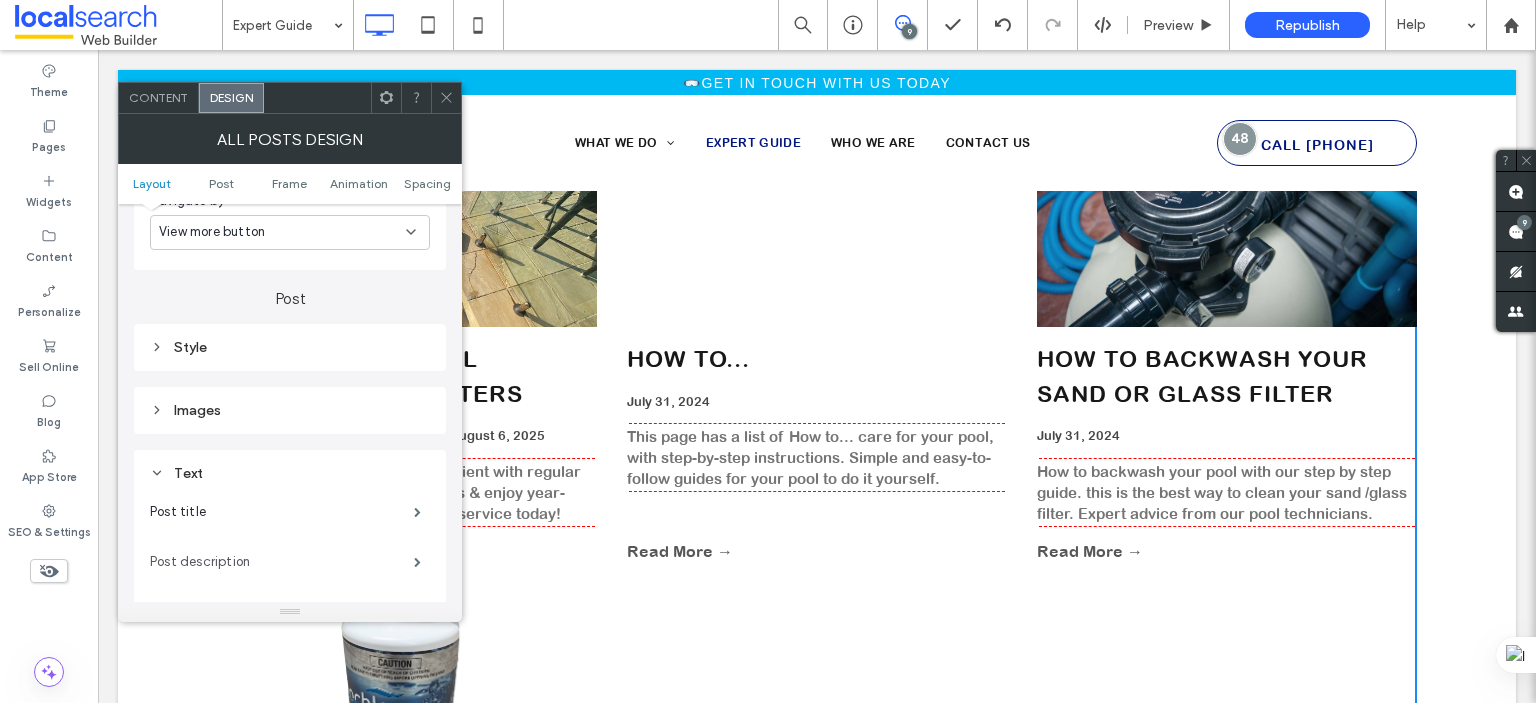 click on "Post description" at bounding box center [282, 562] 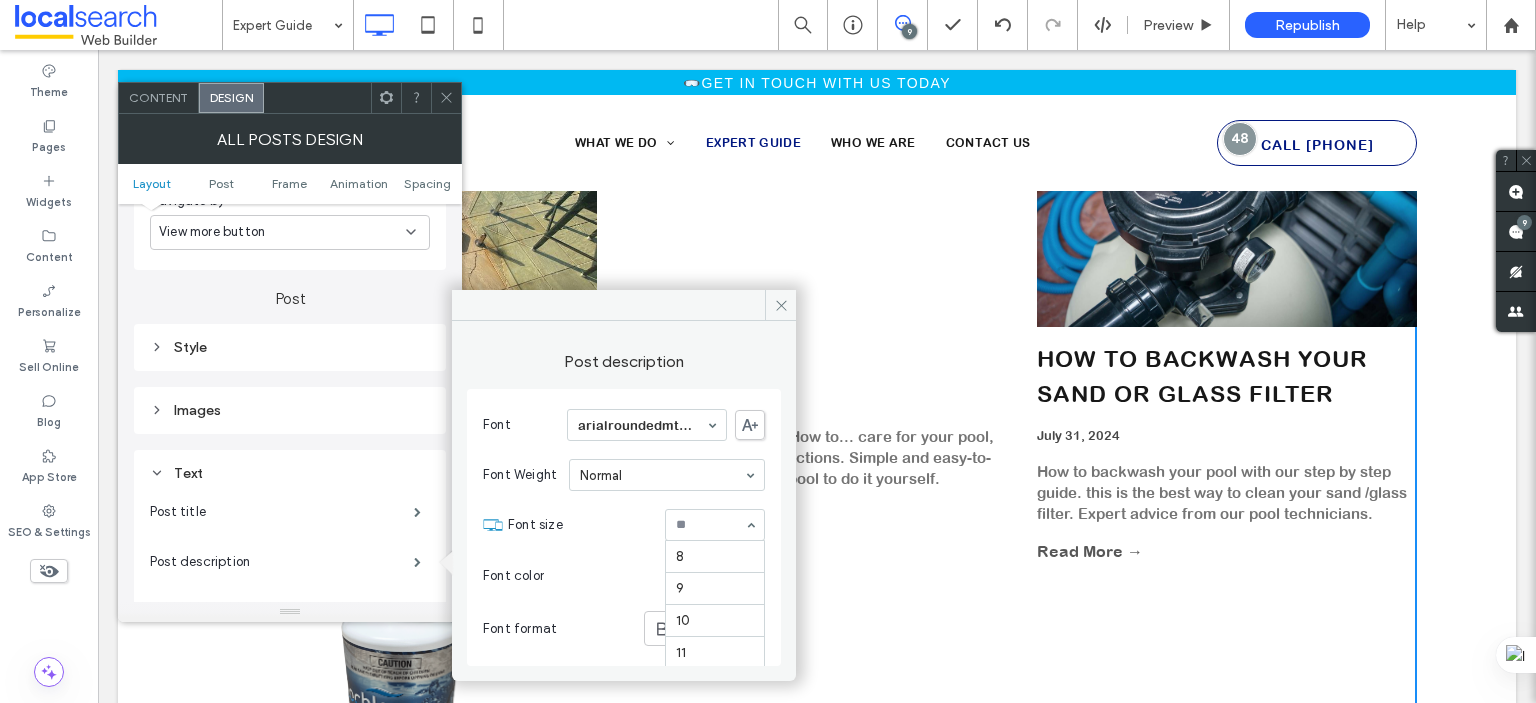 scroll, scrollTop: 196, scrollLeft: 0, axis: vertical 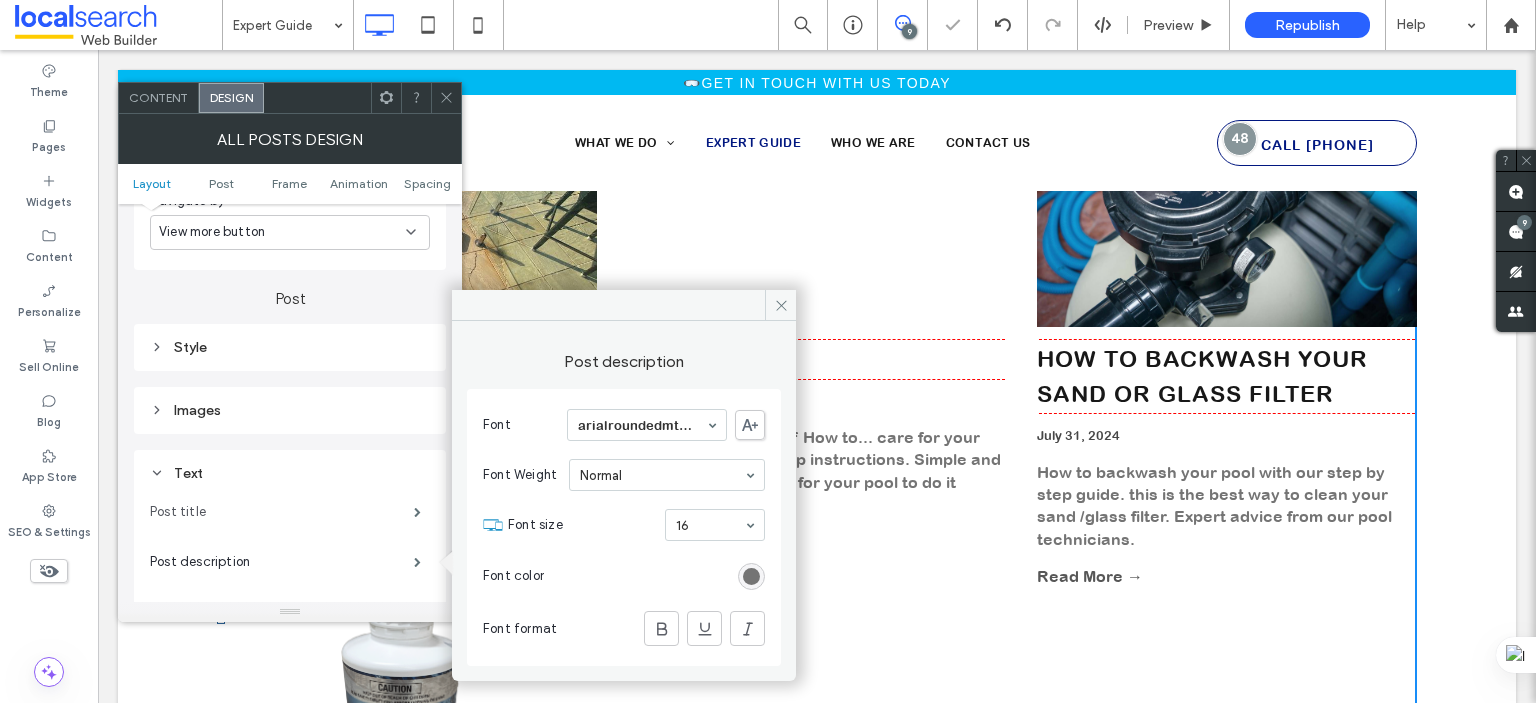 click on "Post title" at bounding box center [282, 512] 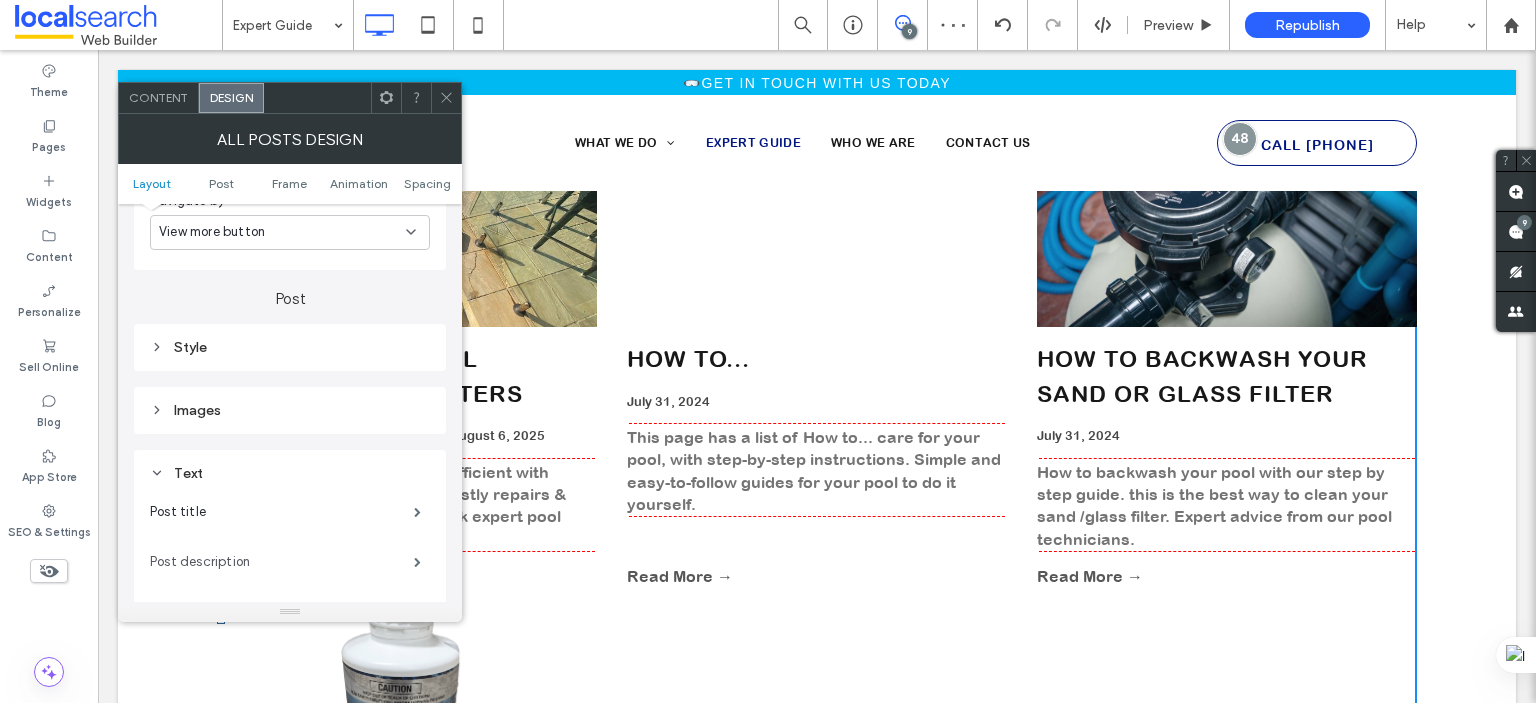 scroll, scrollTop: 600, scrollLeft: 0, axis: vertical 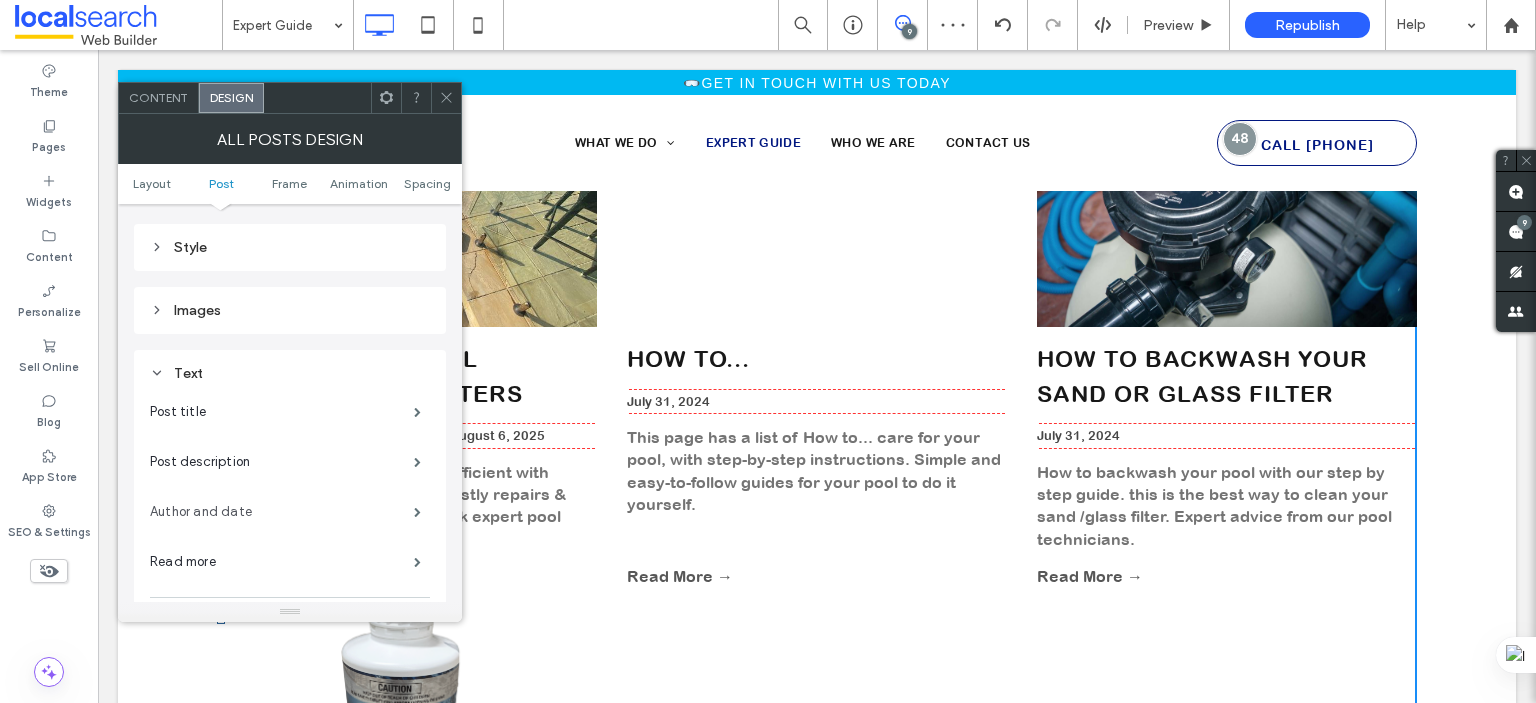 click on "Author and date" at bounding box center [282, 512] 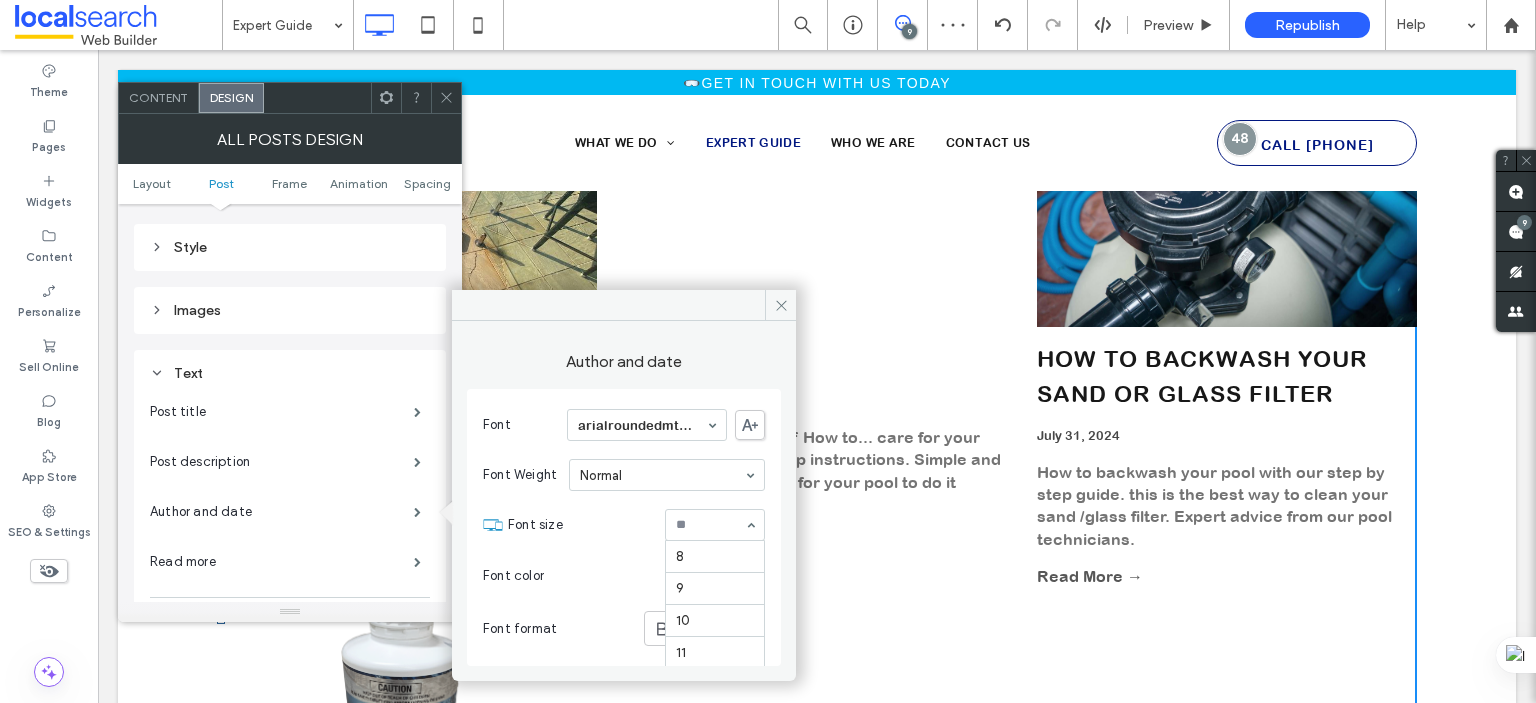 scroll, scrollTop: 131, scrollLeft: 0, axis: vertical 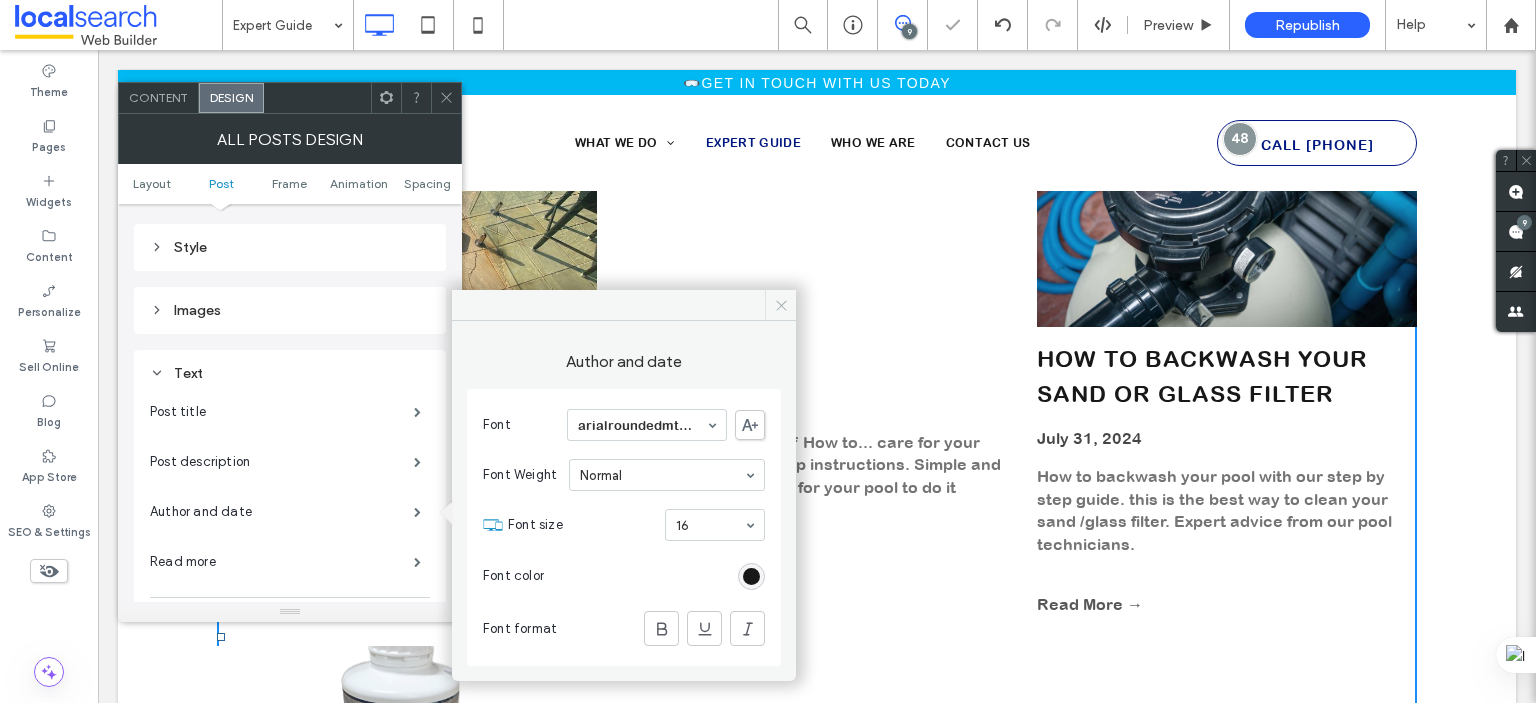 click at bounding box center (780, 305) 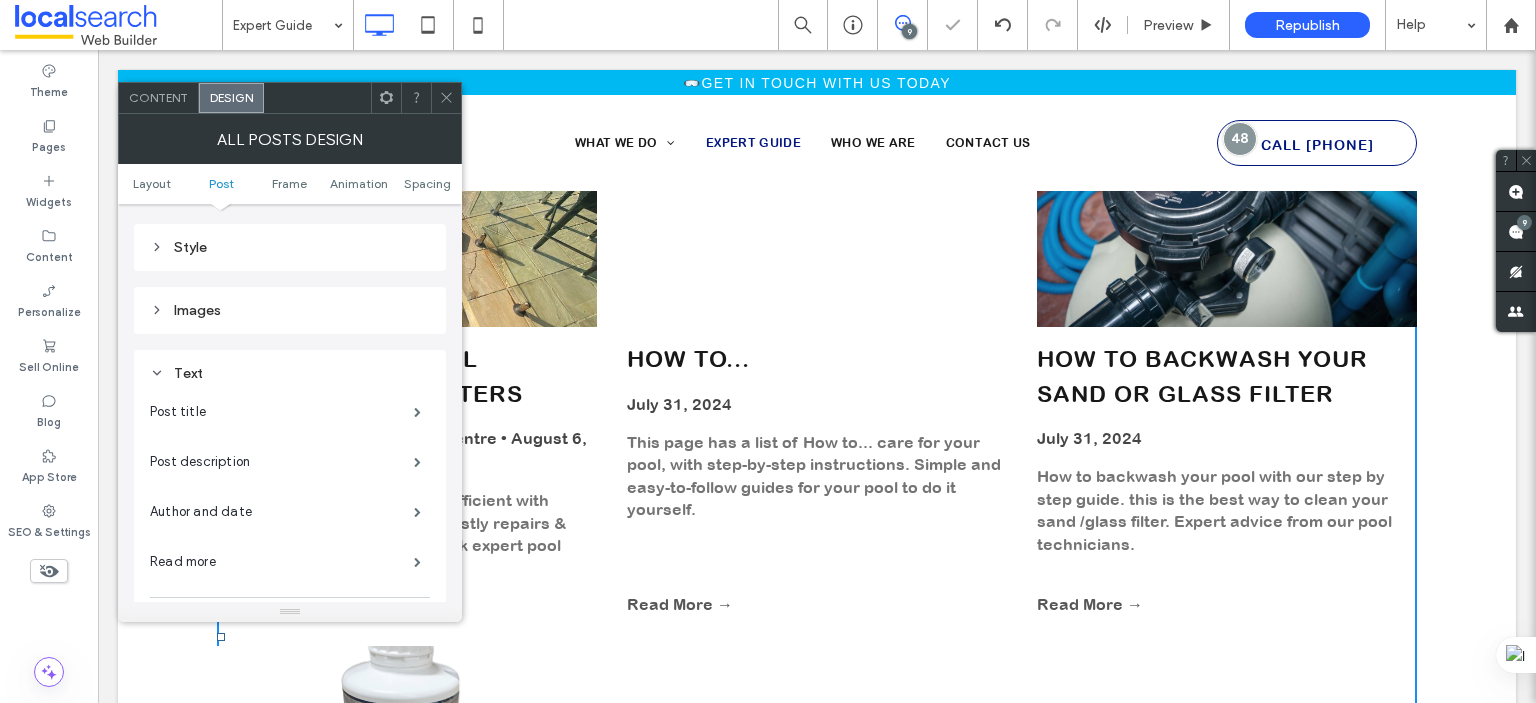 click at bounding box center [446, 98] 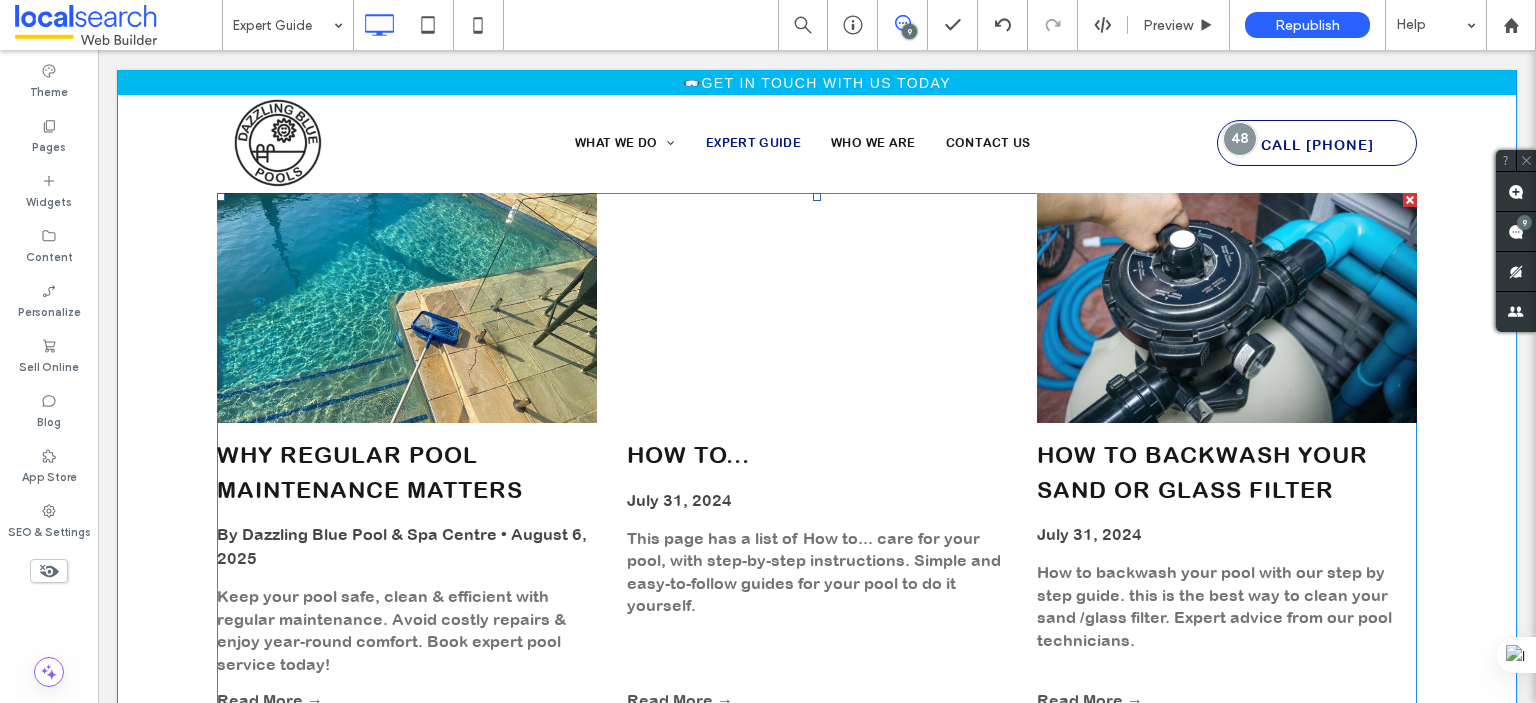 scroll, scrollTop: 1060, scrollLeft: 0, axis: vertical 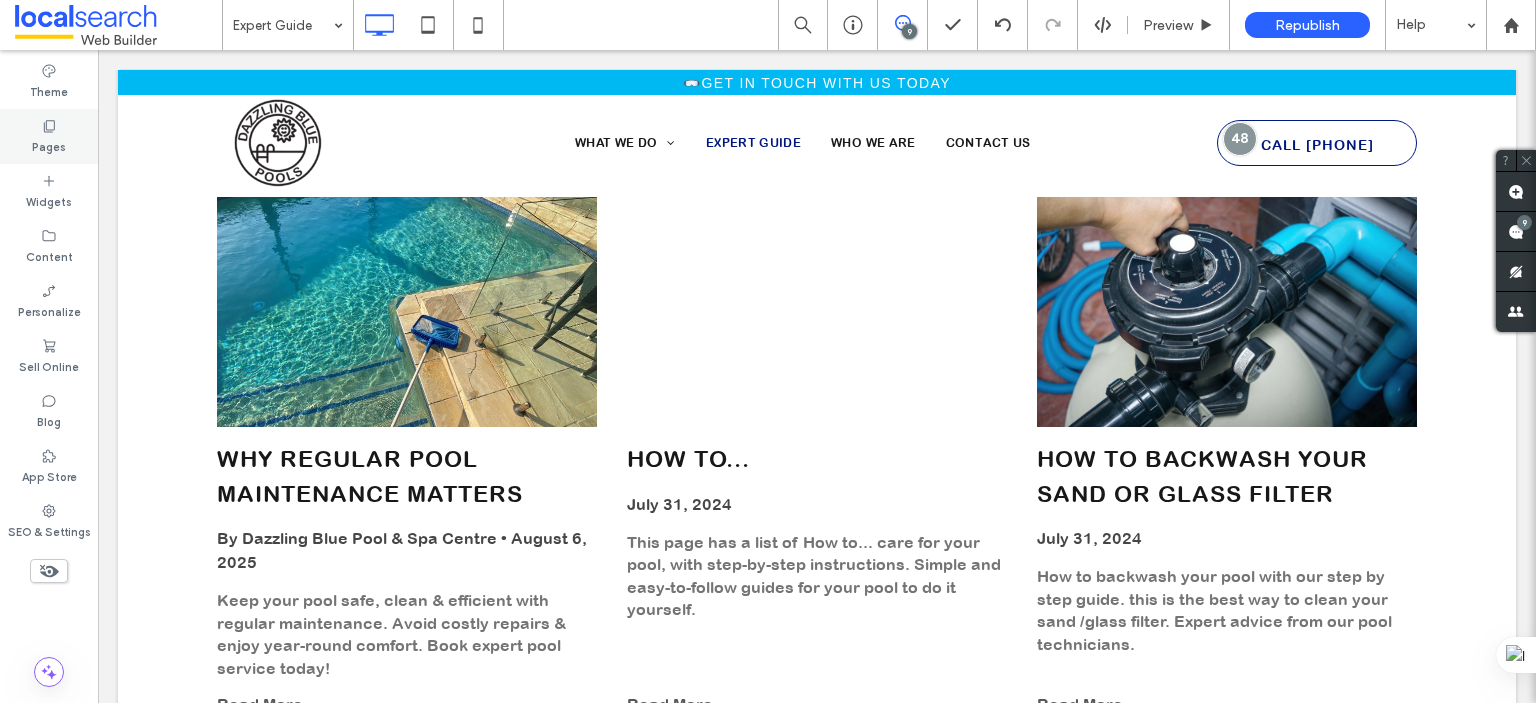 click on "Pages" at bounding box center (49, 145) 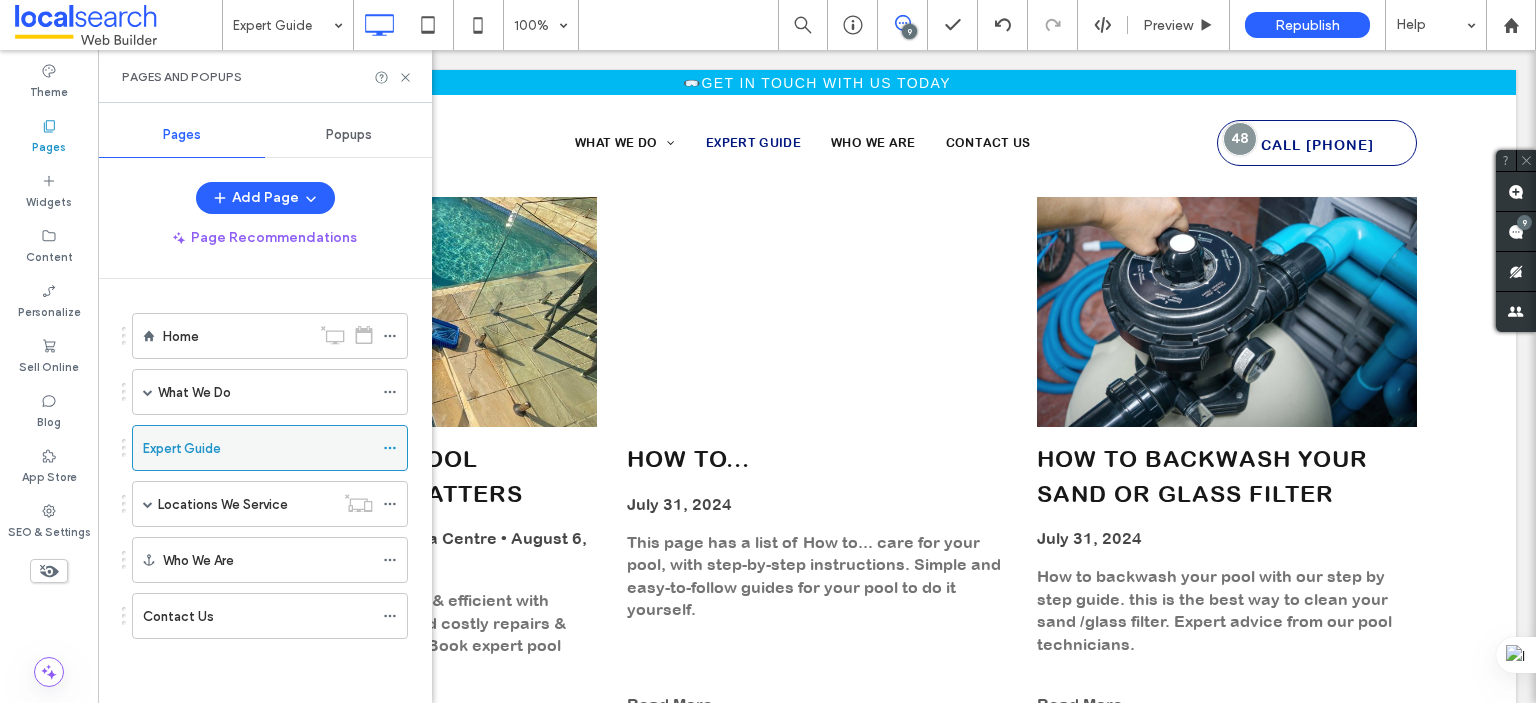 click 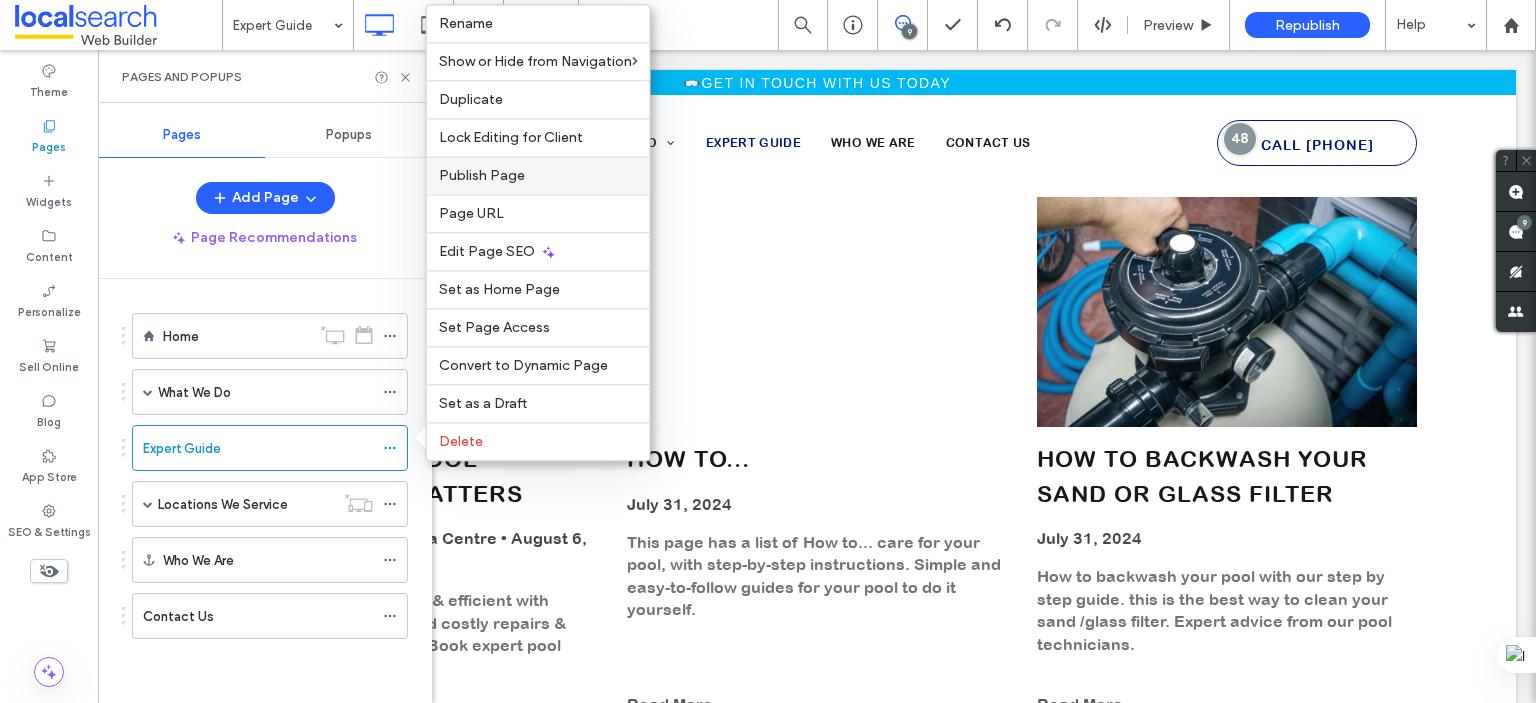 click on "Publish Page" at bounding box center [482, 175] 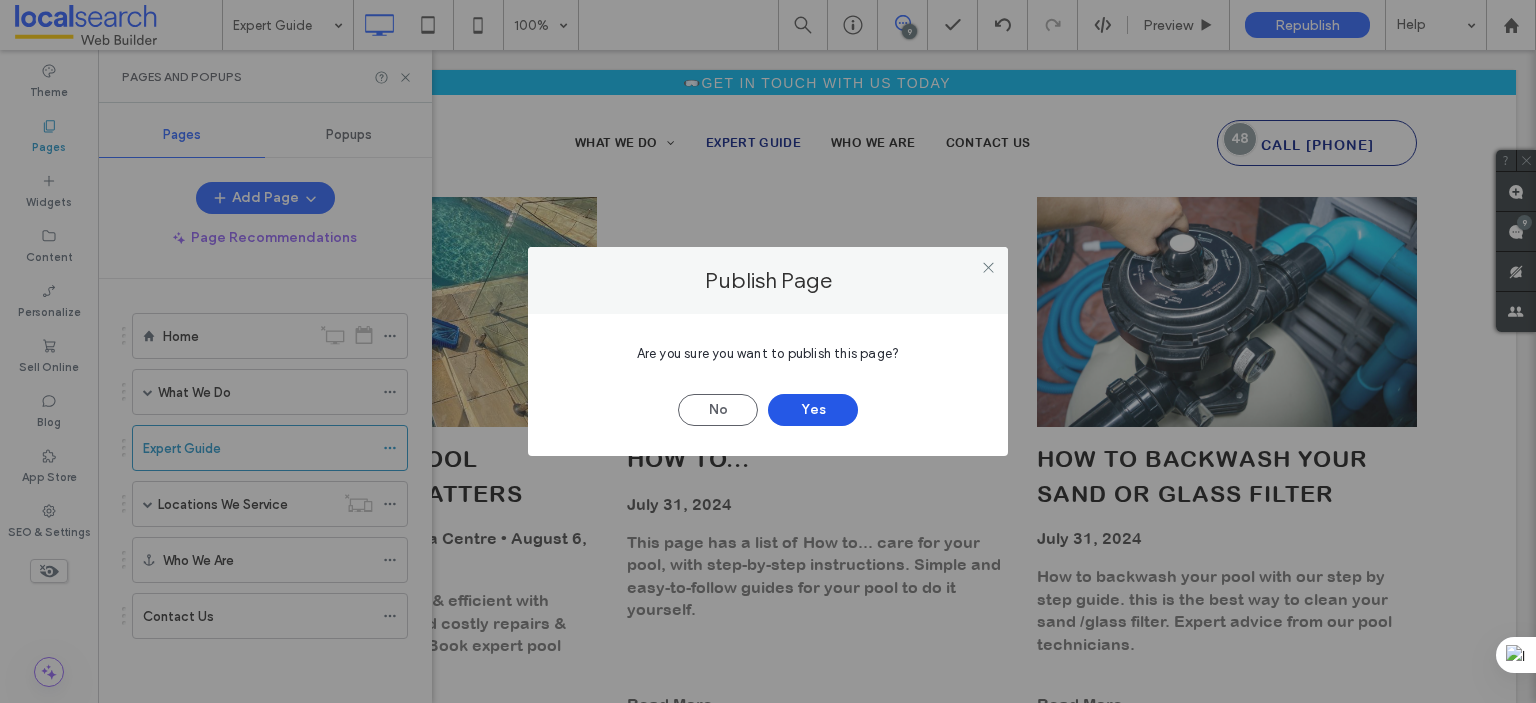 click on "Yes" at bounding box center [813, 410] 